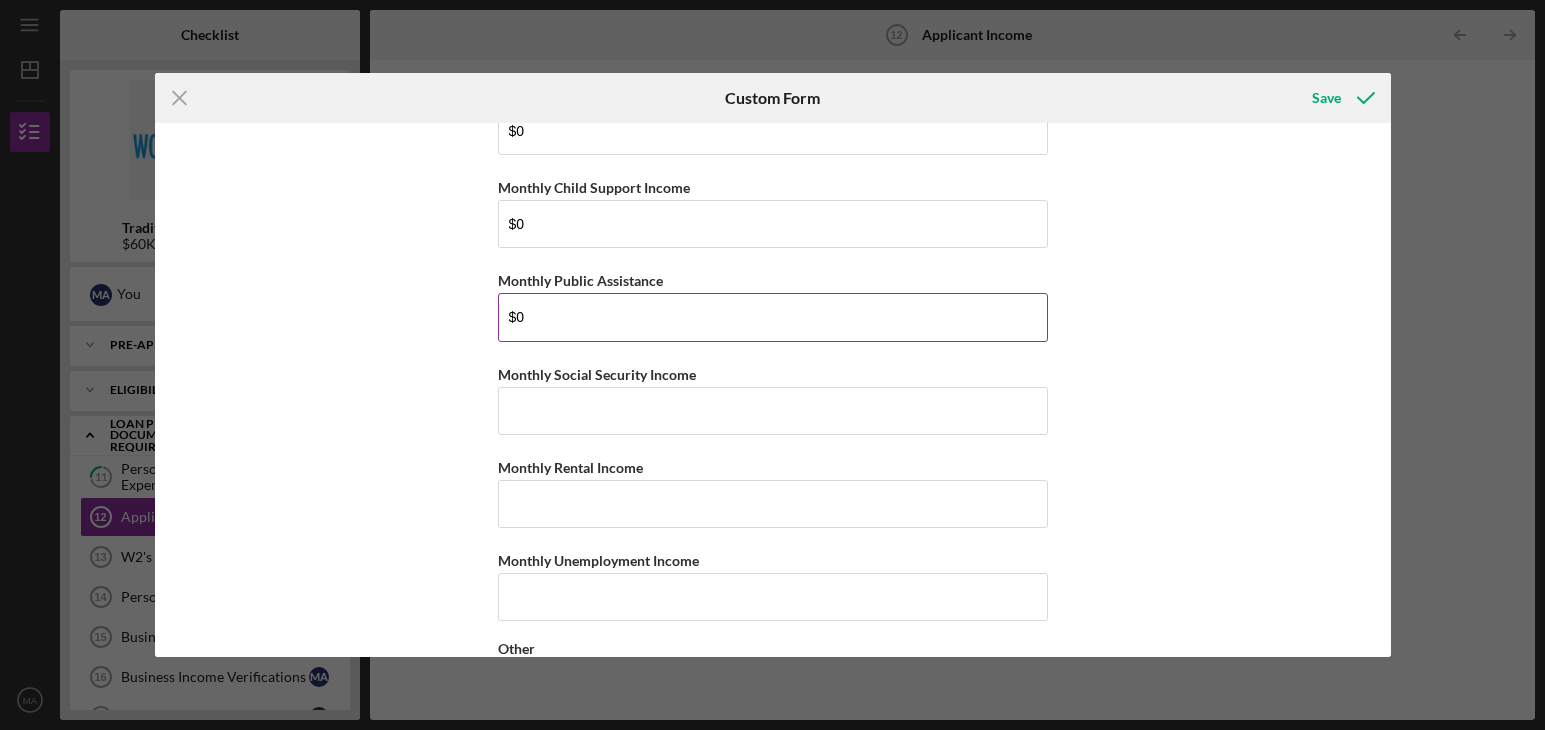 type on "$0" 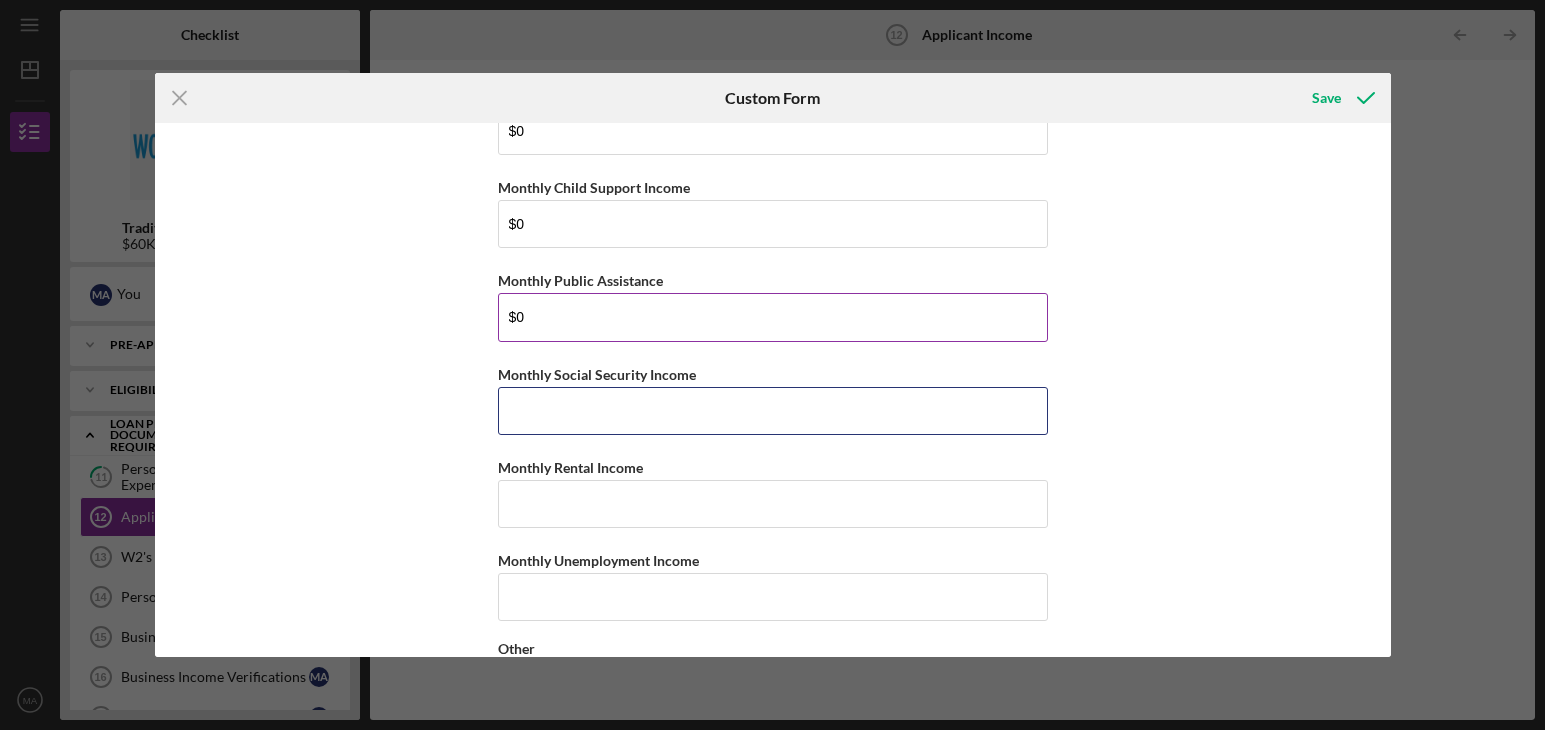 click on "Monthly Social Security Income" at bounding box center [773, 411] 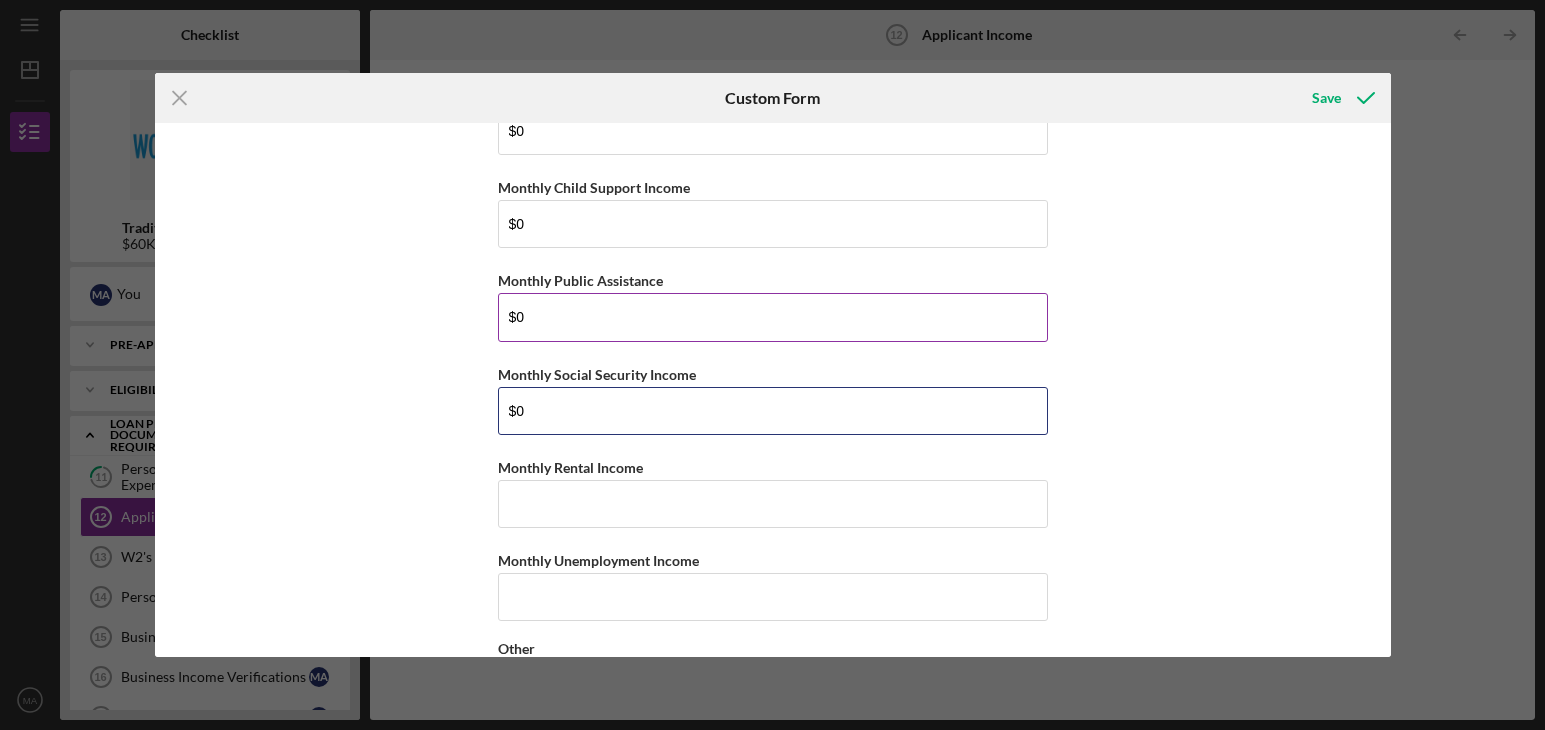 scroll, scrollTop: 600, scrollLeft: 0, axis: vertical 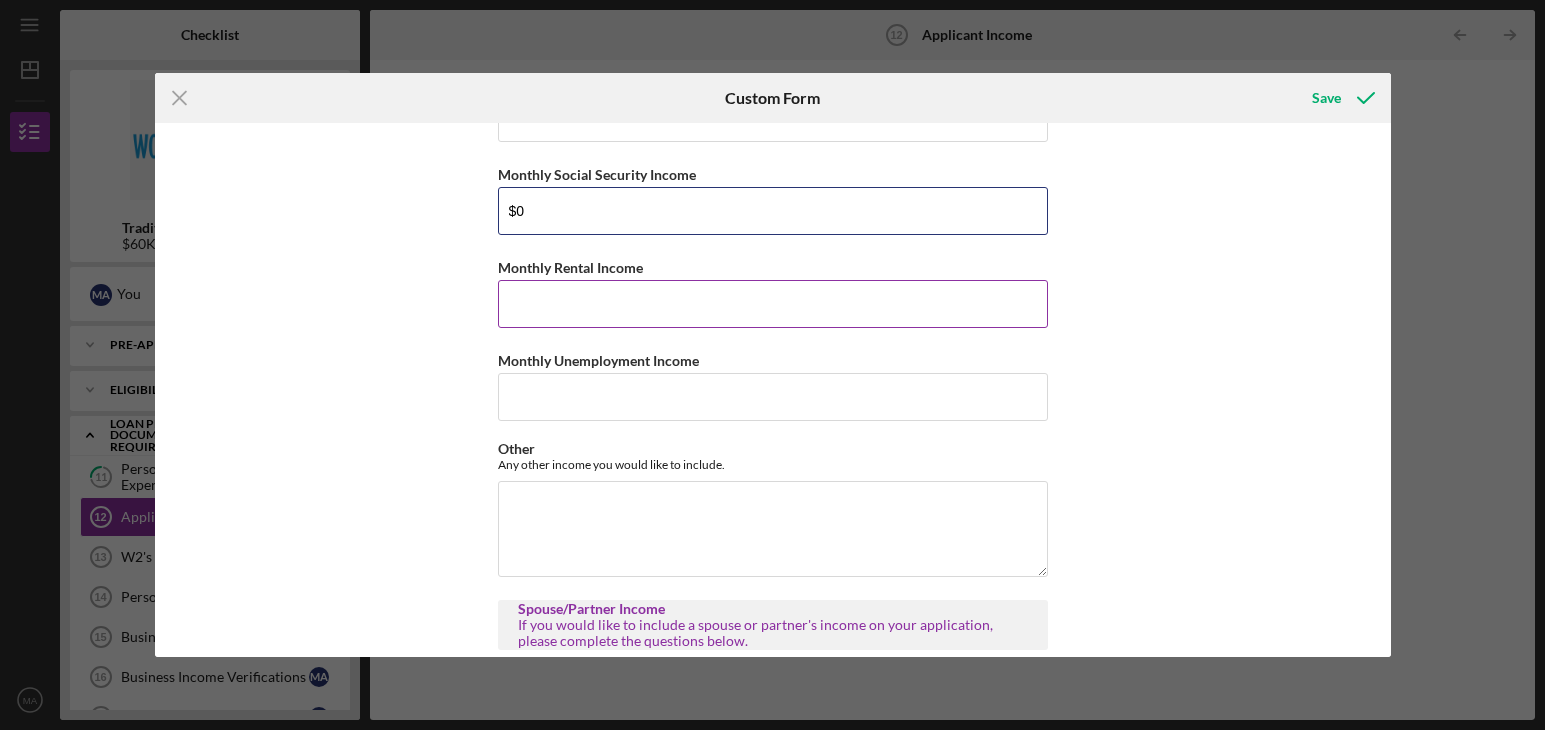 type on "$0" 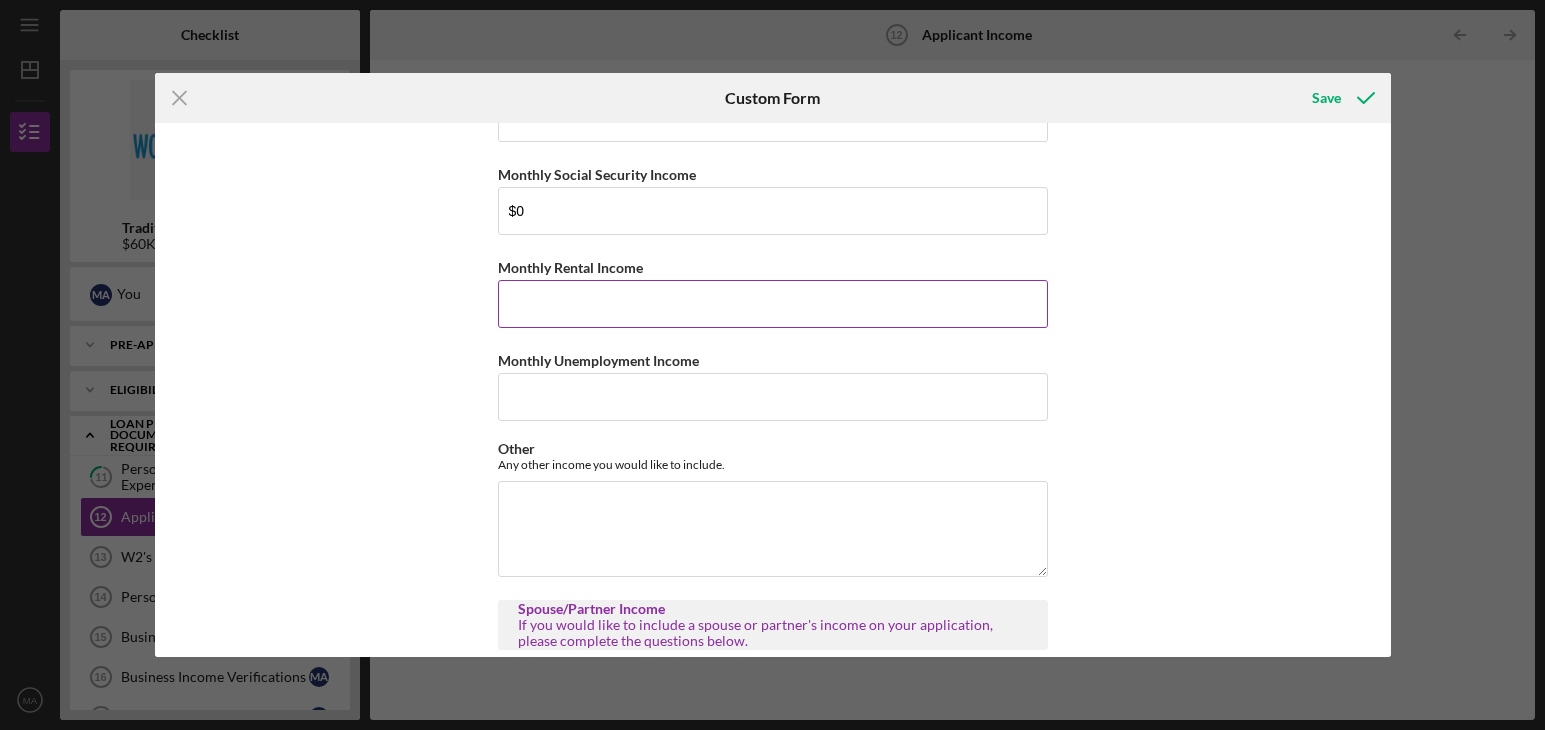 click on "Monthly Rental Income" at bounding box center [773, 304] 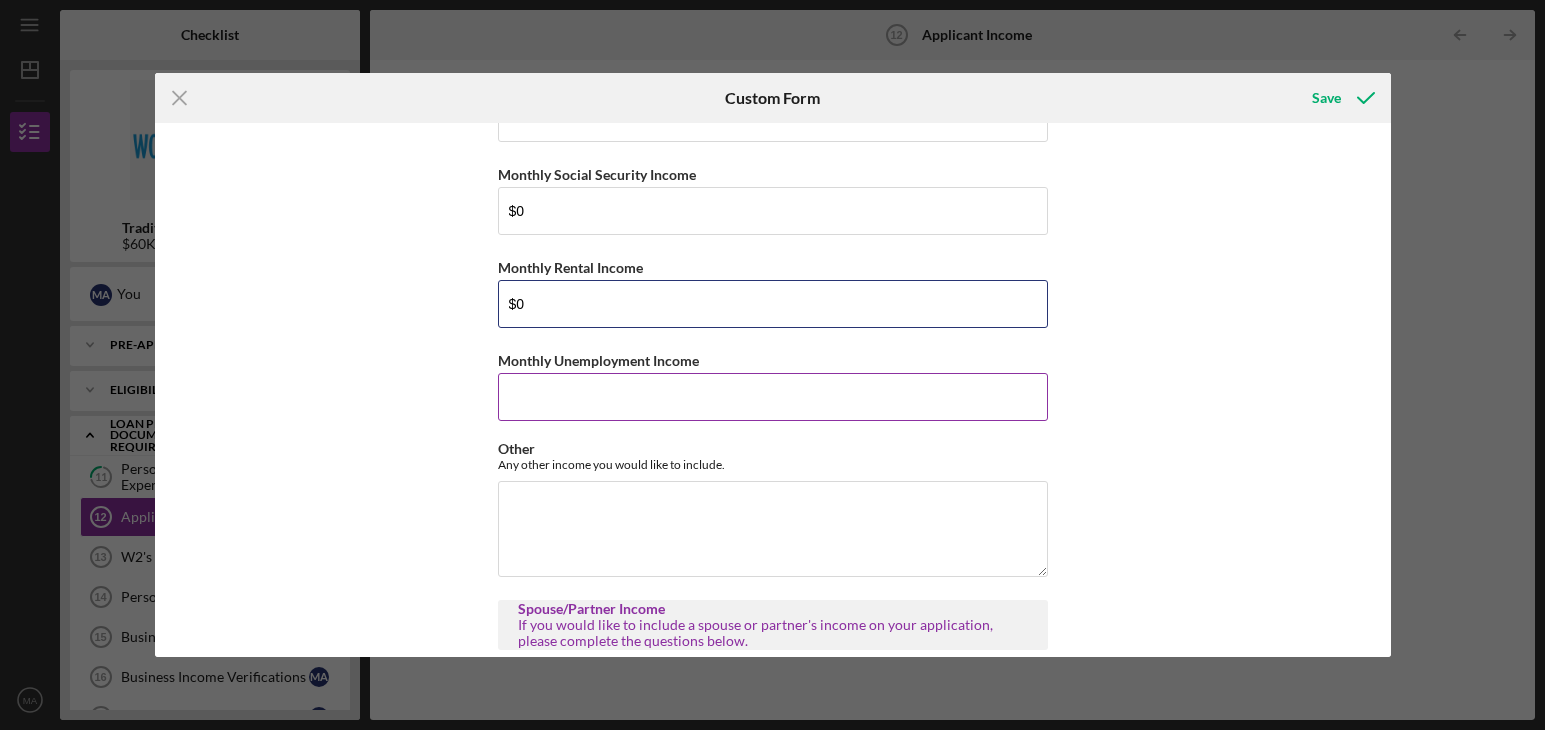 type on "$0" 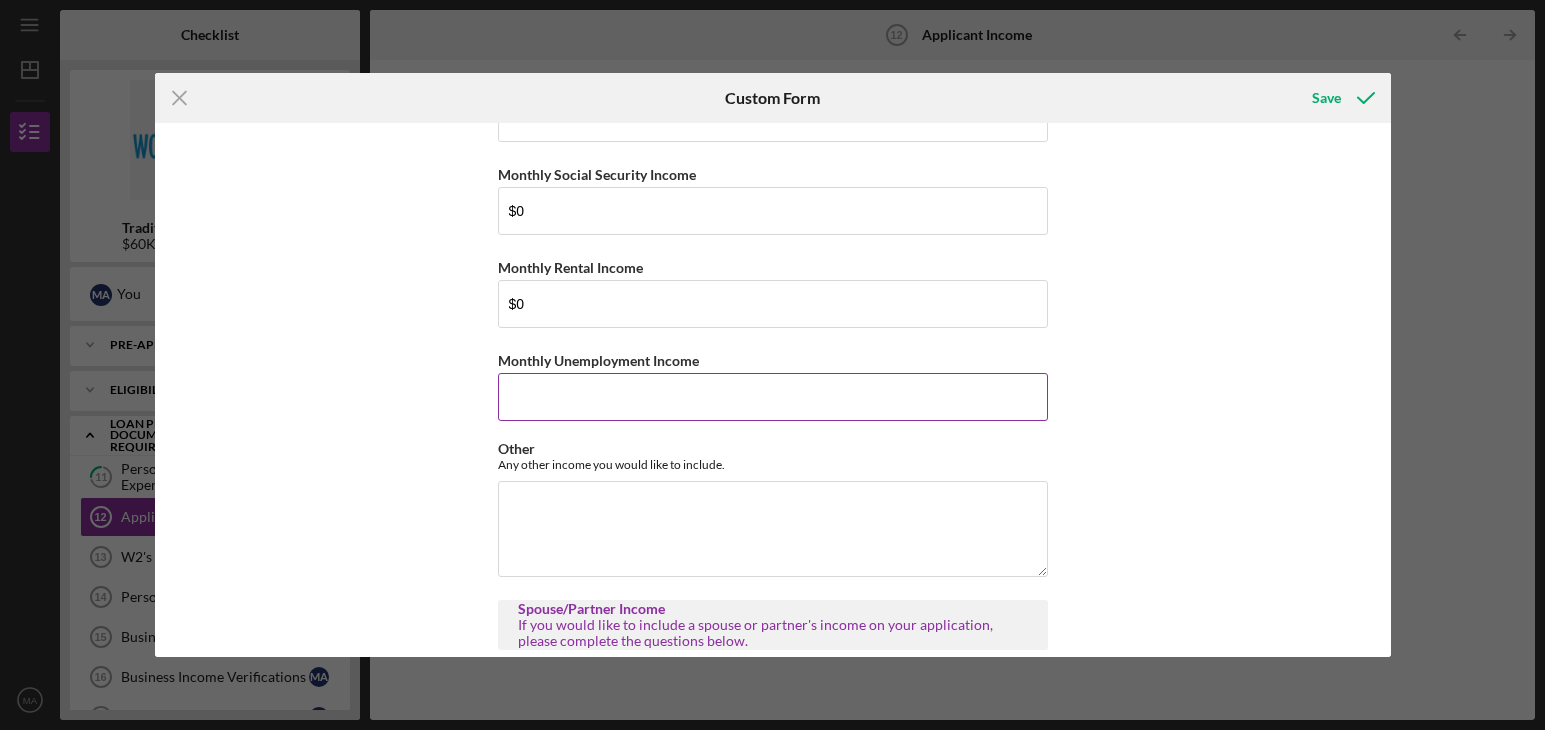 click on "Monthly Unemployment Income" at bounding box center [773, 397] 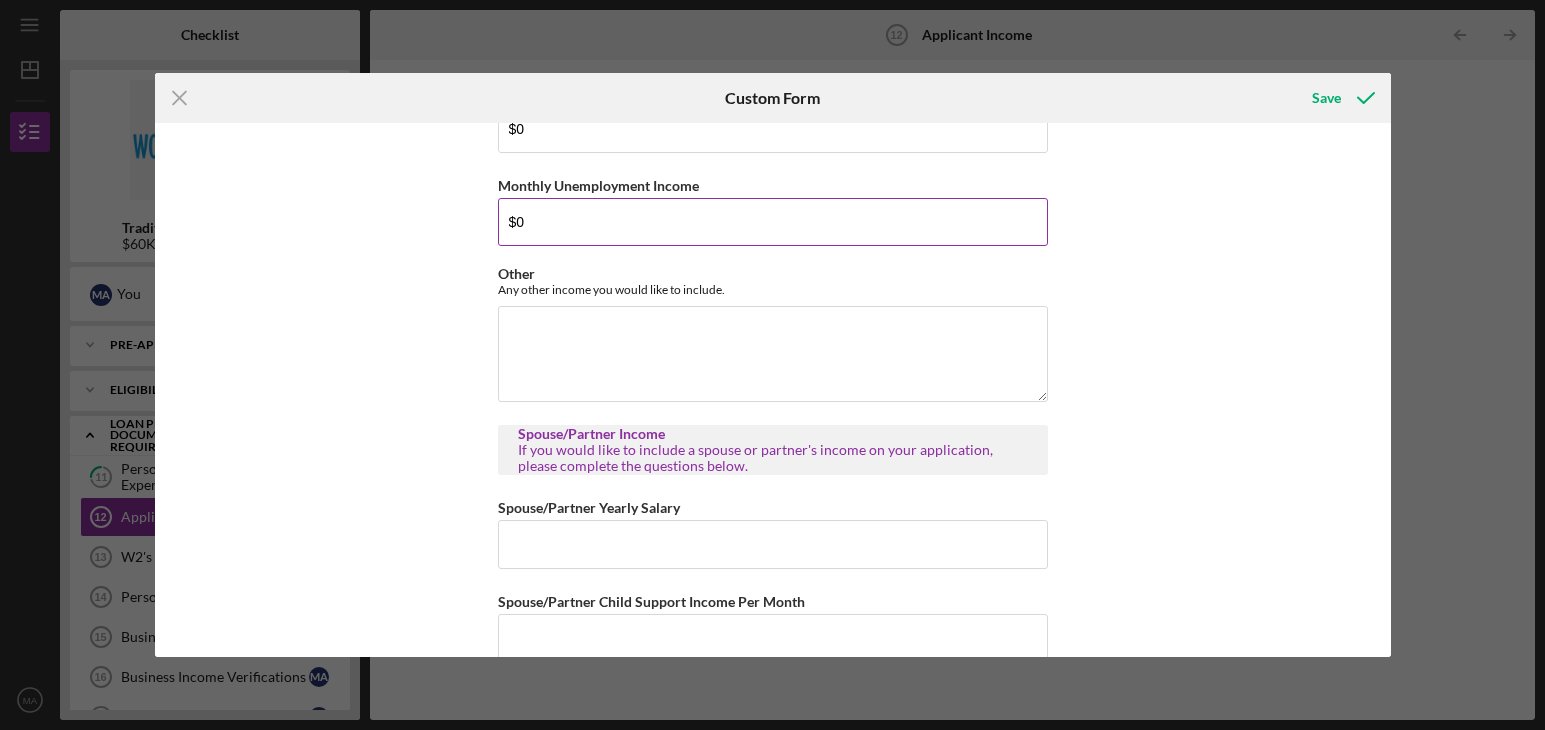 scroll, scrollTop: 800, scrollLeft: 0, axis: vertical 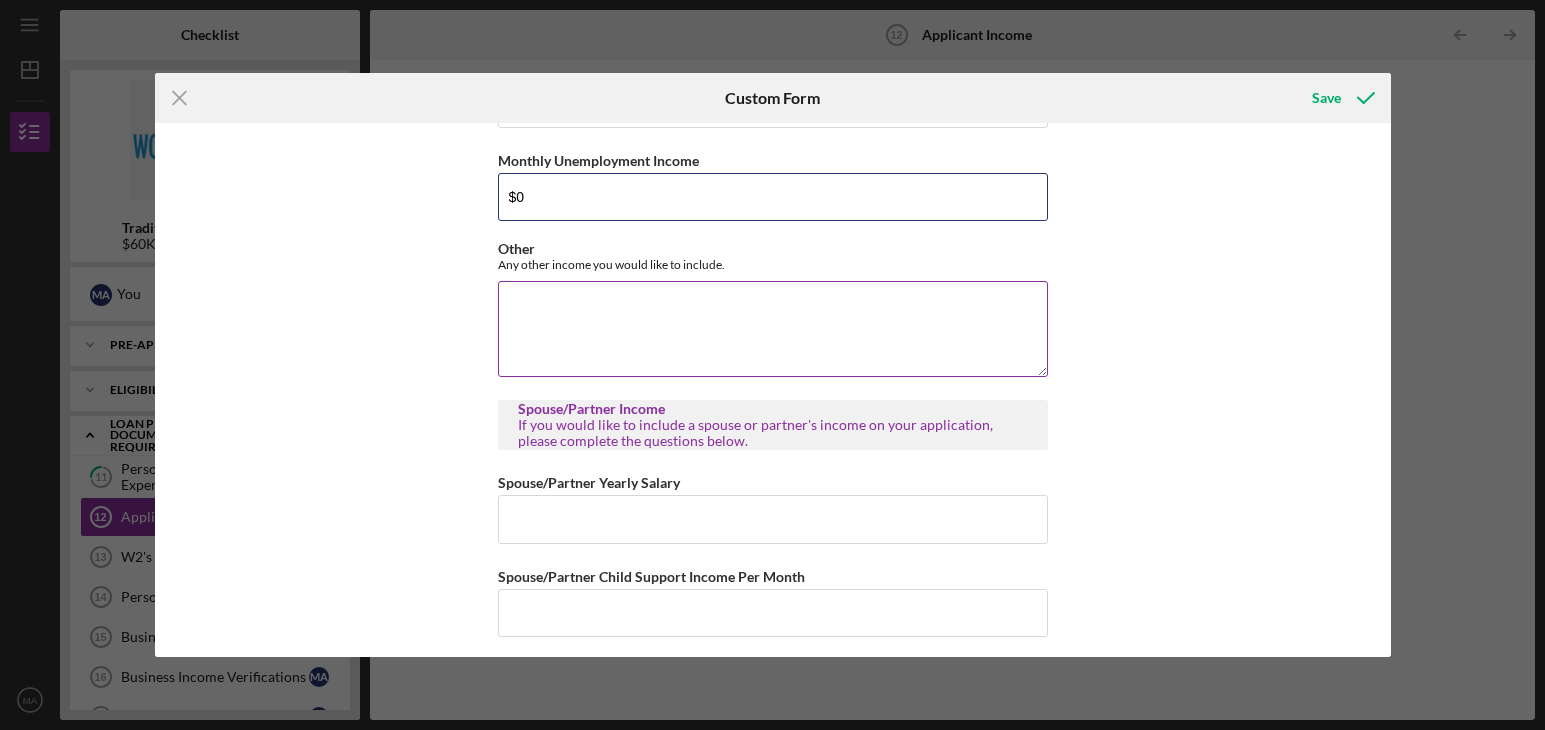 type on "$0" 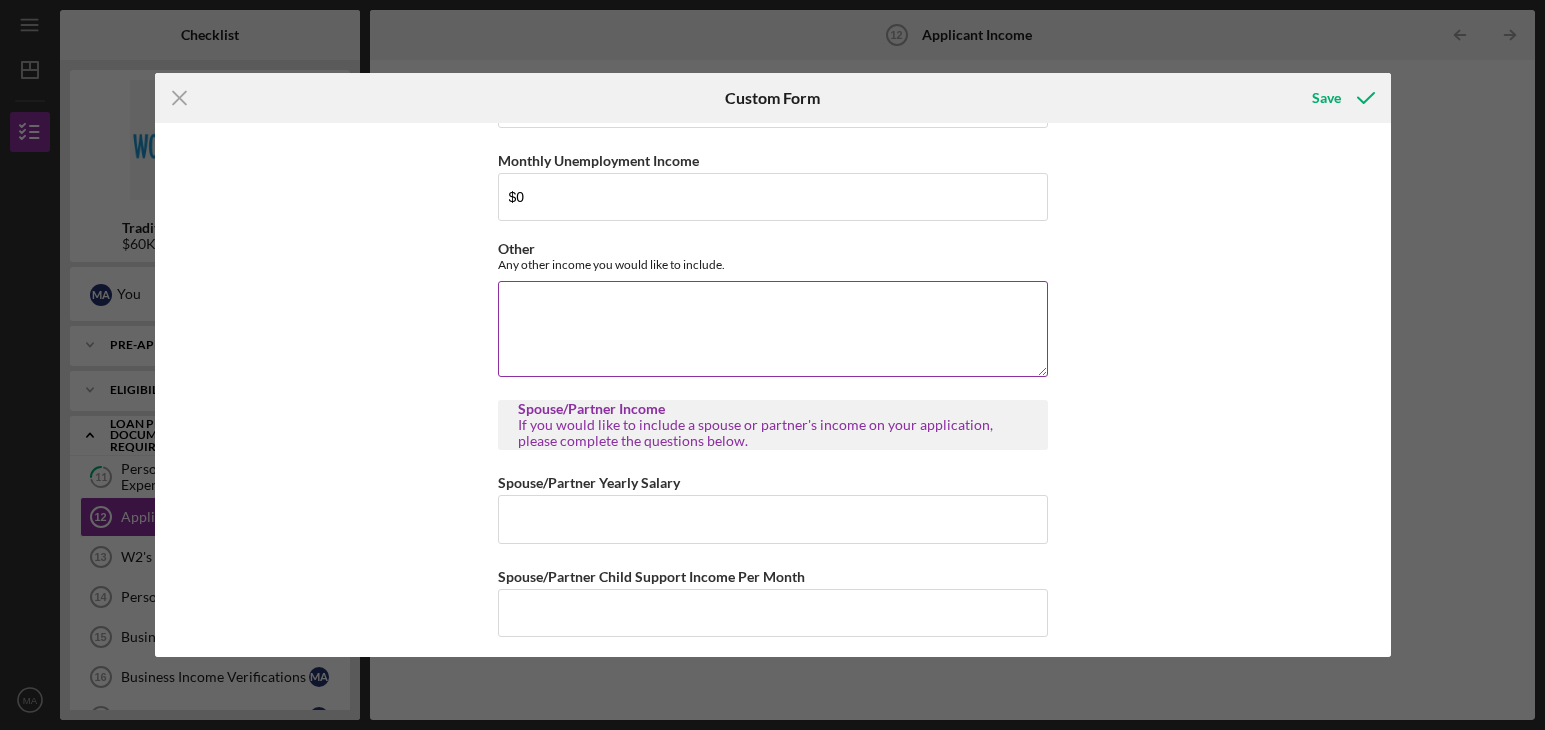 click on "Other" at bounding box center [773, 329] 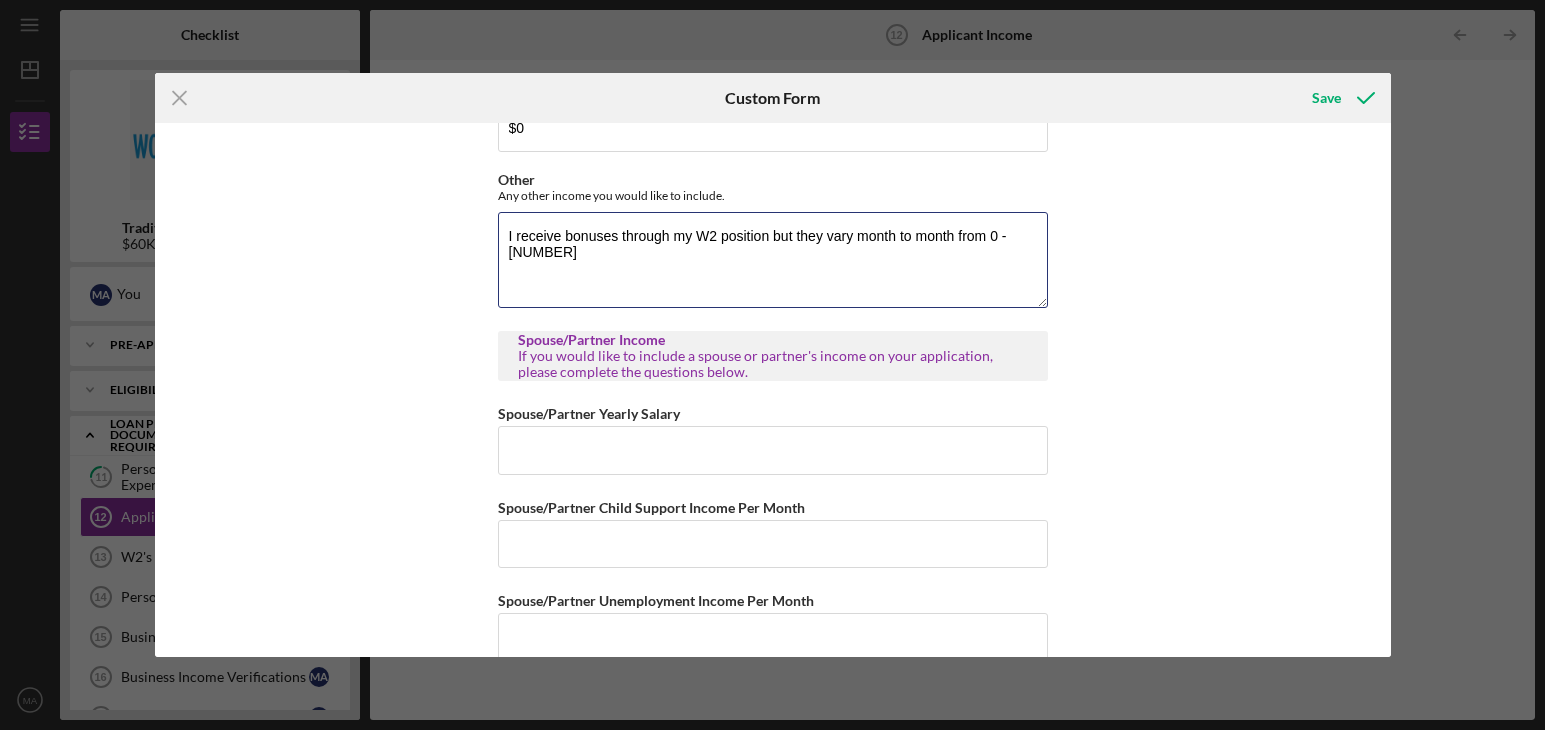 scroll, scrollTop: 1000, scrollLeft: 0, axis: vertical 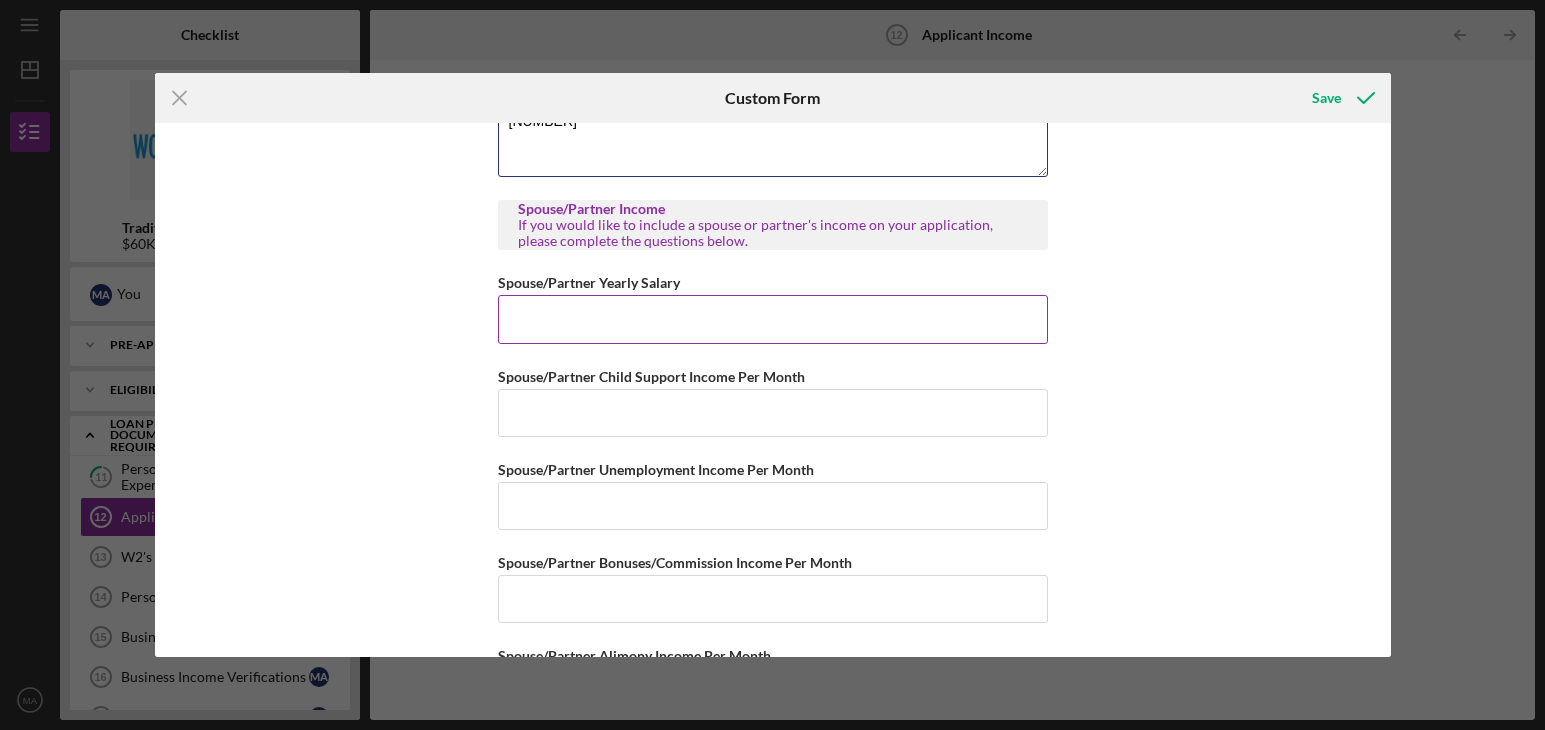 type on "I receive bonuses through my W2 position but they vary month to month from 0 - [NUMBER]" 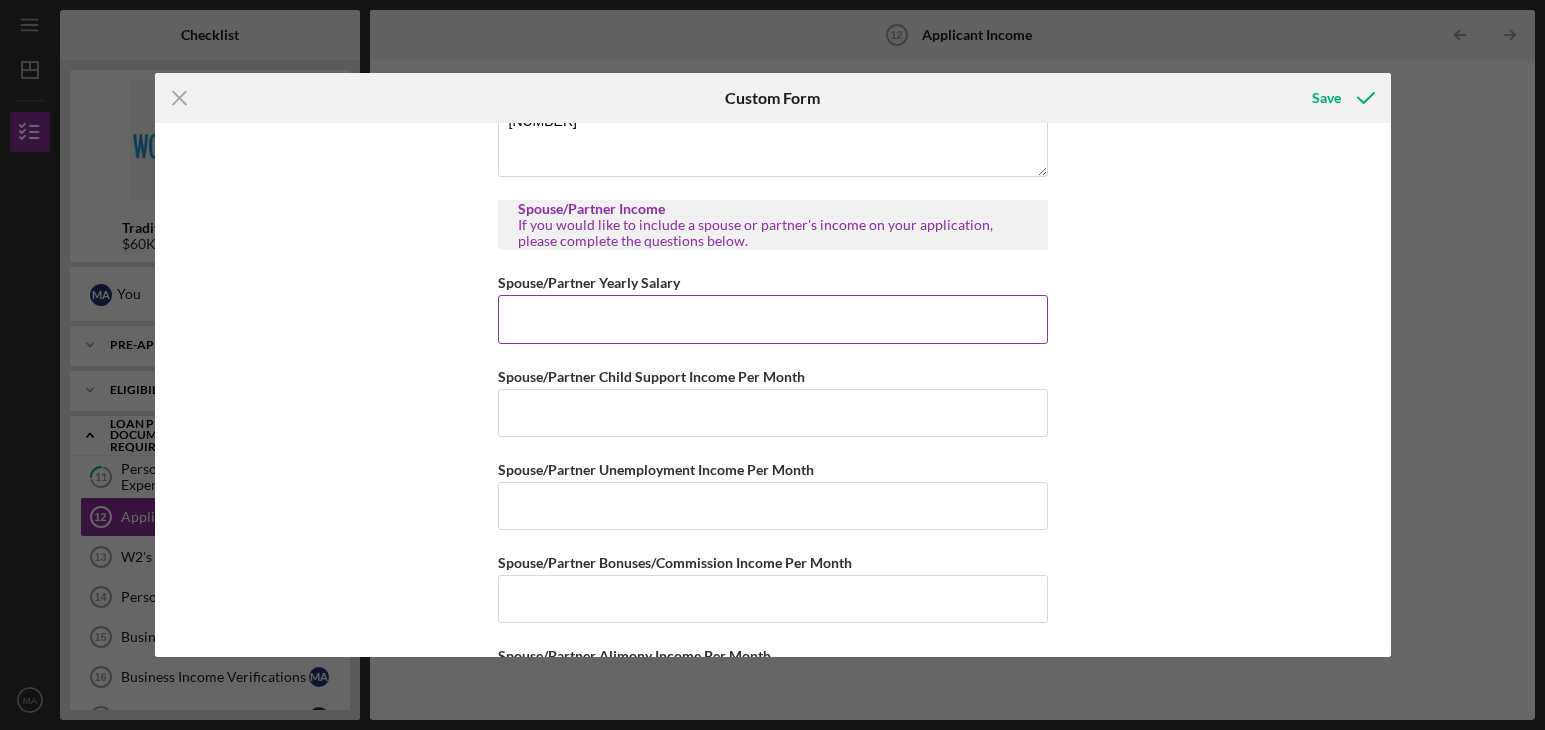 click on "Spouse/Partner Yearly Salary" at bounding box center [773, 319] 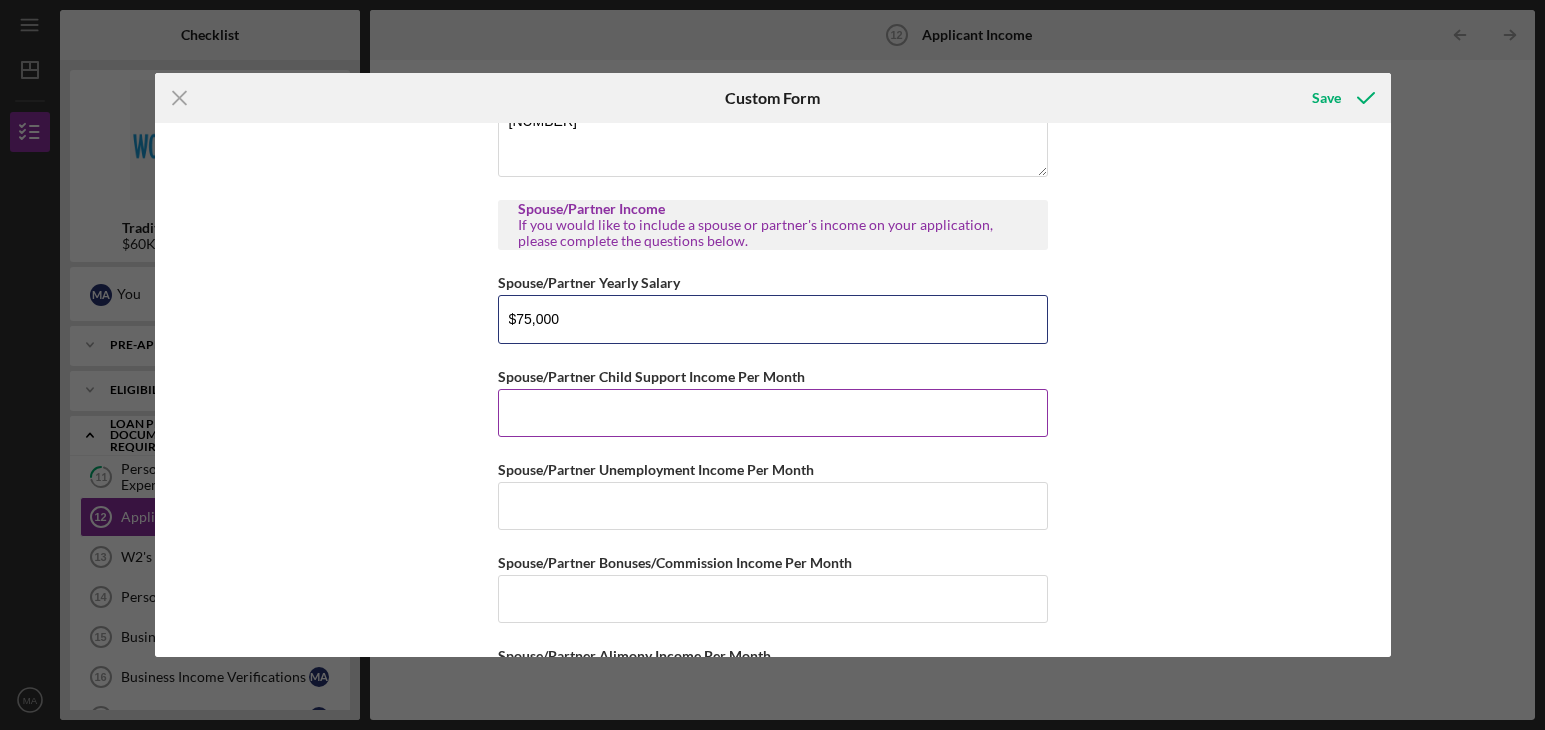 type on "$75,000" 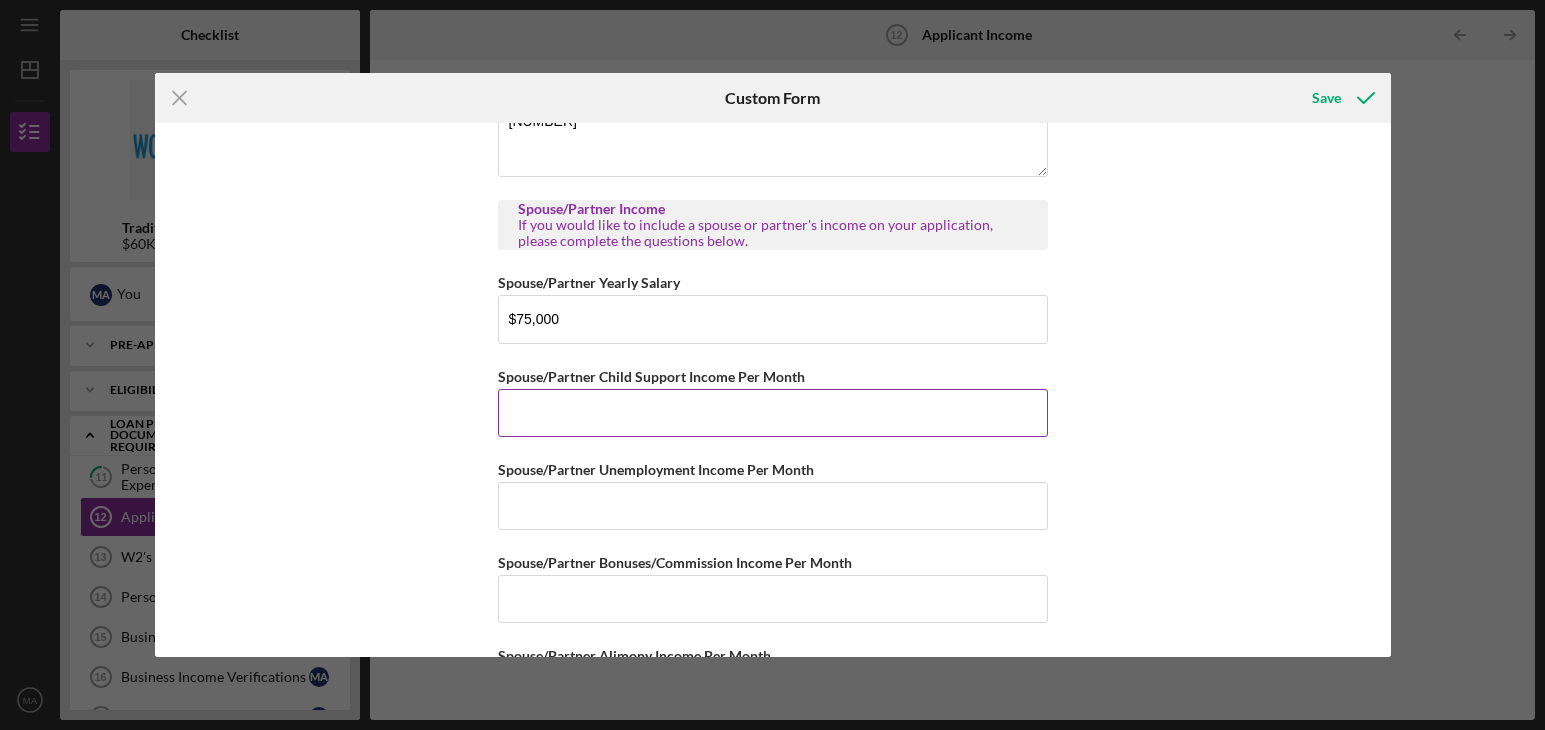 click on "Spouse/Partner Child Support Income Per Month" at bounding box center (773, 413) 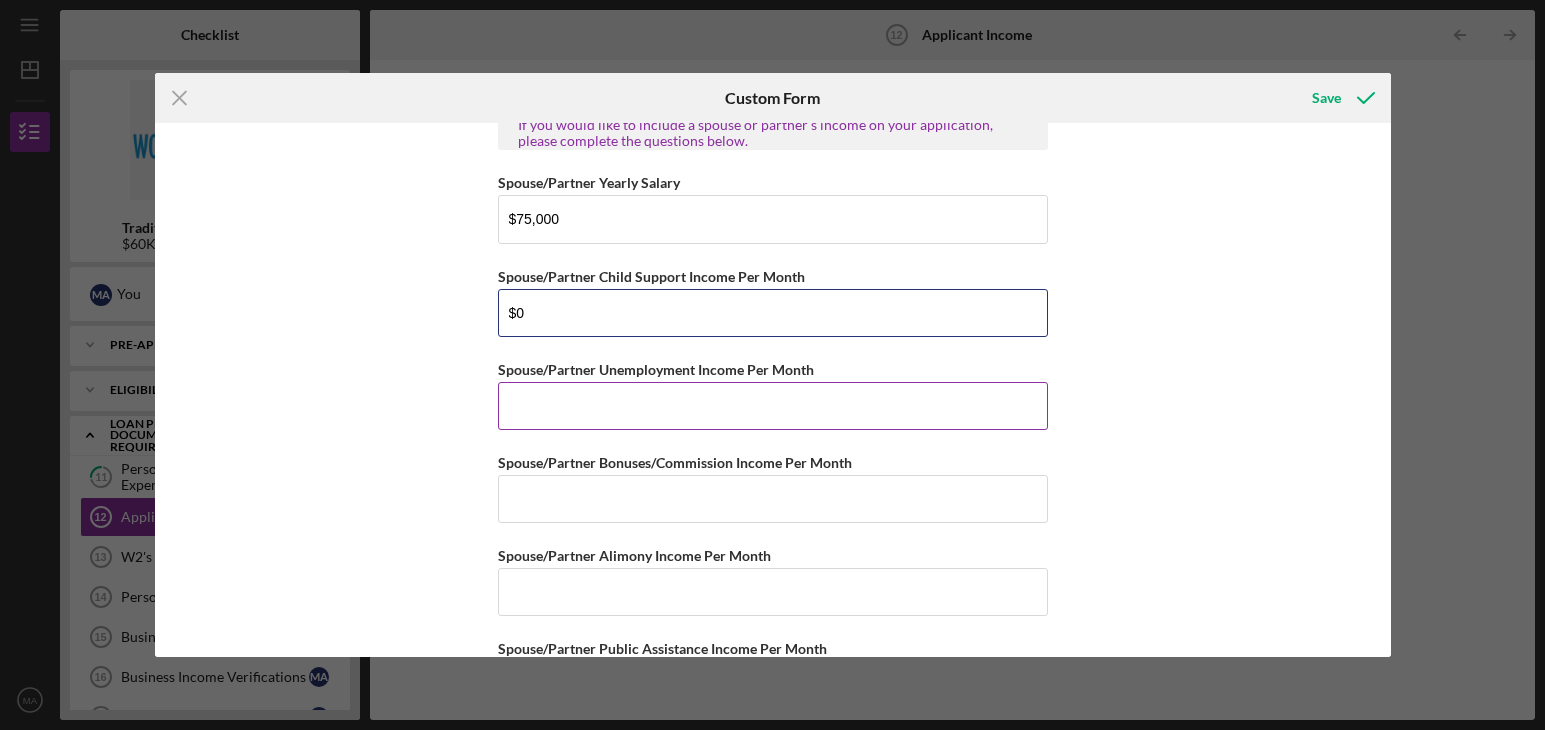 type on "$0" 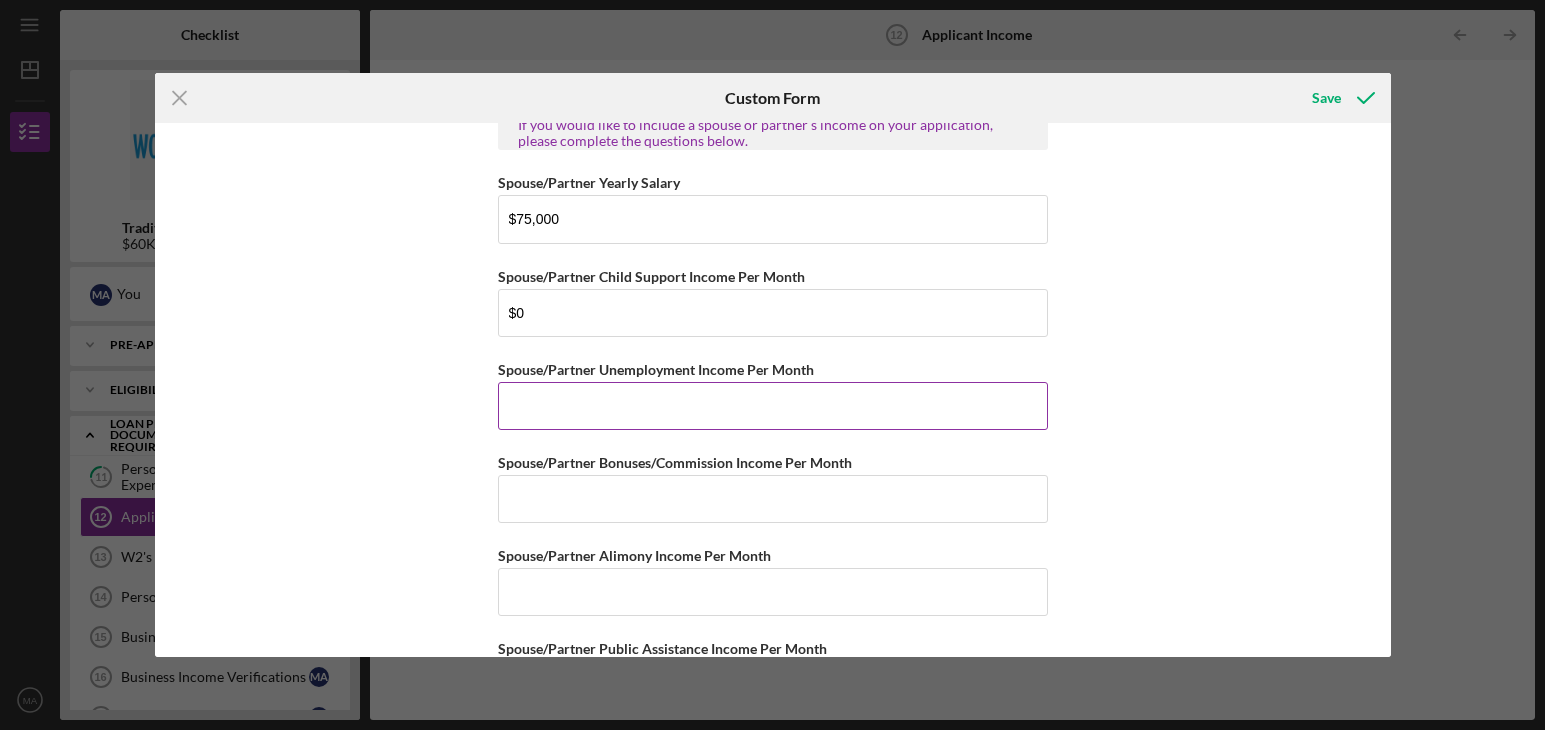 click on "Spouse/Partner Unemployment Income Per Month" at bounding box center [773, 406] 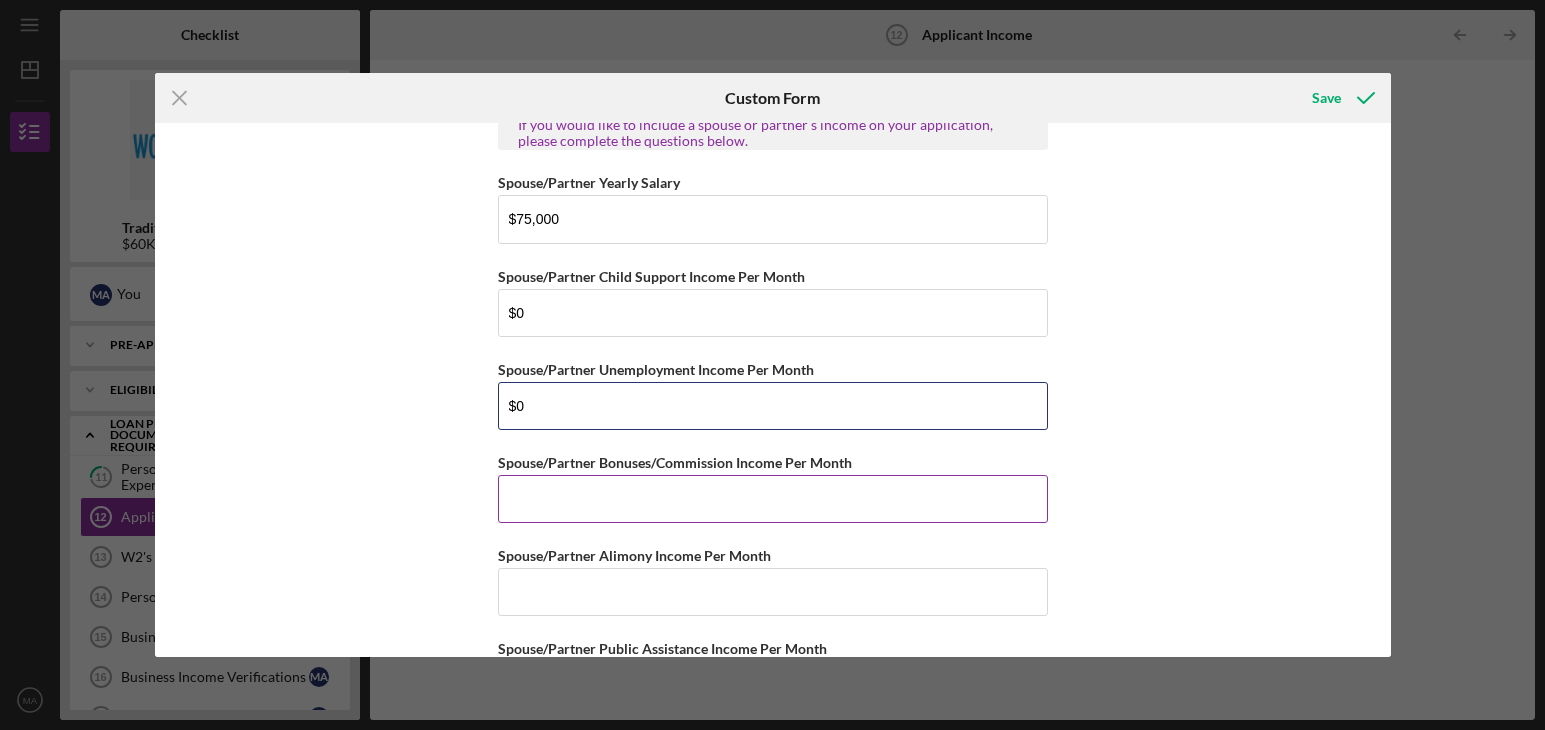 scroll, scrollTop: 1200, scrollLeft: 0, axis: vertical 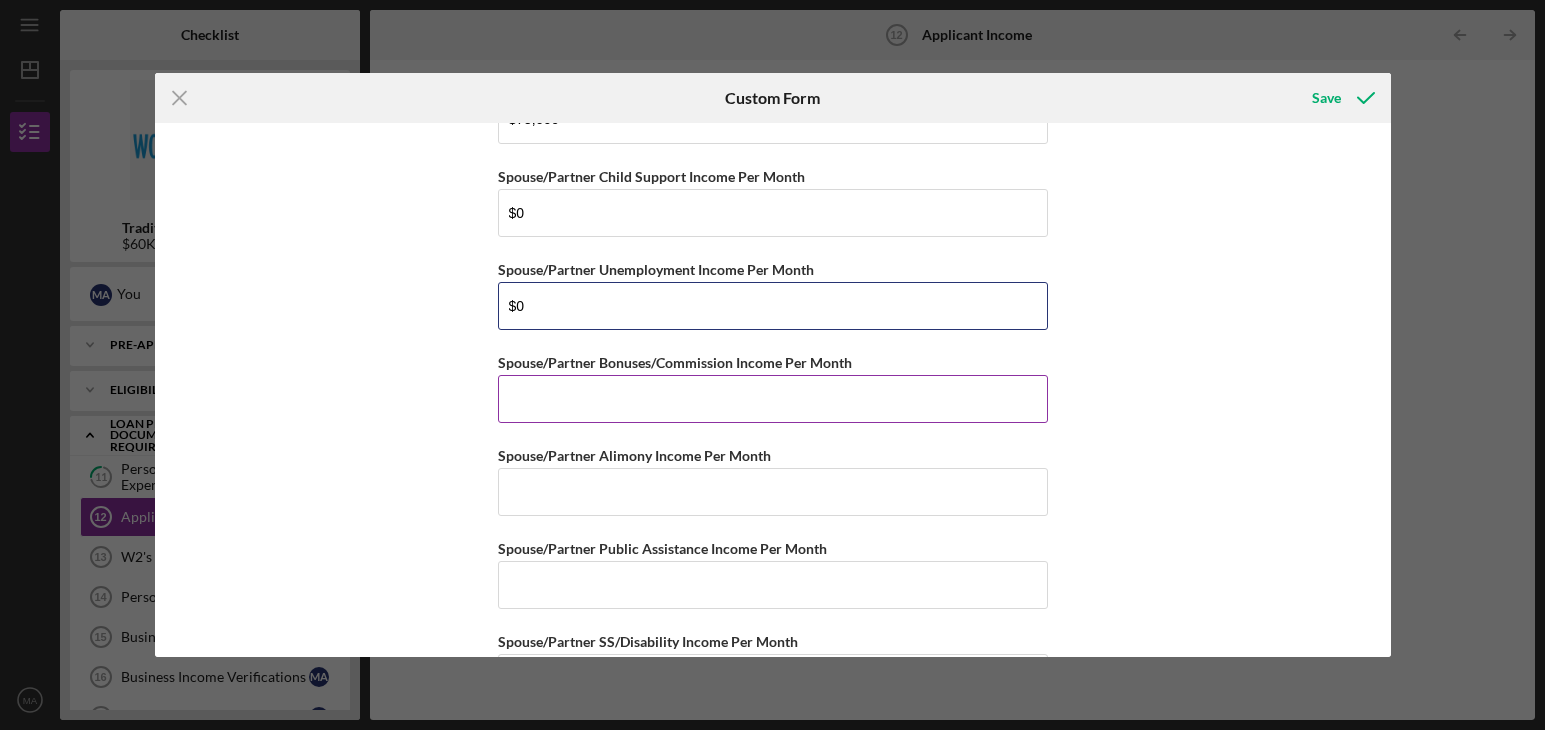 type on "$0" 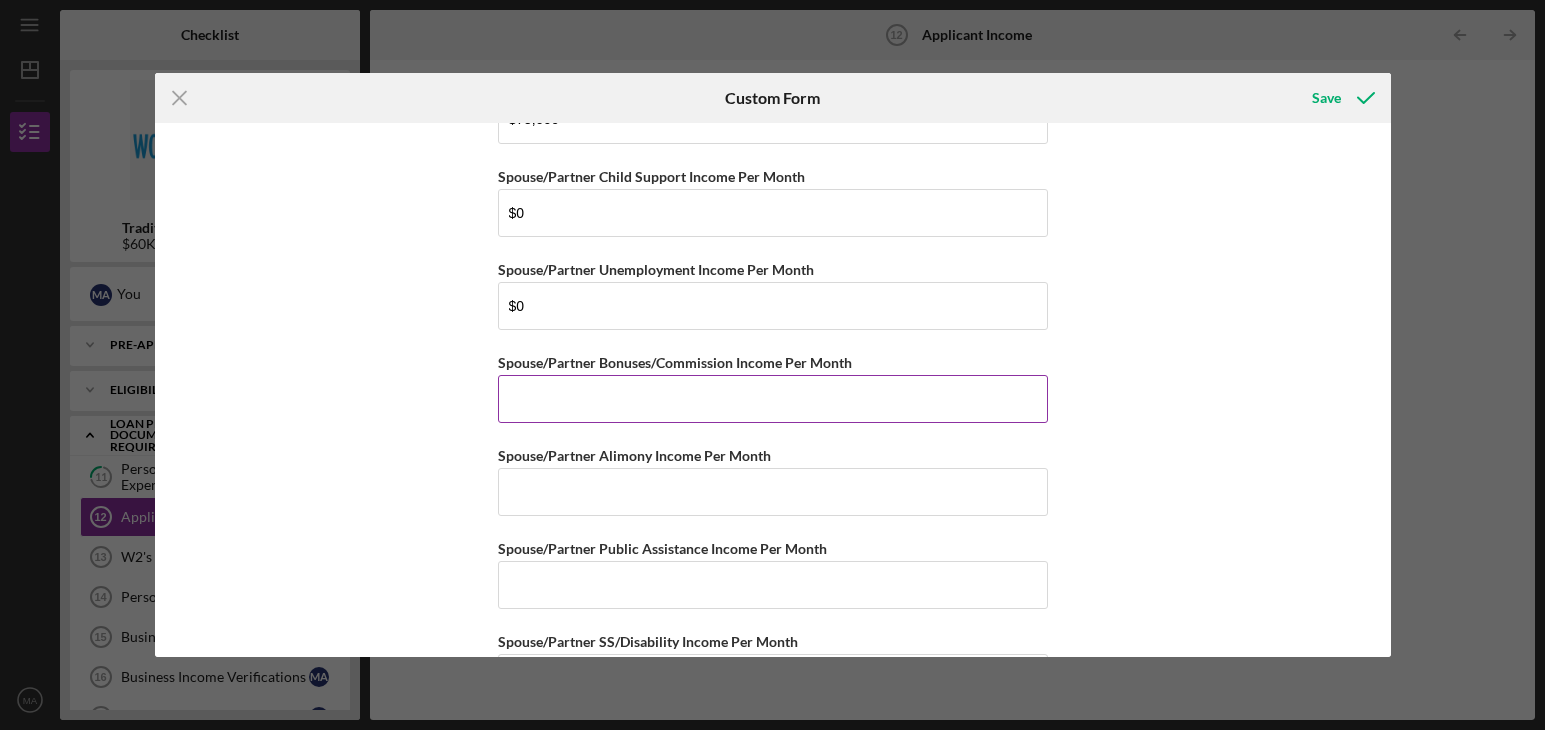 click on "Spouse/Partner Bonuses/Commission Income Per Month" at bounding box center [773, 399] 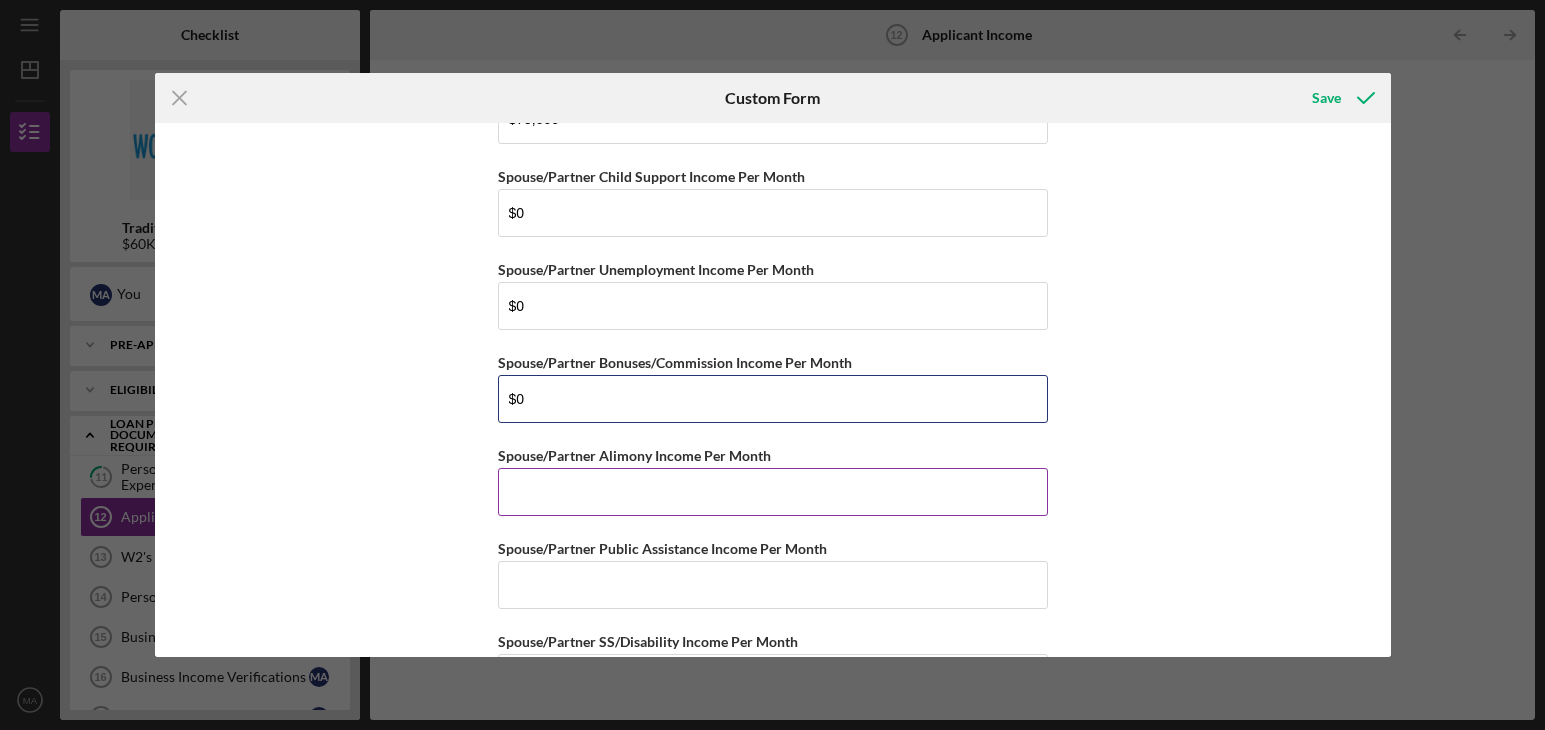 type on "$0" 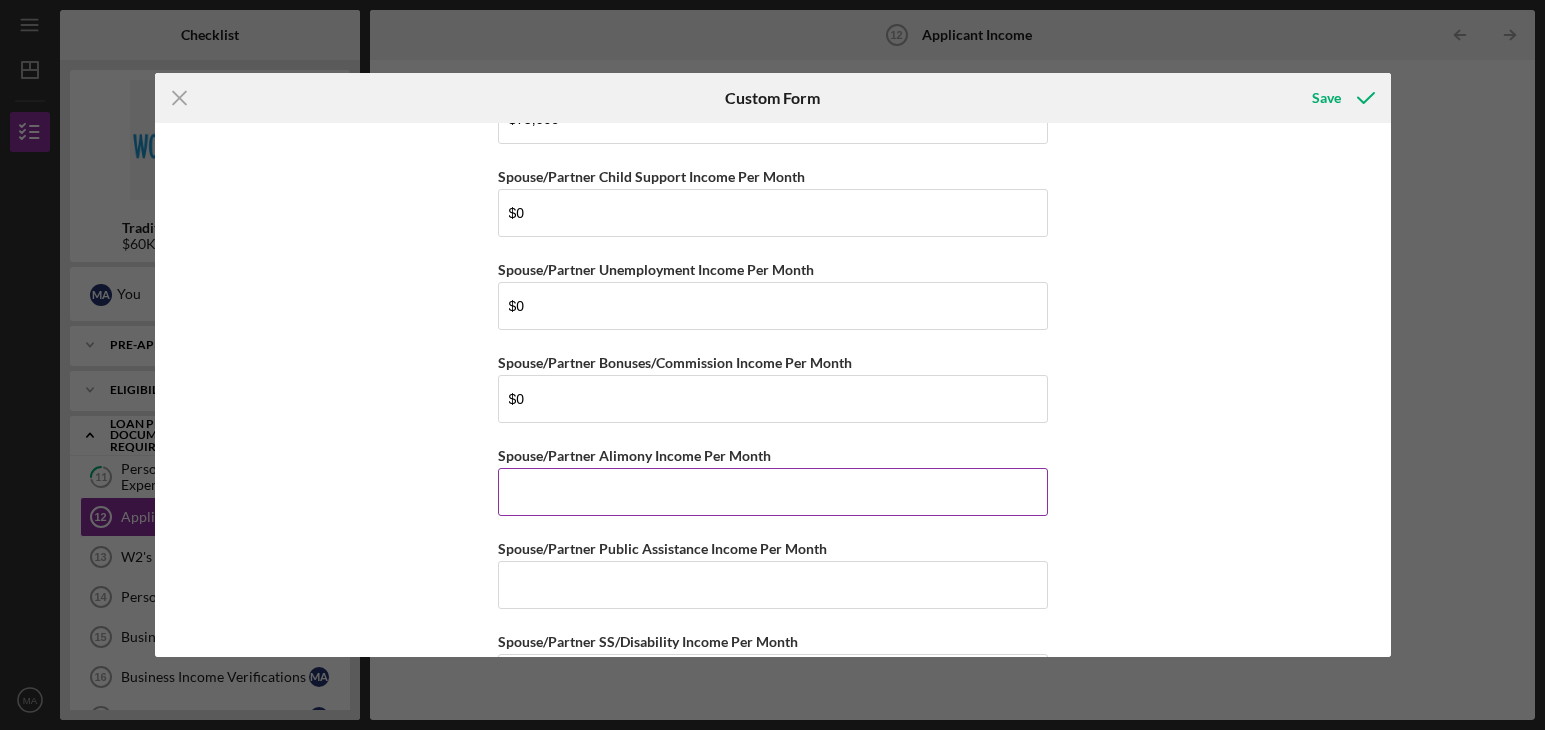 click on "Spouse/Partner Alimony Income Per Month" at bounding box center (773, 492) 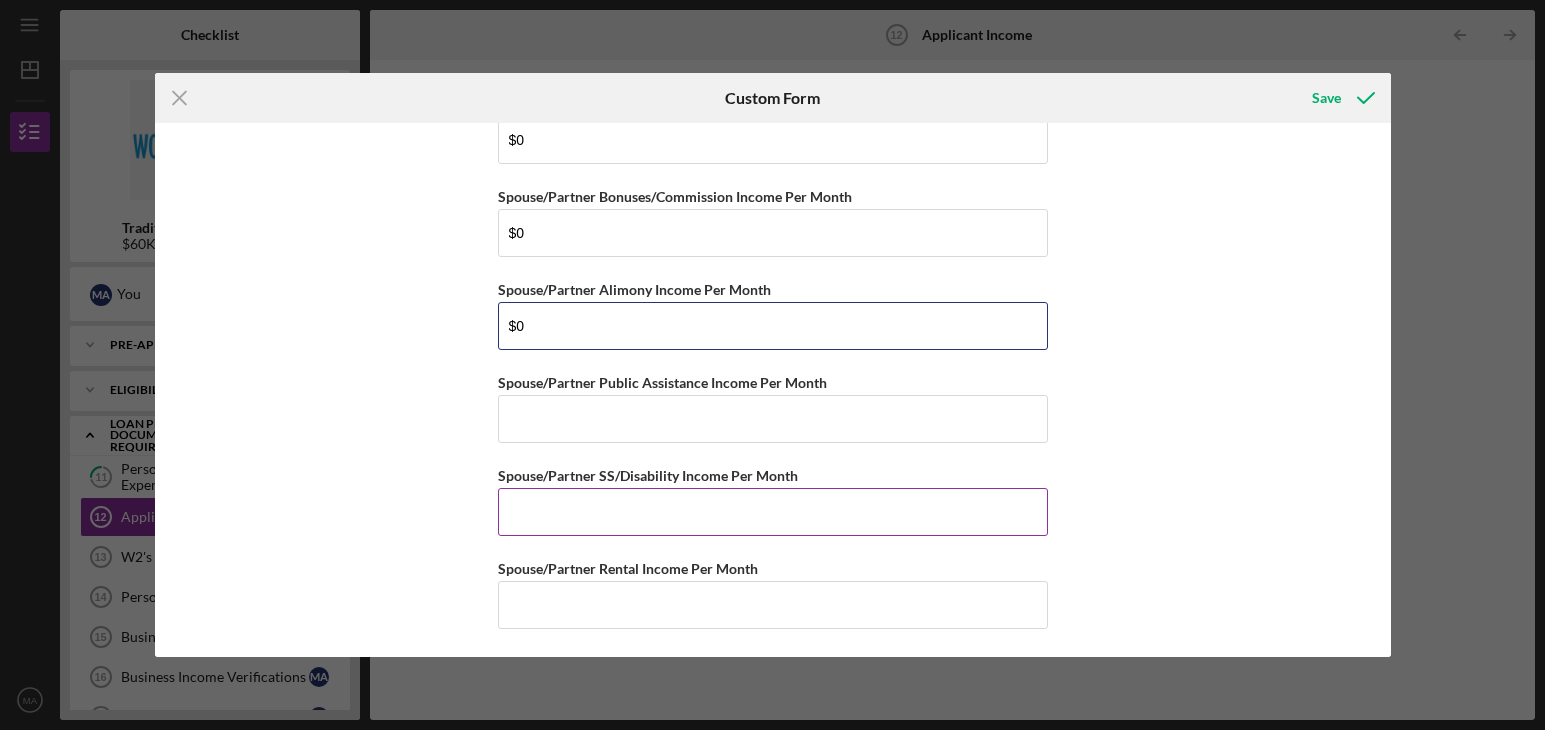 scroll, scrollTop: 1368, scrollLeft: 0, axis: vertical 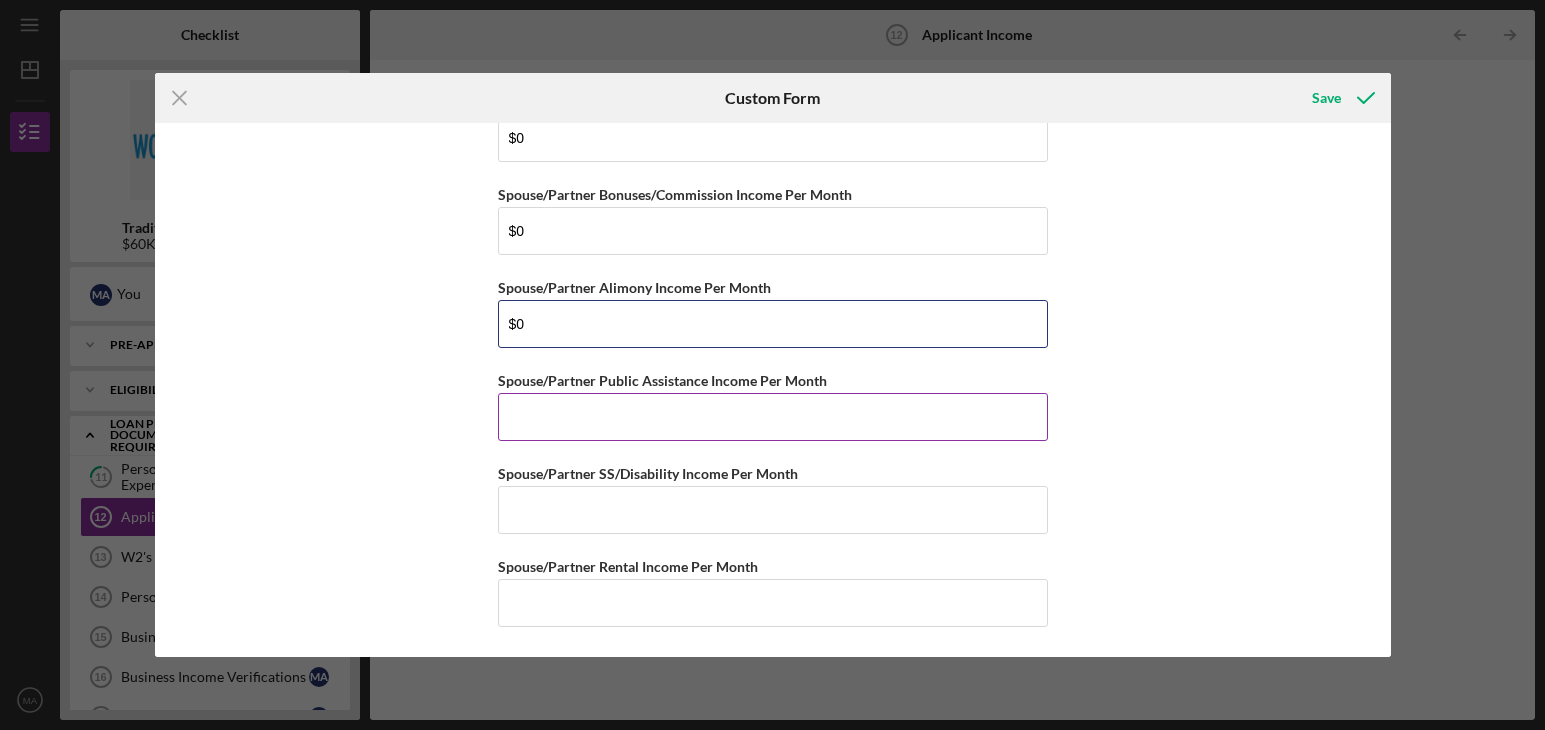type on "$0" 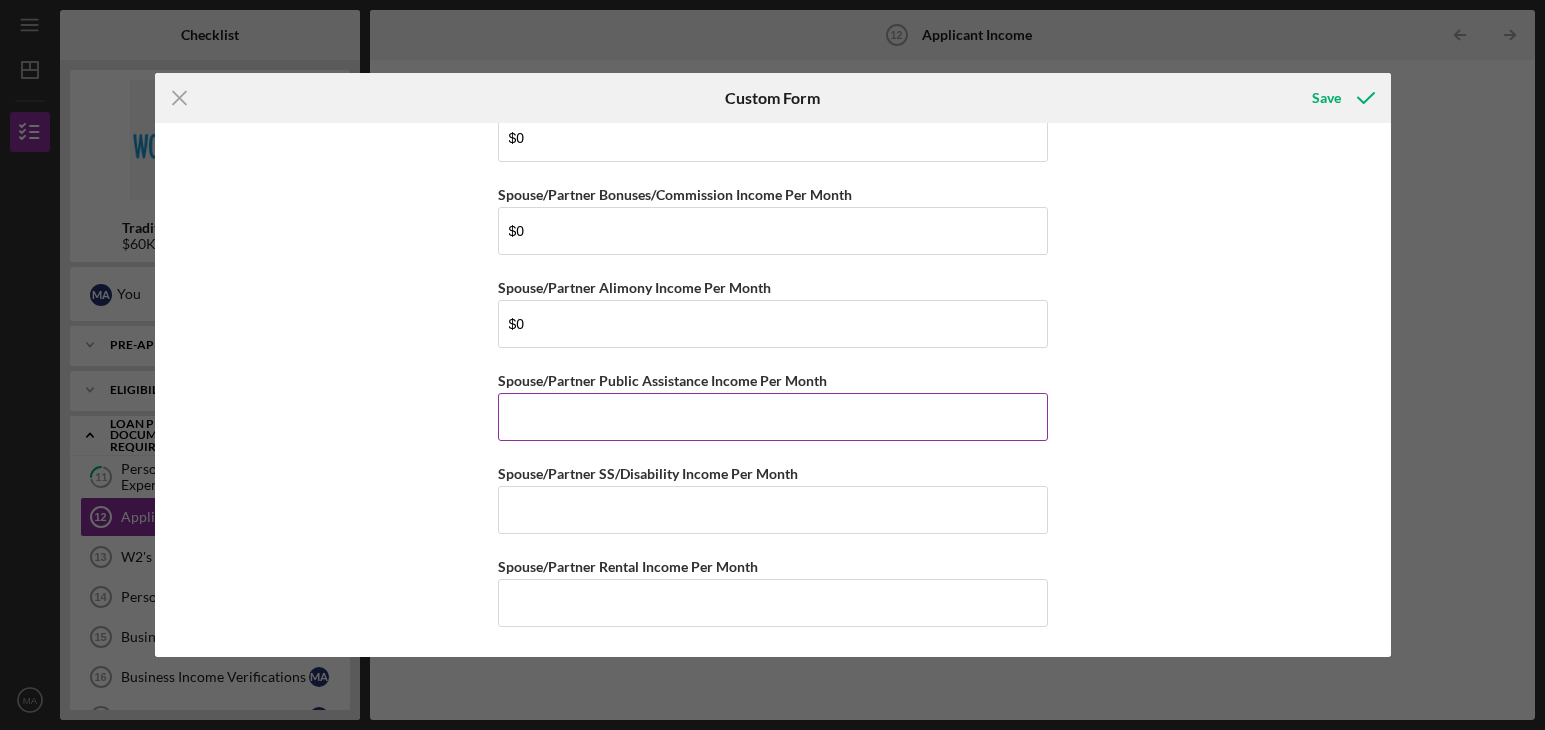click on "Spouse/Partner Public Assistance Income Per Month" at bounding box center [773, 417] 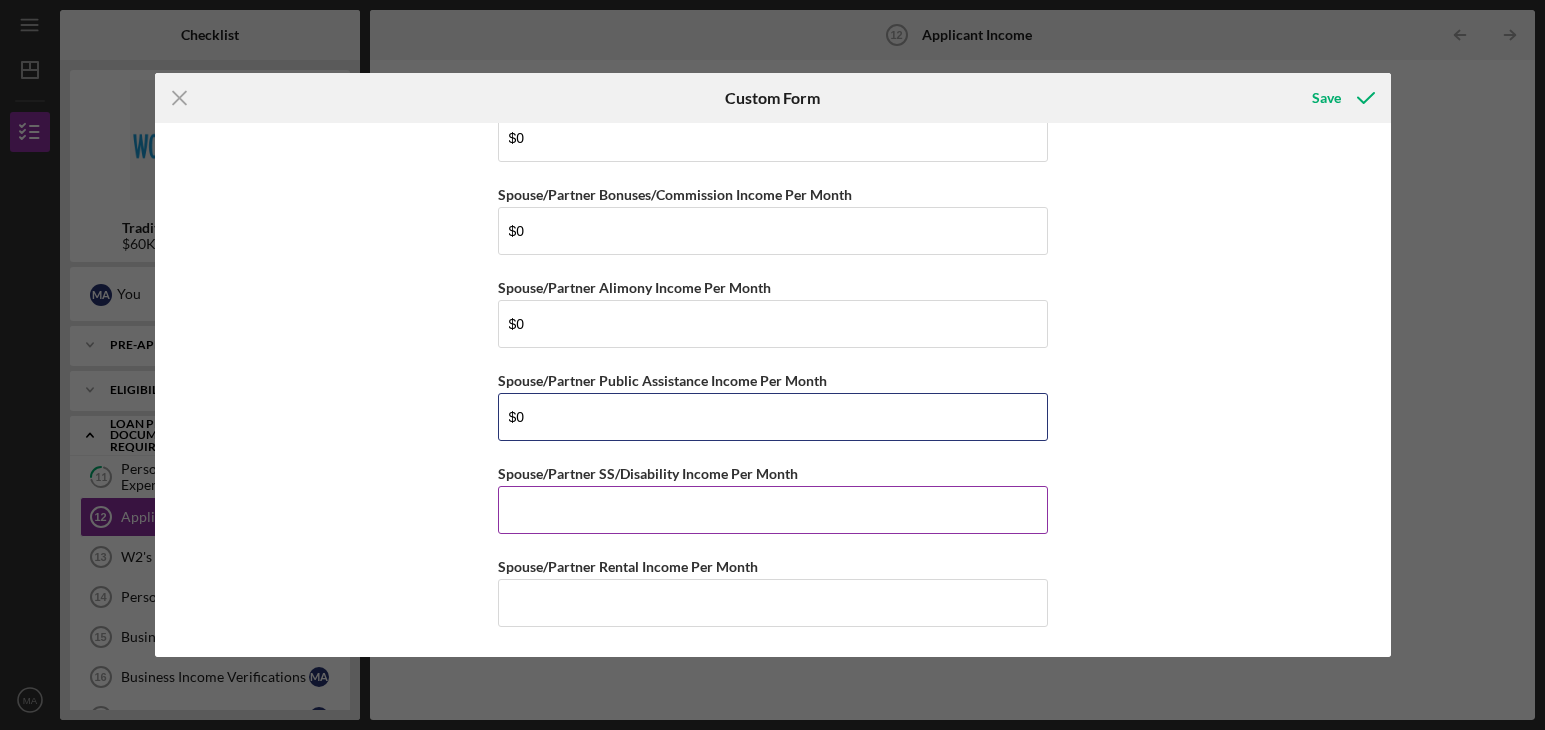 type on "$0" 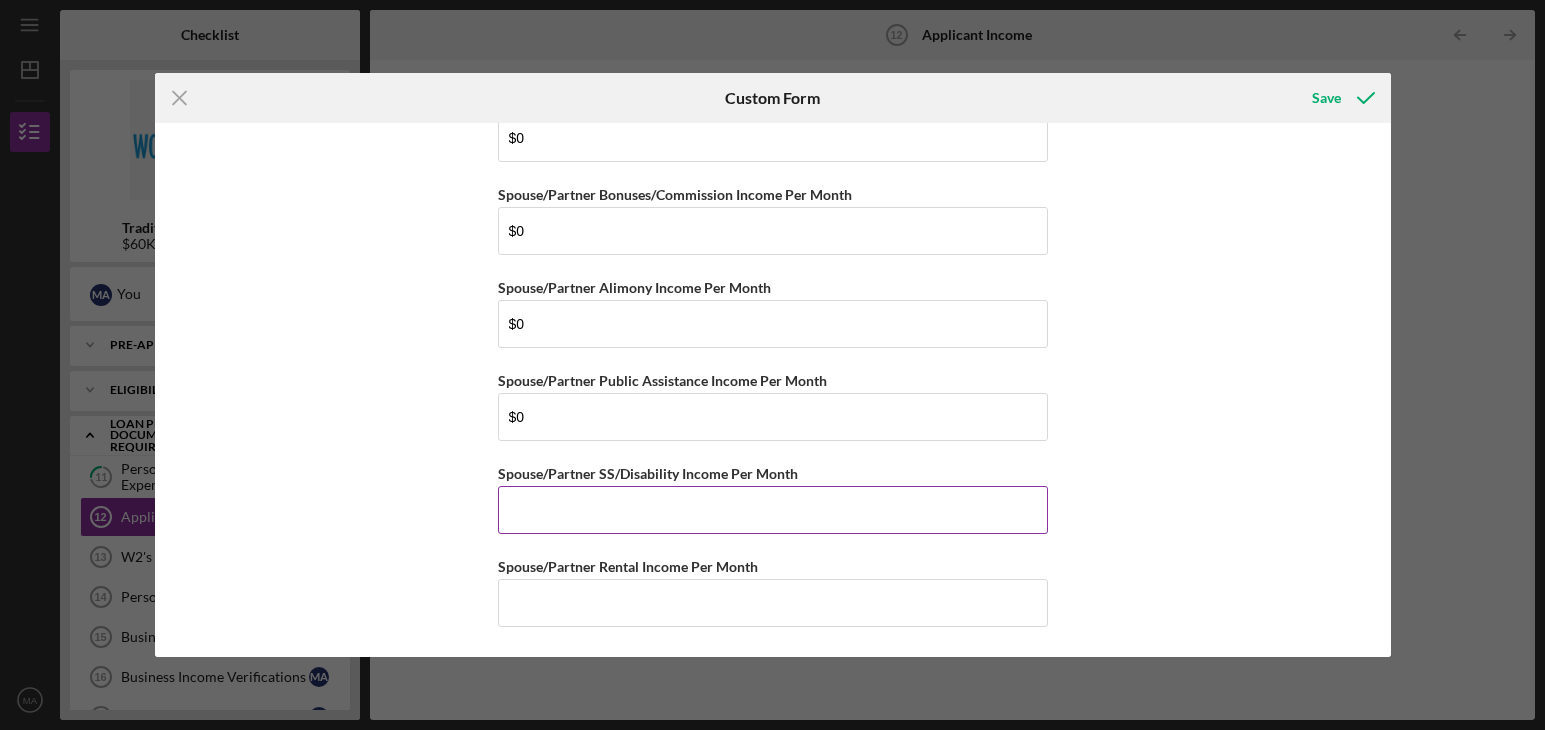 click on "Spouse/Partner SS/Disability Income Per Month" at bounding box center [773, 510] 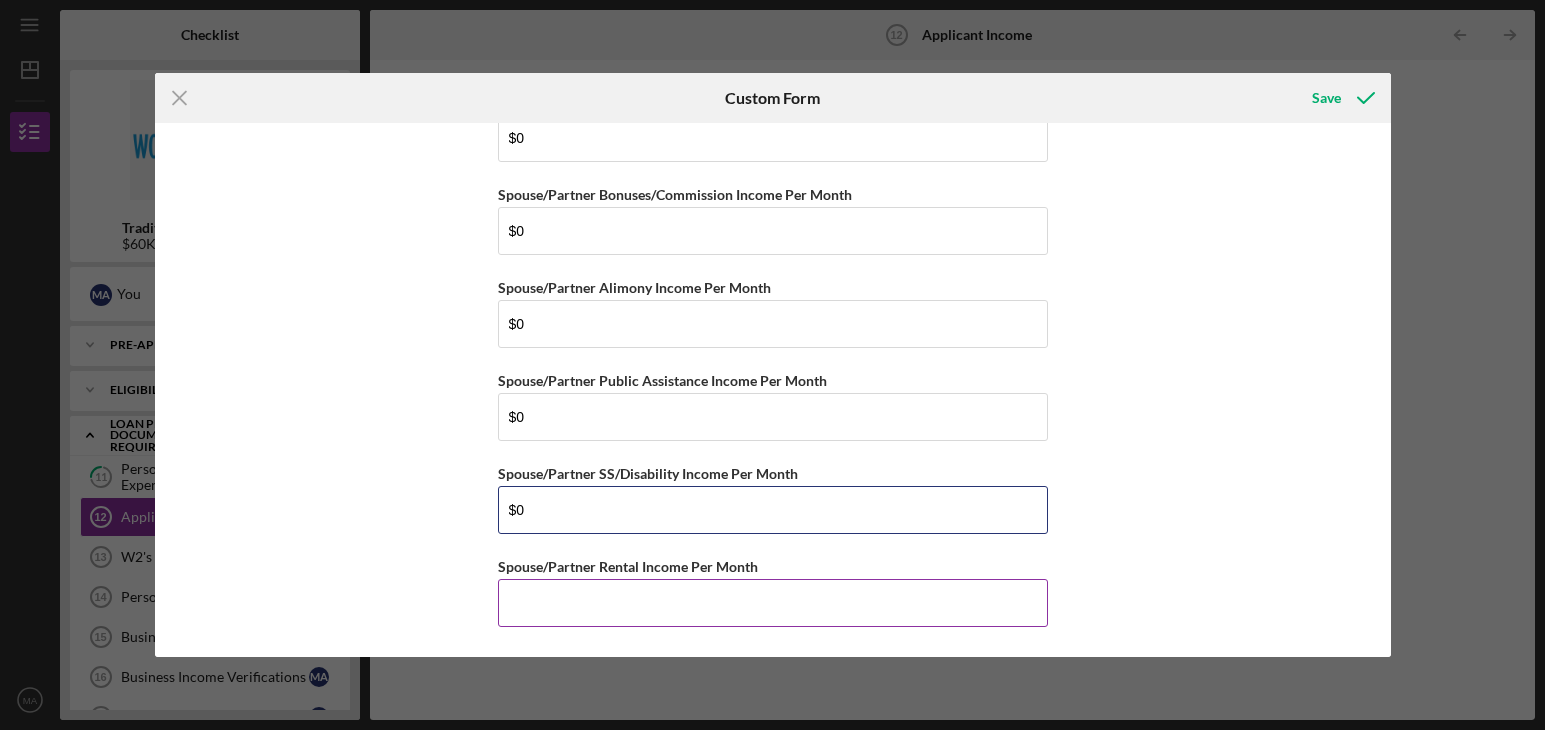 type on "$0" 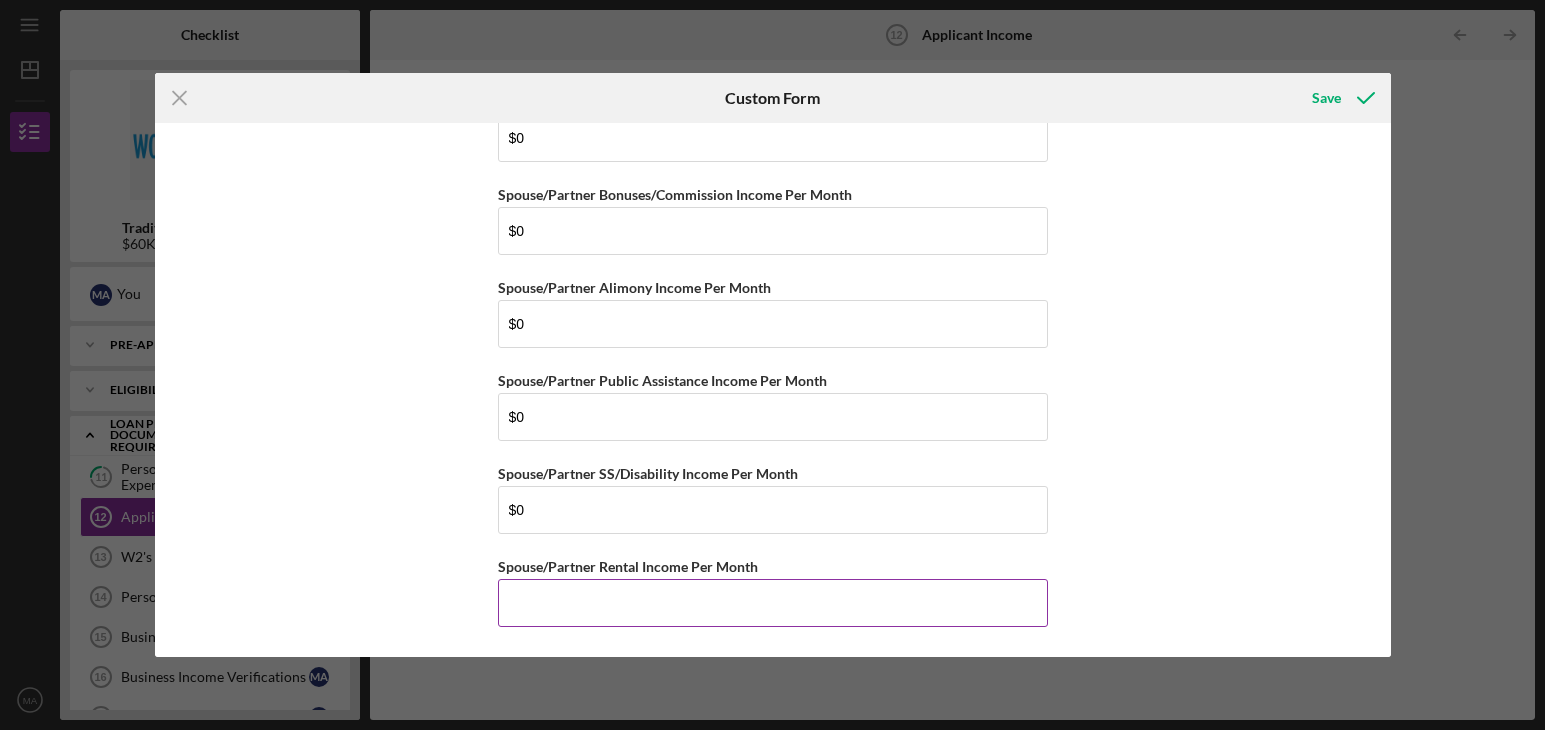 click on "Spouse/Partner Rental Income Per Month" at bounding box center (773, 603) 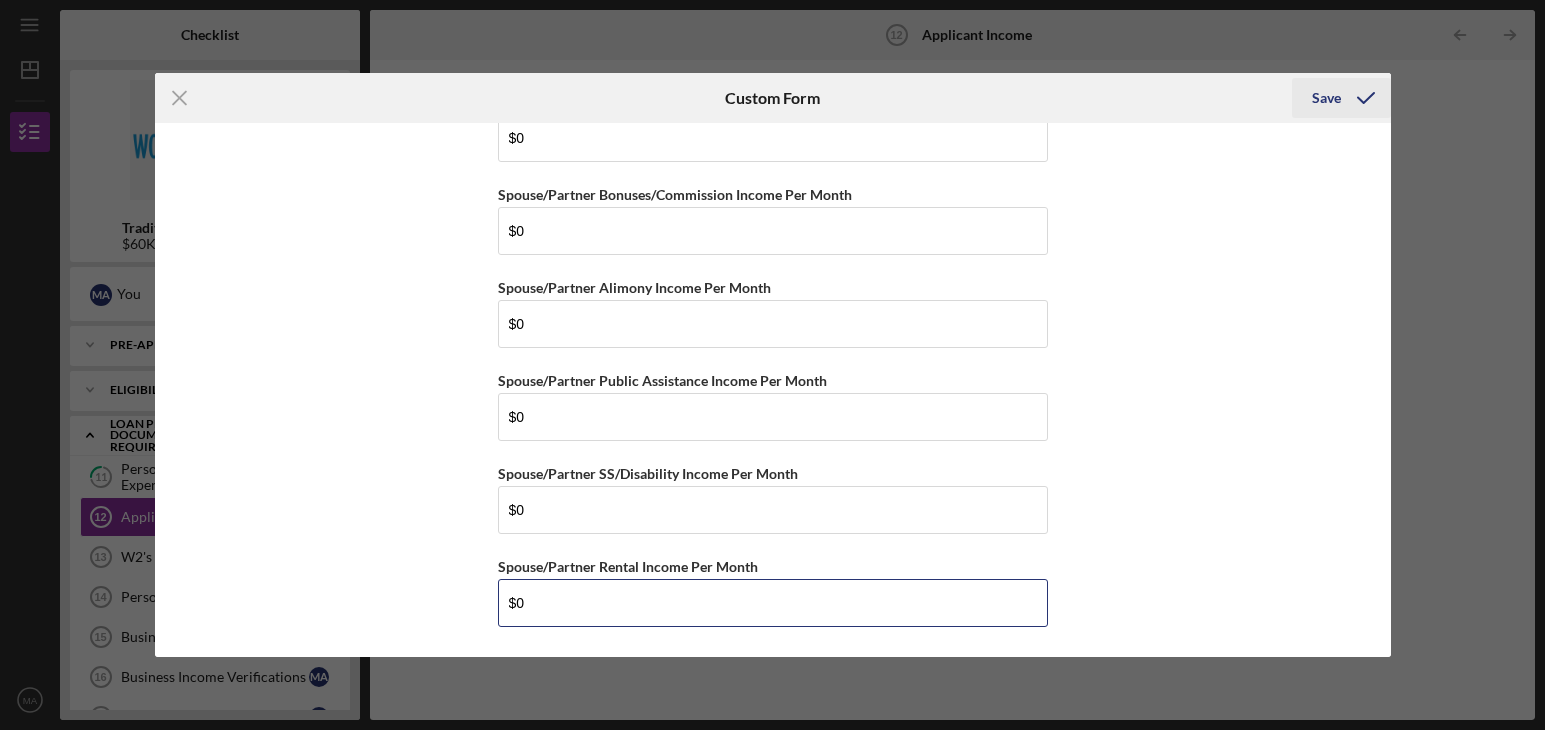 type on "$0" 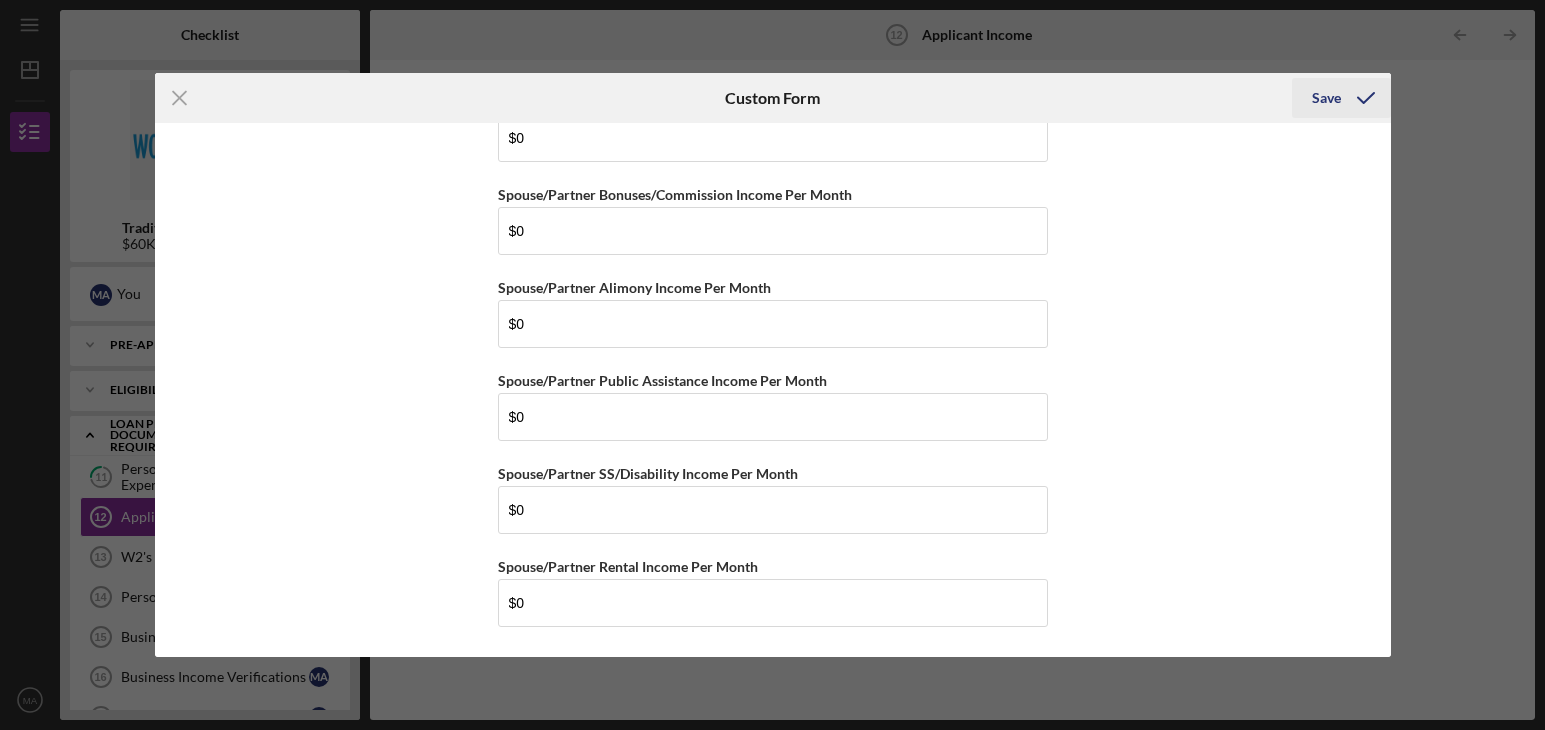 click 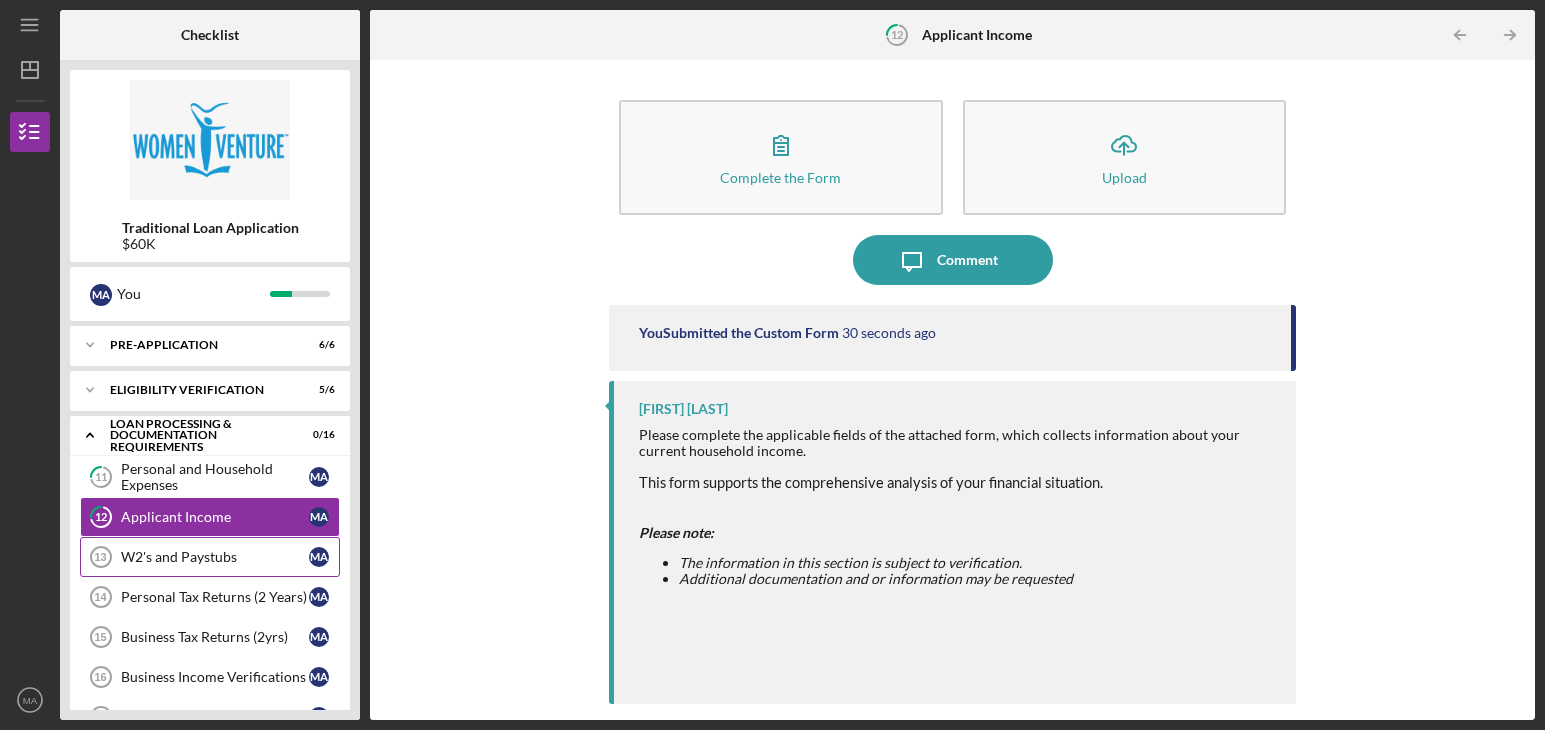 click on "W2's and Paystubs" at bounding box center [215, 557] 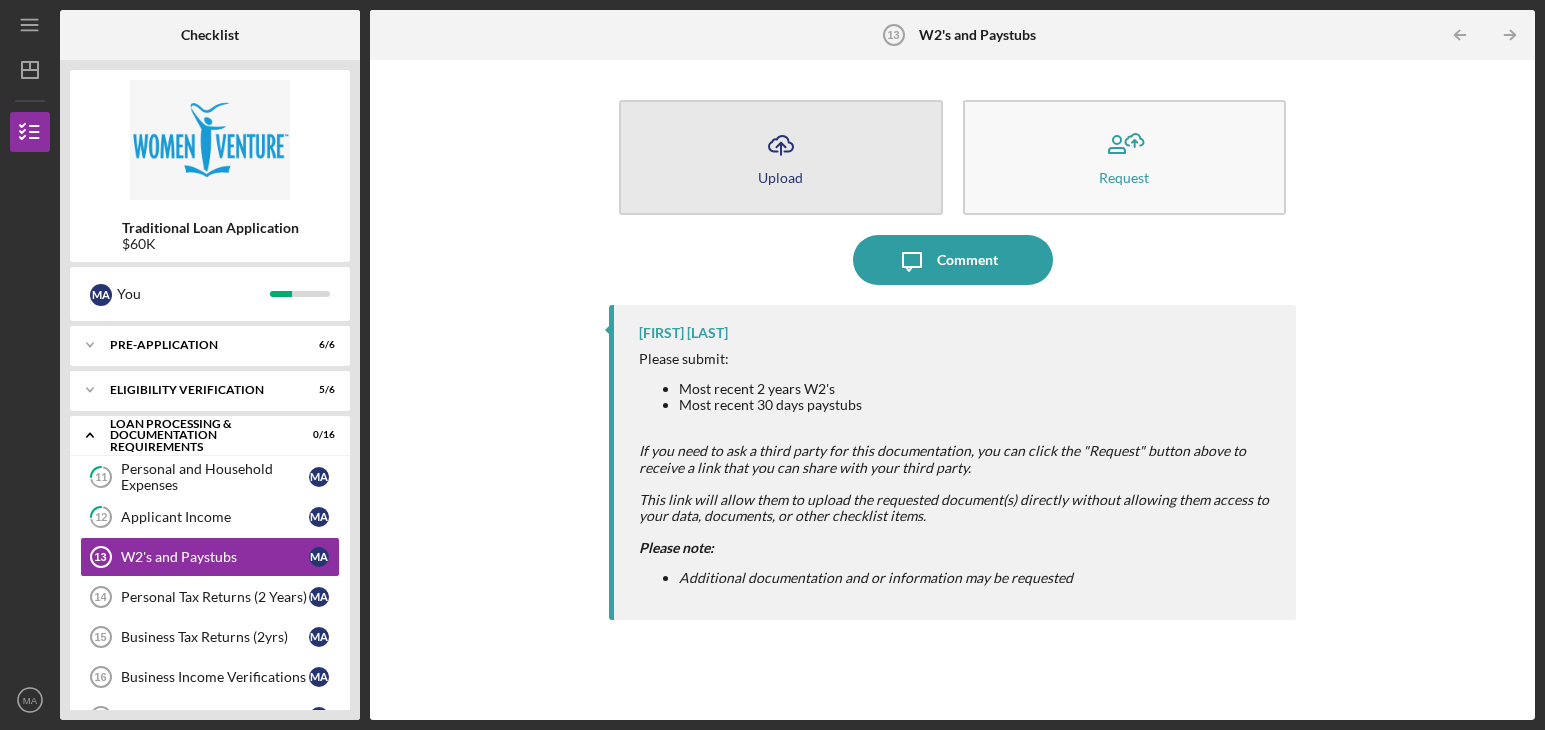 click on "Icon/Upload" 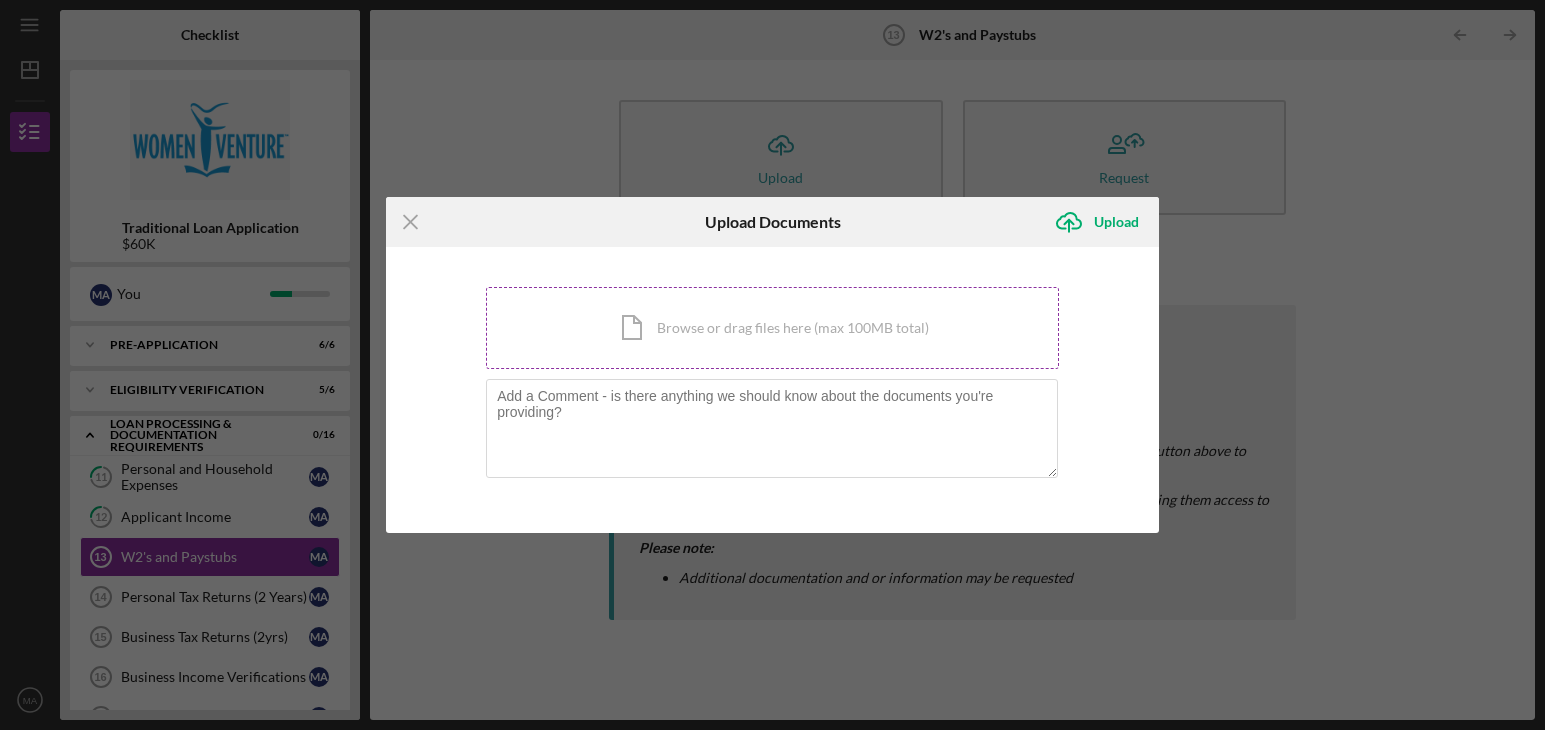 click on "Icon/Document Browse or drag files here (max 100MB total) Tap to choose files or take a photo" at bounding box center [772, 328] 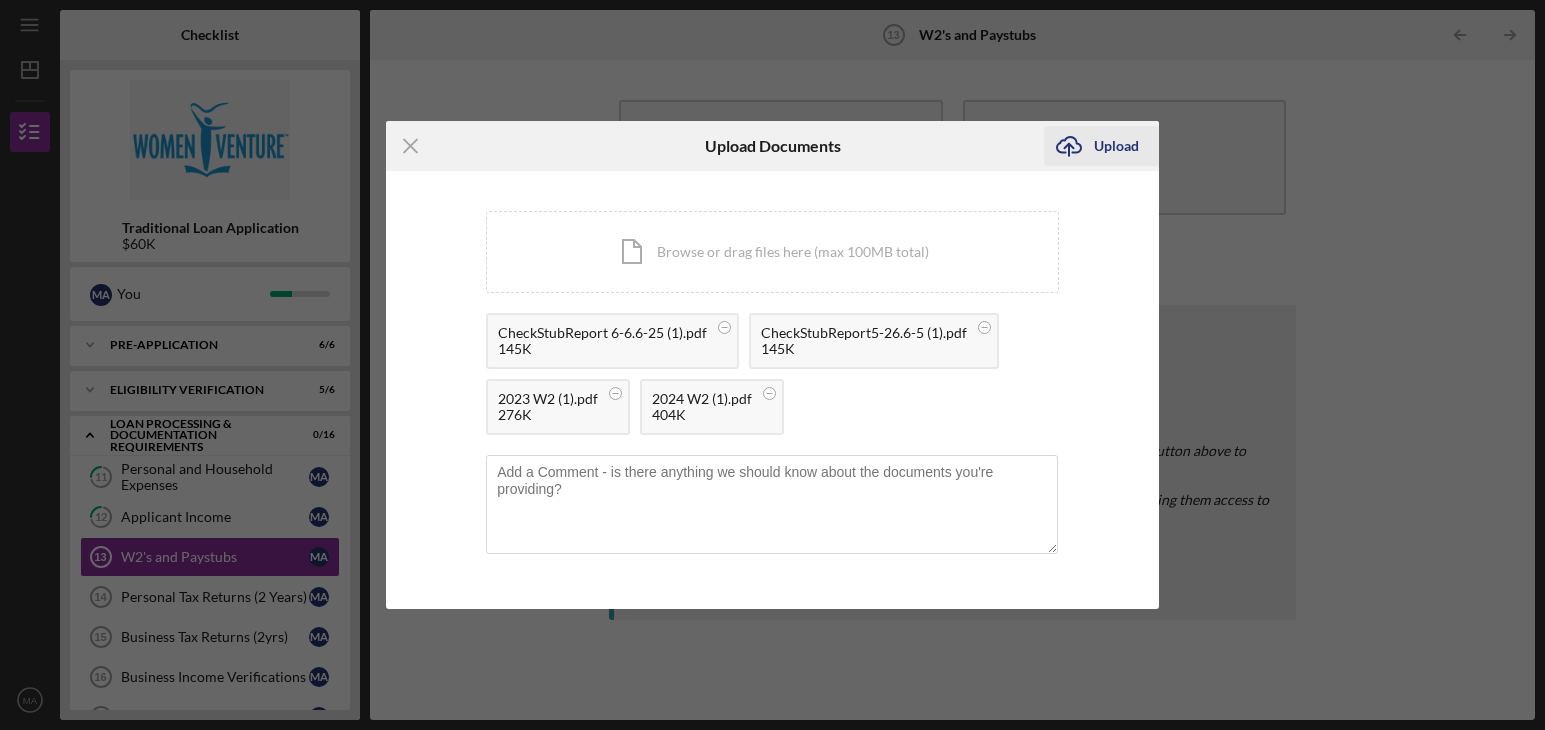 click on "Upload" at bounding box center (1116, 146) 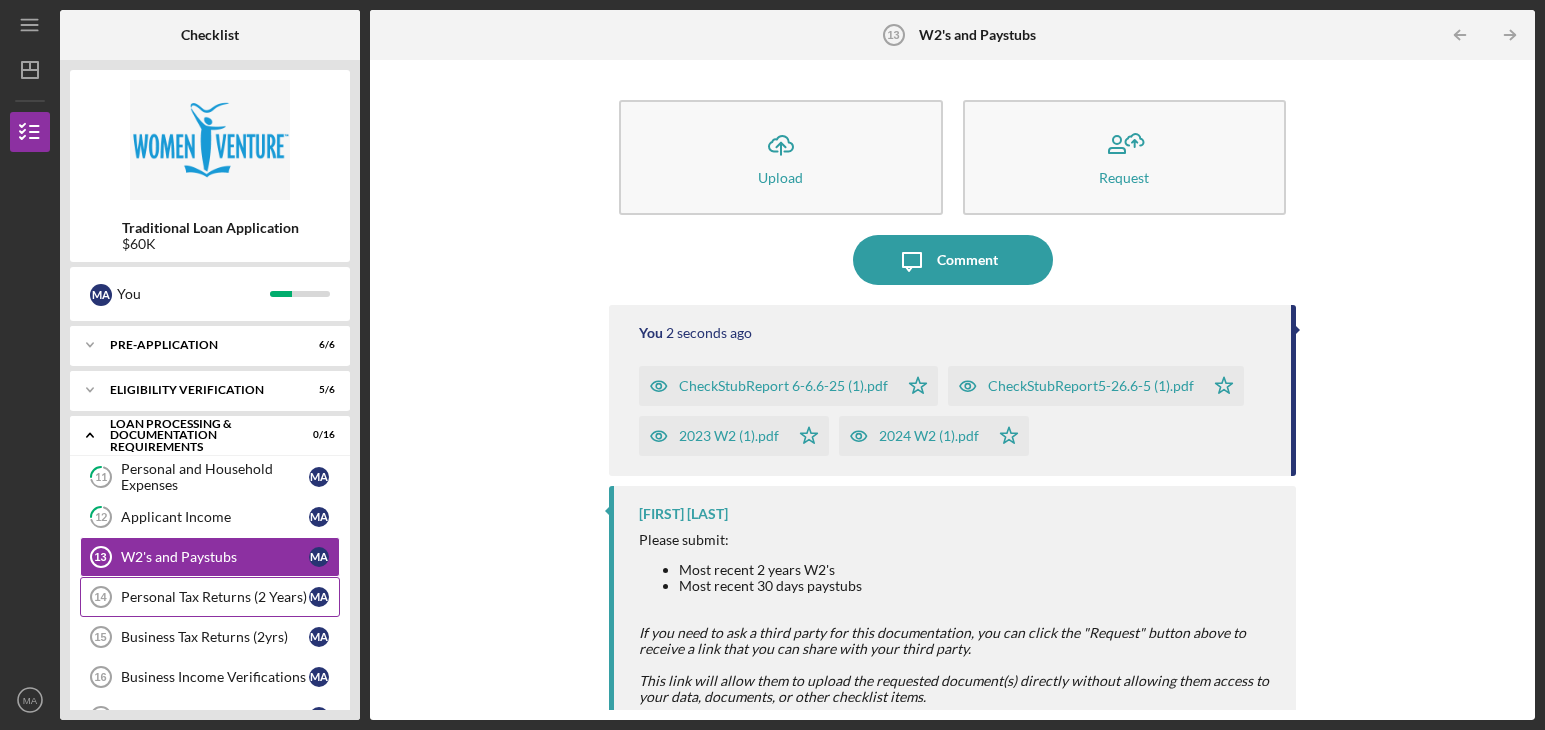 click on "Personal Tax Returns (2 Years)" at bounding box center (215, 597) 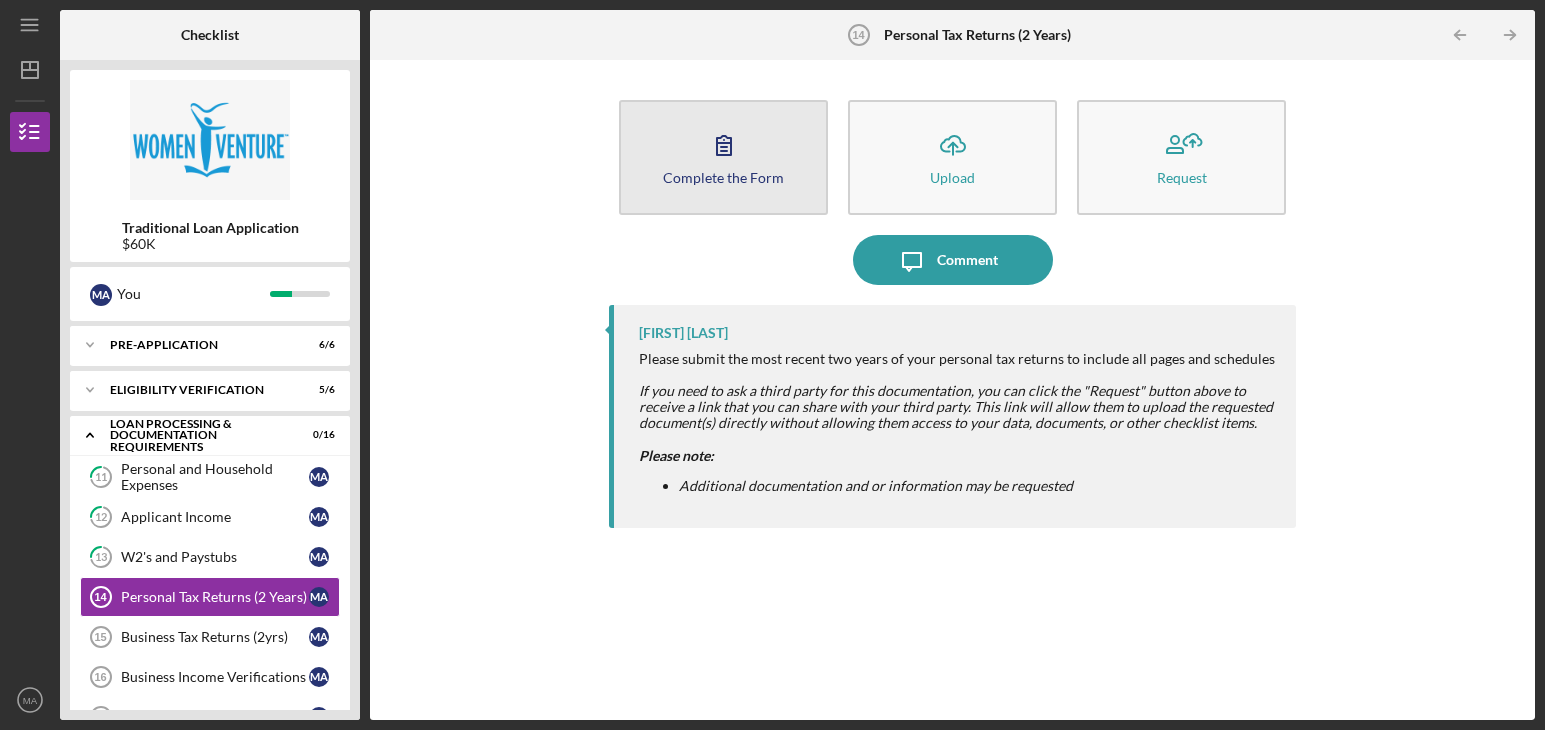 click on "Complete the Form Form" at bounding box center (723, 157) 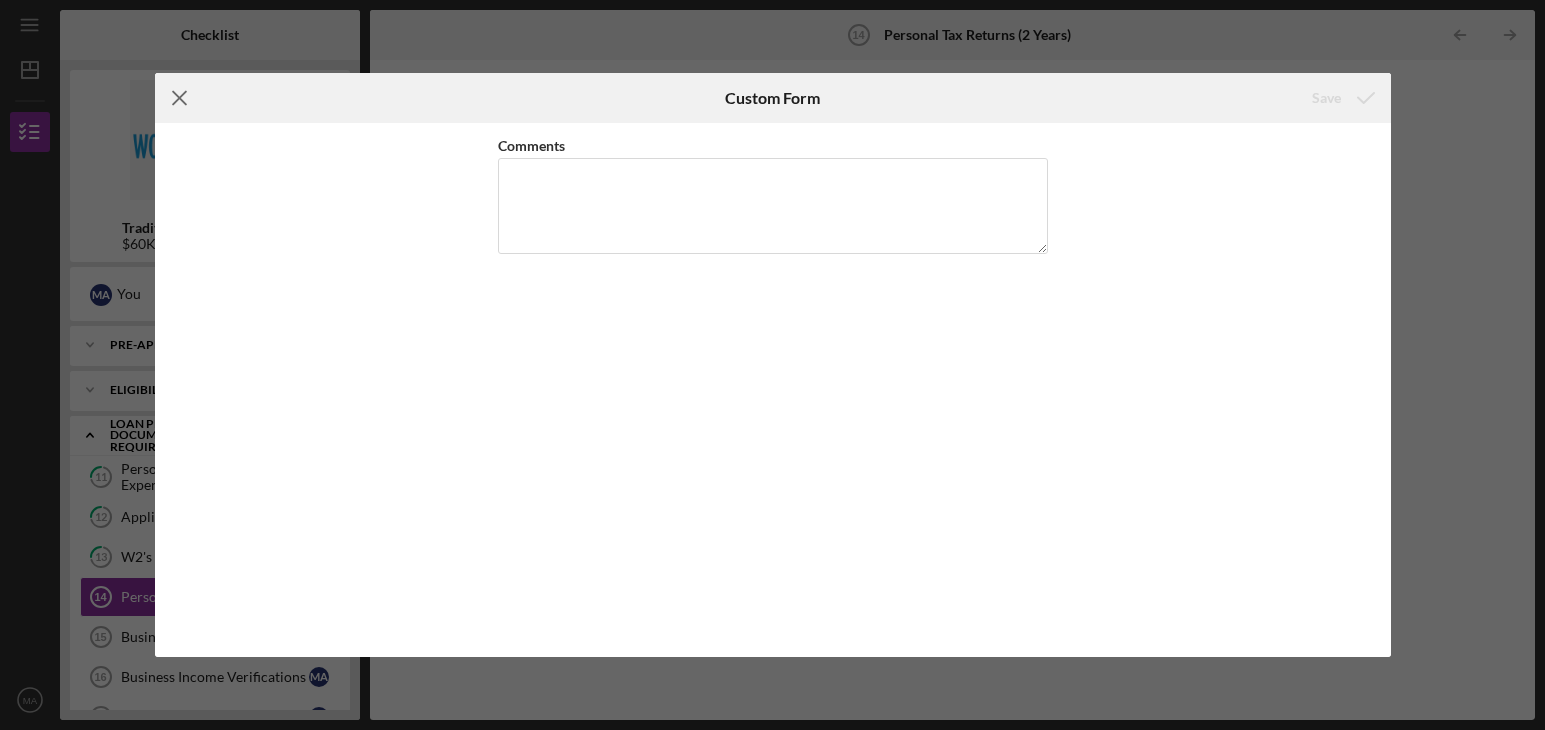 click on "Icon/Menu Close" 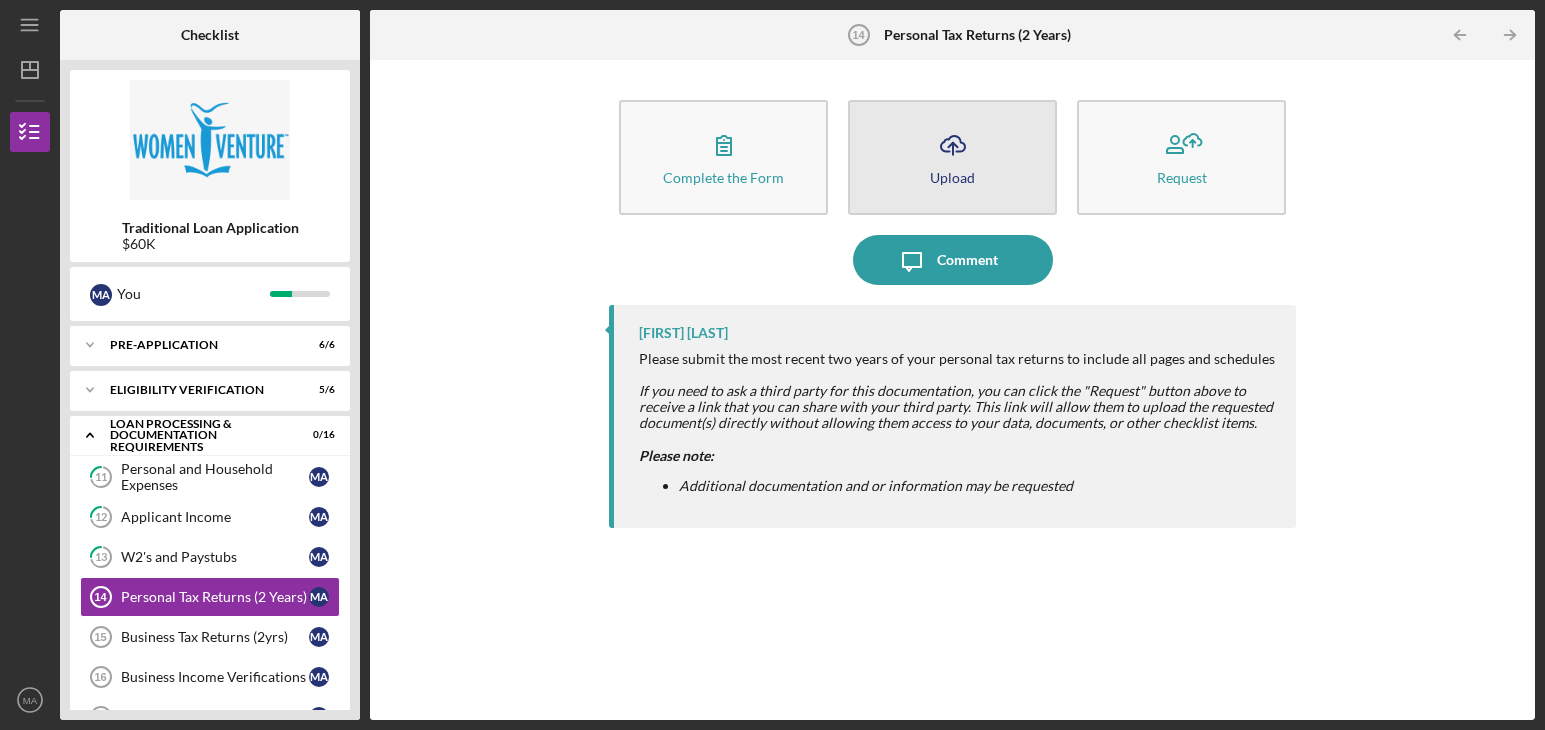 click on "Icon/Upload Upload" at bounding box center [952, 157] 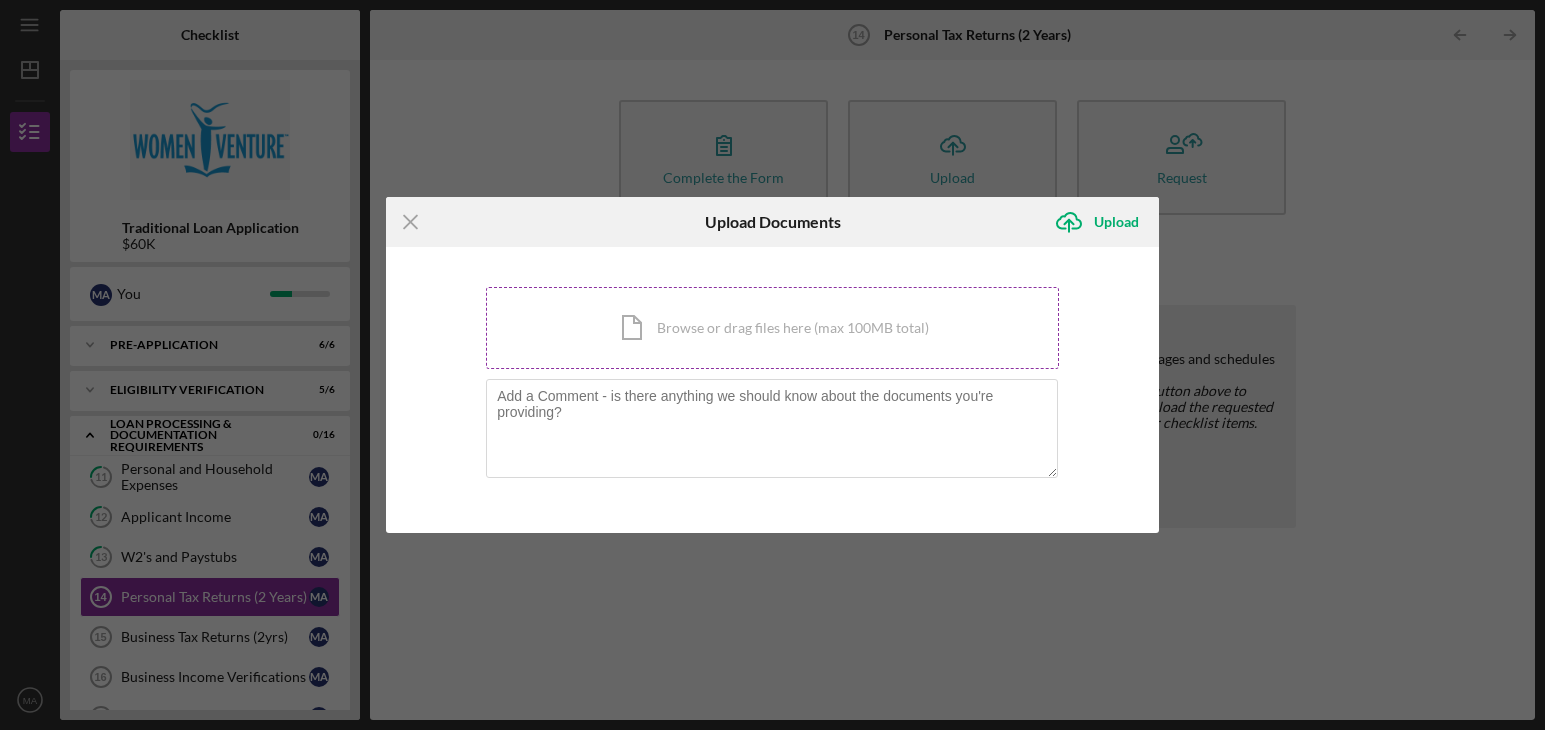click on "Icon/Document Browse or drag files here (max 100MB total) Tap to choose files or take a photo" at bounding box center [772, 328] 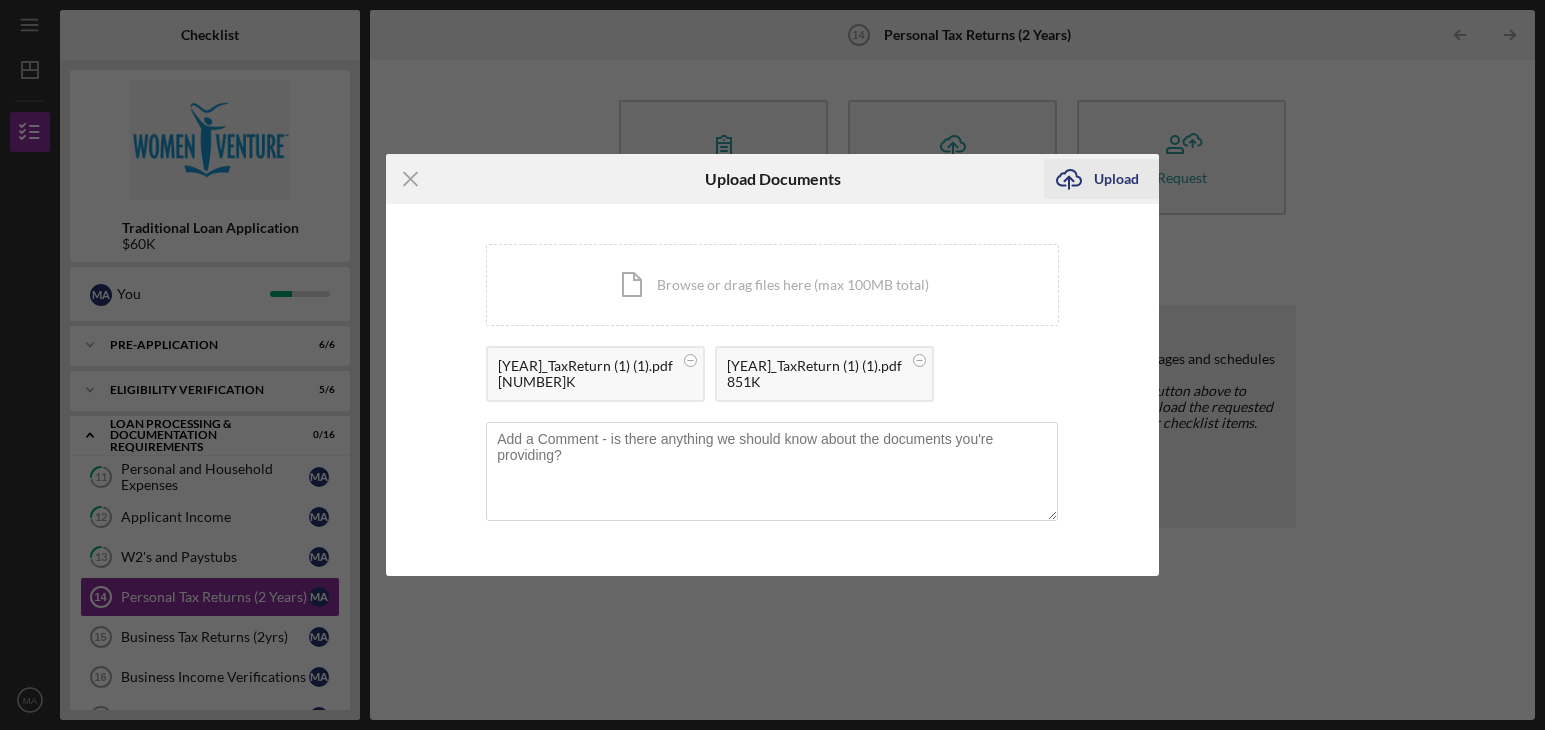 click on "Upload" at bounding box center [1116, 179] 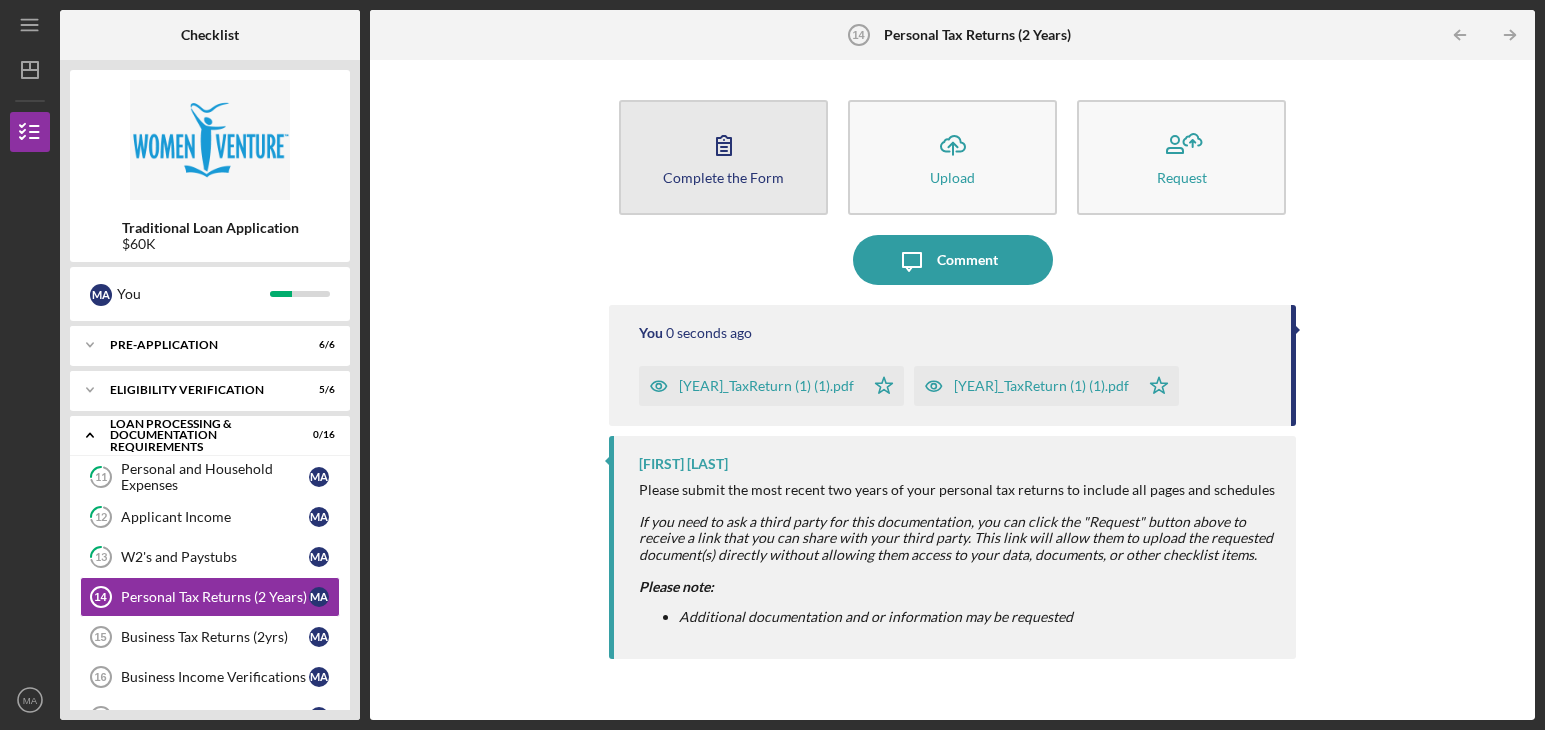 click 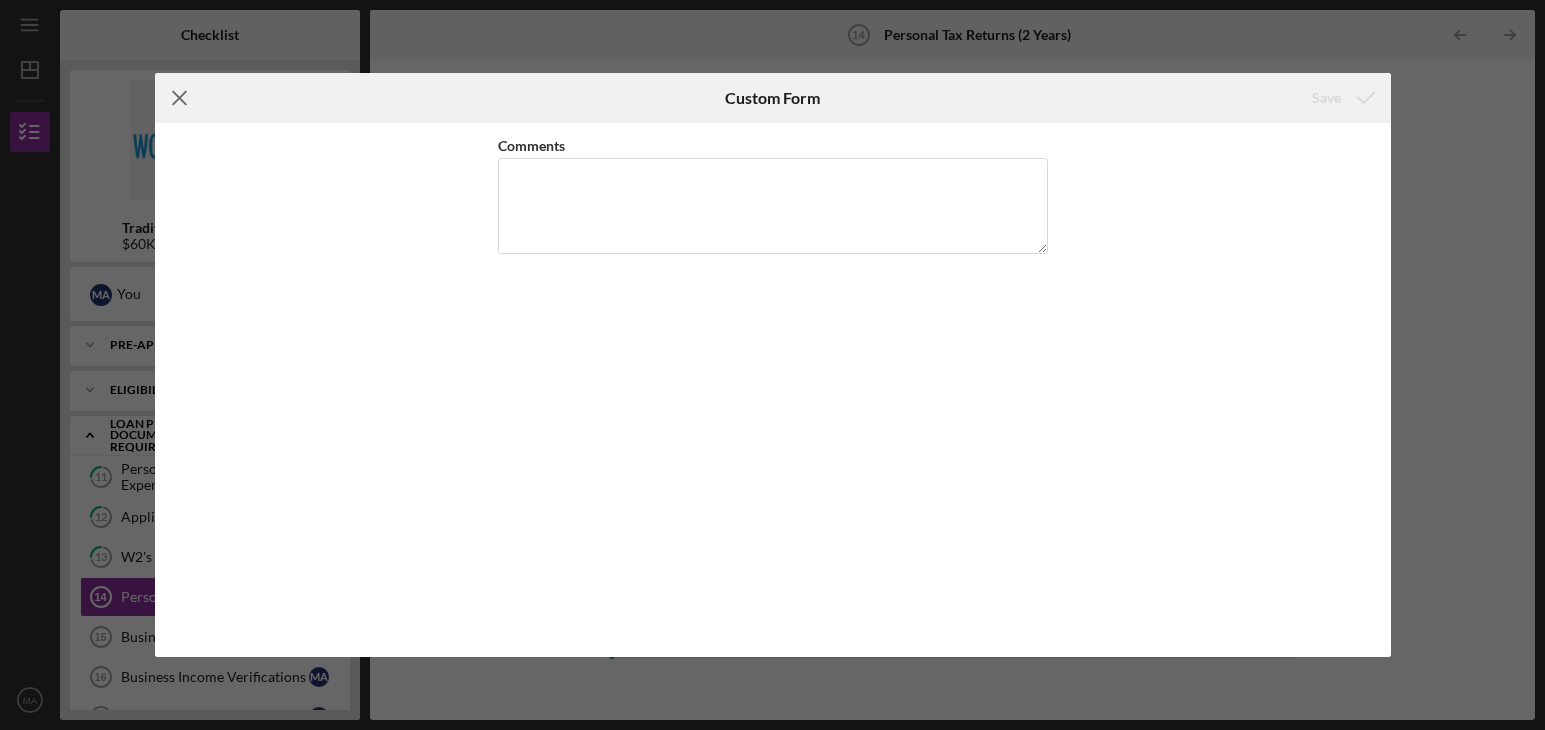 click on "Icon/Menu Close" 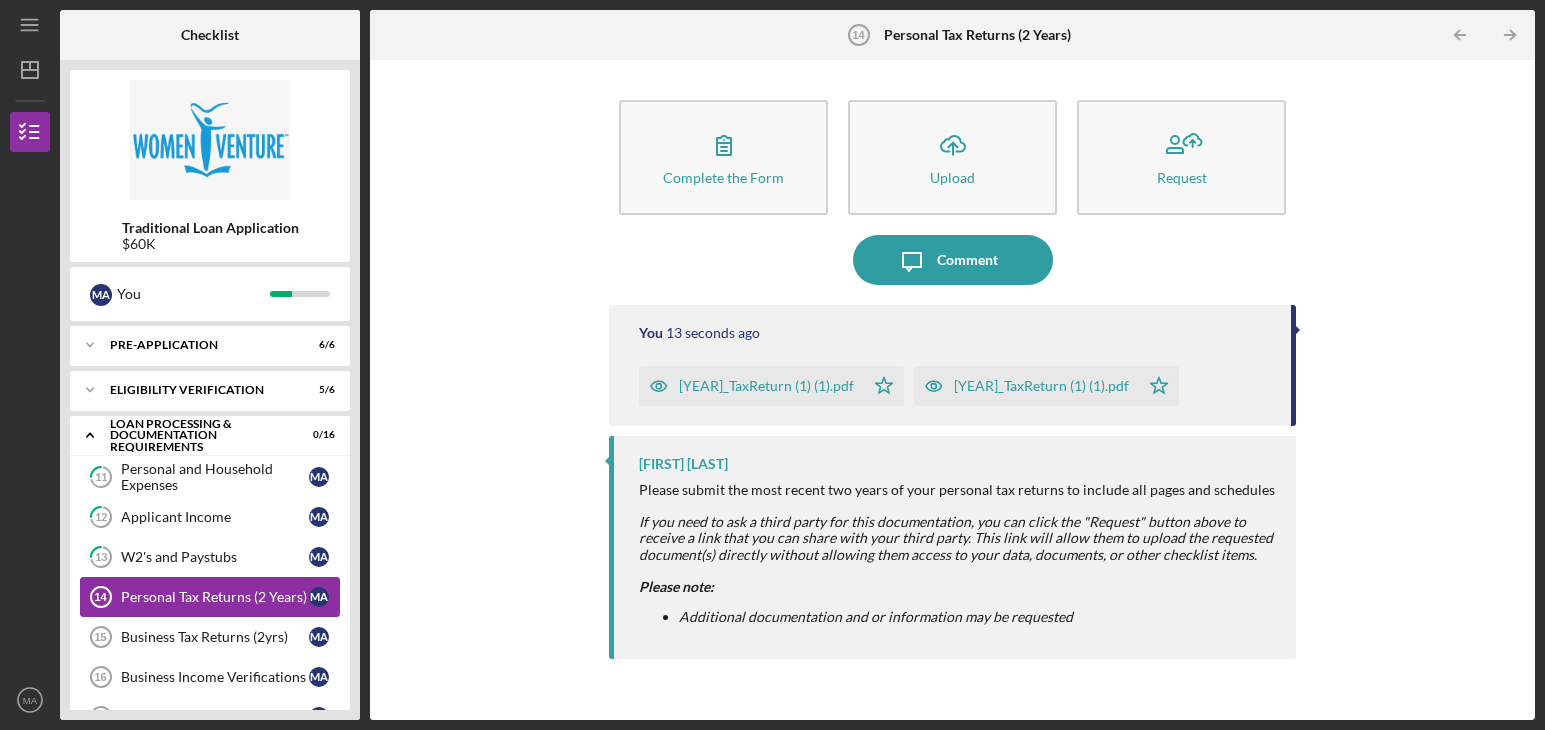 scroll, scrollTop: 100, scrollLeft: 0, axis: vertical 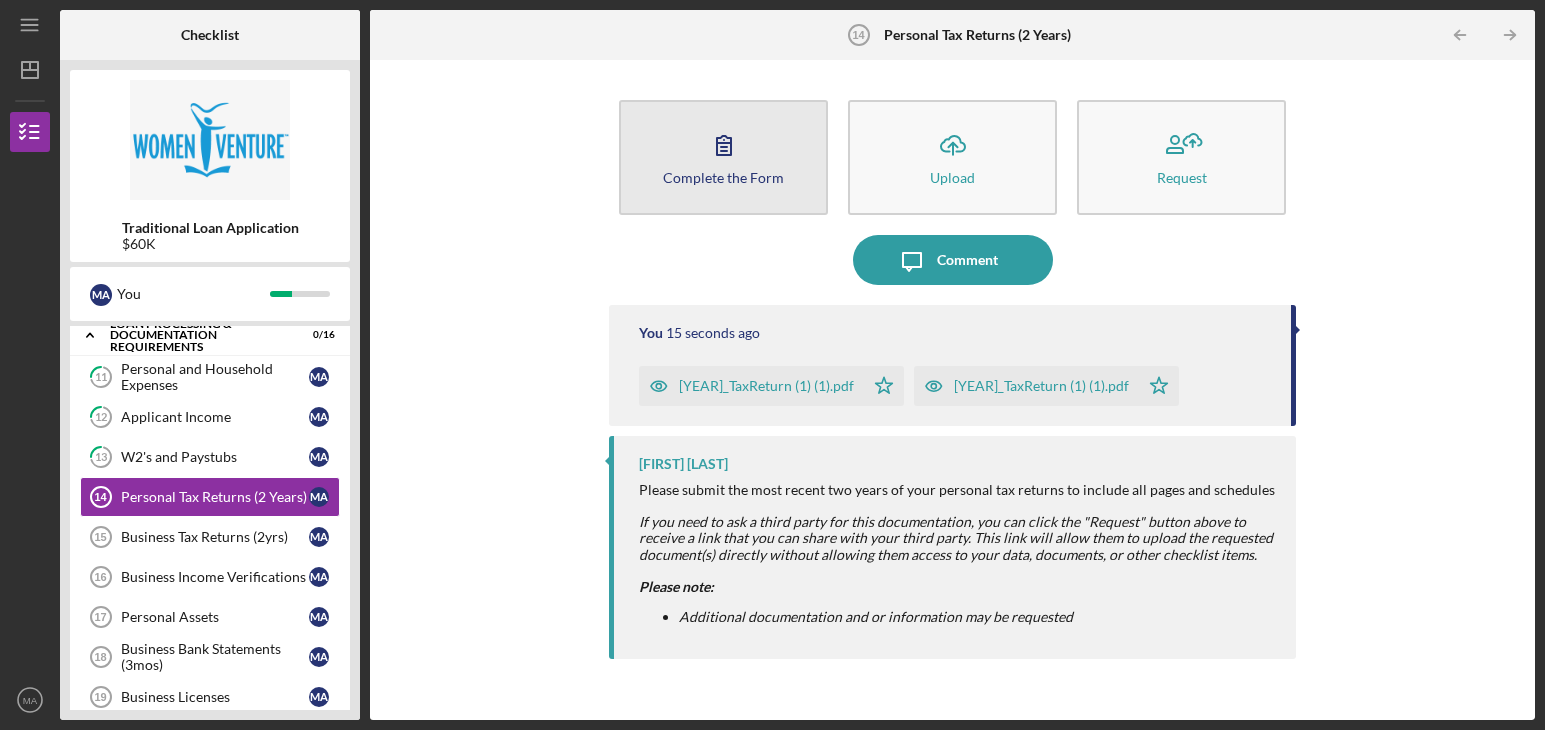 click 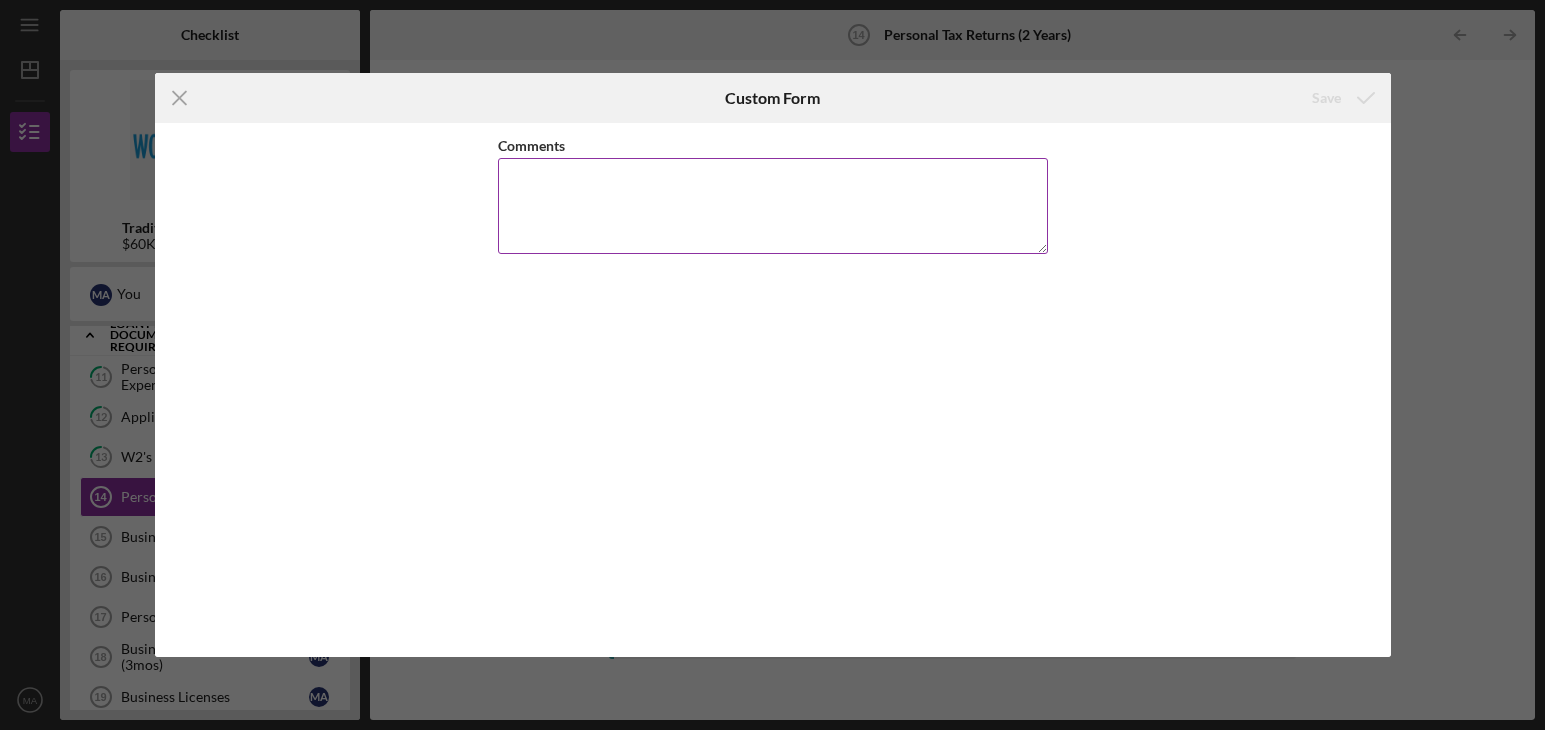 click on "Comments" at bounding box center (773, 206) 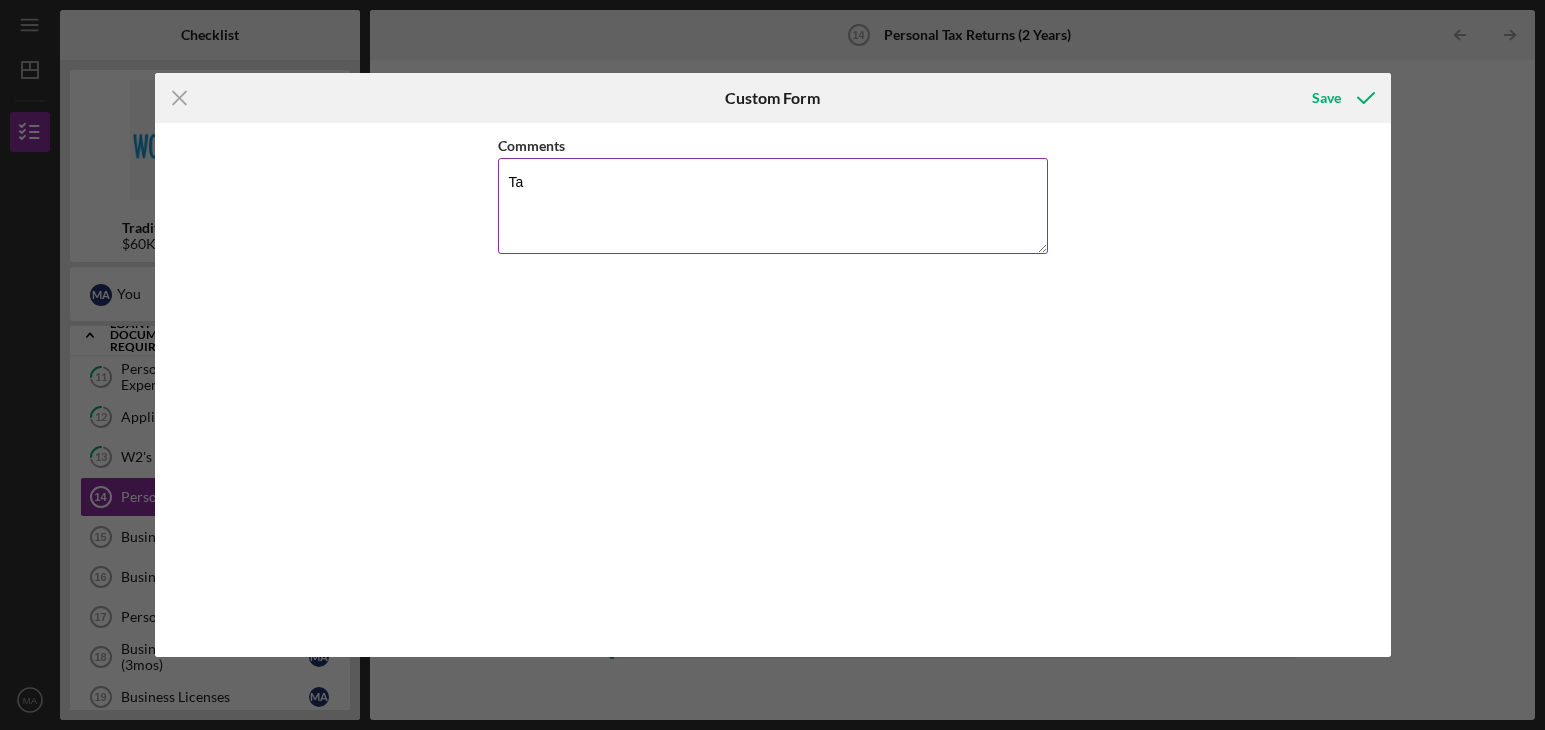 type on "T" 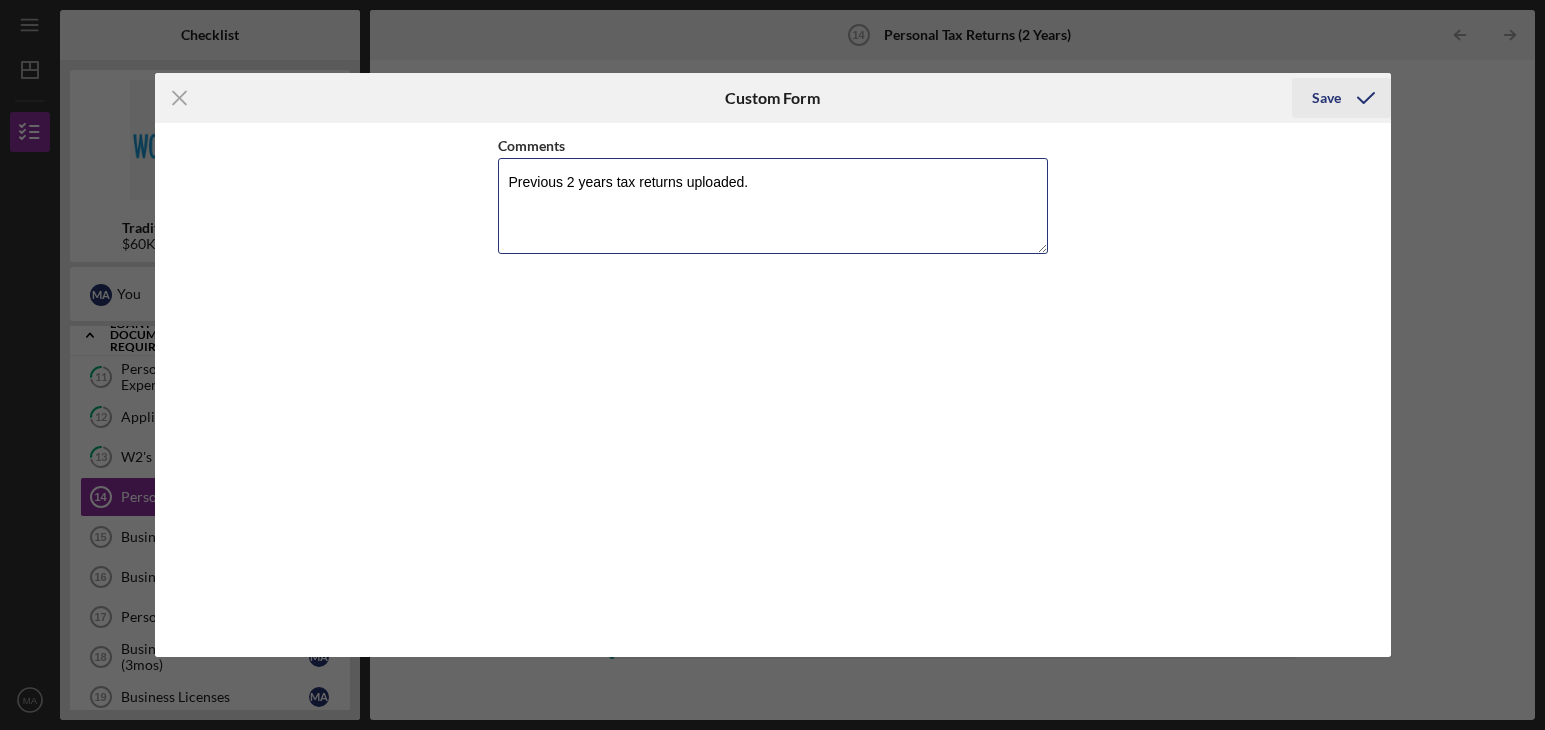 type on "Previous 2 years tax returns uploaded." 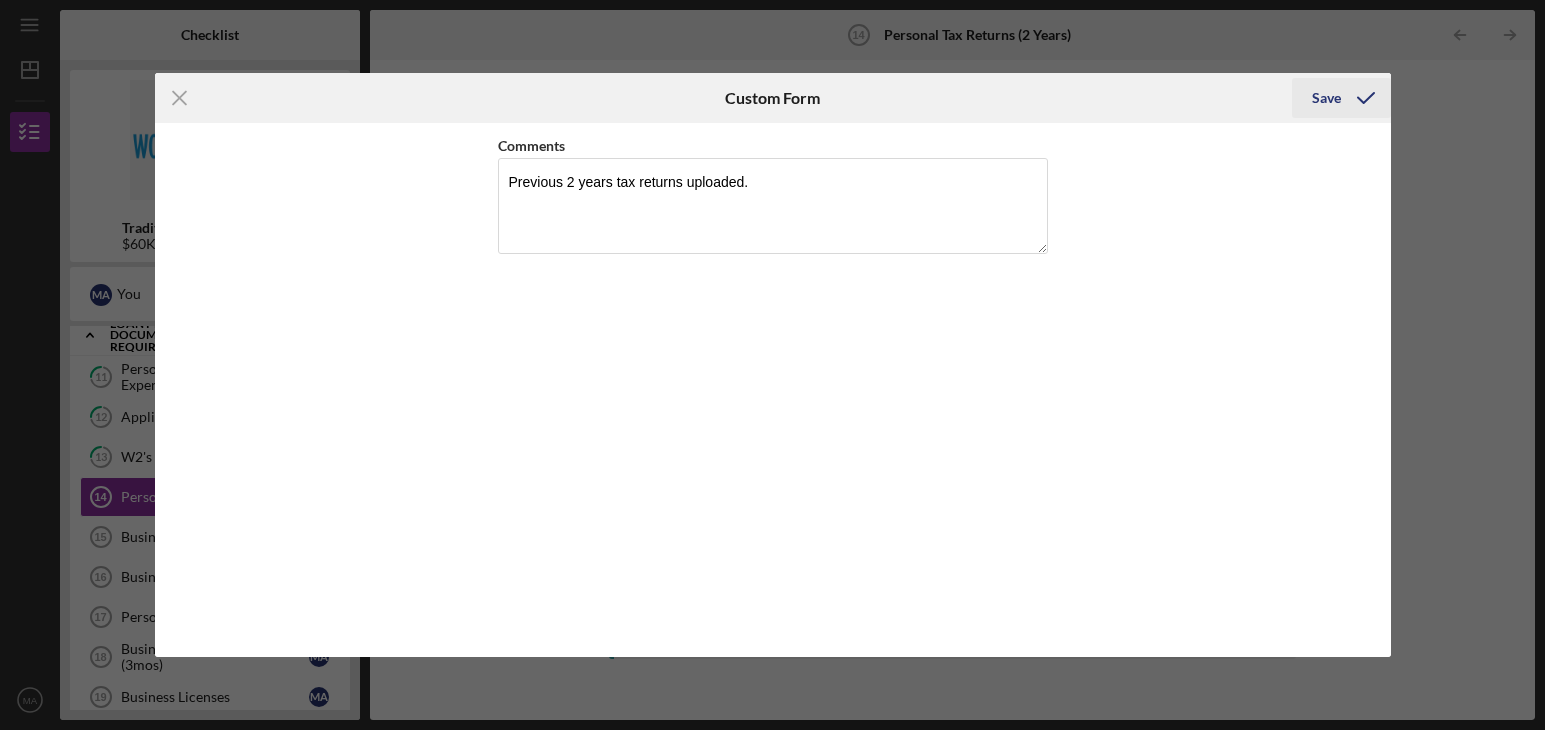 click on "Save" at bounding box center (1326, 98) 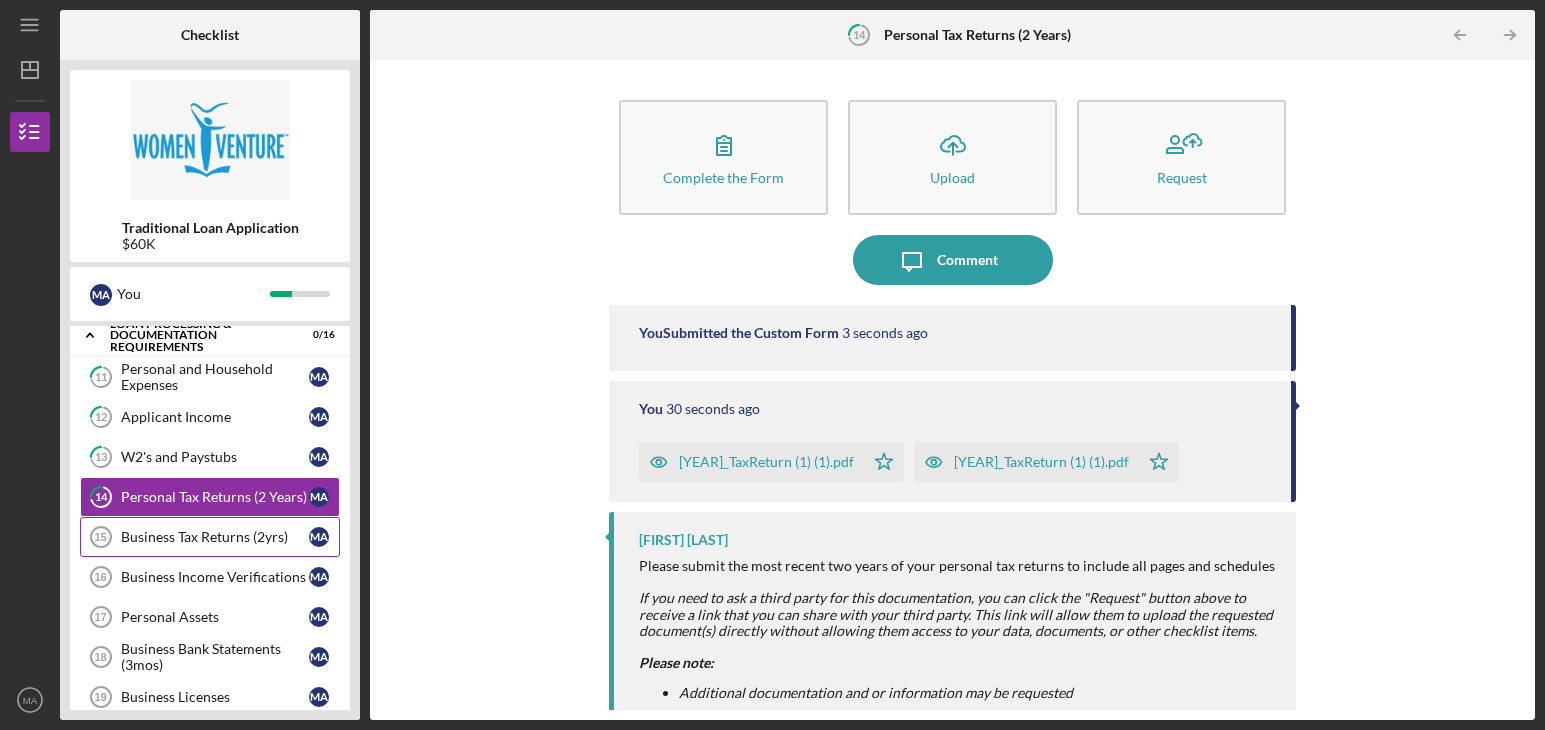 click on "Business Tax Returns (2yrs)" at bounding box center (215, 537) 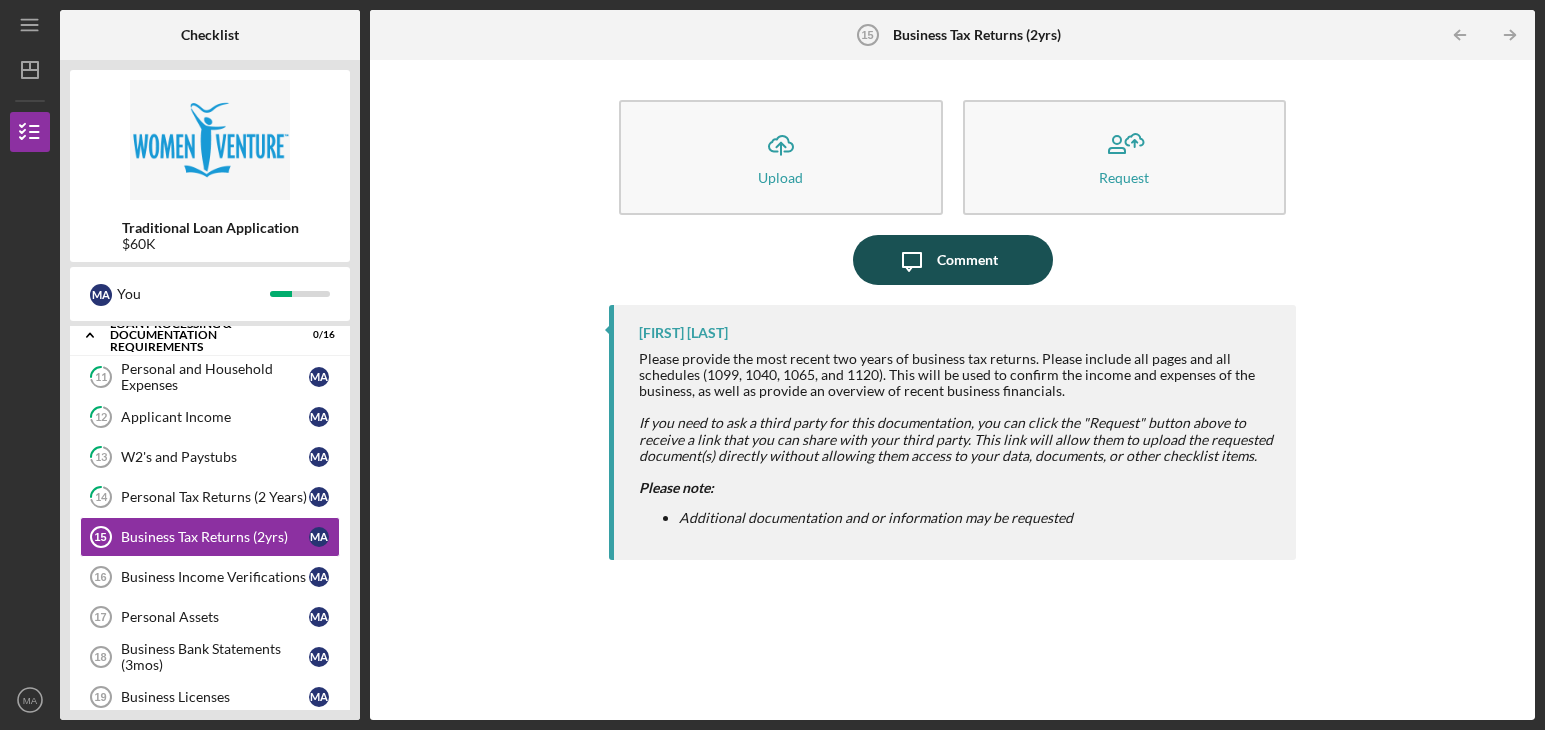 click on "Icon/Message" 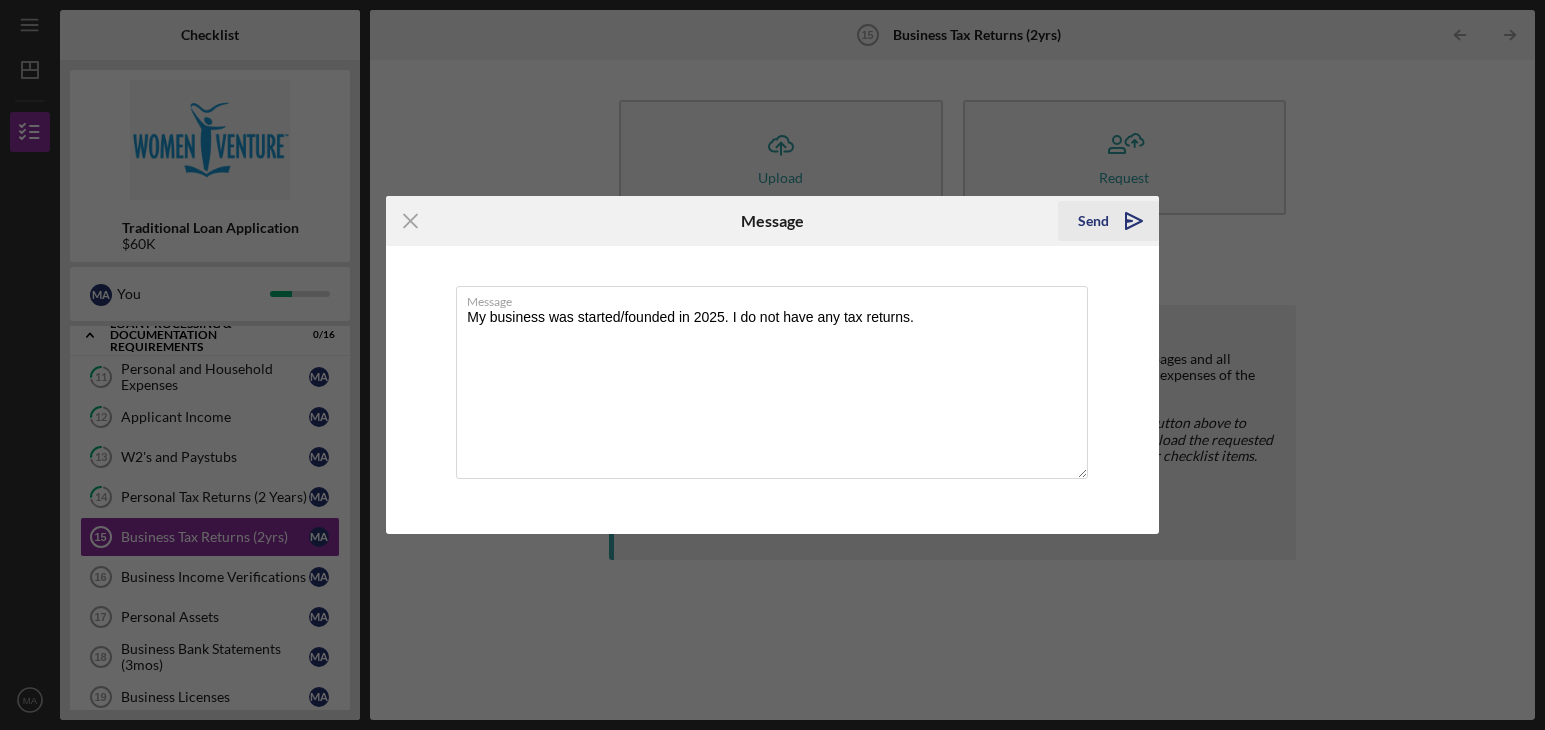 type on "My business was started/founded in 2025. I do not have any tax returns." 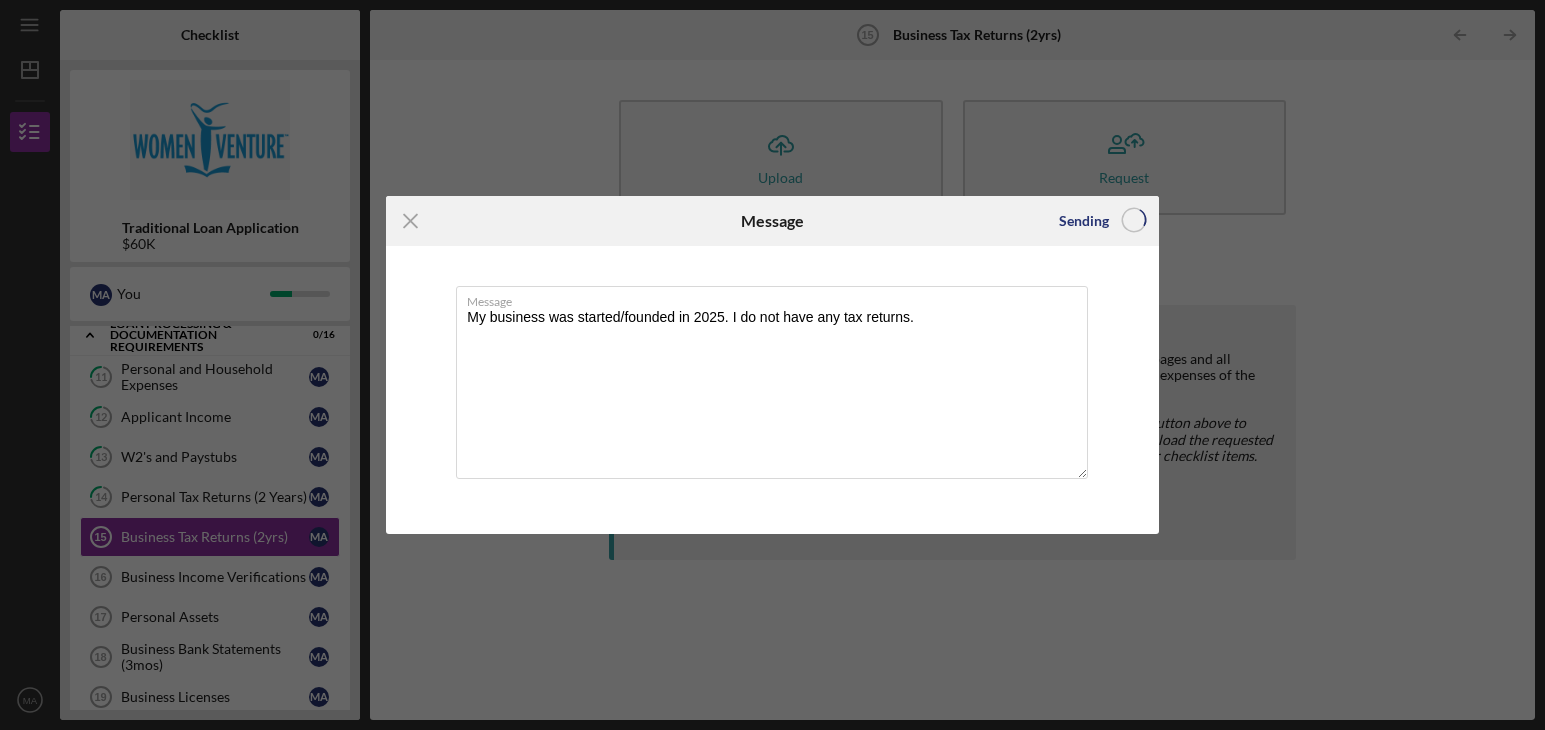 type 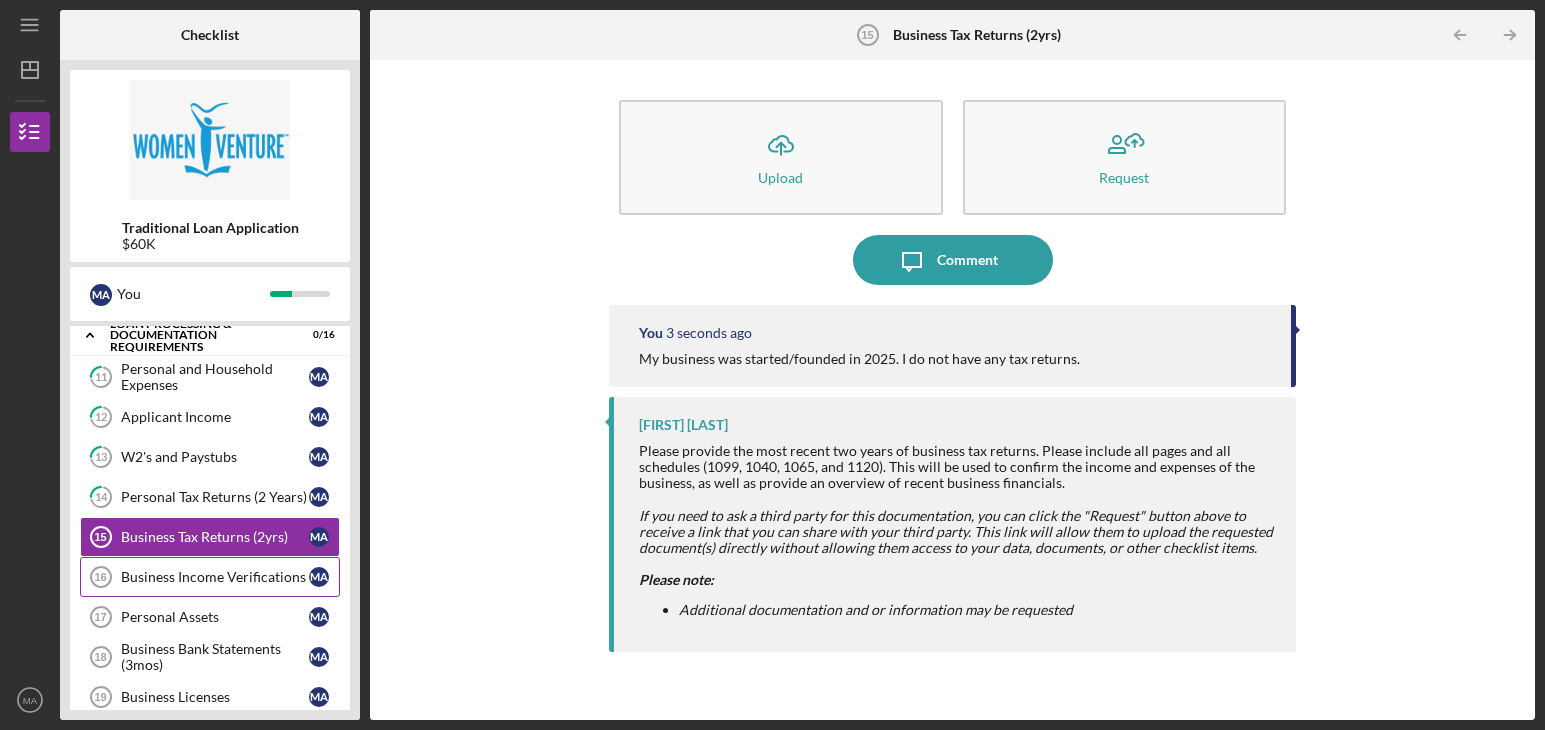 click on "Business Income Verifications" at bounding box center (215, 577) 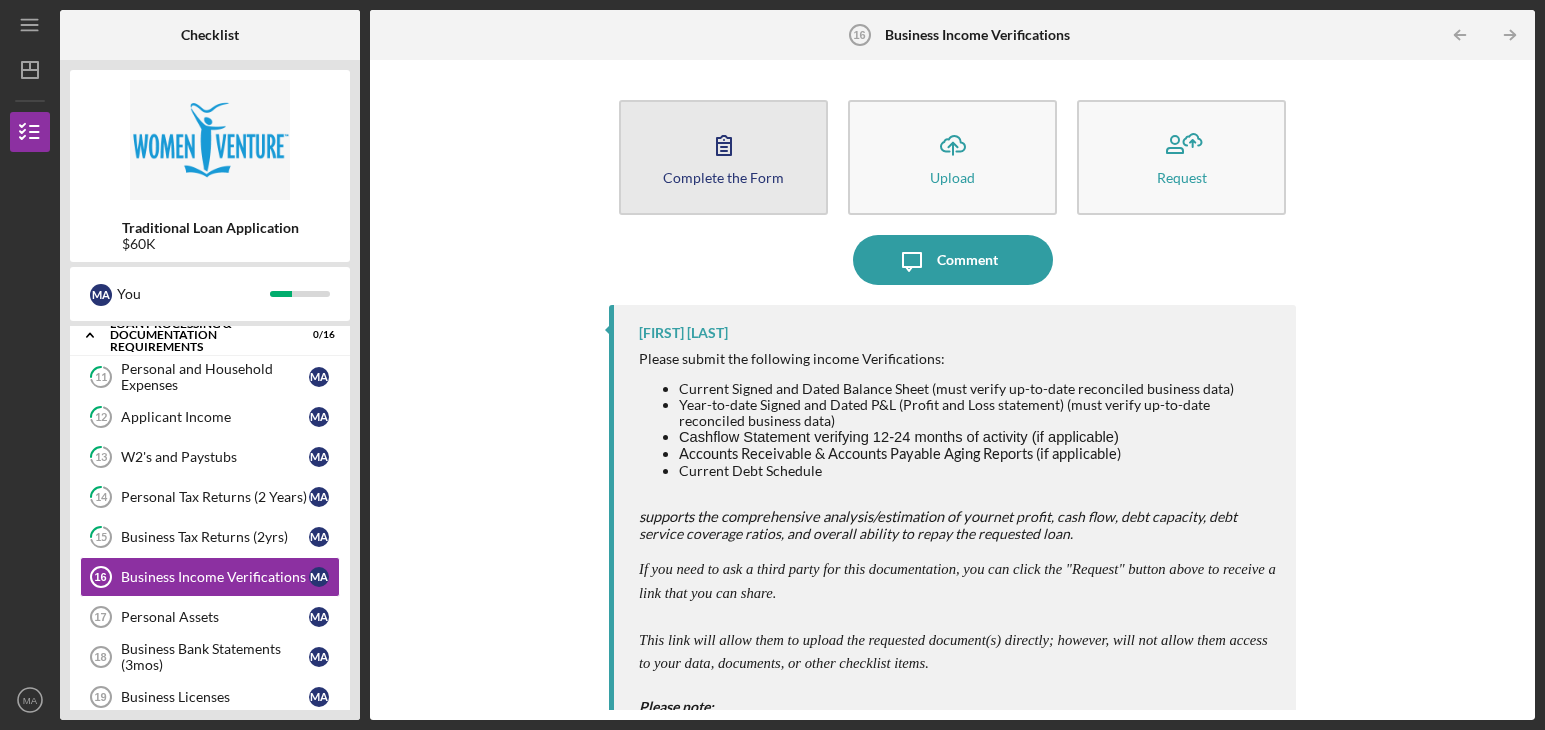 click on "Complete the Form Form" at bounding box center (723, 157) 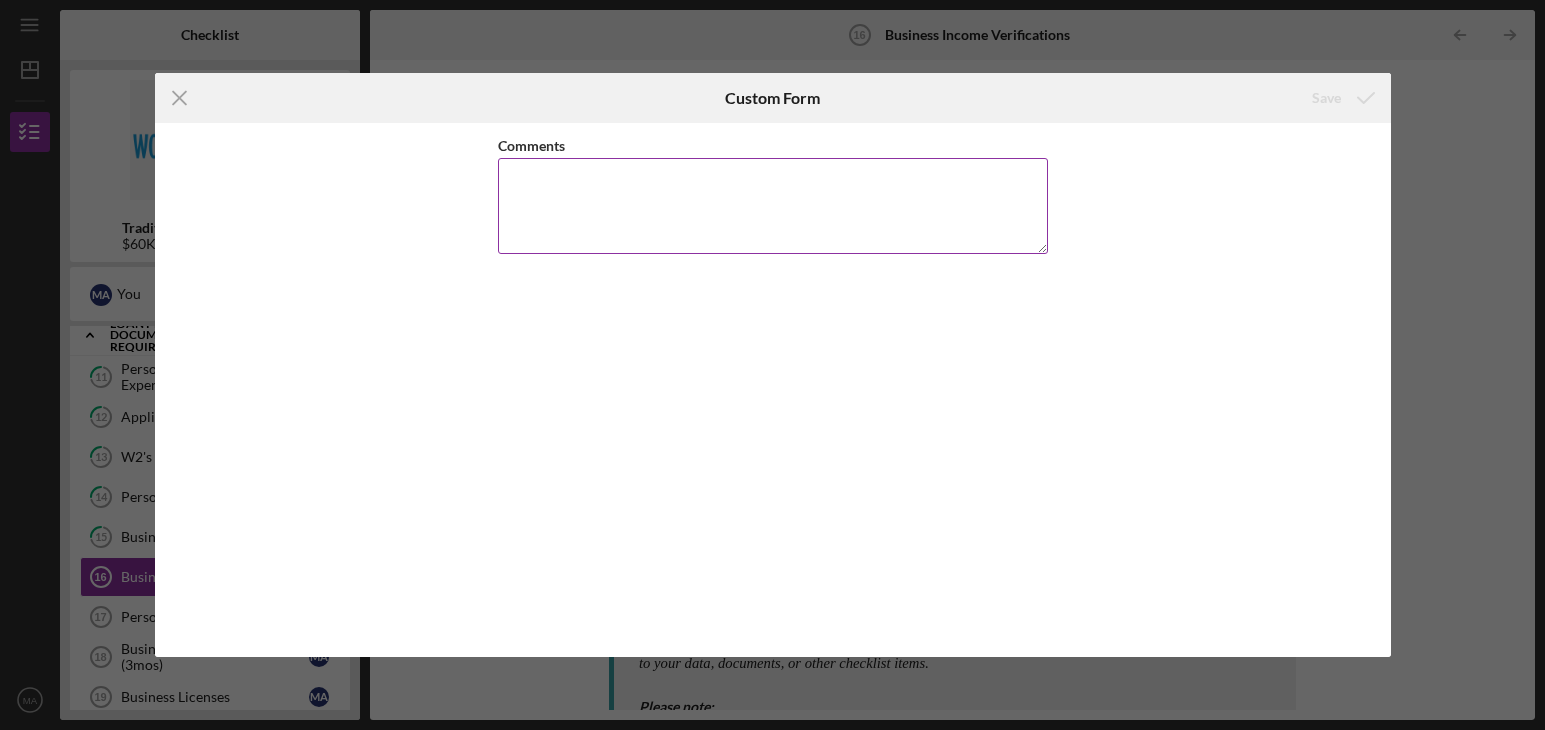 click on "Comments" at bounding box center (773, 206) 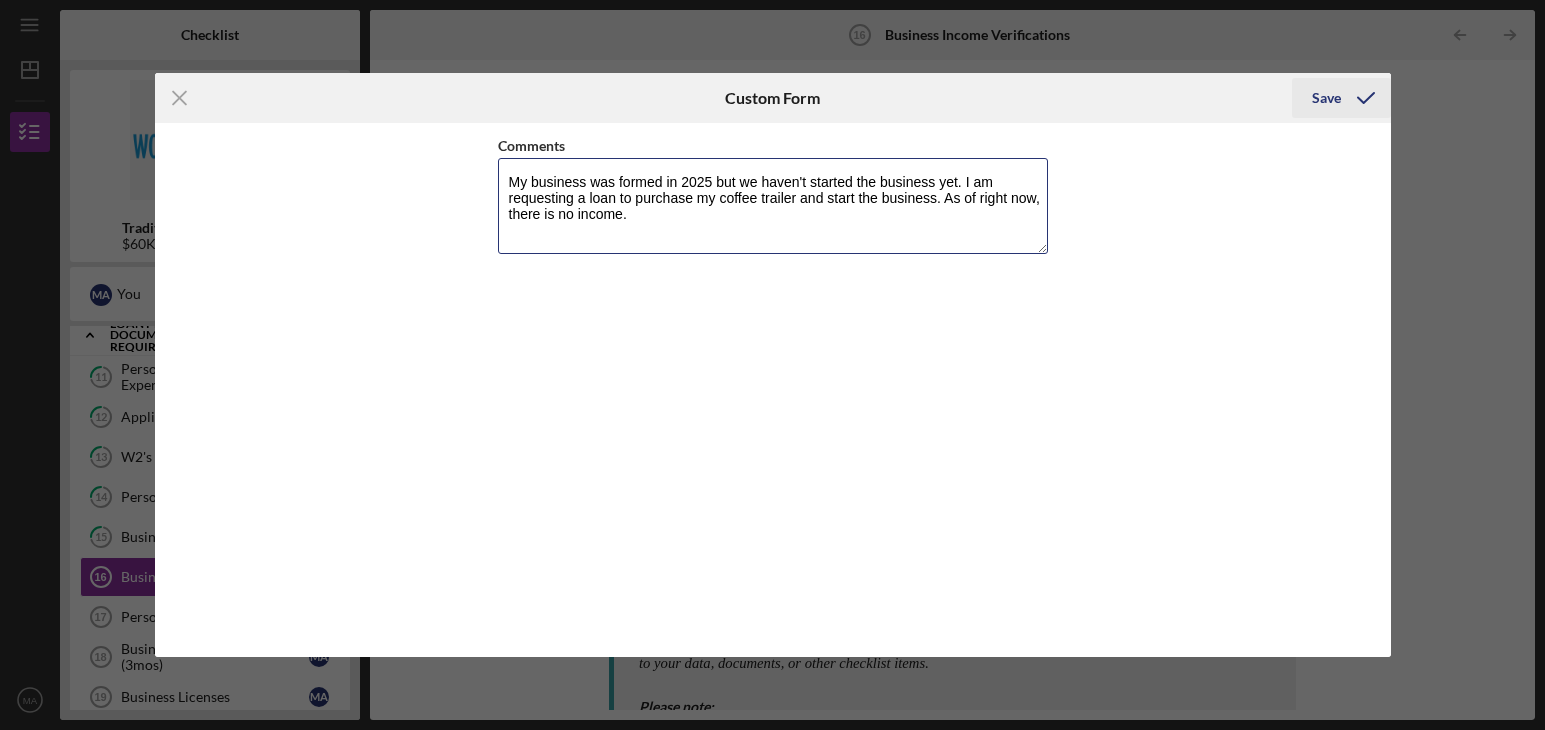 type on "My business was formed in 2025 but we haven't started the business yet. I am requesting a loan to purchase my coffee trailer and start the business. As of right now, there is no income." 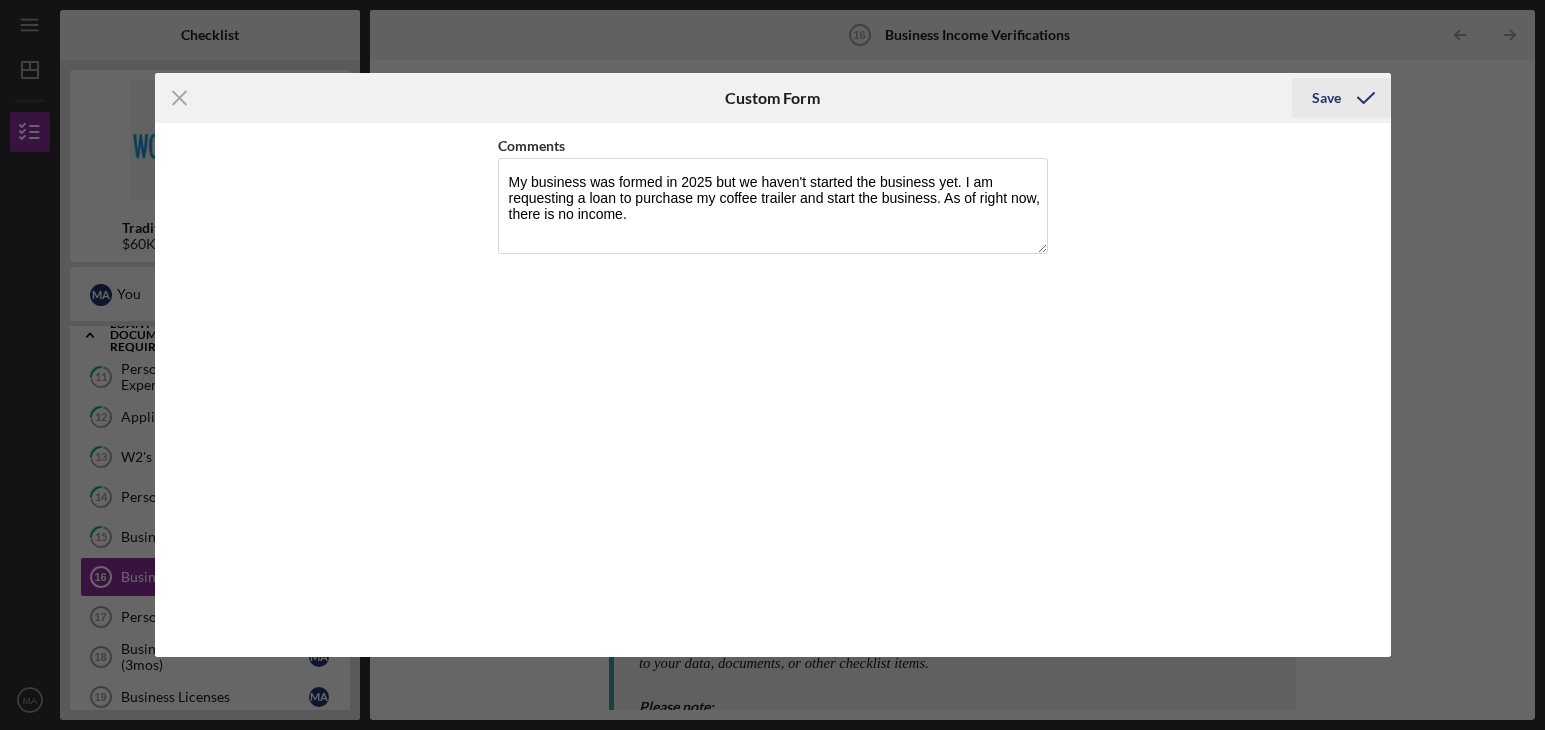 click on "Save" at bounding box center [1326, 98] 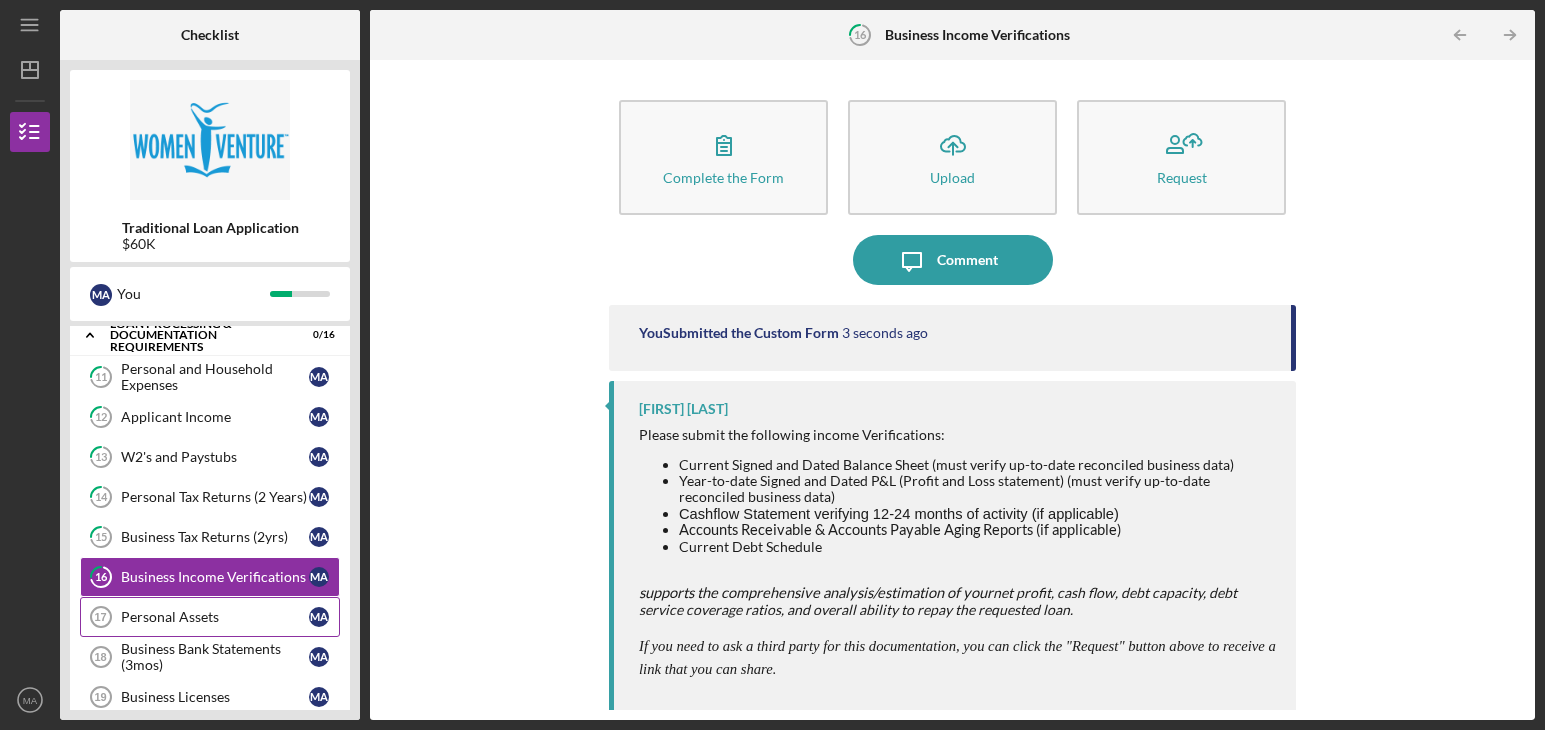 click on "Personal Assets" at bounding box center (215, 617) 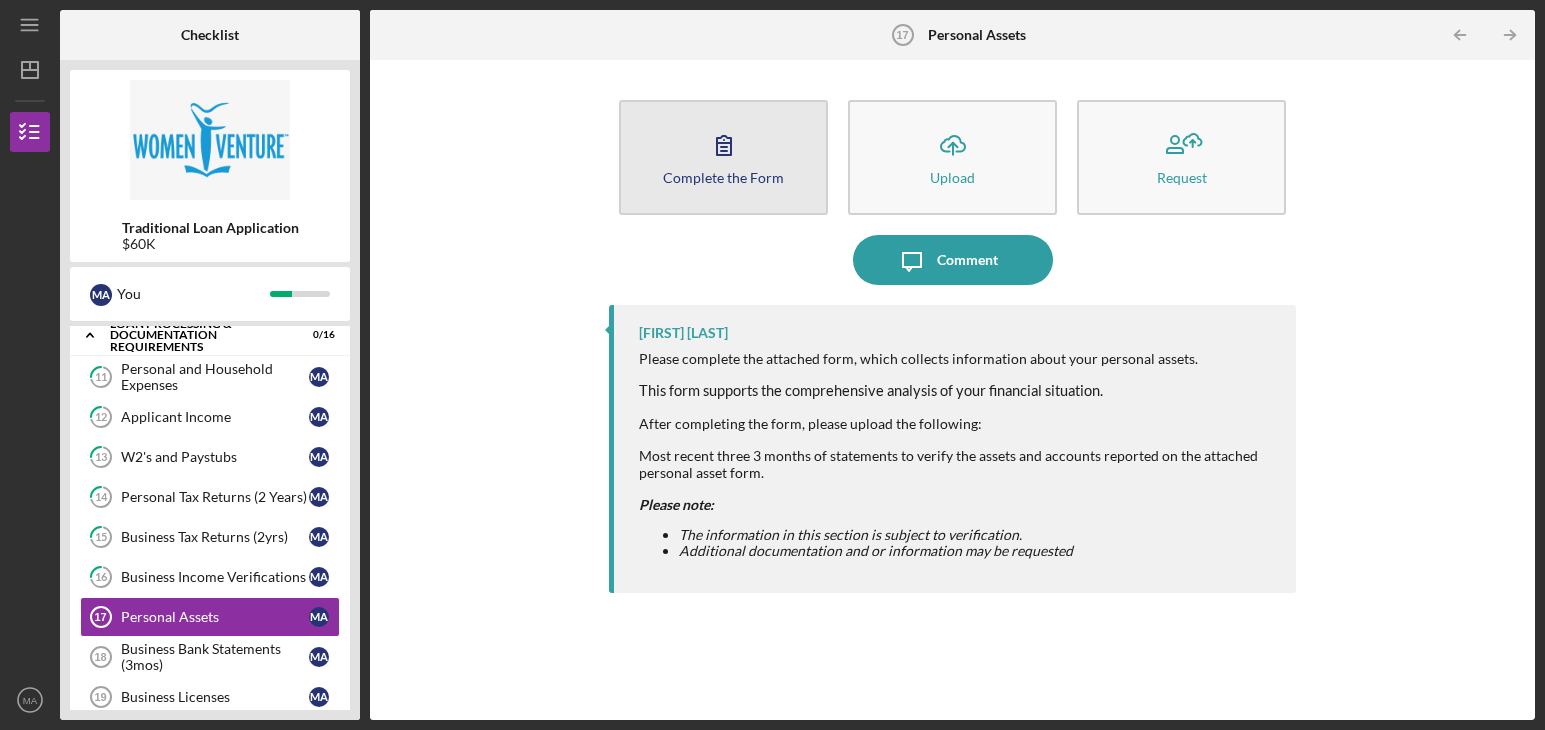 click 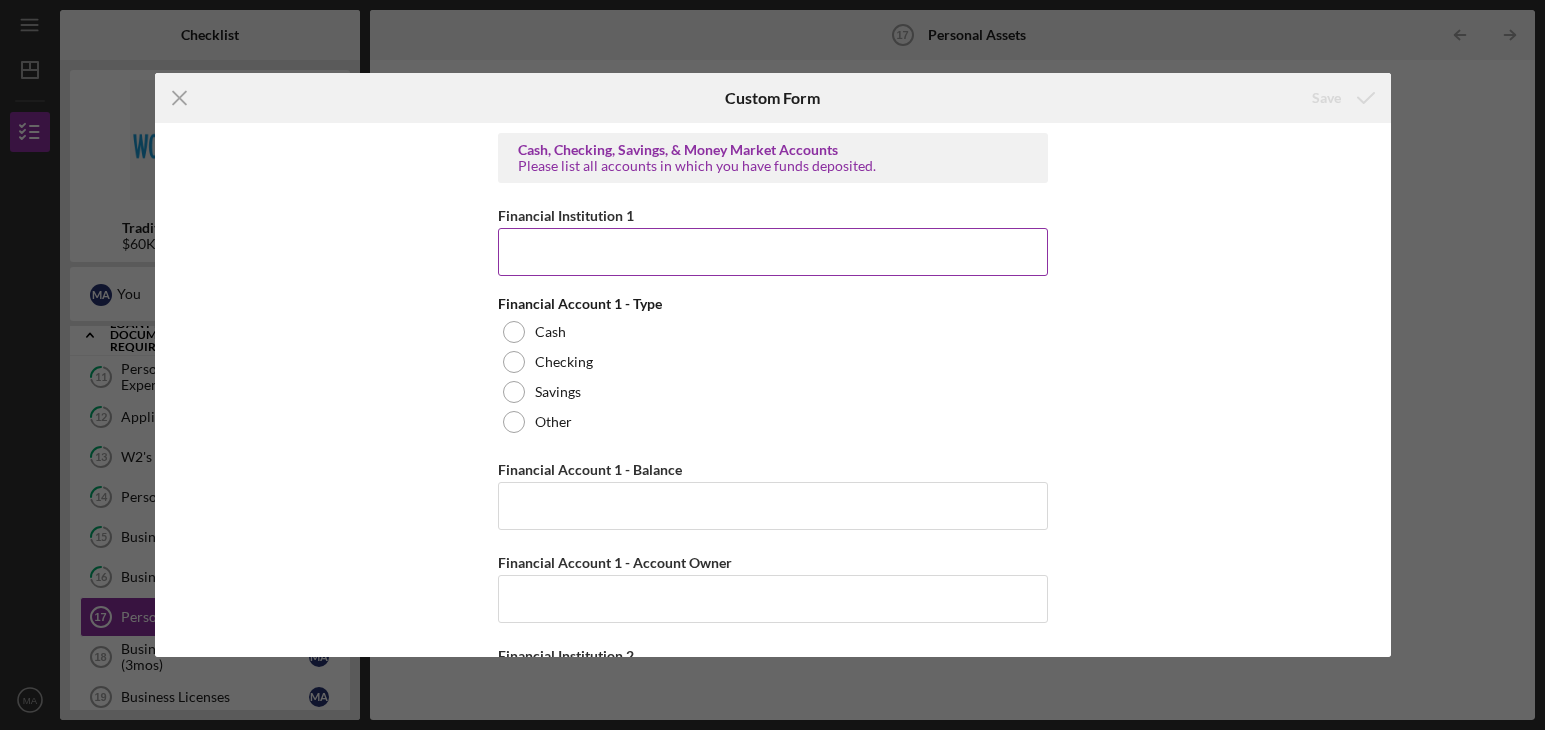 click on "Financial Institution 1" at bounding box center (773, 252) 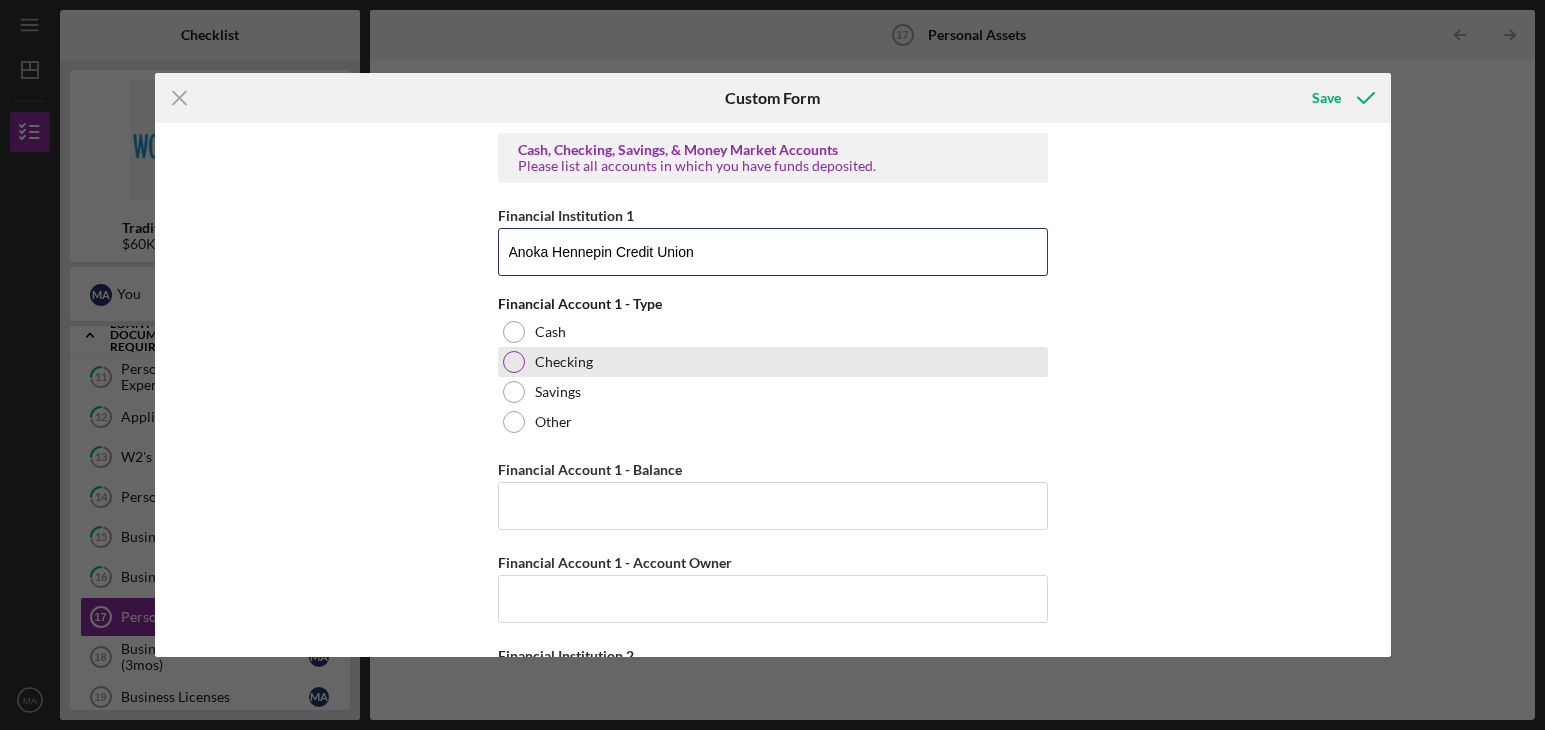 type on "Anoka Hennepin Credit Union" 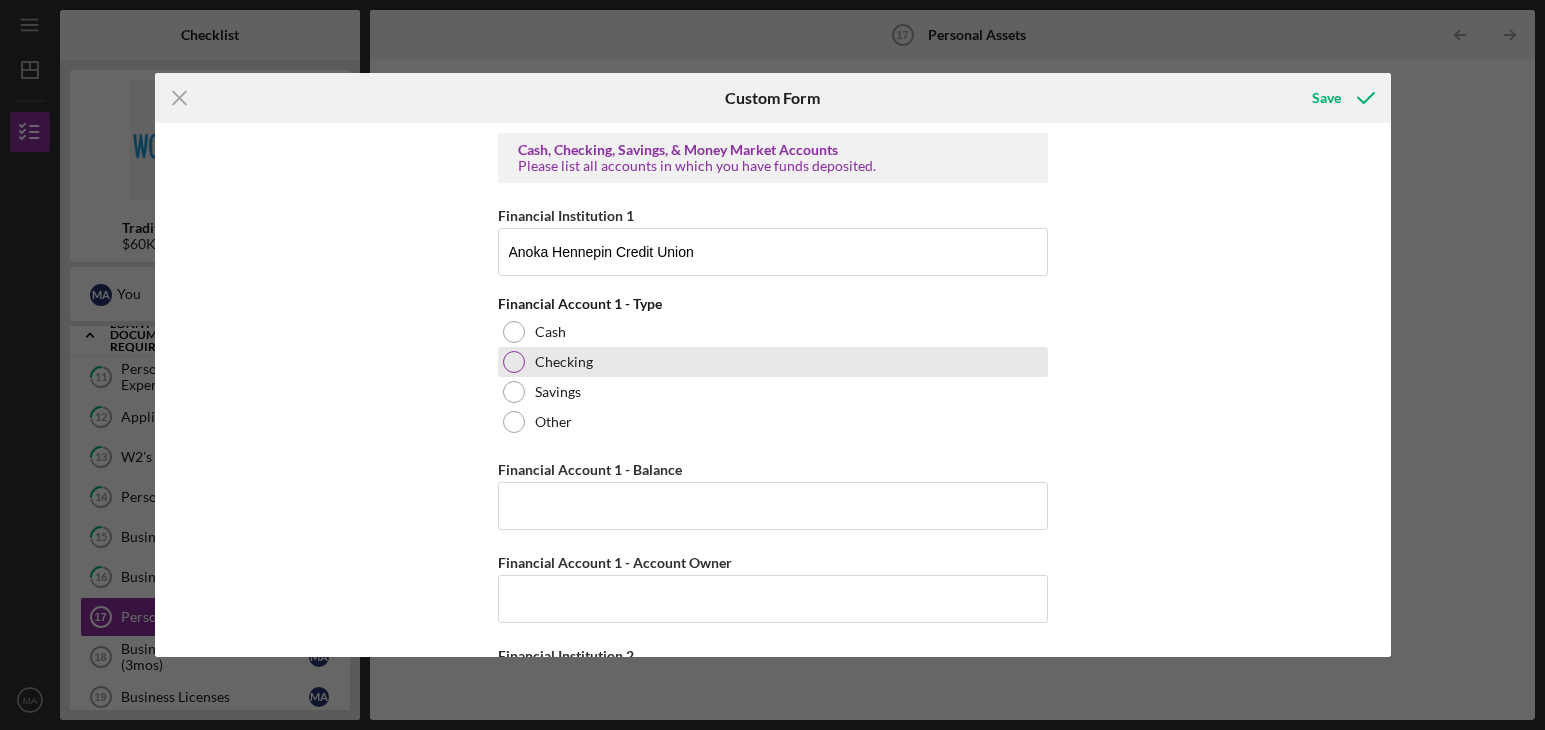 click on "Checking" at bounding box center [773, 362] 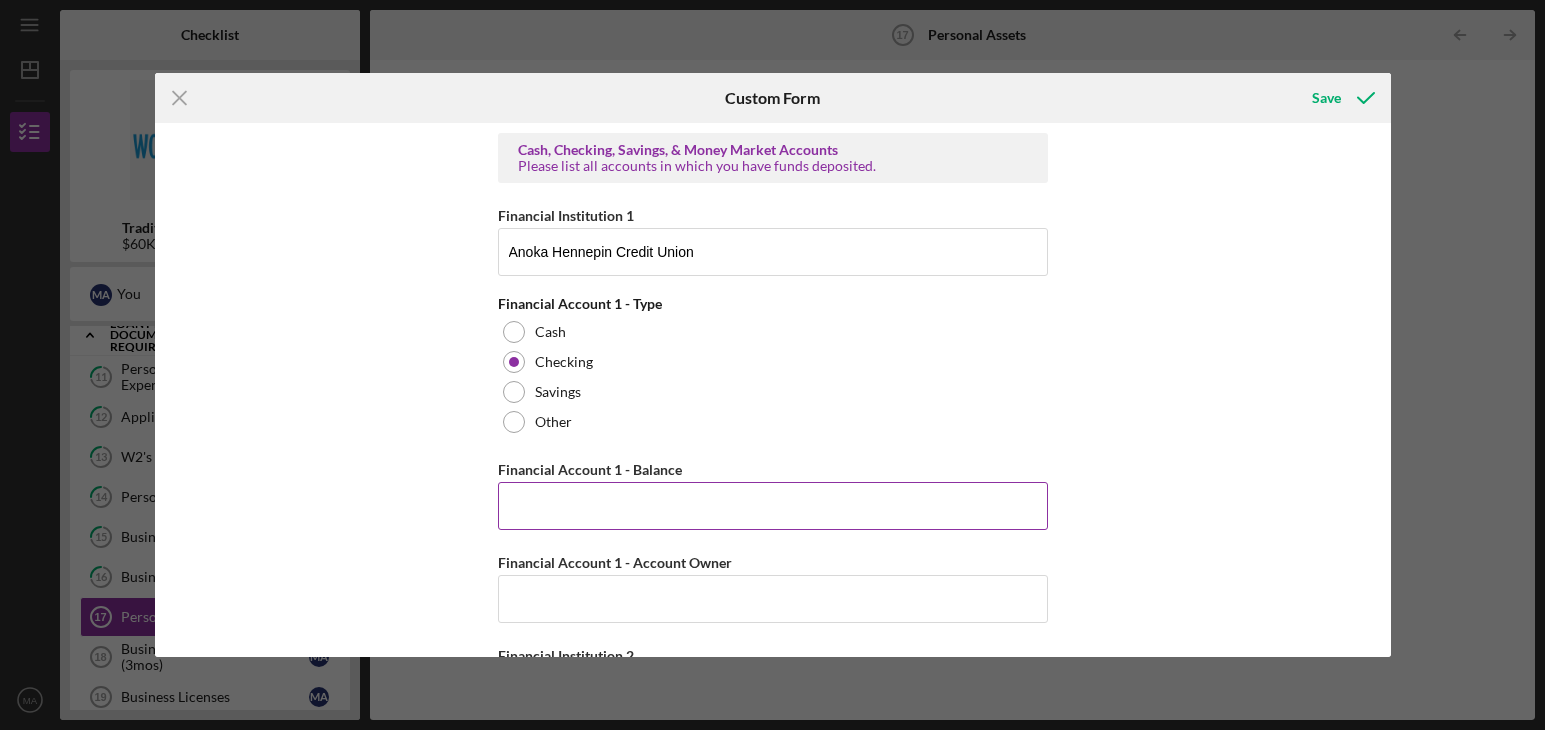 click on "Financial Account 1 - Balance" at bounding box center [773, 506] 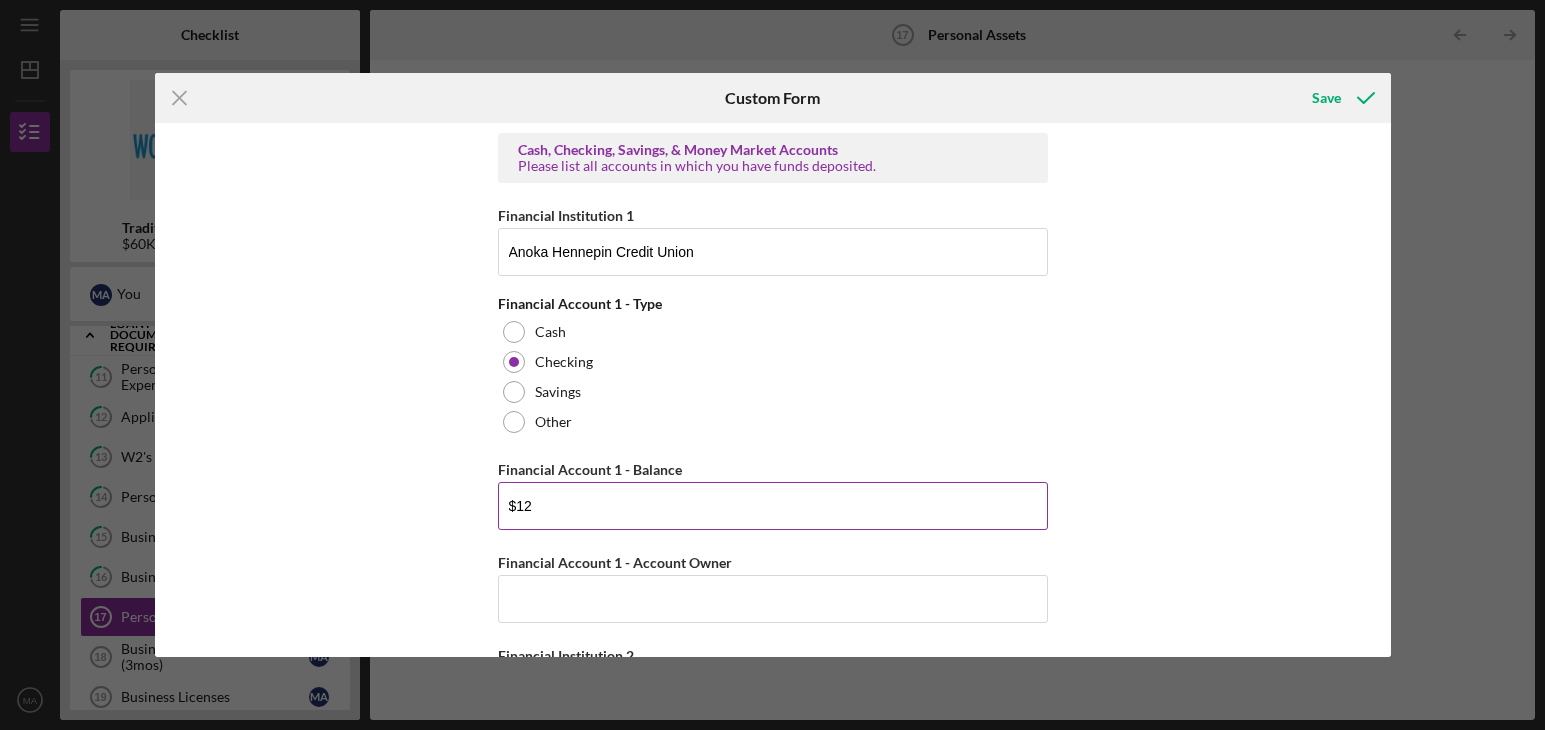 type on "$1" 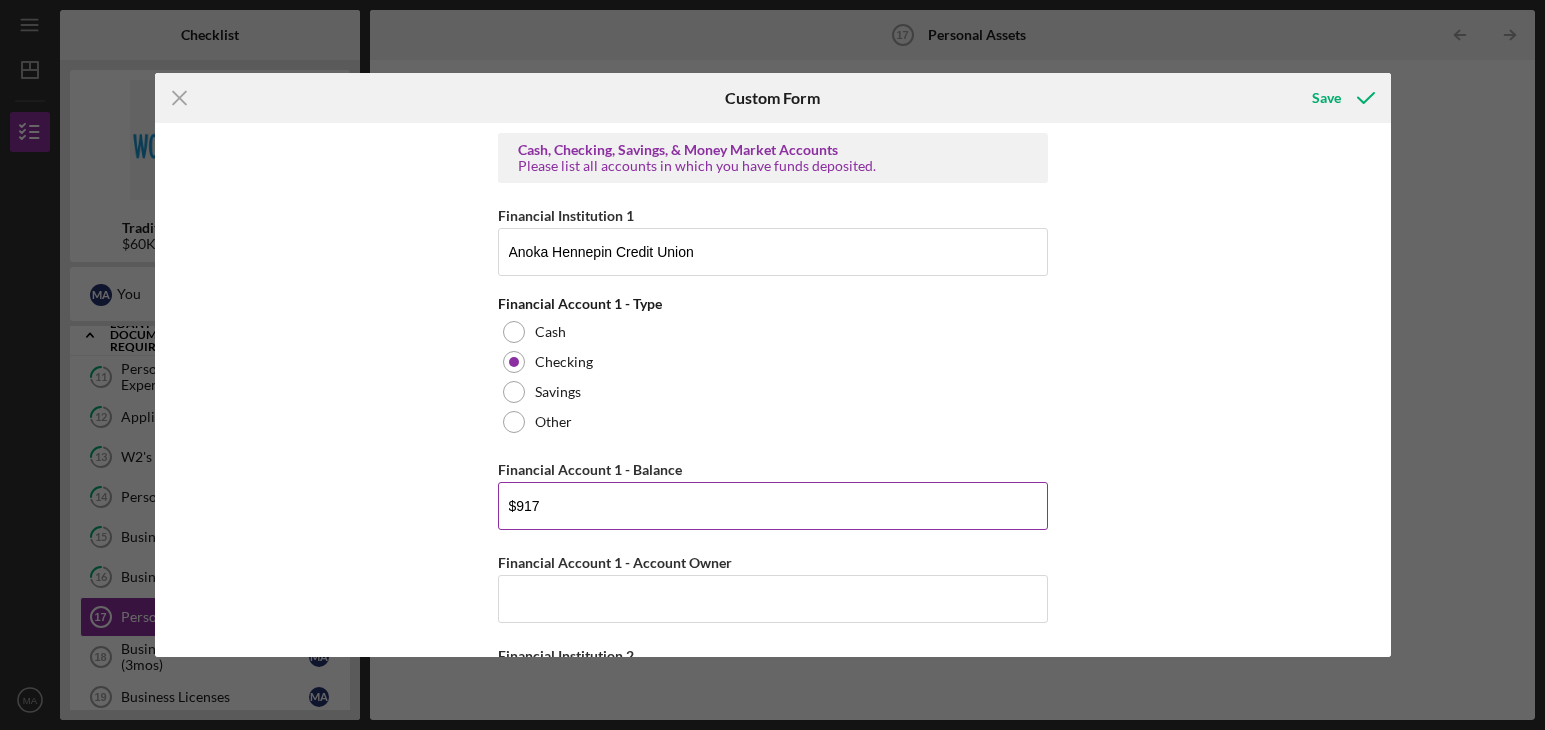 type on "$917" 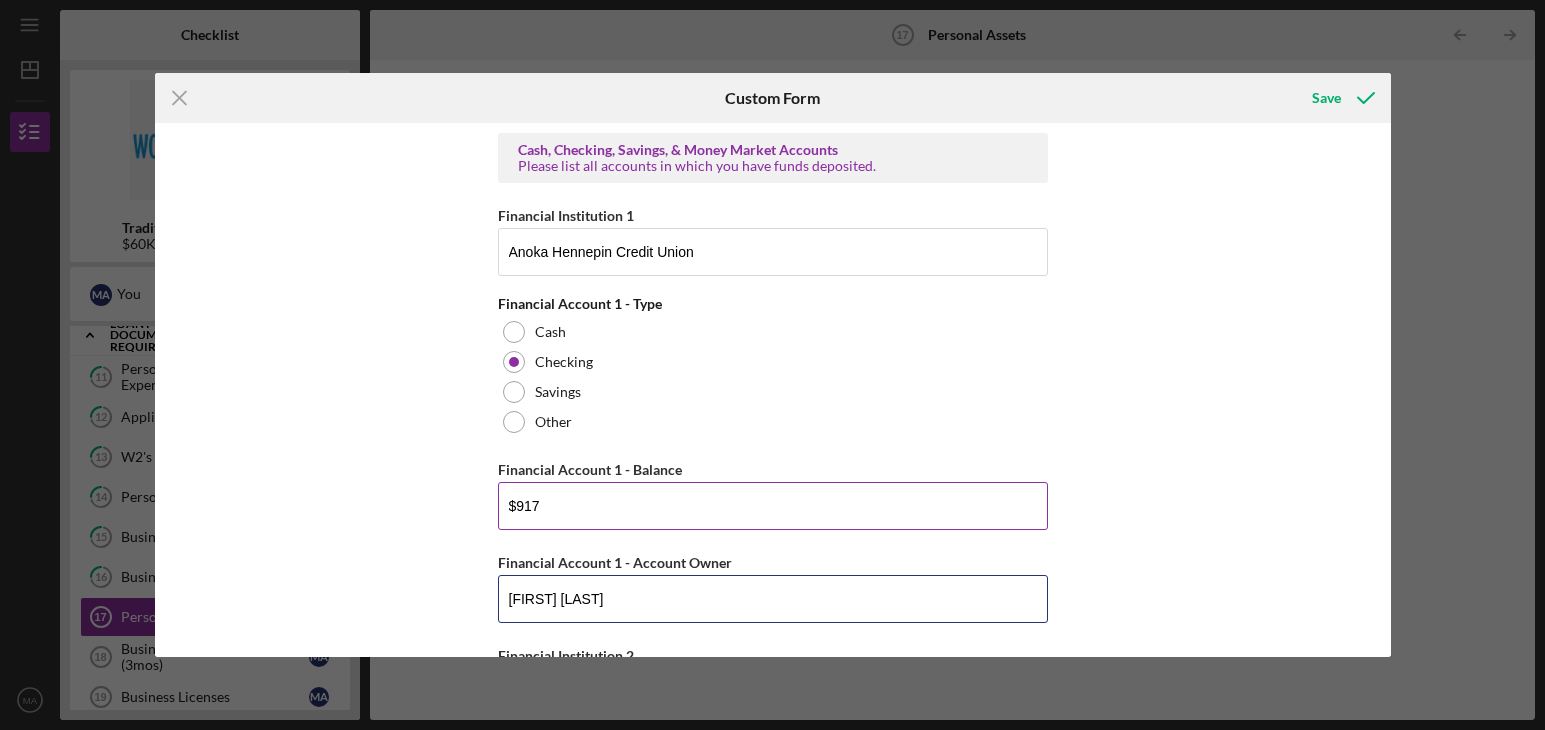 type on "[FIRST] [LAST]" 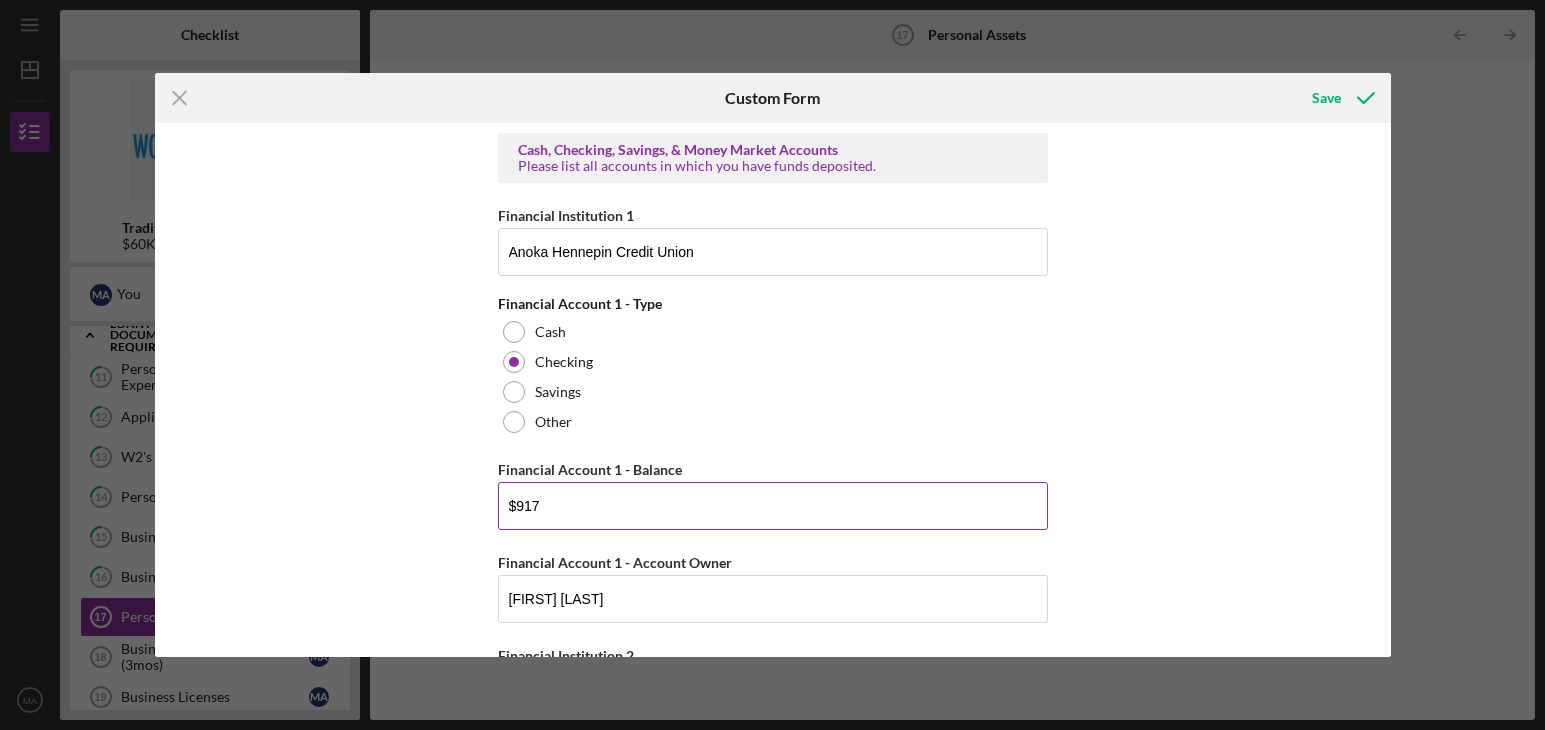 scroll, scrollTop: 302, scrollLeft: 0, axis: vertical 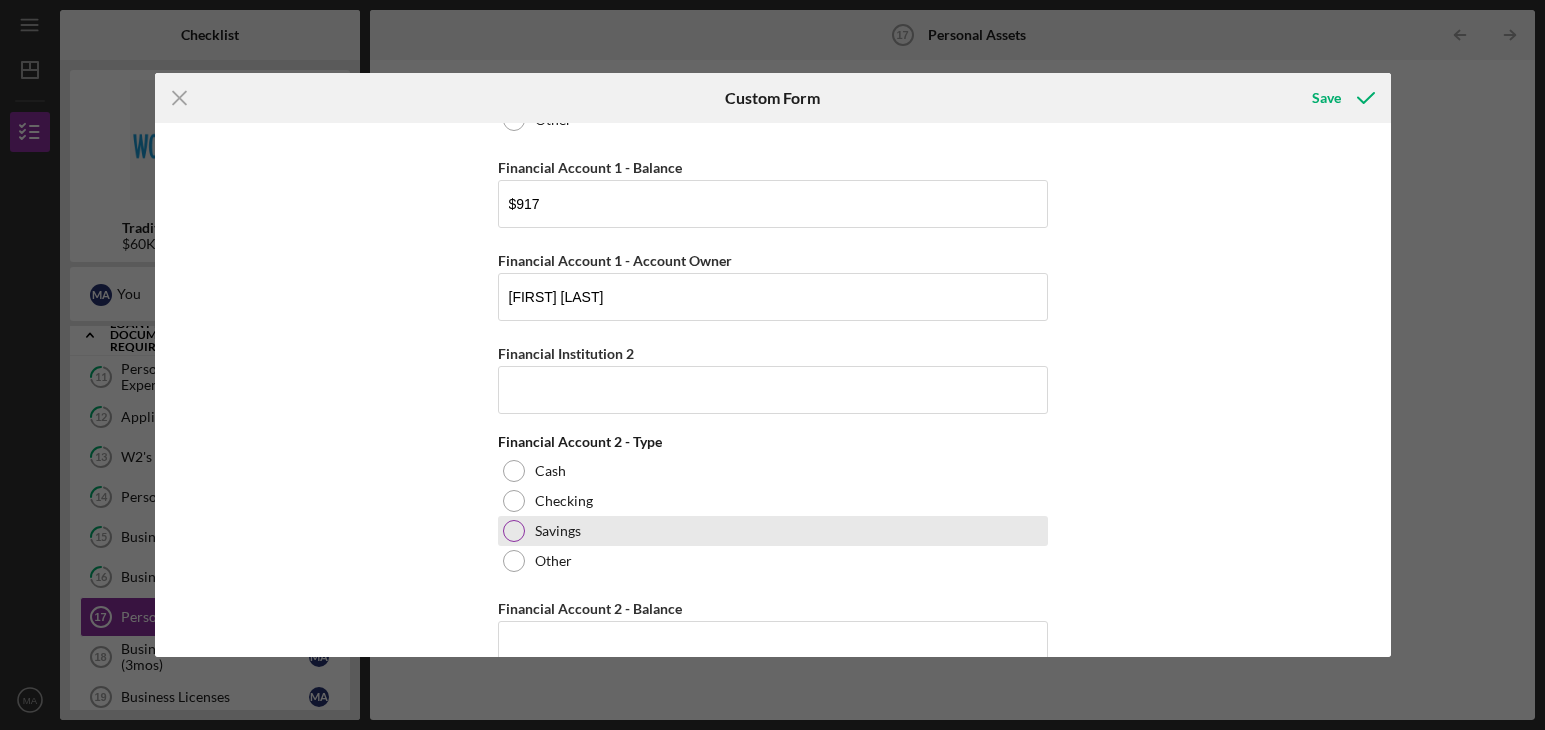 click on "Savings" at bounding box center (773, 531) 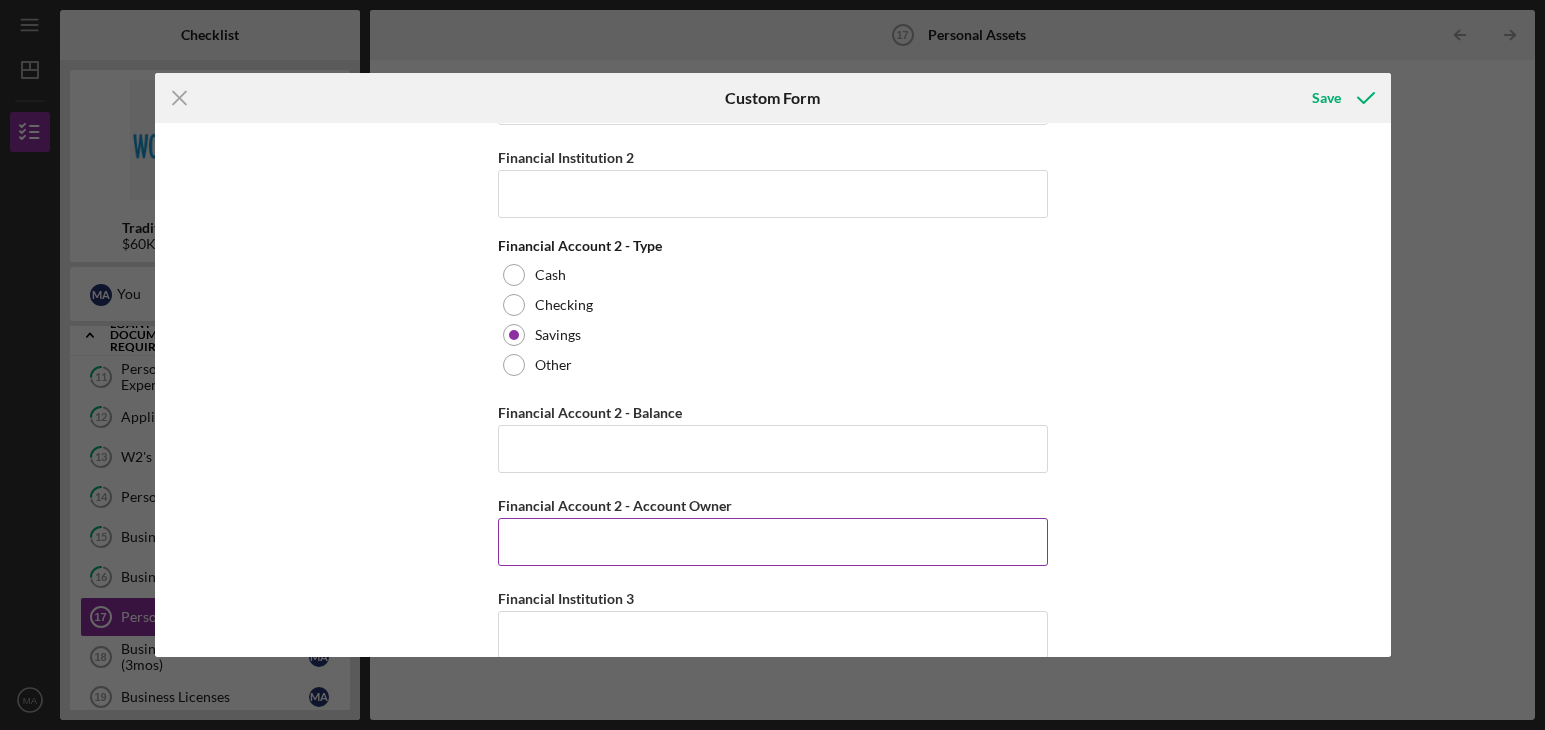 scroll, scrollTop: 502, scrollLeft: 0, axis: vertical 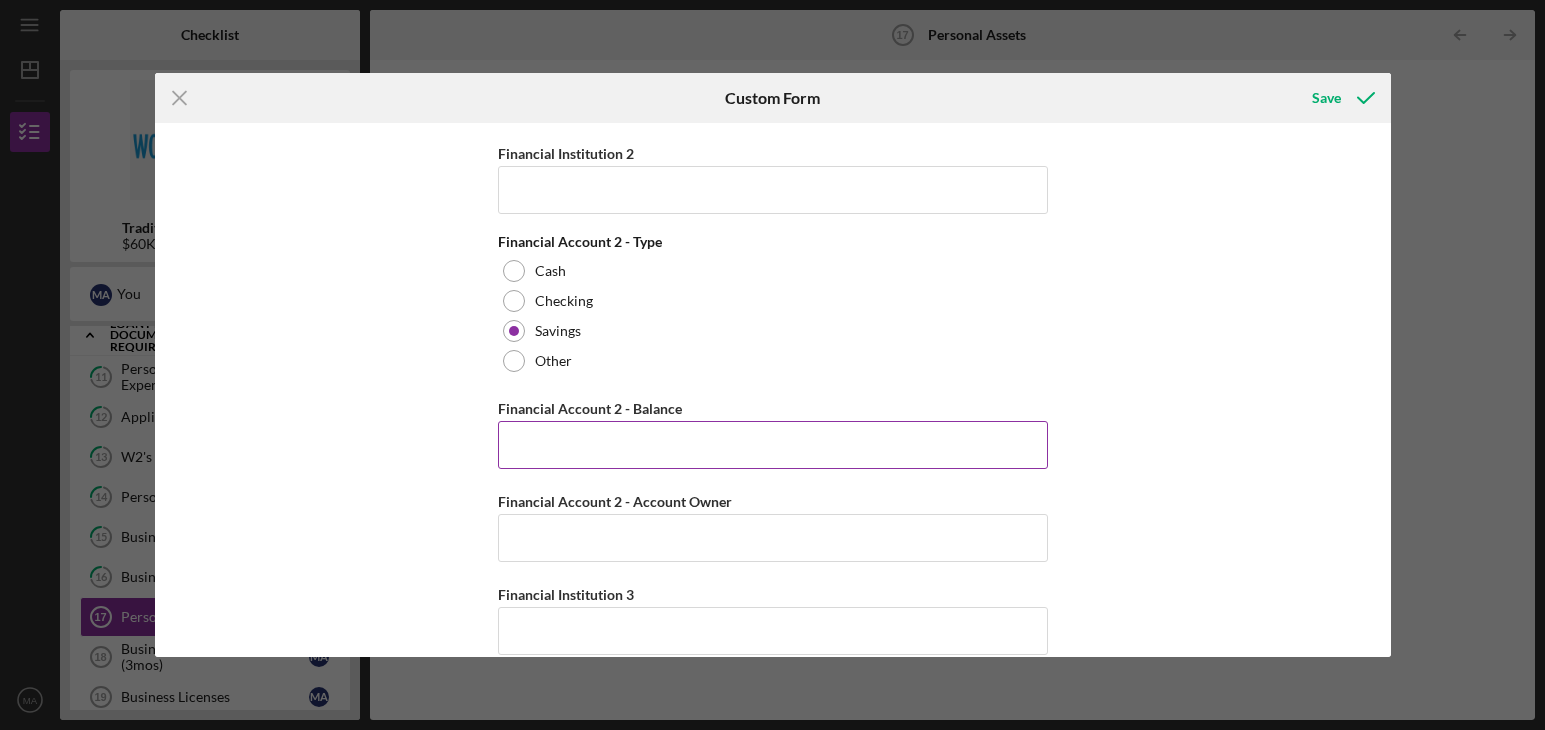 click on "Financial Account 2 - Balance" at bounding box center (773, 445) 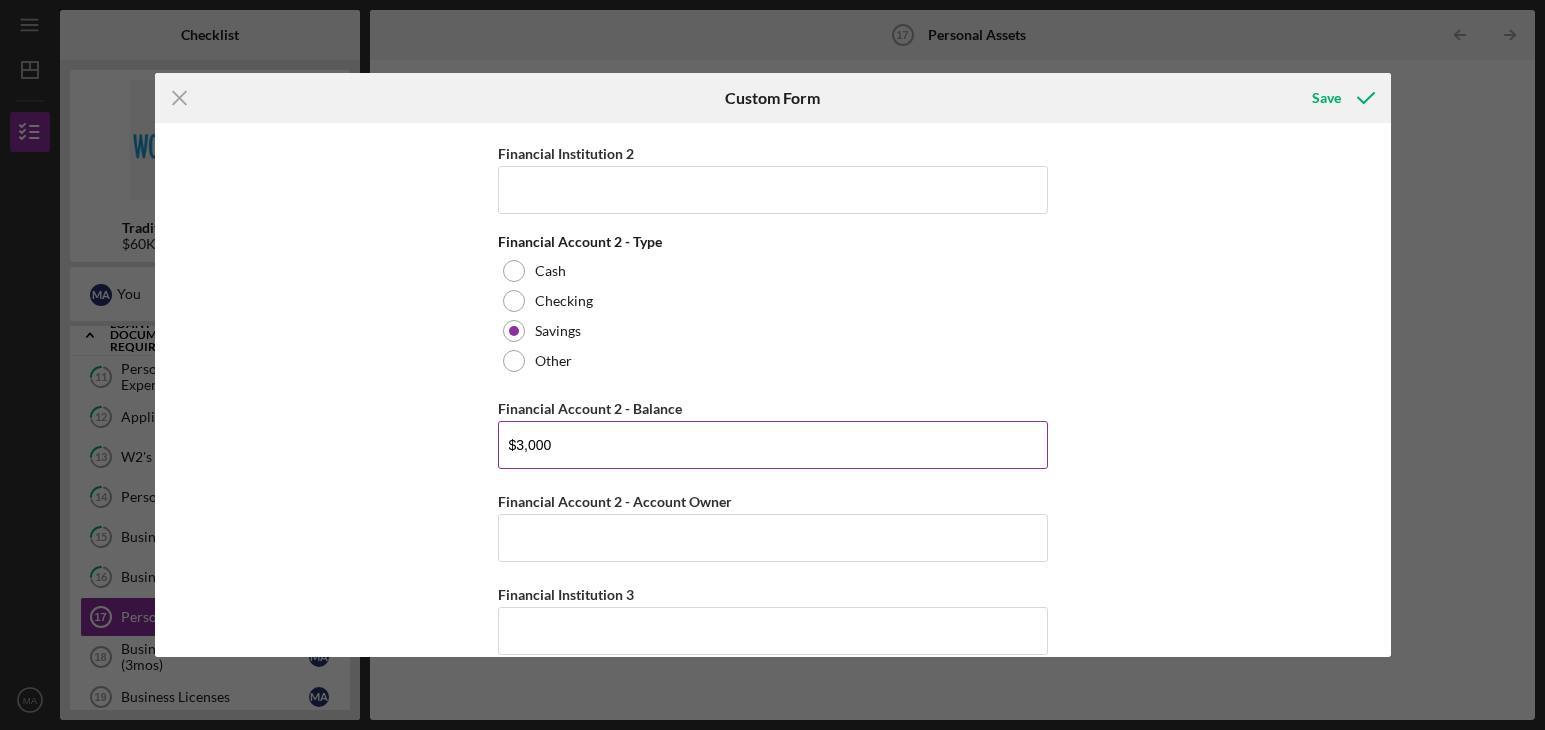 type on "$3,000" 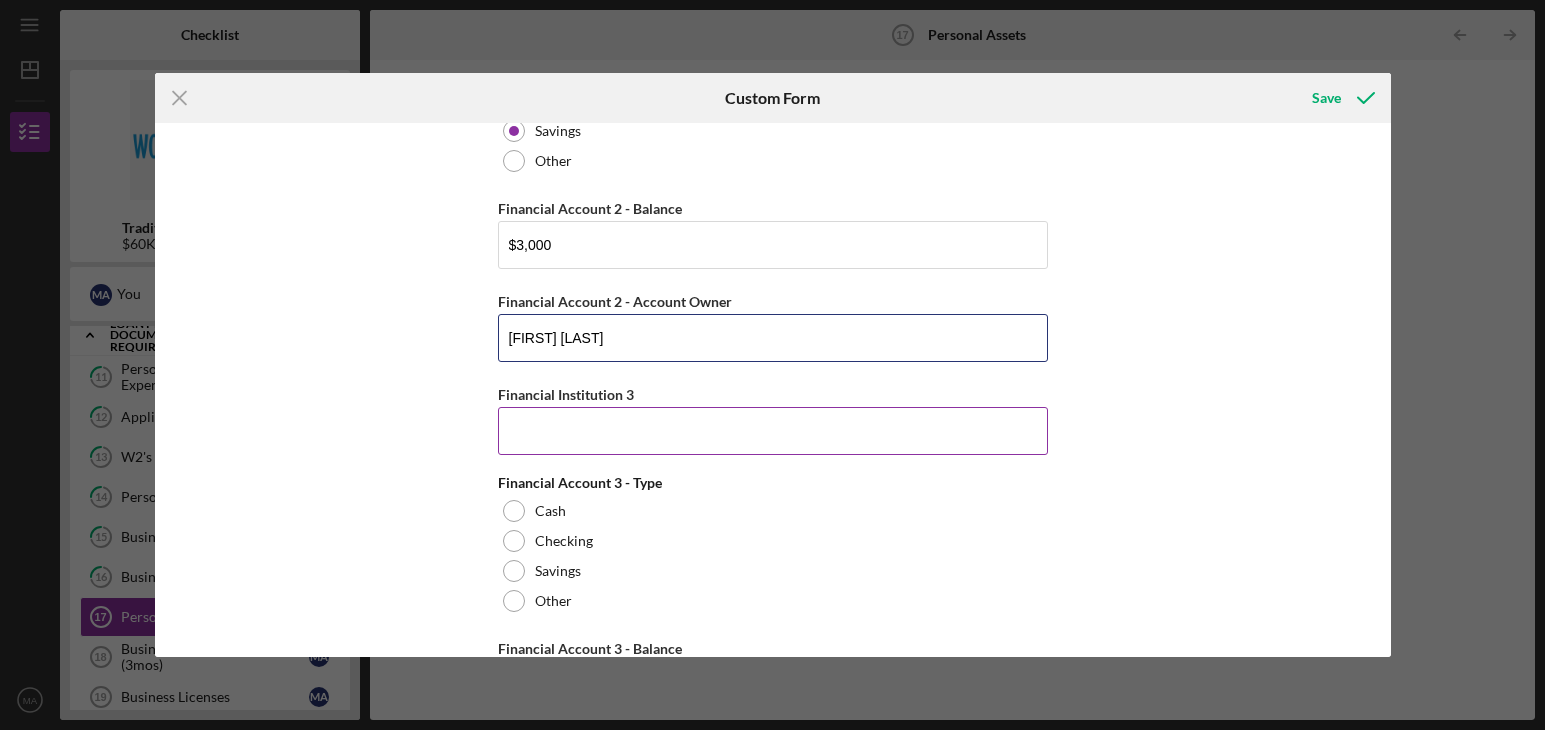 scroll, scrollTop: 402, scrollLeft: 0, axis: vertical 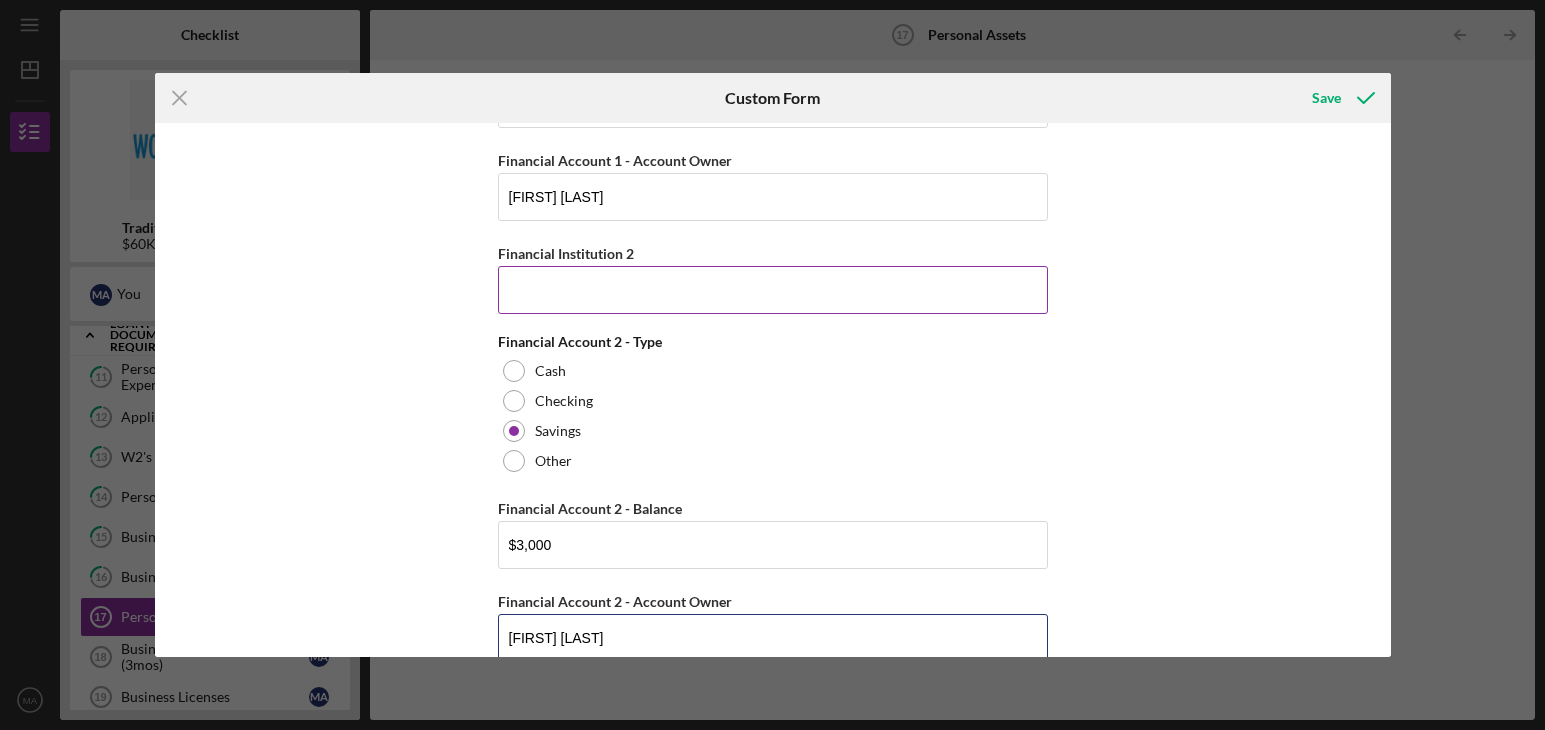 type on "[FIRST] [LAST]" 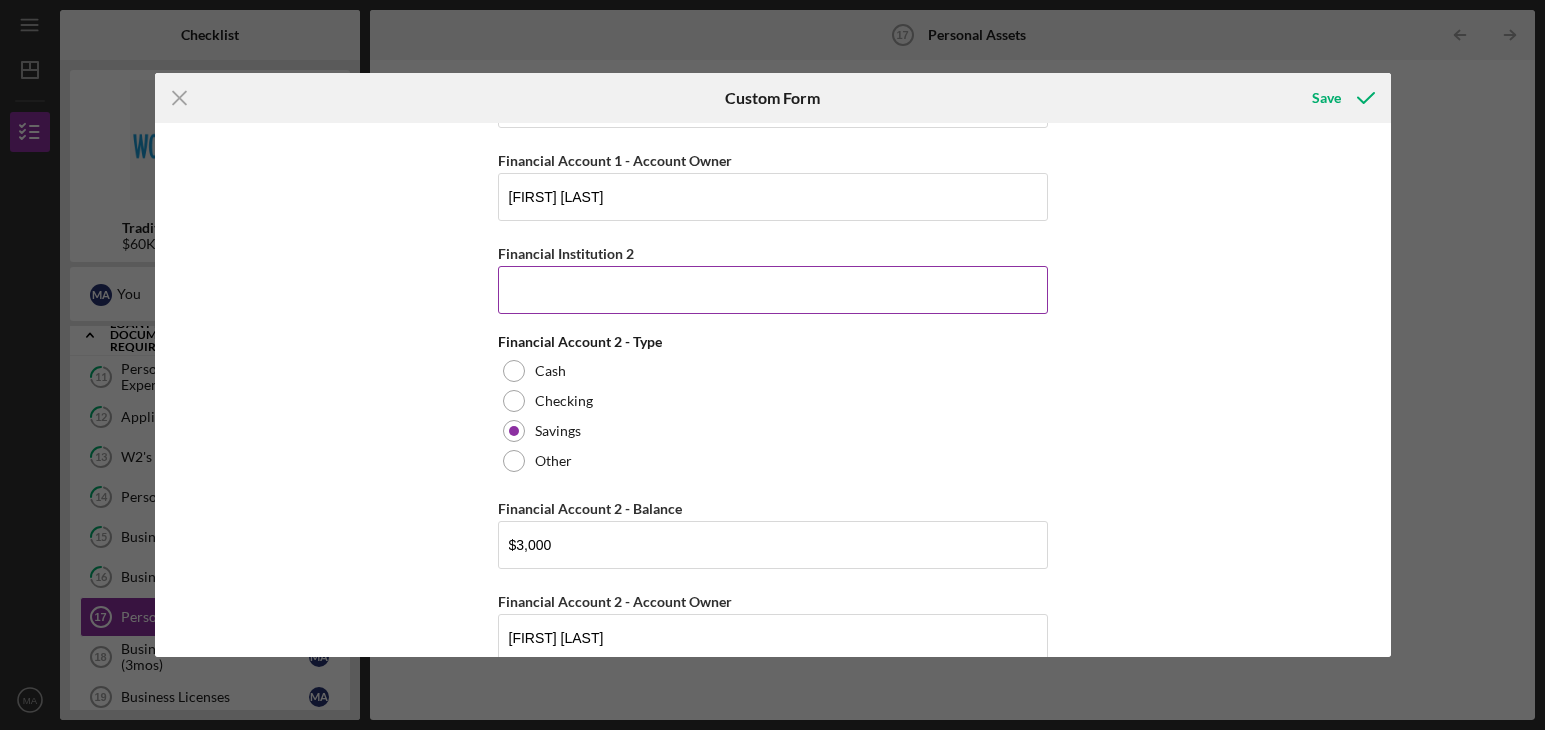 click on "Financial Institution 2" at bounding box center (773, 290) 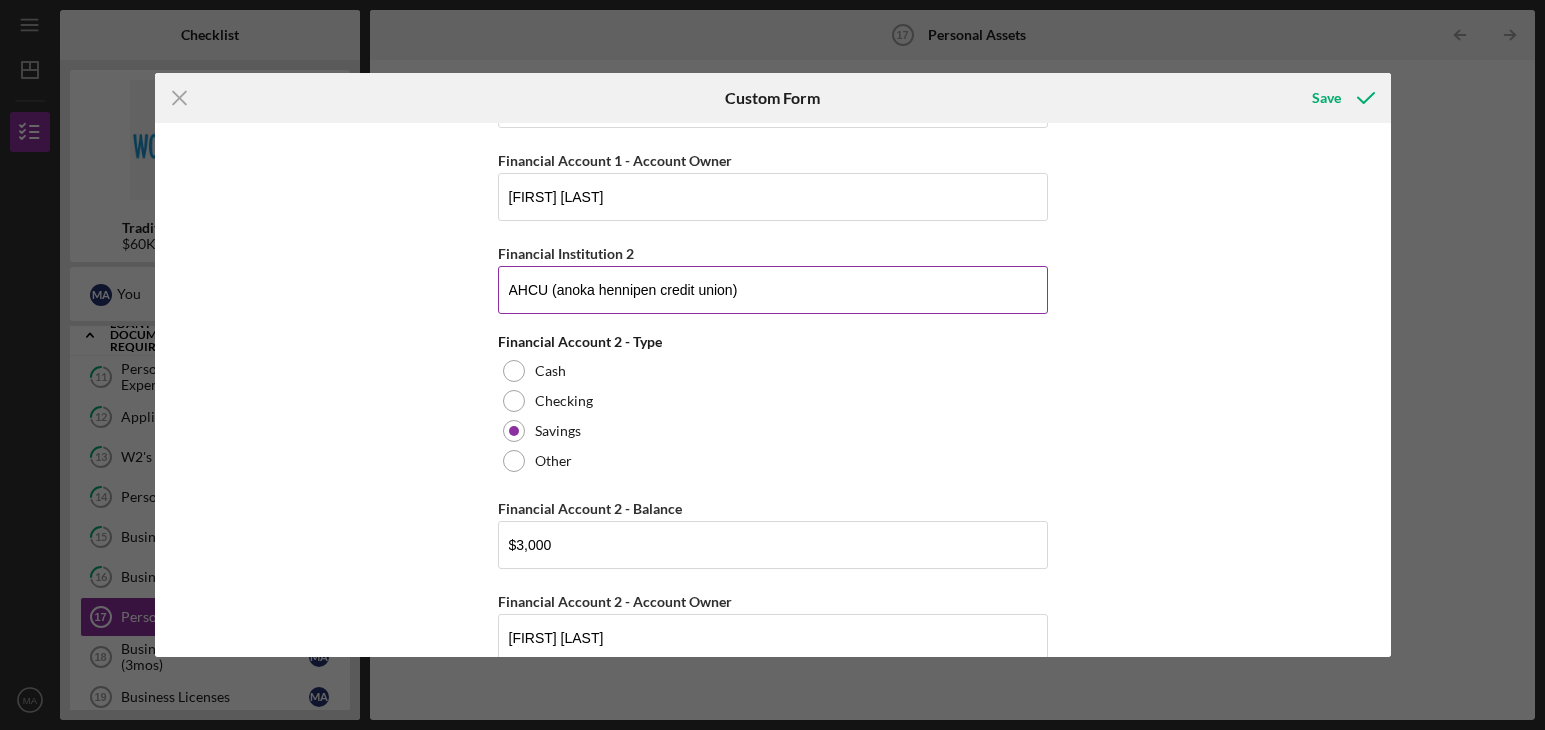 drag, startPoint x: 570, startPoint y: 297, endPoint x: 614, endPoint y: 274, distance: 49.648766 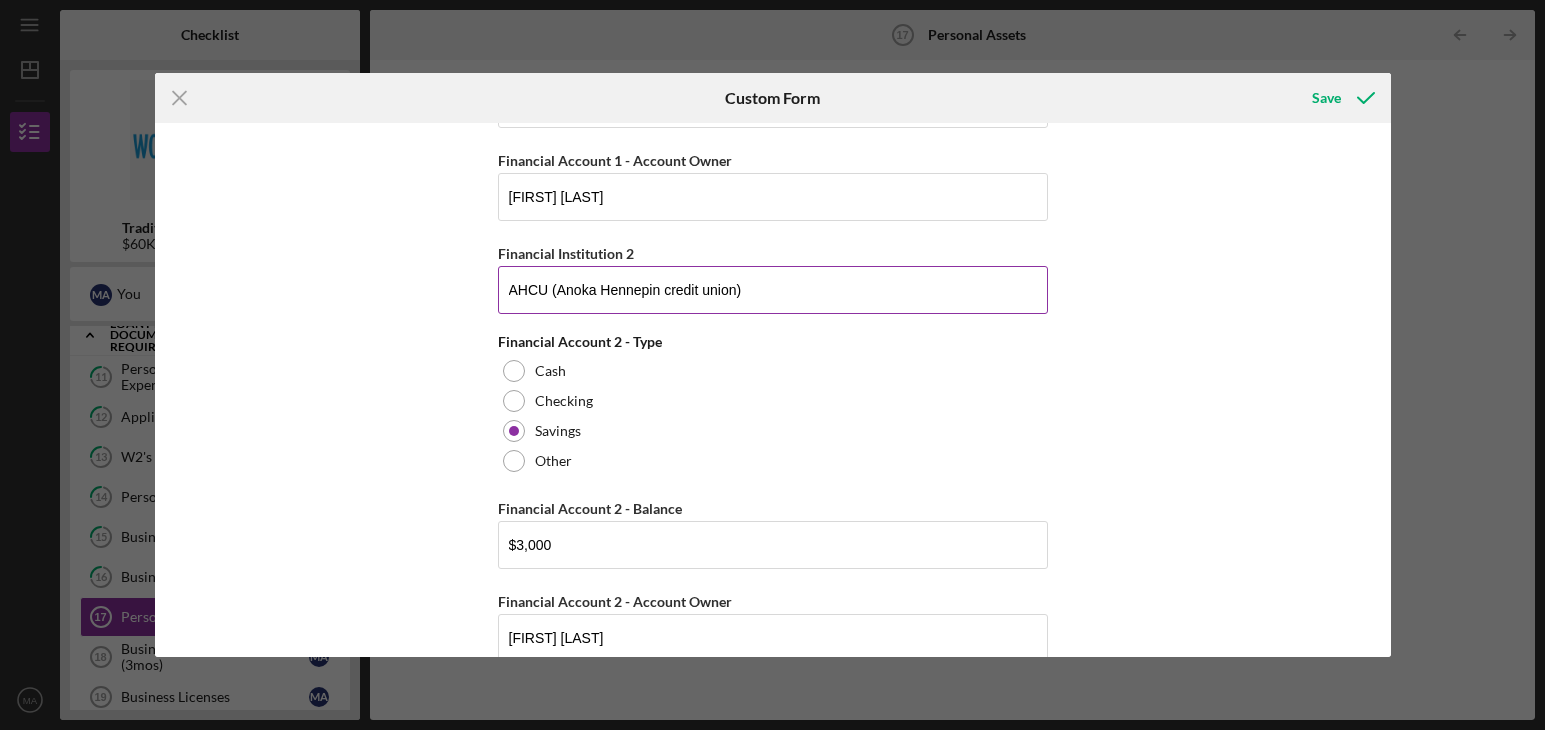click on "AHCU (Anoka Hennepin credit union)" at bounding box center [773, 290] 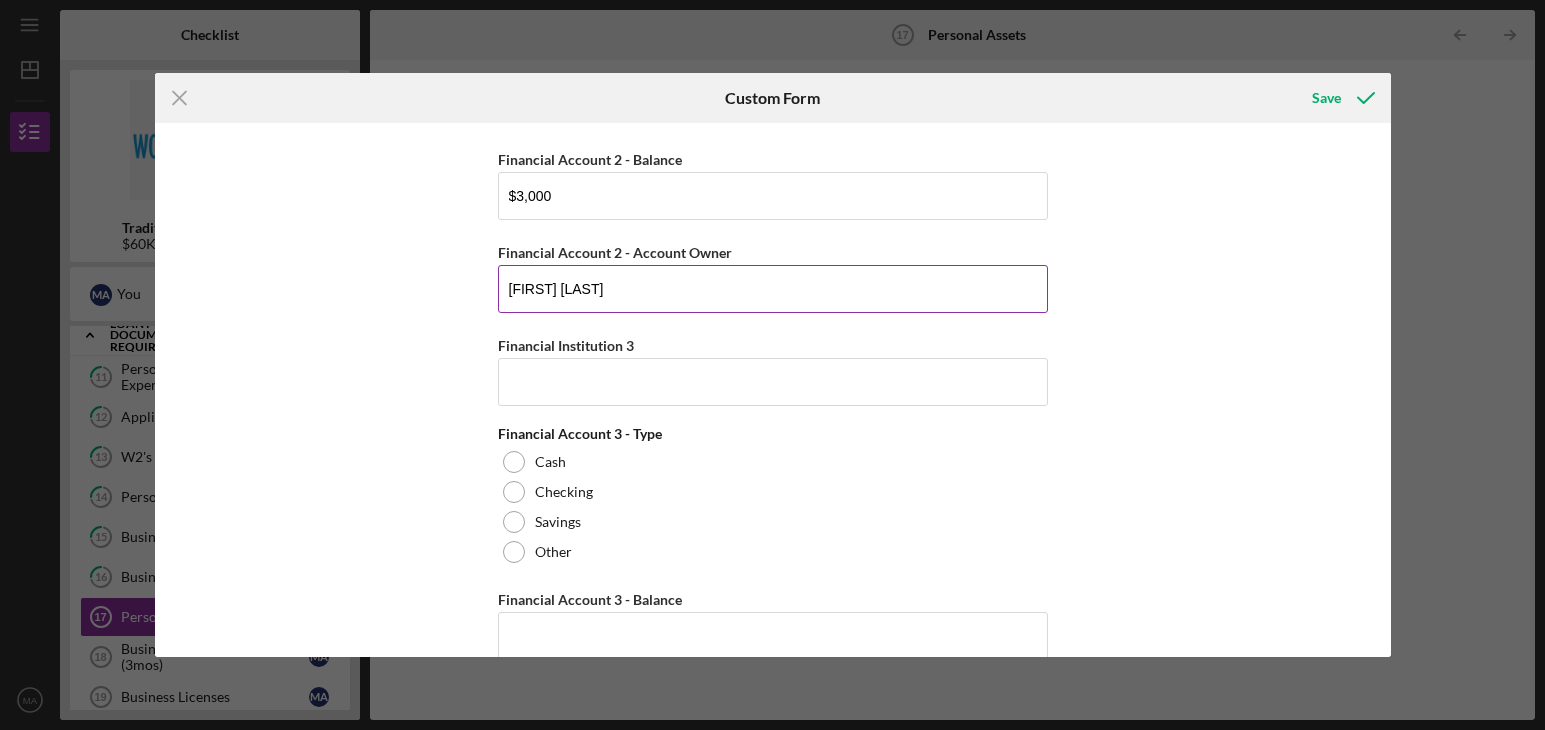 scroll, scrollTop: 702, scrollLeft: 0, axis: vertical 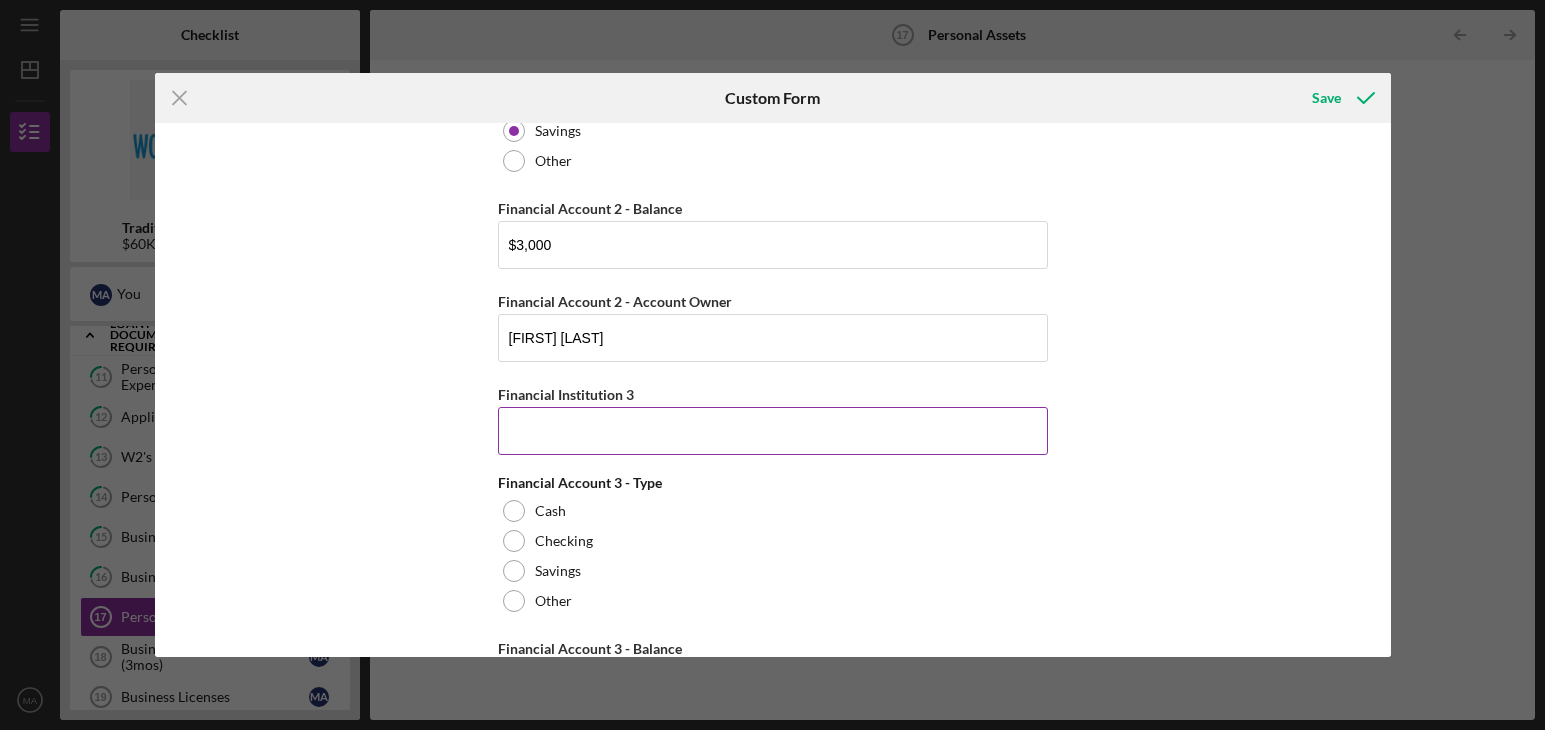 type on "AHCU (Anoka Hennepin credit union)" 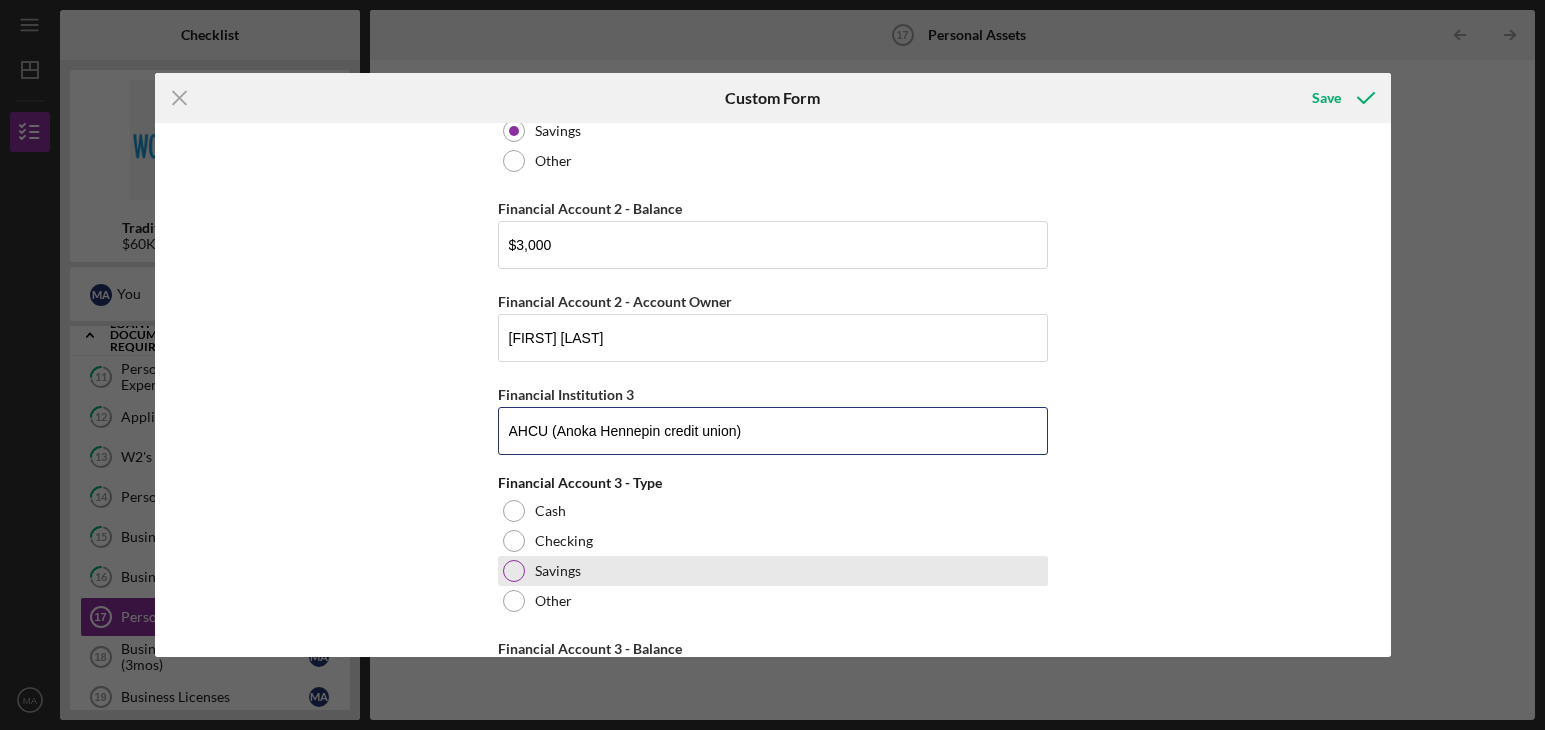 type on "AHCU (Anoka Hennepin credit union)" 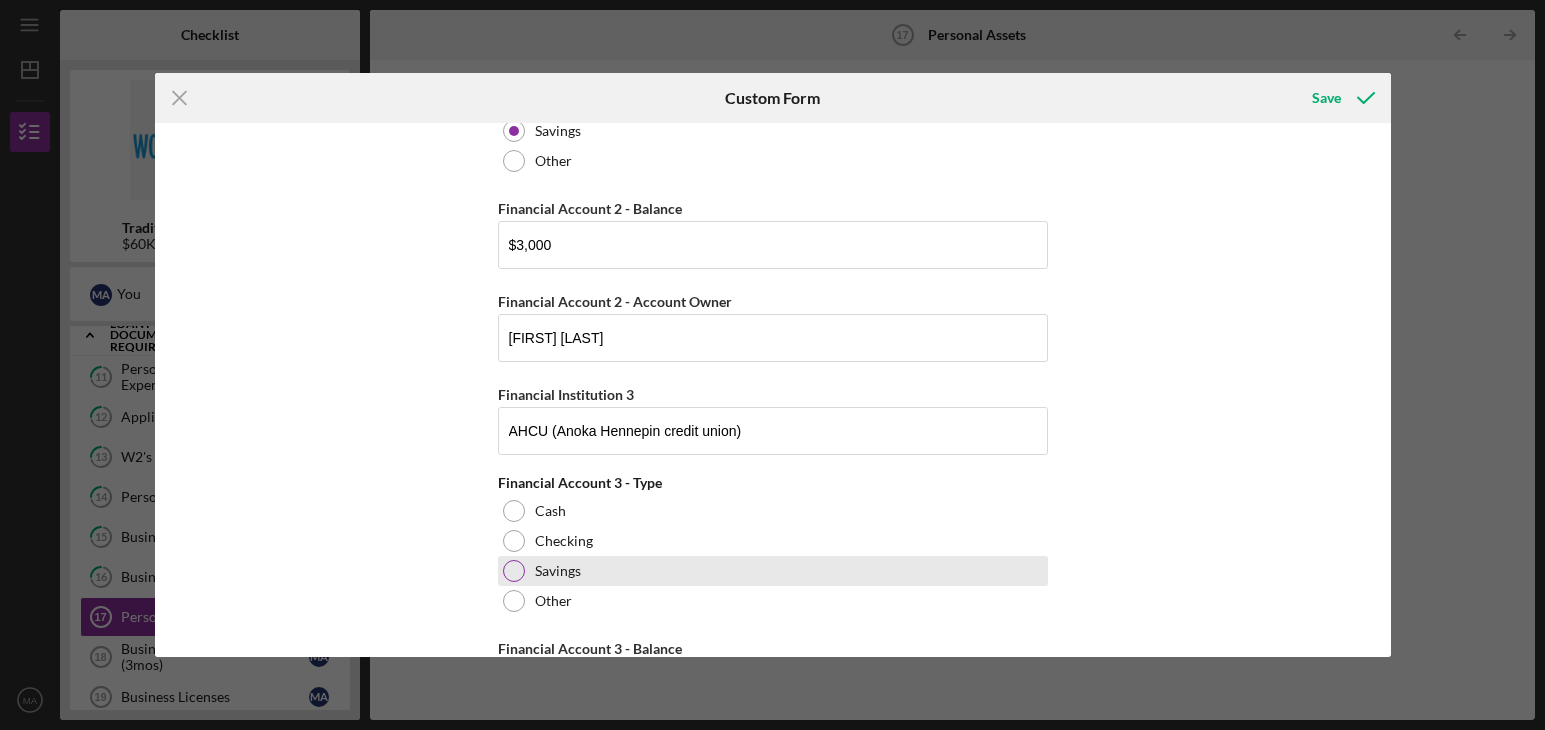 click on "Savings" at bounding box center [558, 571] 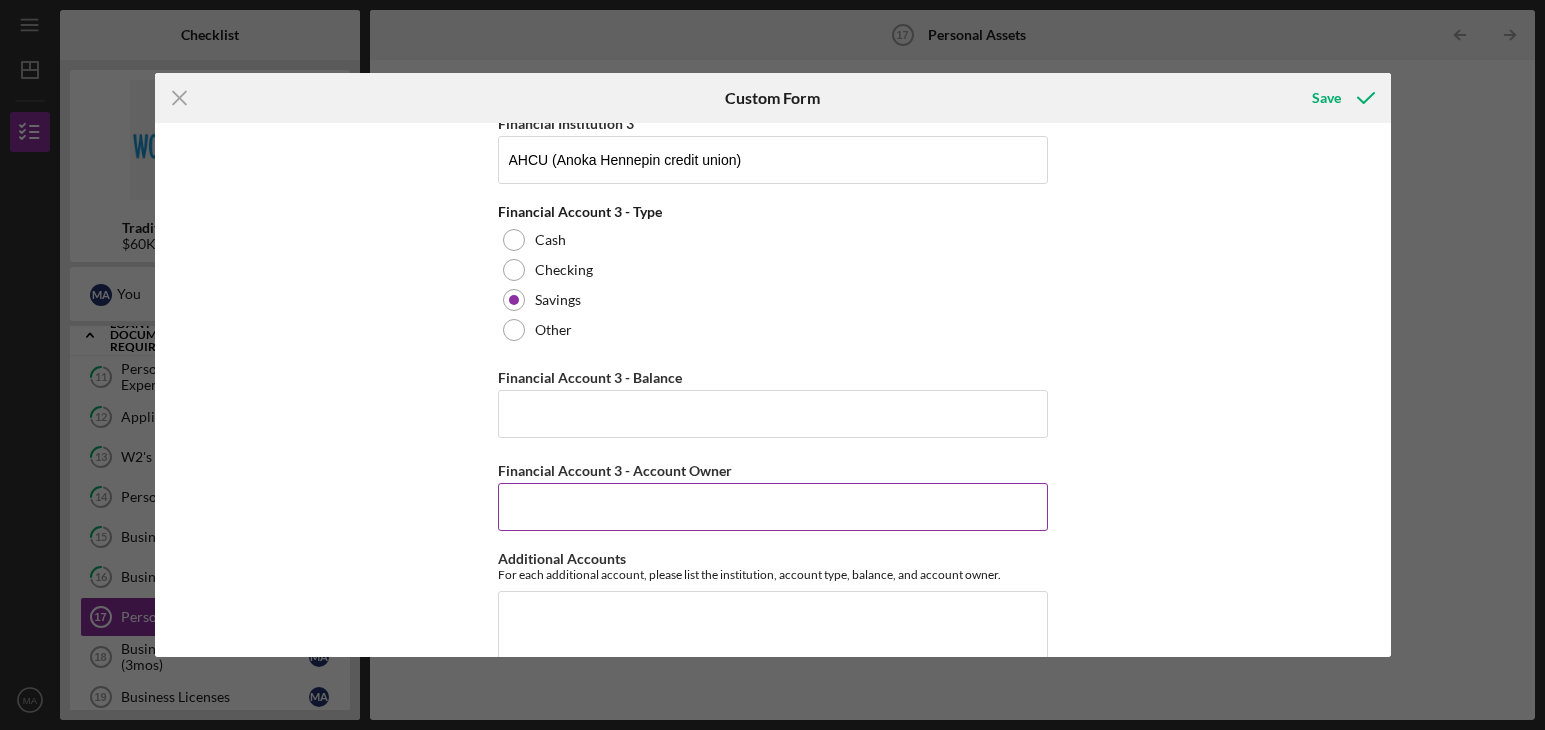 scroll, scrollTop: 1002, scrollLeft: 0, axis: vertical 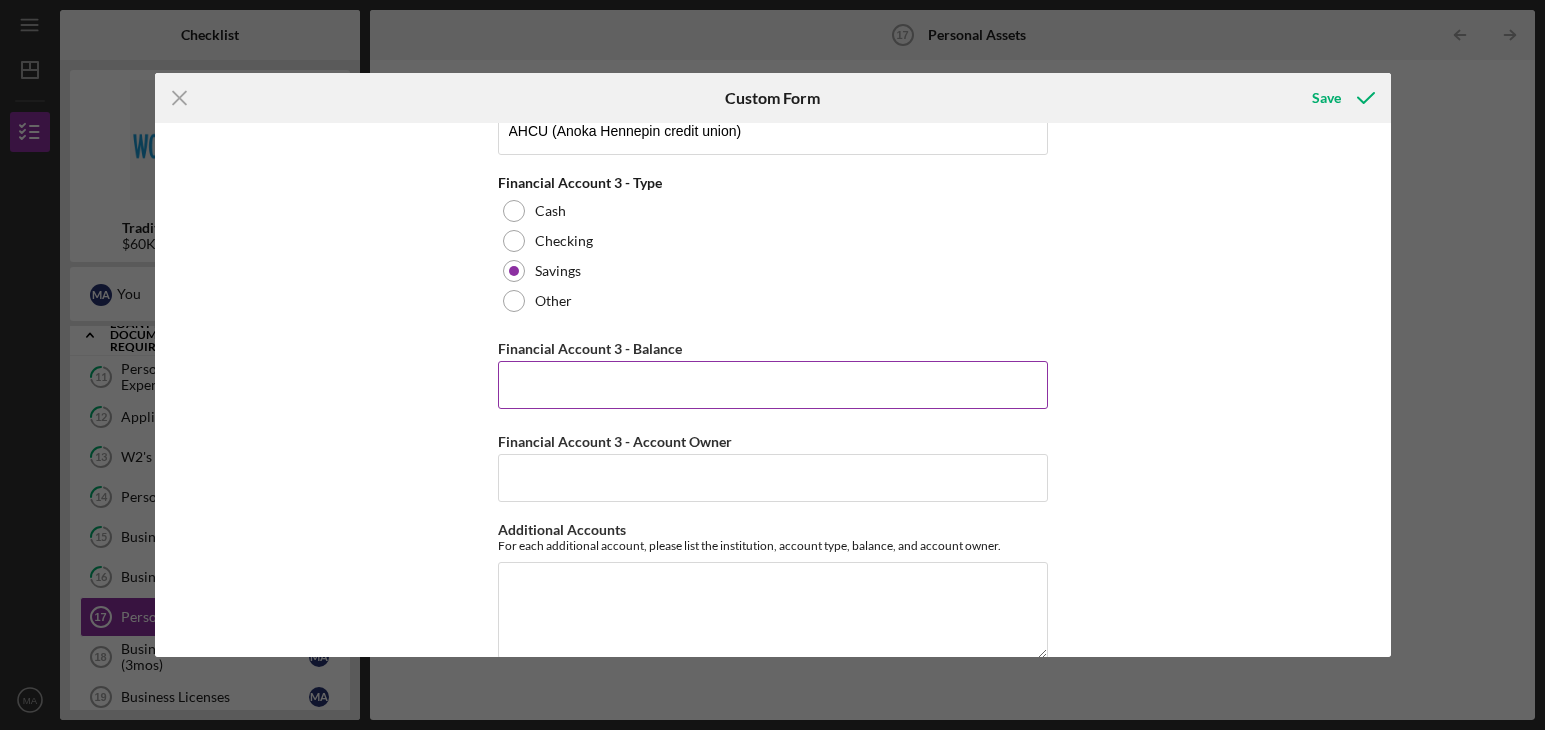 click on "Financial Account 3 - Balance" at bounding box center (773, 385) 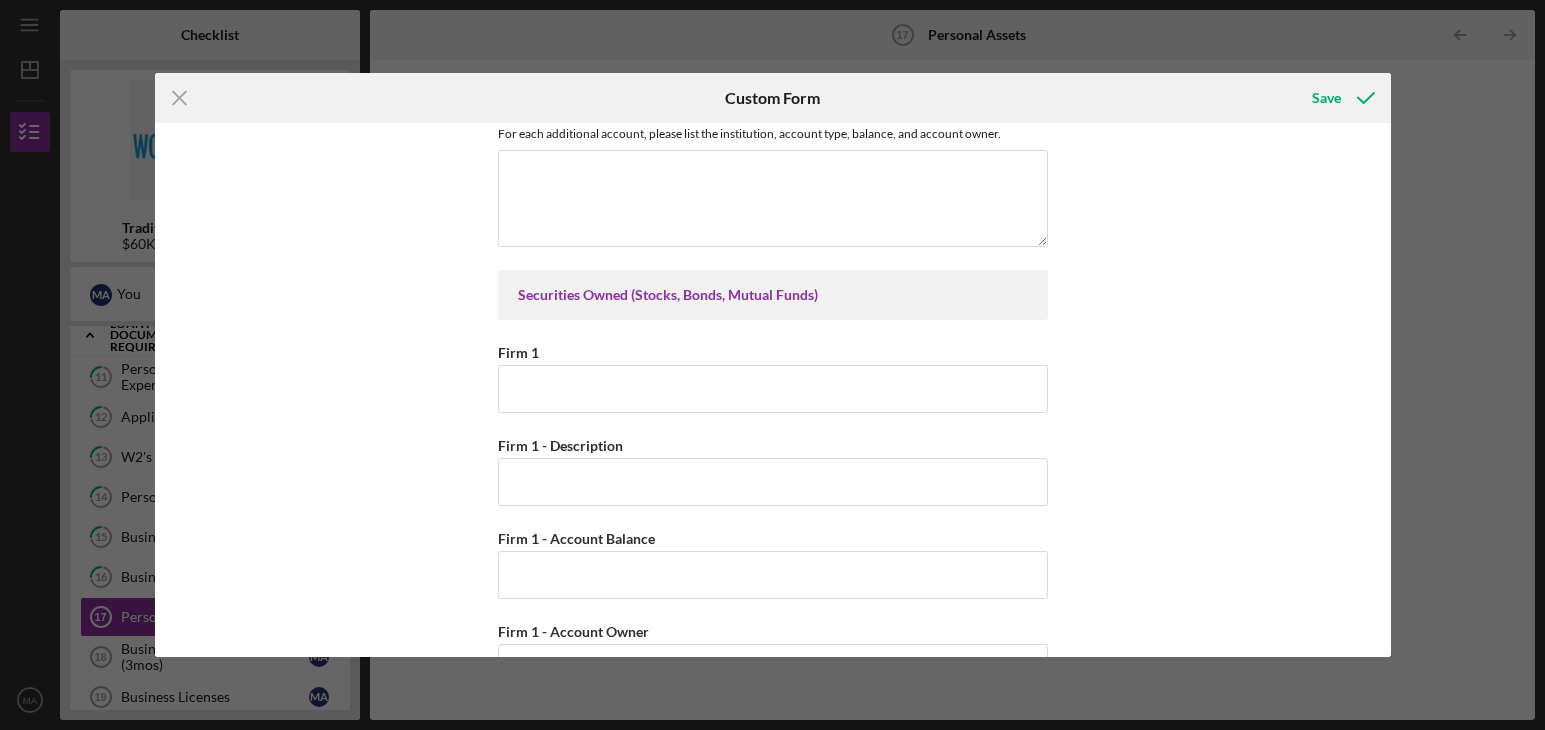 scroll, scrollTop: 1469, scrollLeft: 0, axis: vertical 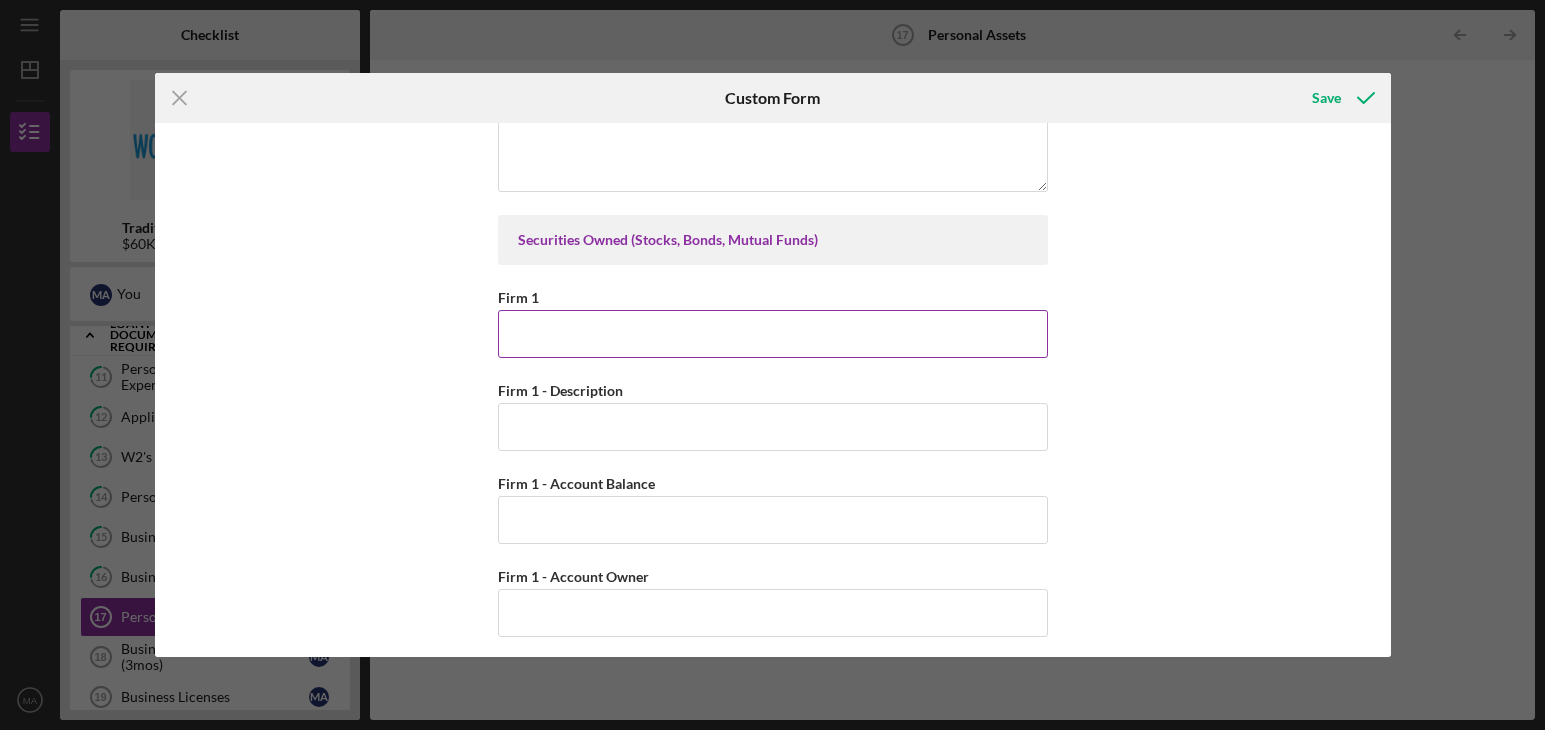 click on "Firm 1" at bounding box center [773, 334] 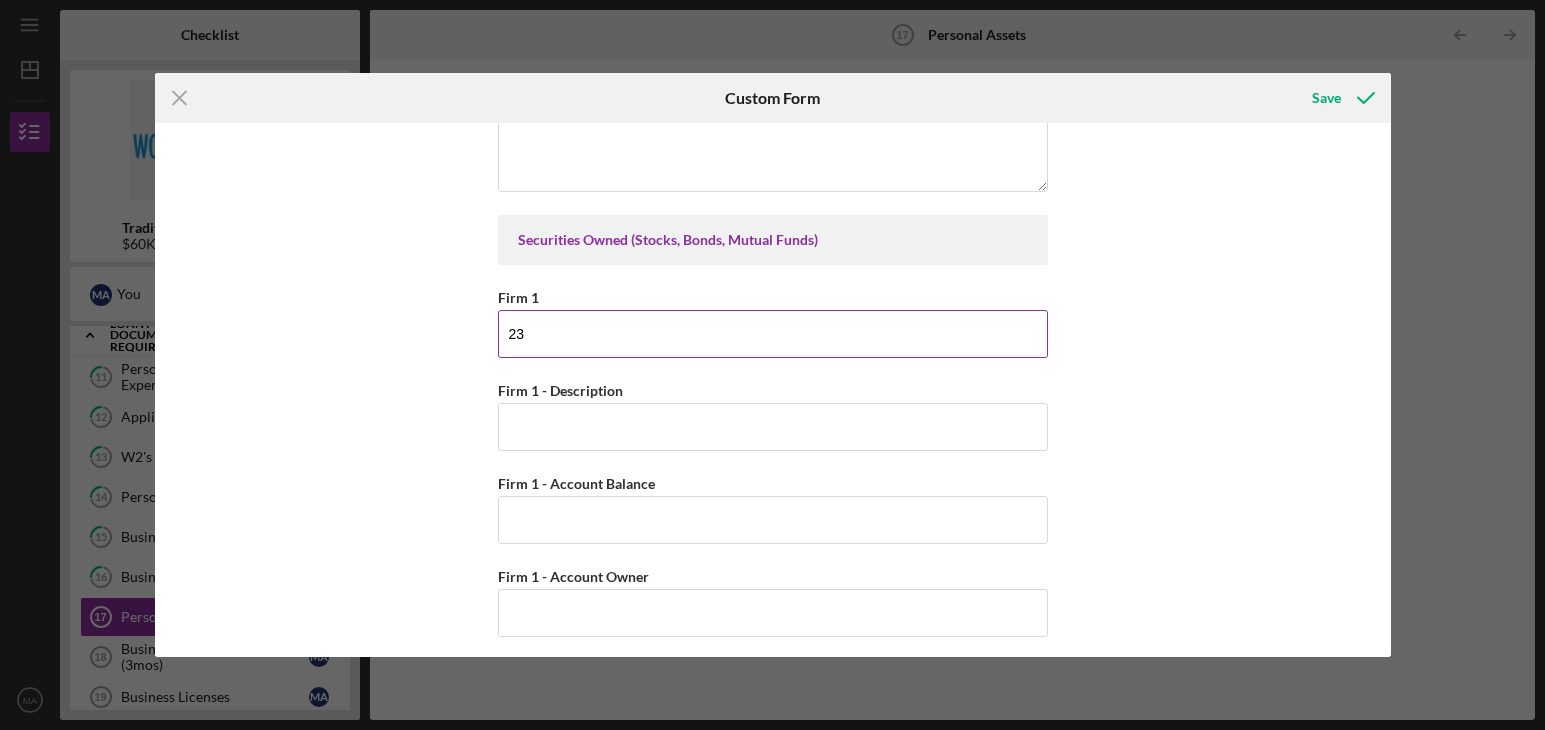 type on "237" 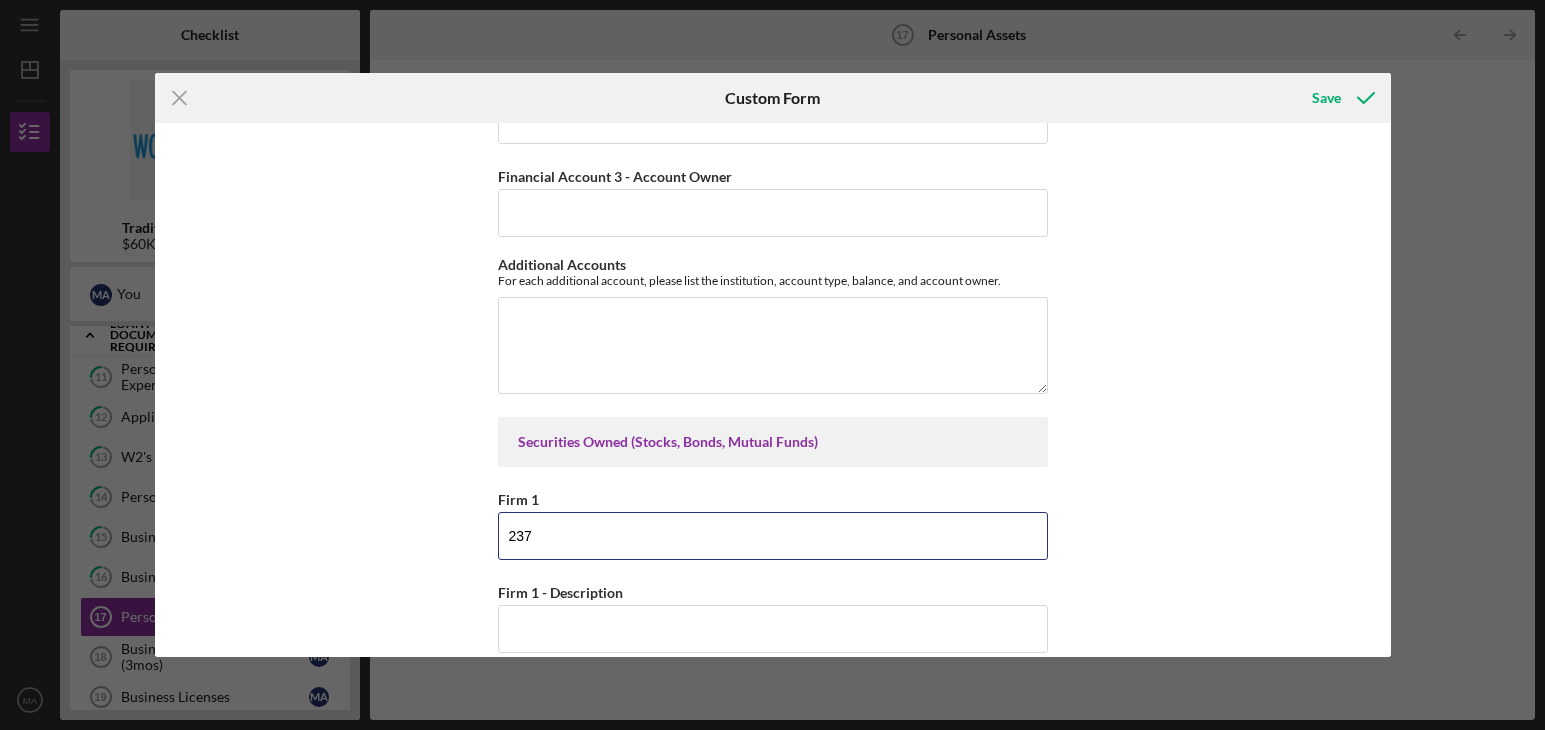 scroll, scrollTop: 1269, scrollLeft: 0, axis: vertical 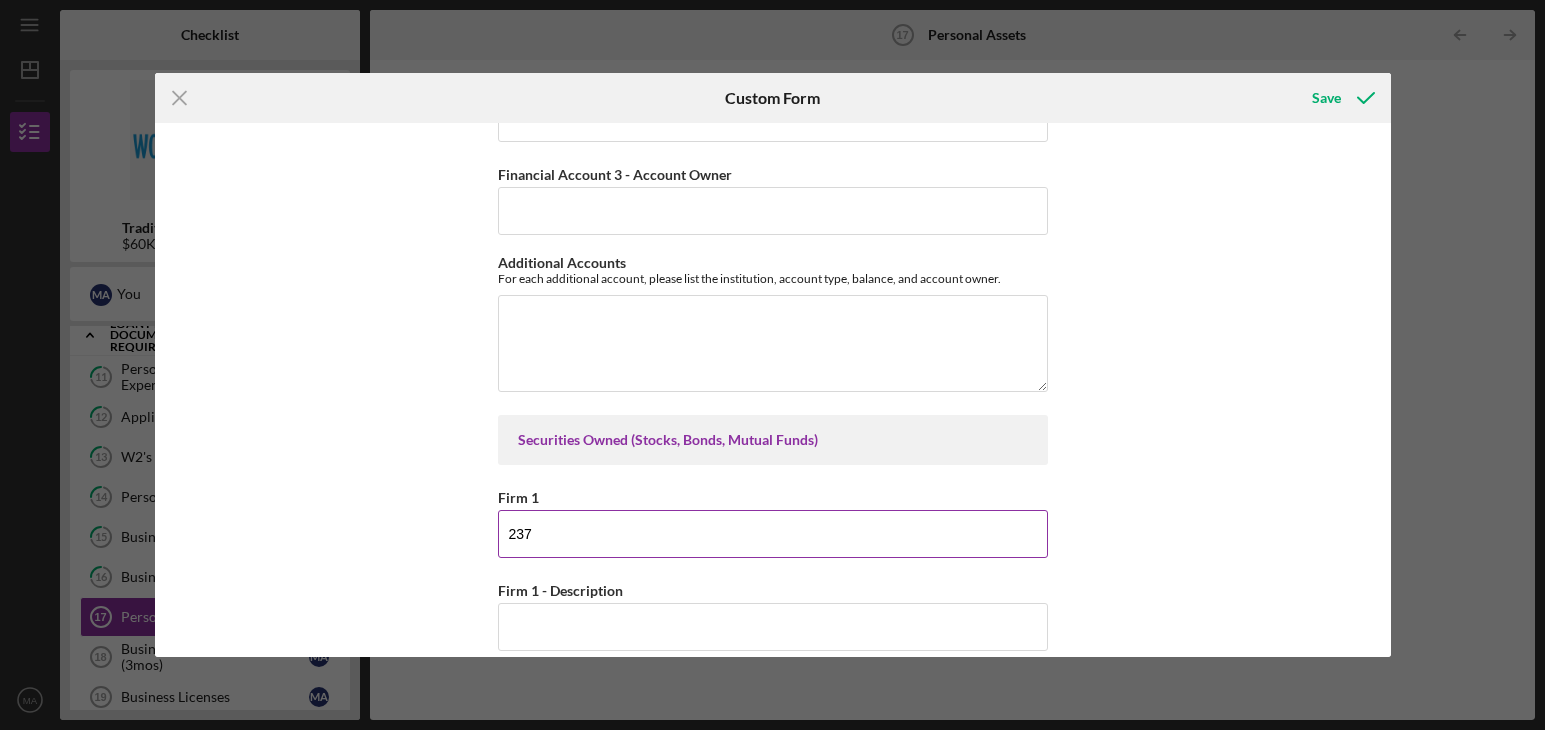 click on "237" at bounding box center [773, 534] 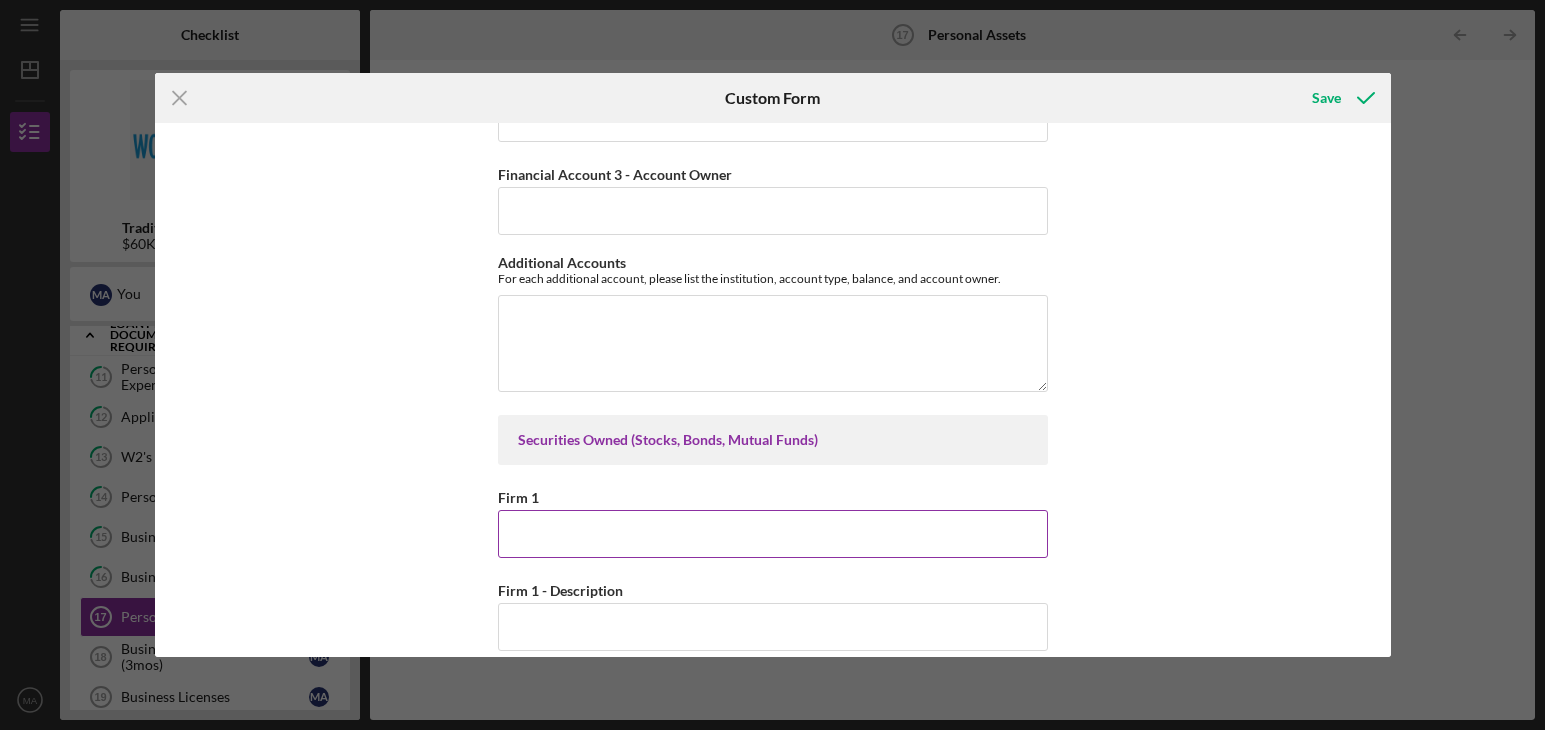 scroll, scrollTop: 969, scrollLeft: 0, axis: vertical 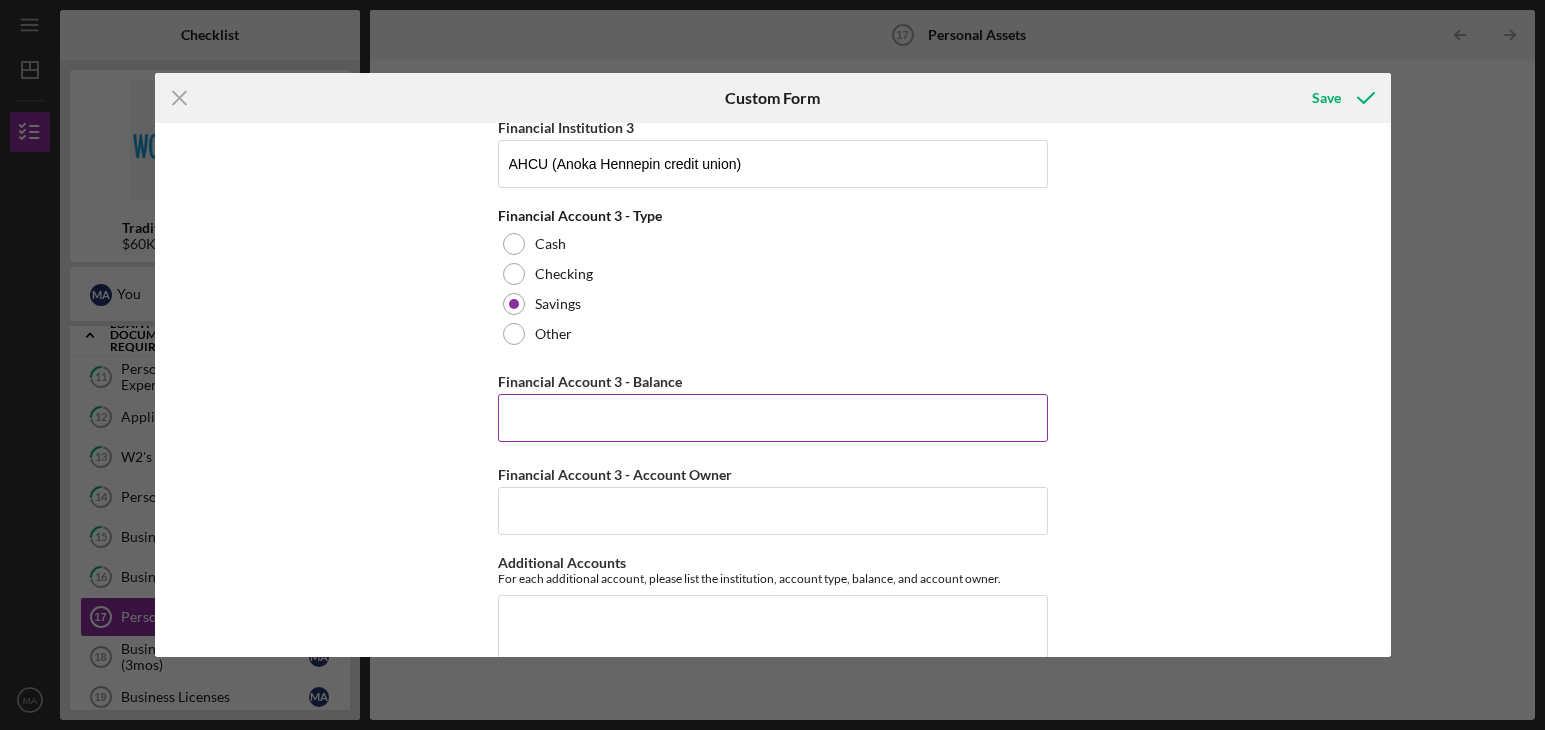 click on "Financial Account 3 - Balance" at bounding box center (773, 418) 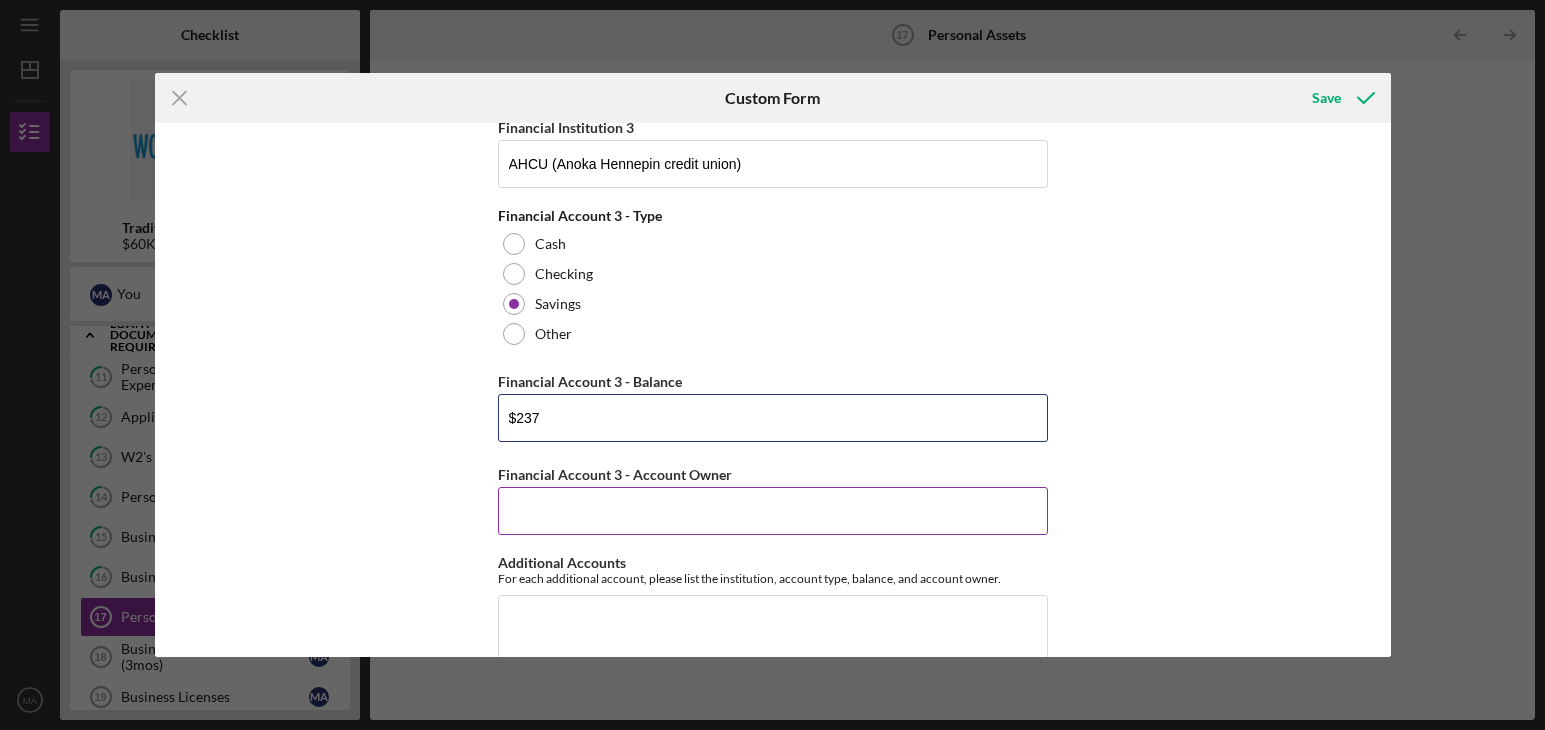 type on "$237" 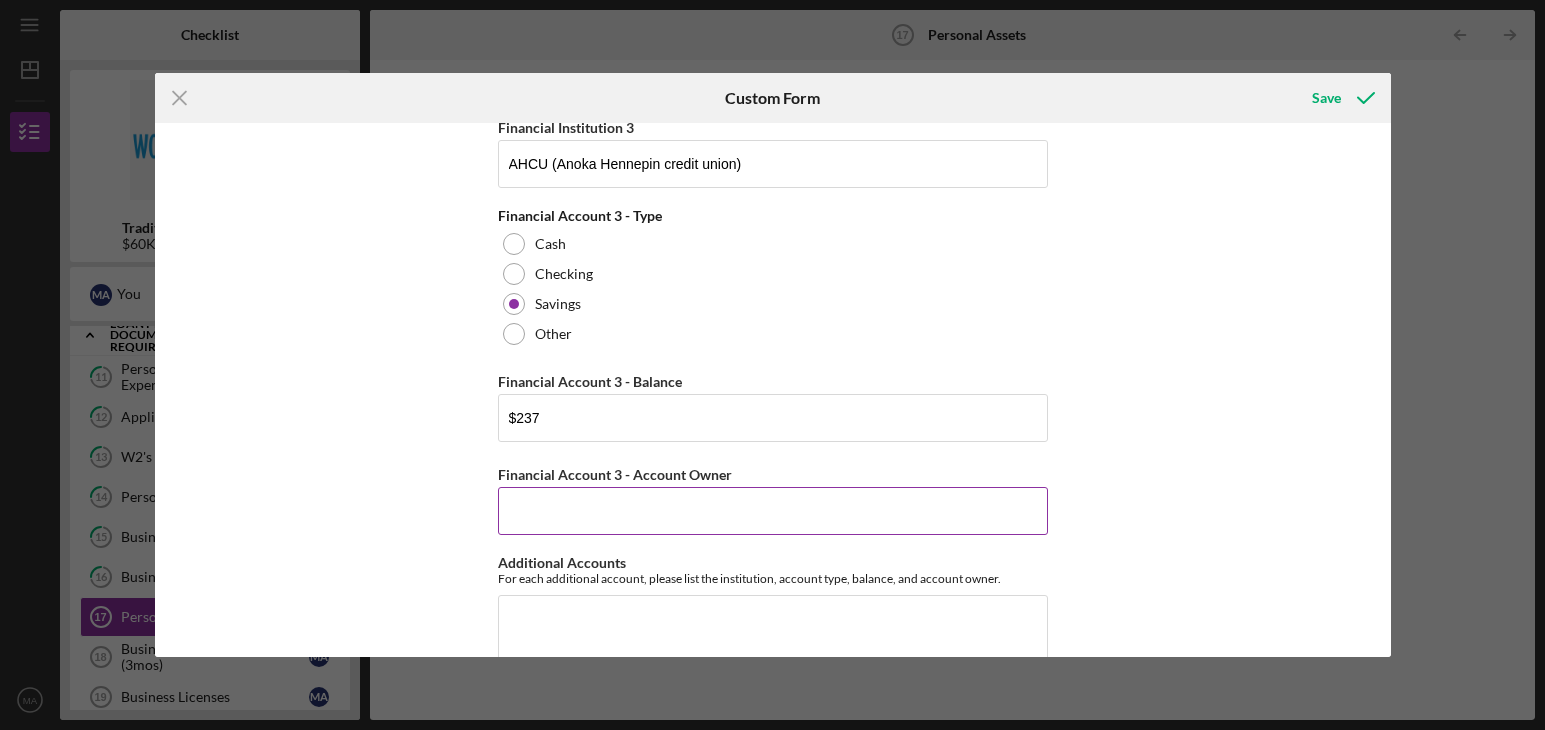 click on "Financial Account 3 - Account Owner" at bounding box center [773, 511] 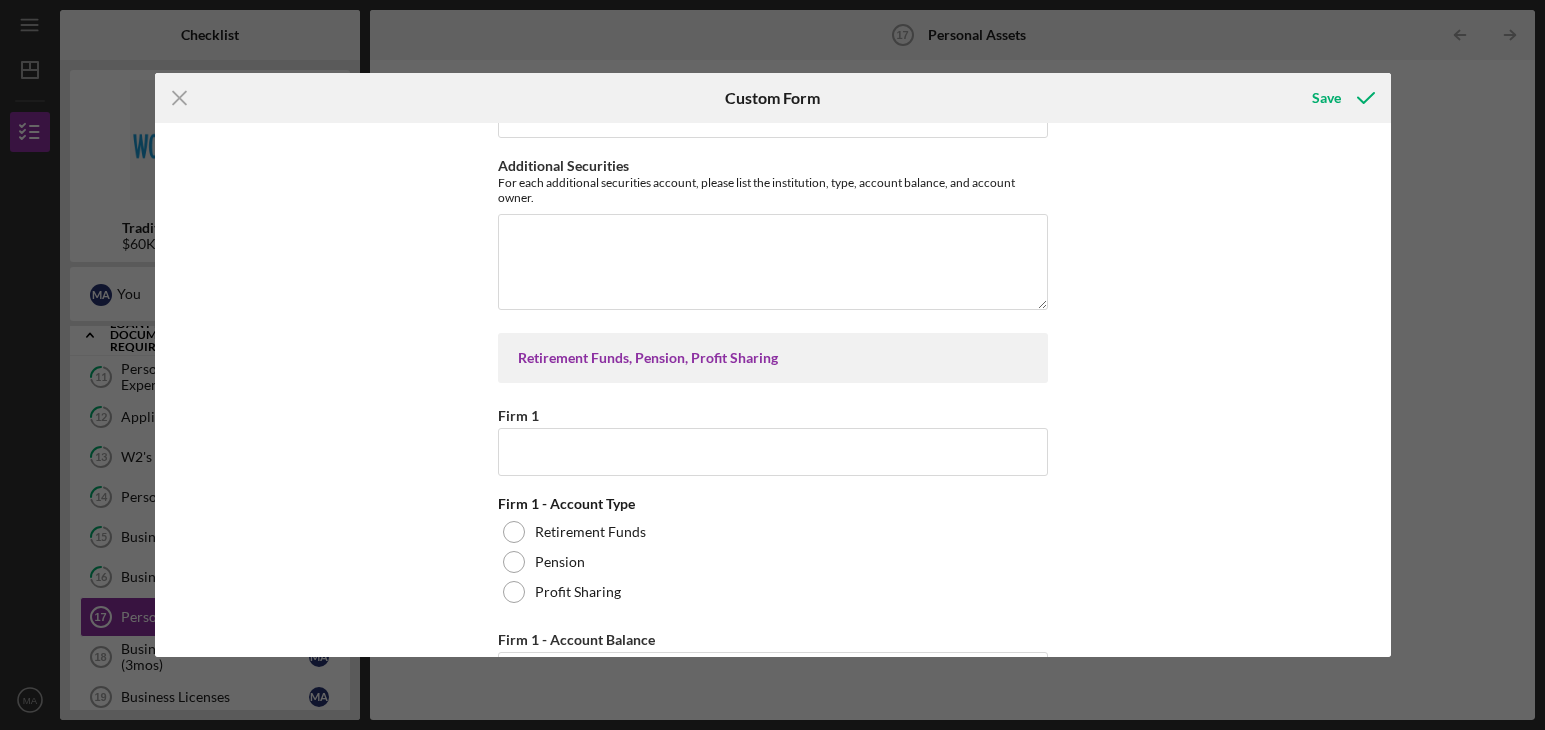 scroll, scrollTop: 2369, scrollLeft: 0, axis: vertical 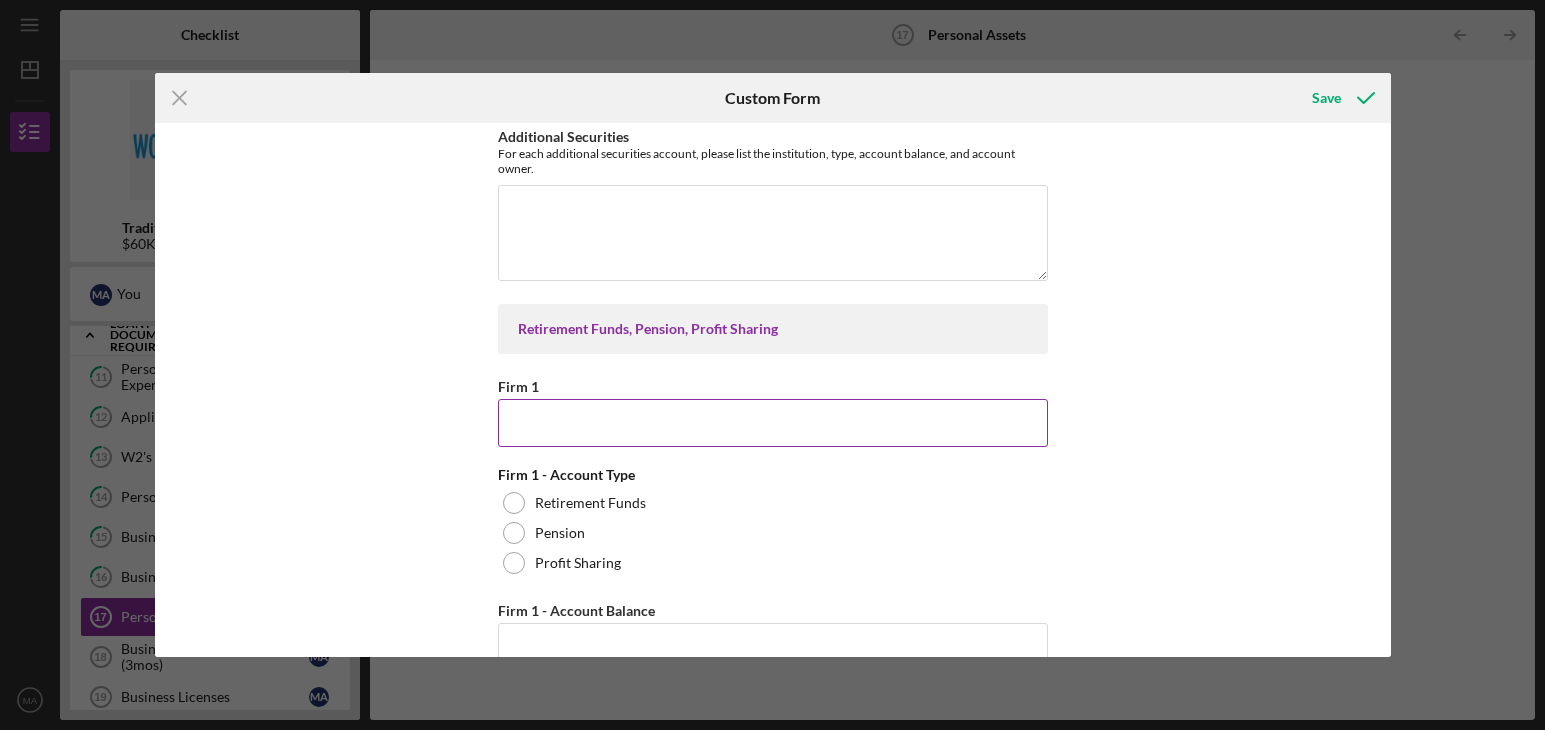 type on "[FIRST] [LAST]" 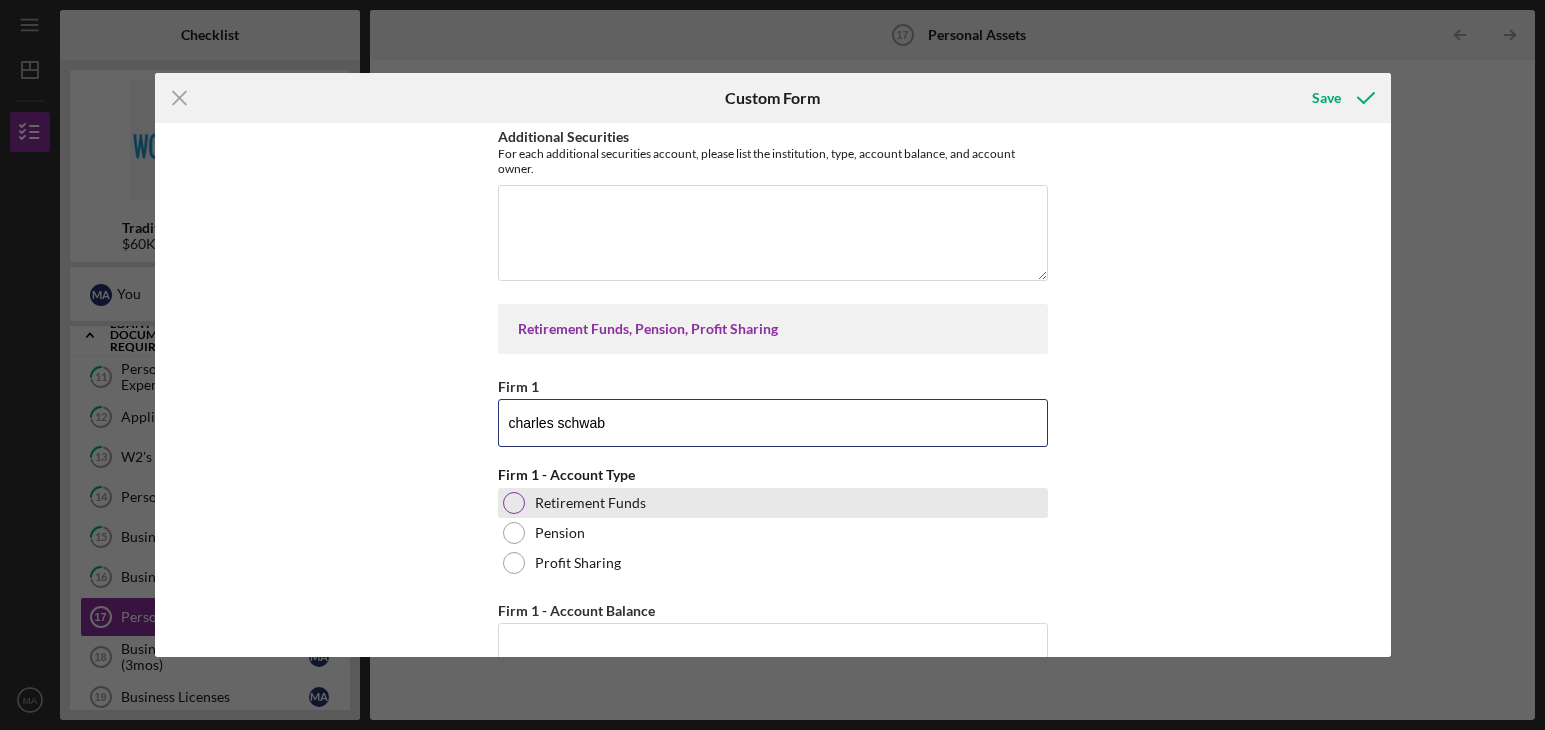 type on "charles schwab" 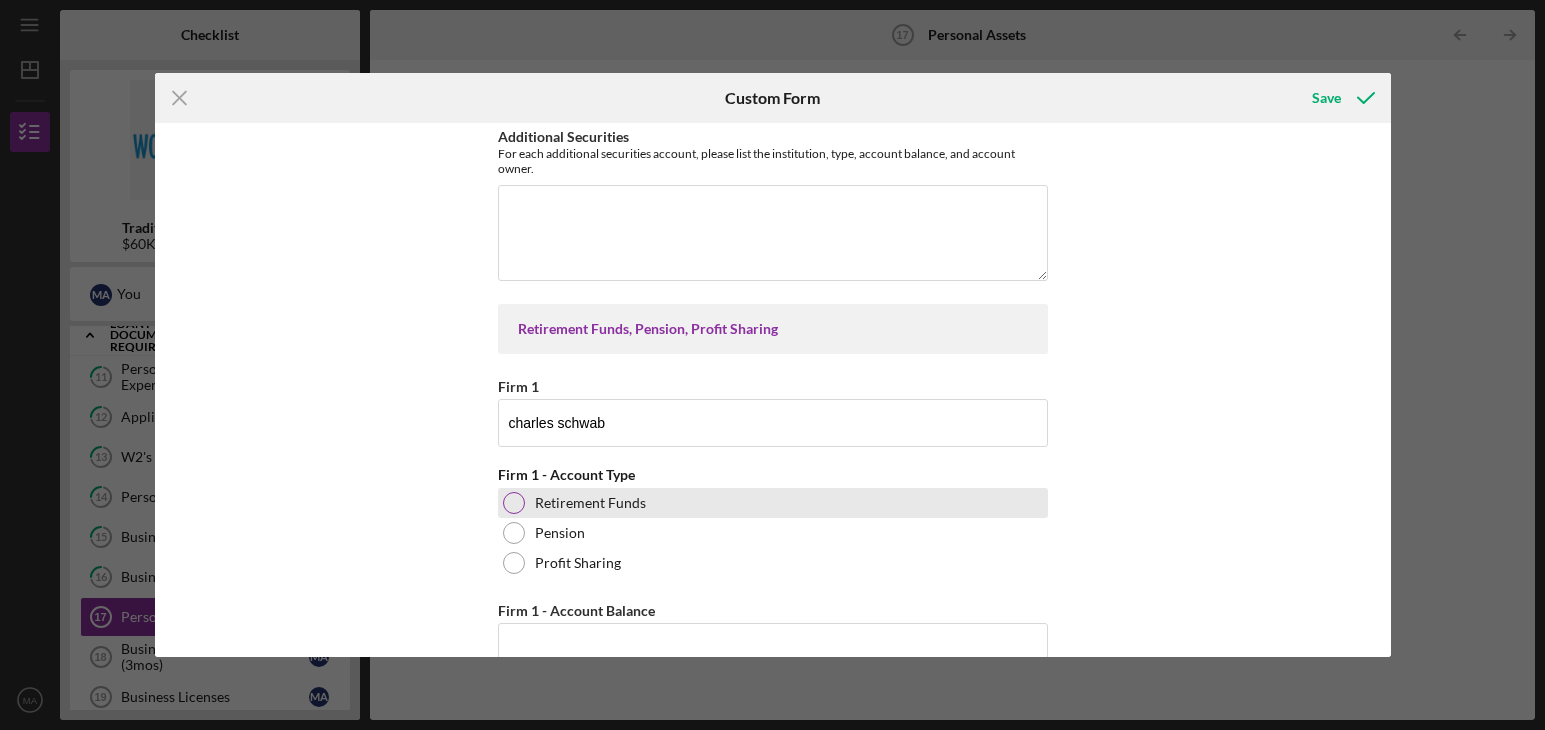 click on "Retirement Funds" at bounding box center [590, 503] 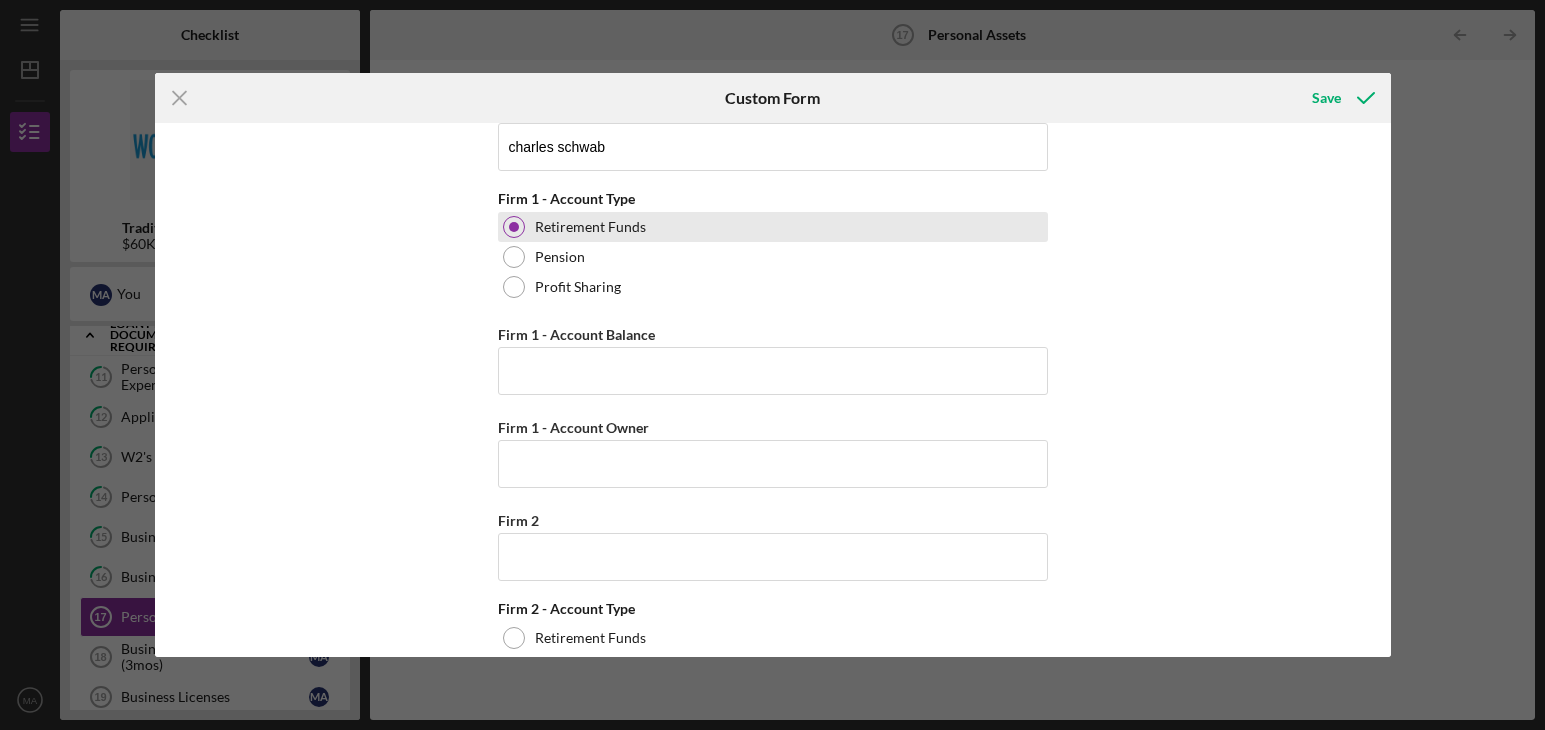 scroll, scrollTop: 2669, scrollLeft: 0, axis: vertical 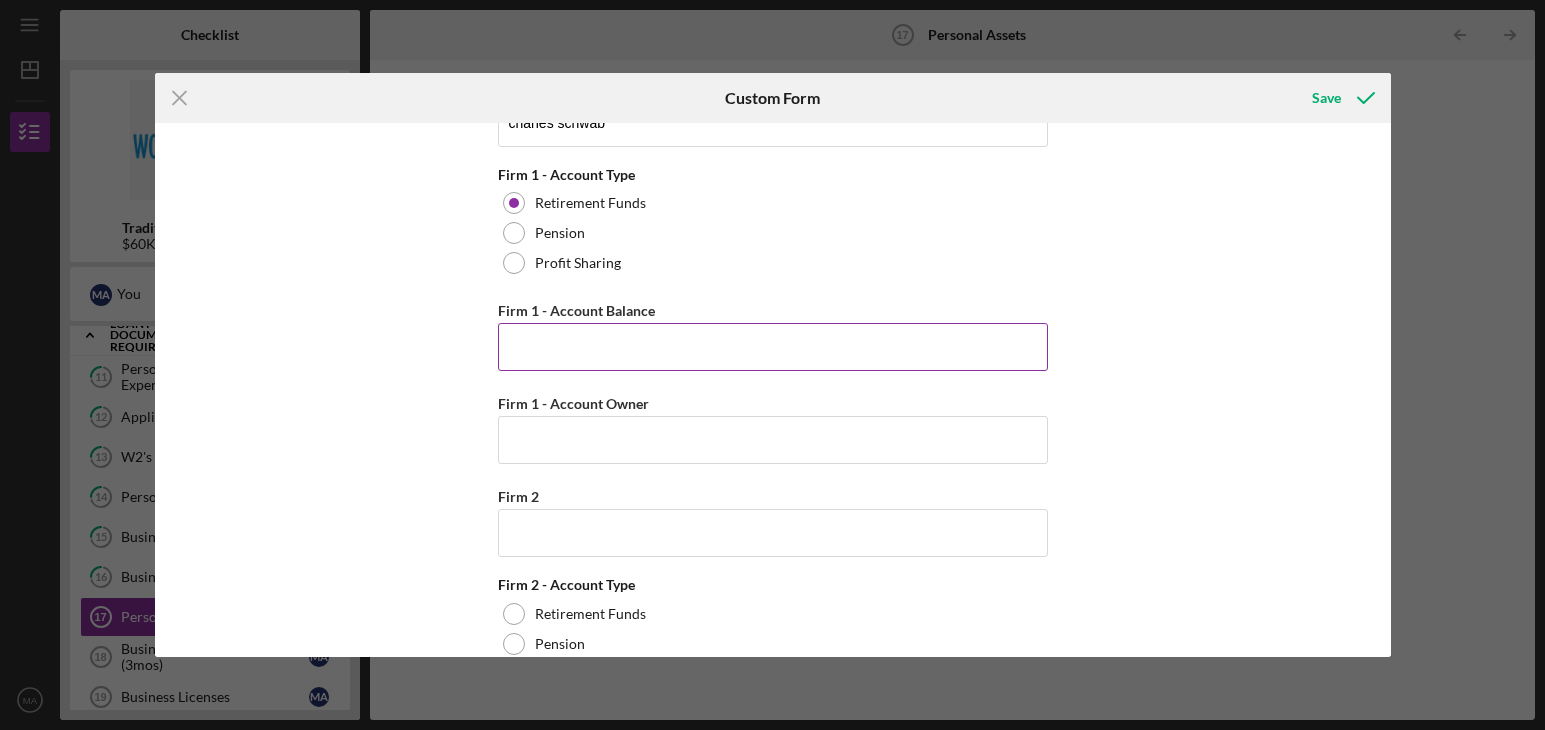 click on "Firm 1 - Account Balance" at bounding box center (773, 347) 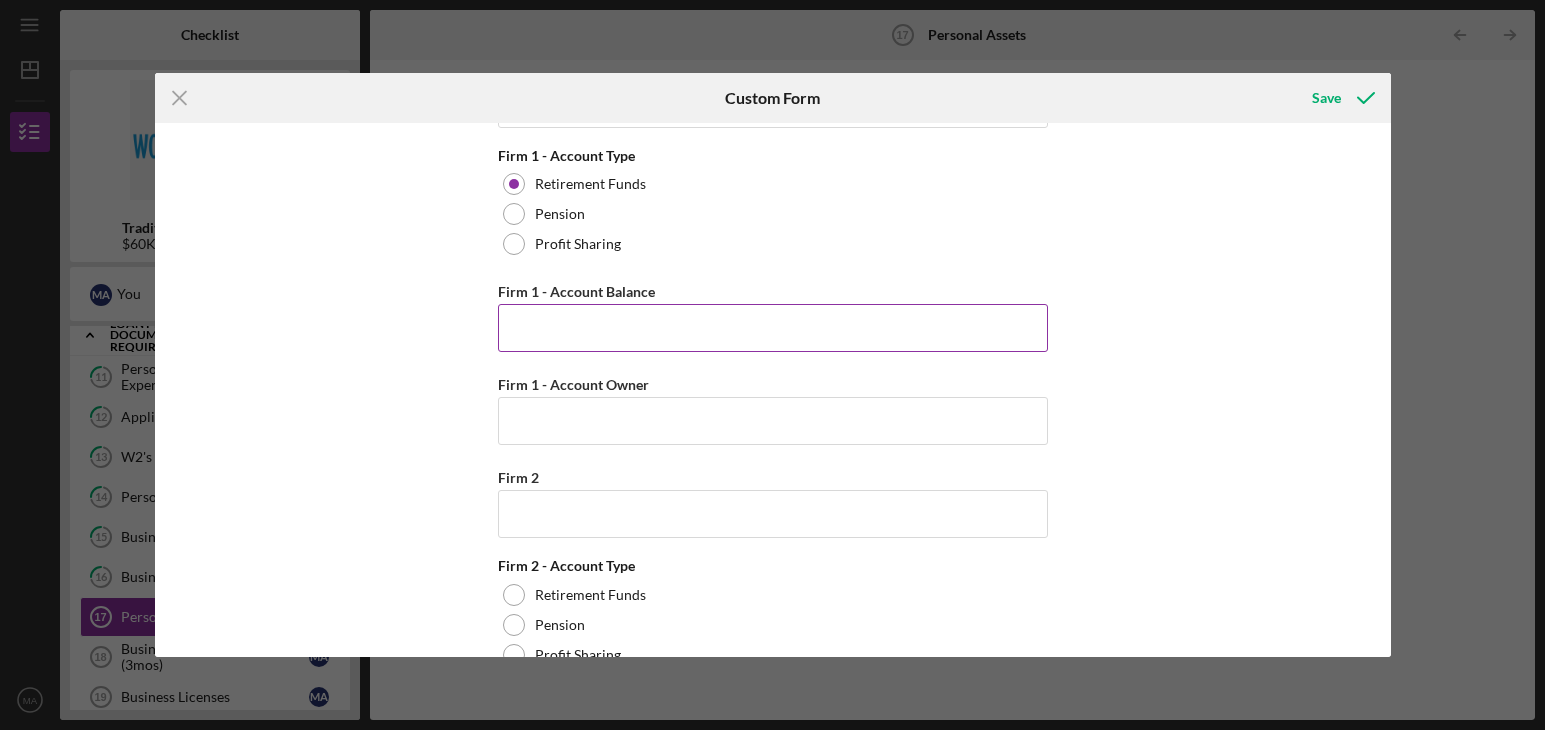 scroll, scrollTop: 2636, scrollLeft: 0, axis: vertical 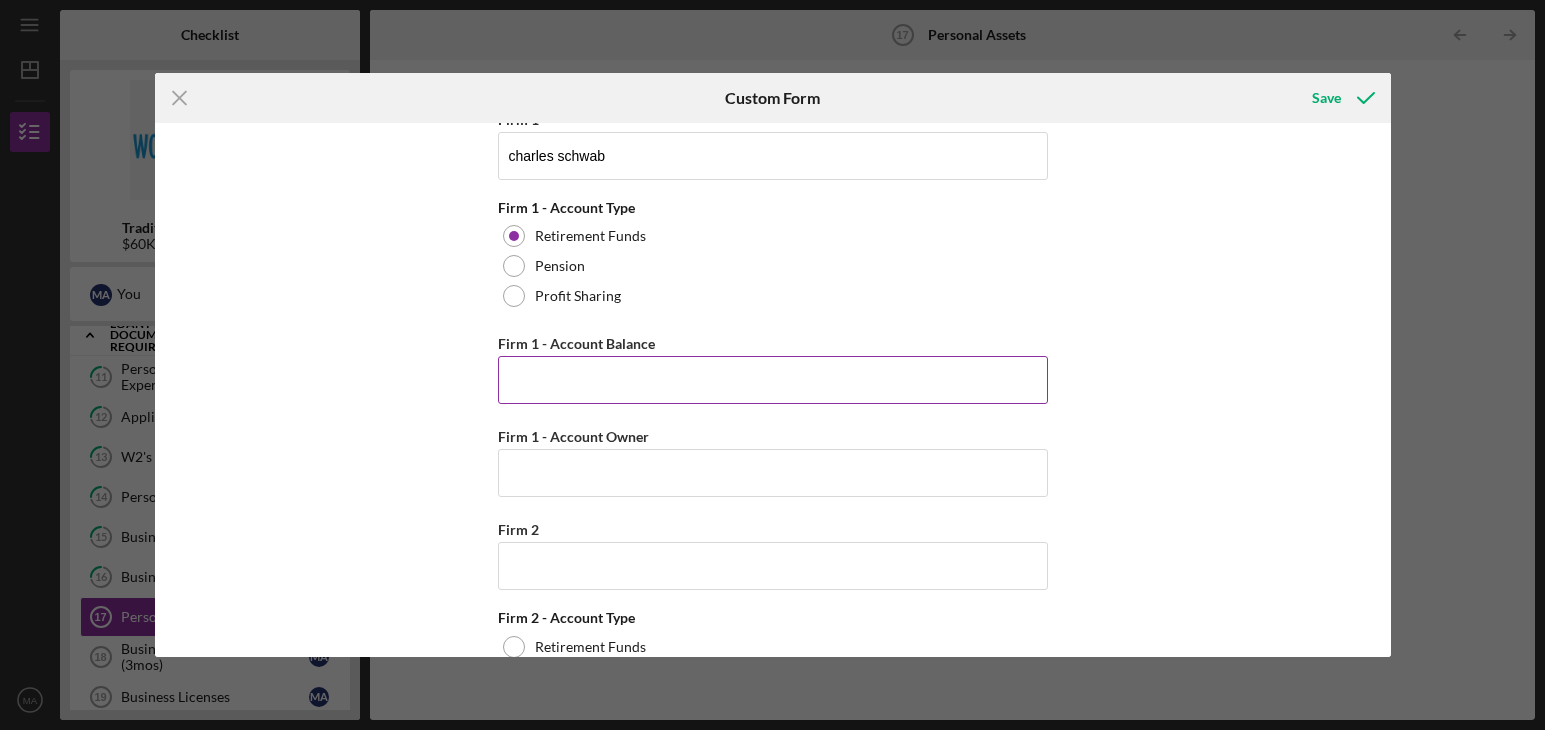 click on "Firm 1 - Account Balance" at bounding box center (773, 343) 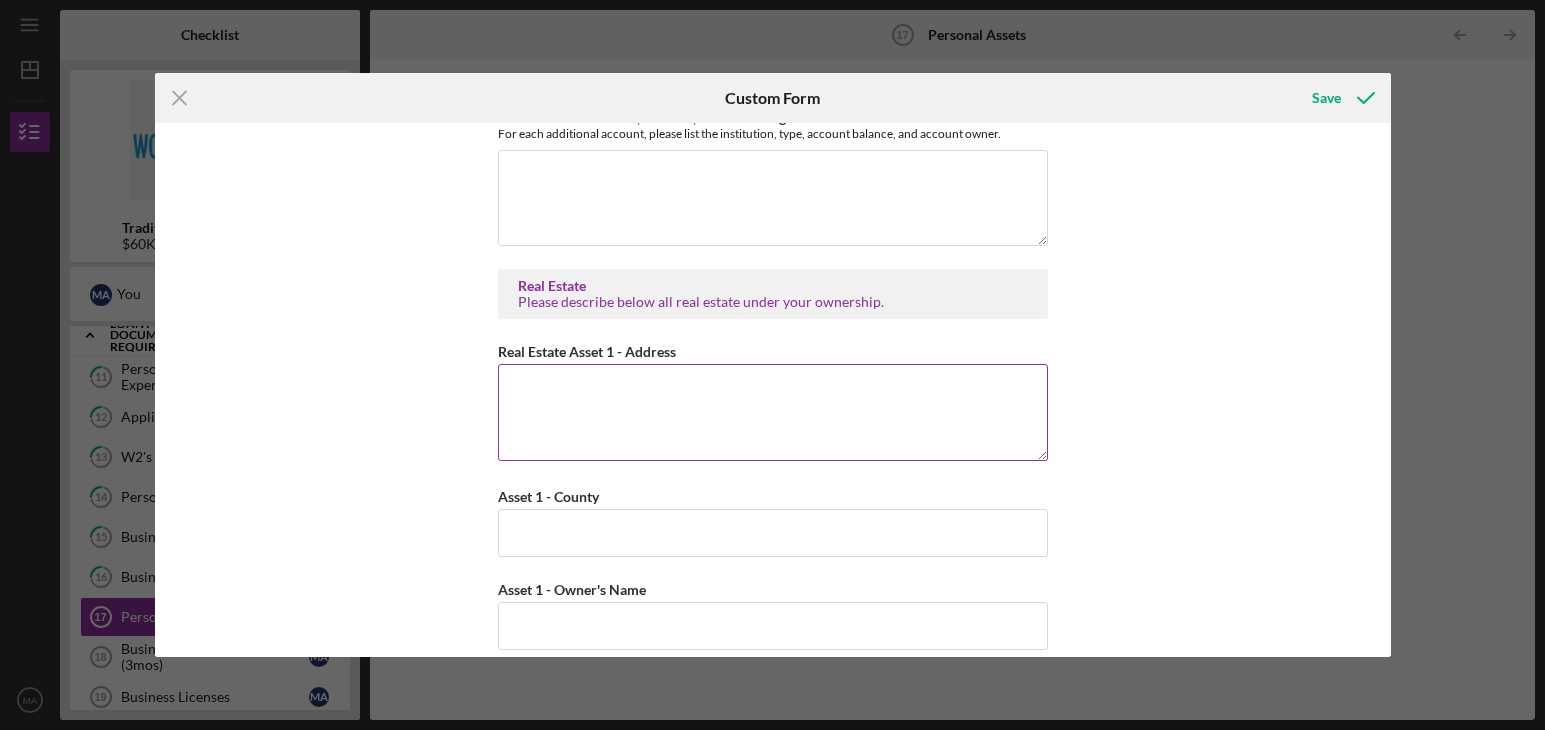 scroll, scrollTop: 3436, scrollLeft: 0, axis: vertical 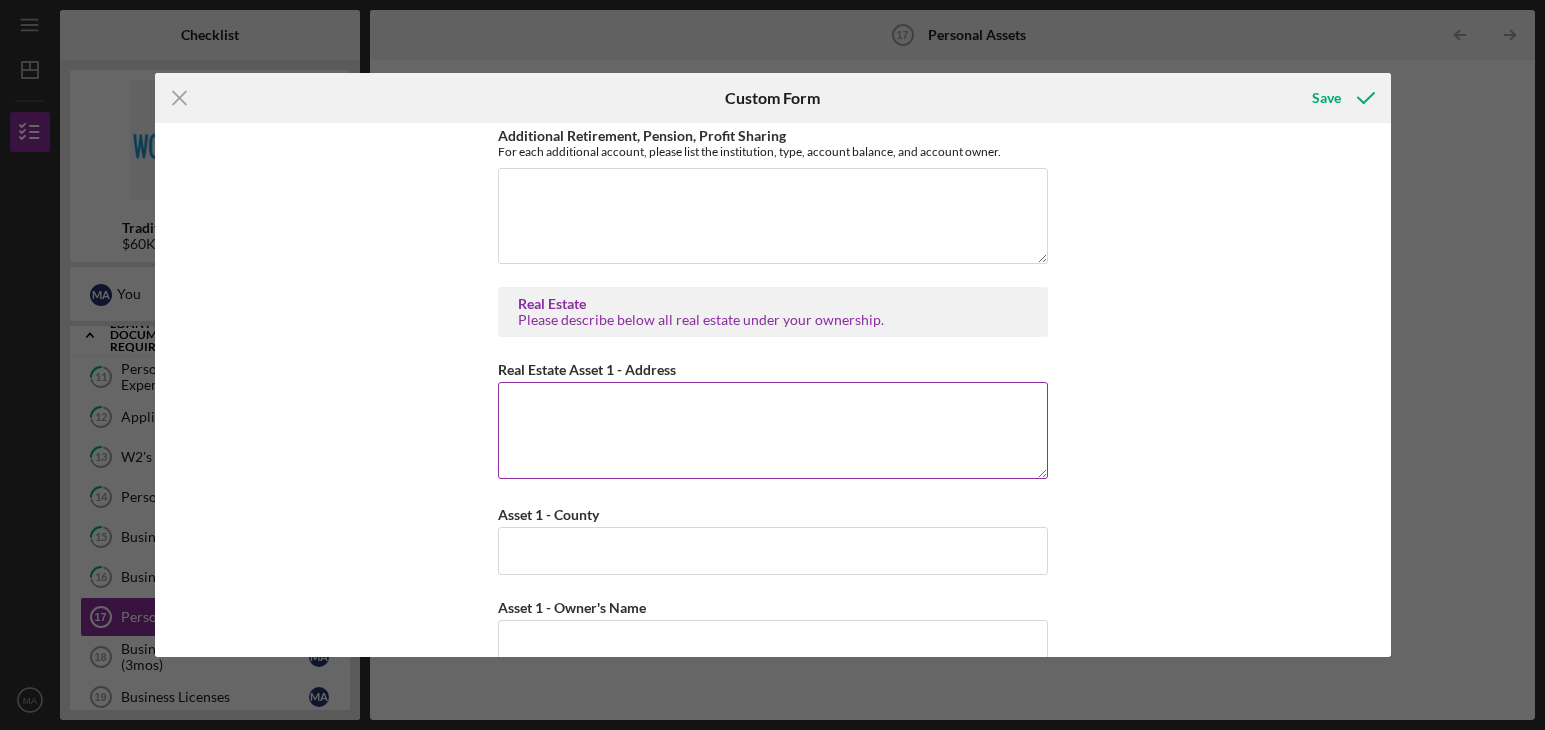 type on "$5,384.16" 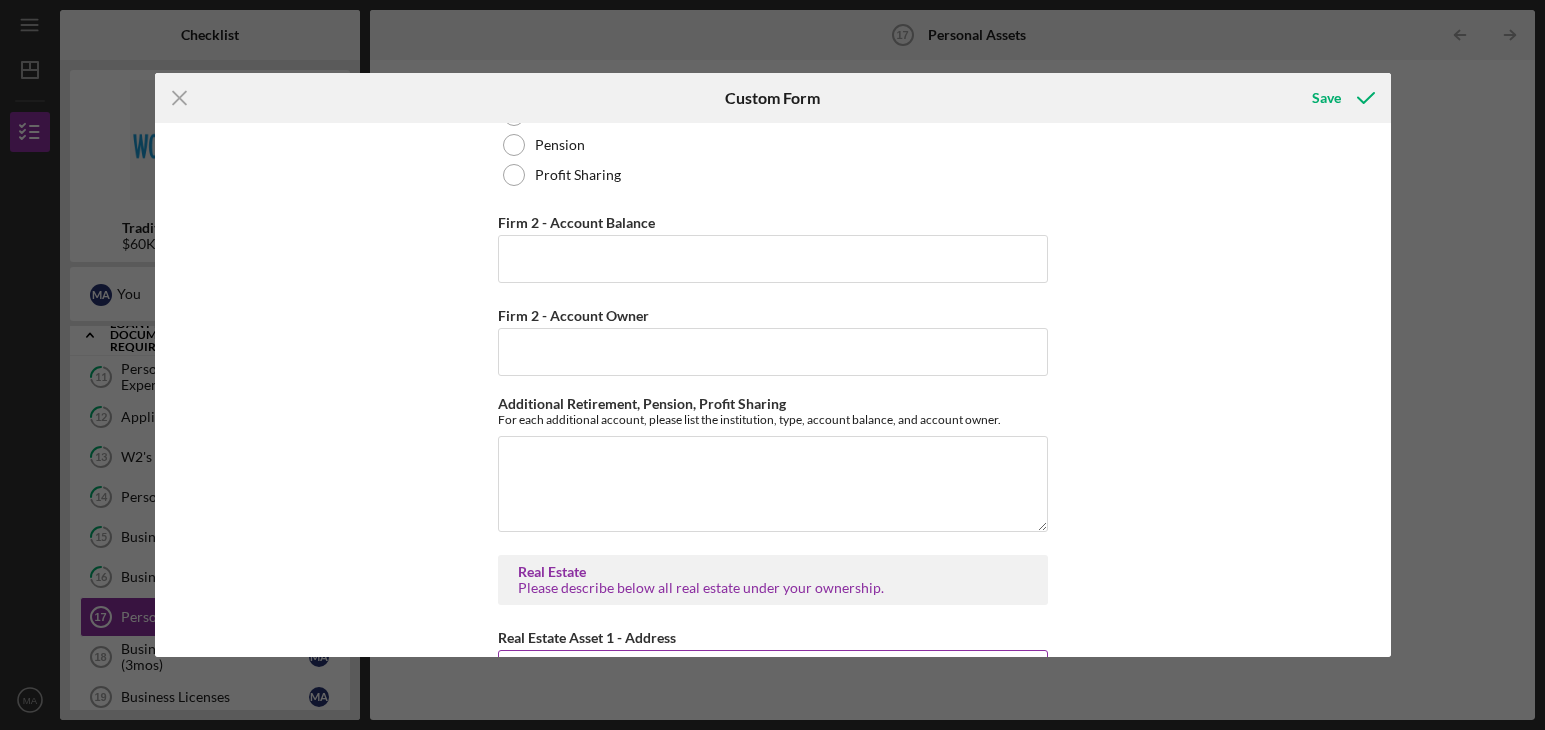 scroll, scrollTop: 3469, scrollLeft: 0, axis: vertical 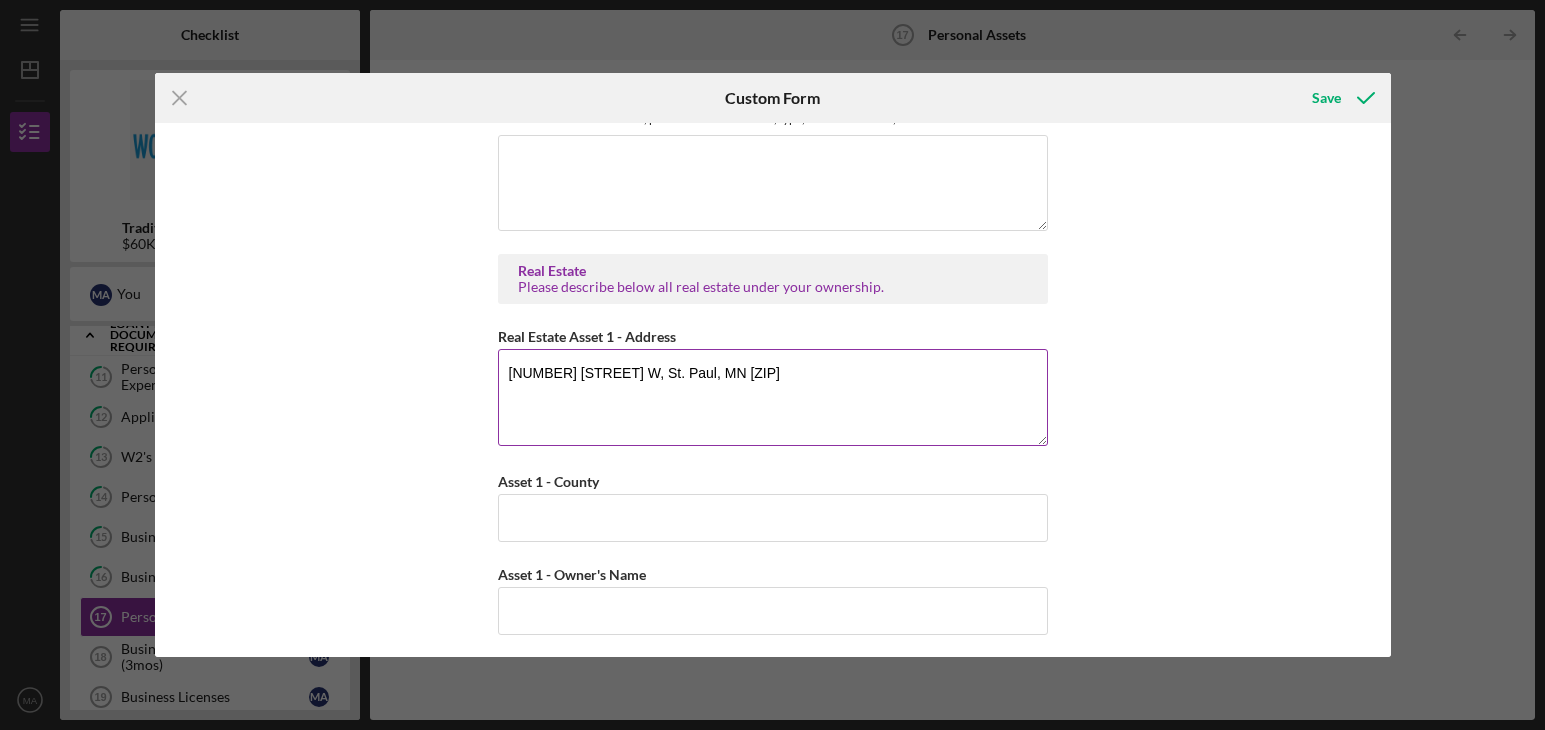 type on "[NUMBER] [STREET] W, St. Paul, MN [ZIP]" 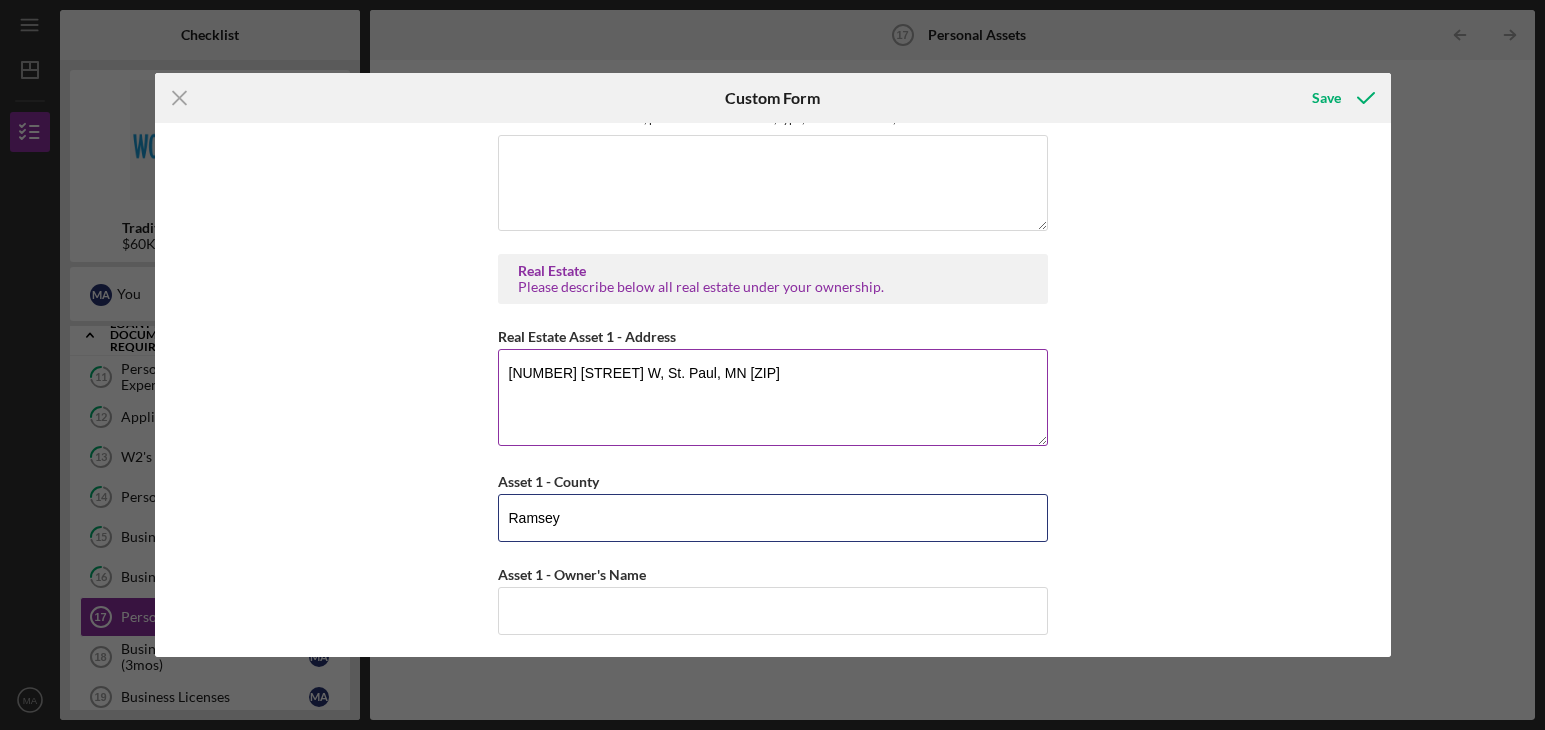 type on "Ramsey" 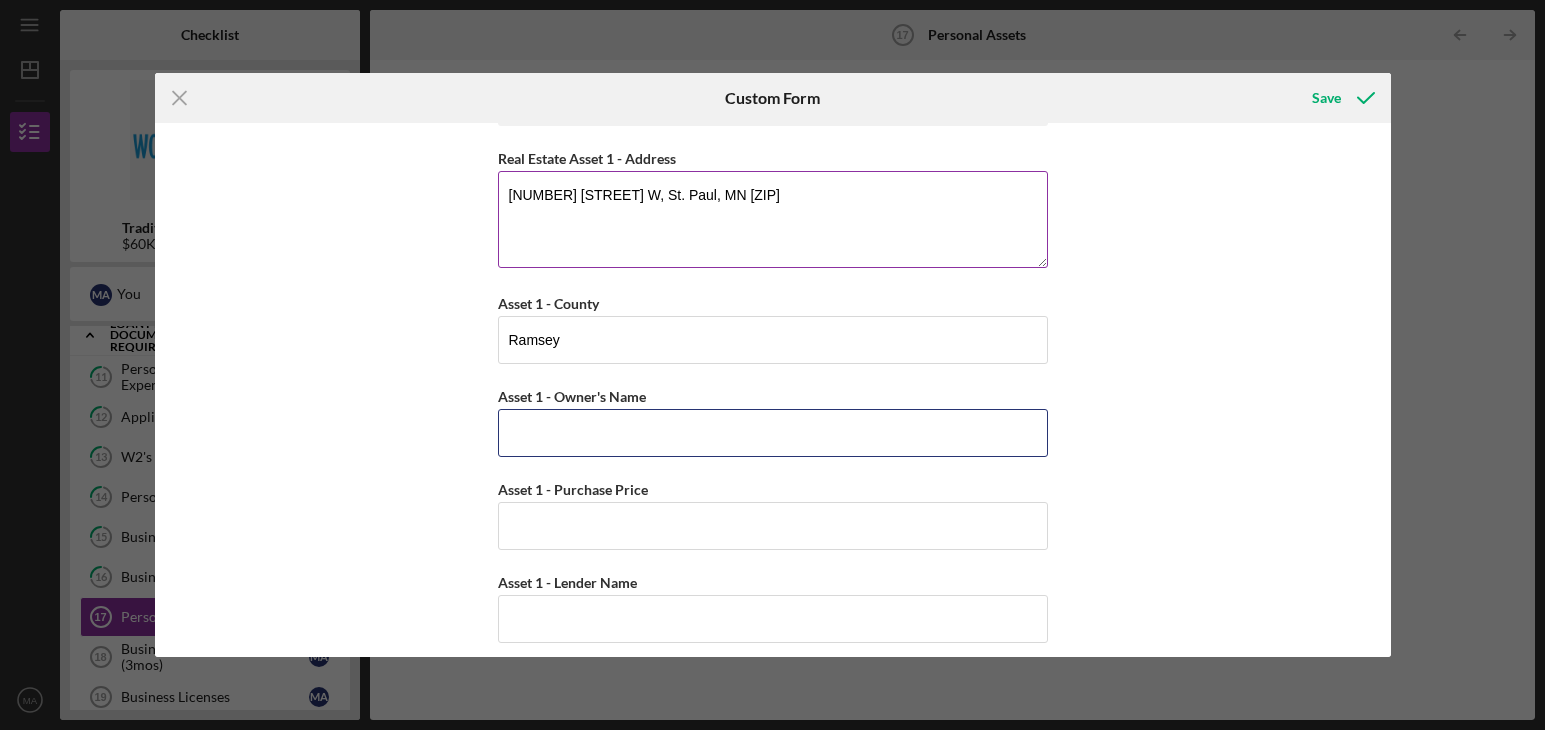scroll, scrollTop: 3650, scrollLeft: 0, axis: vertical 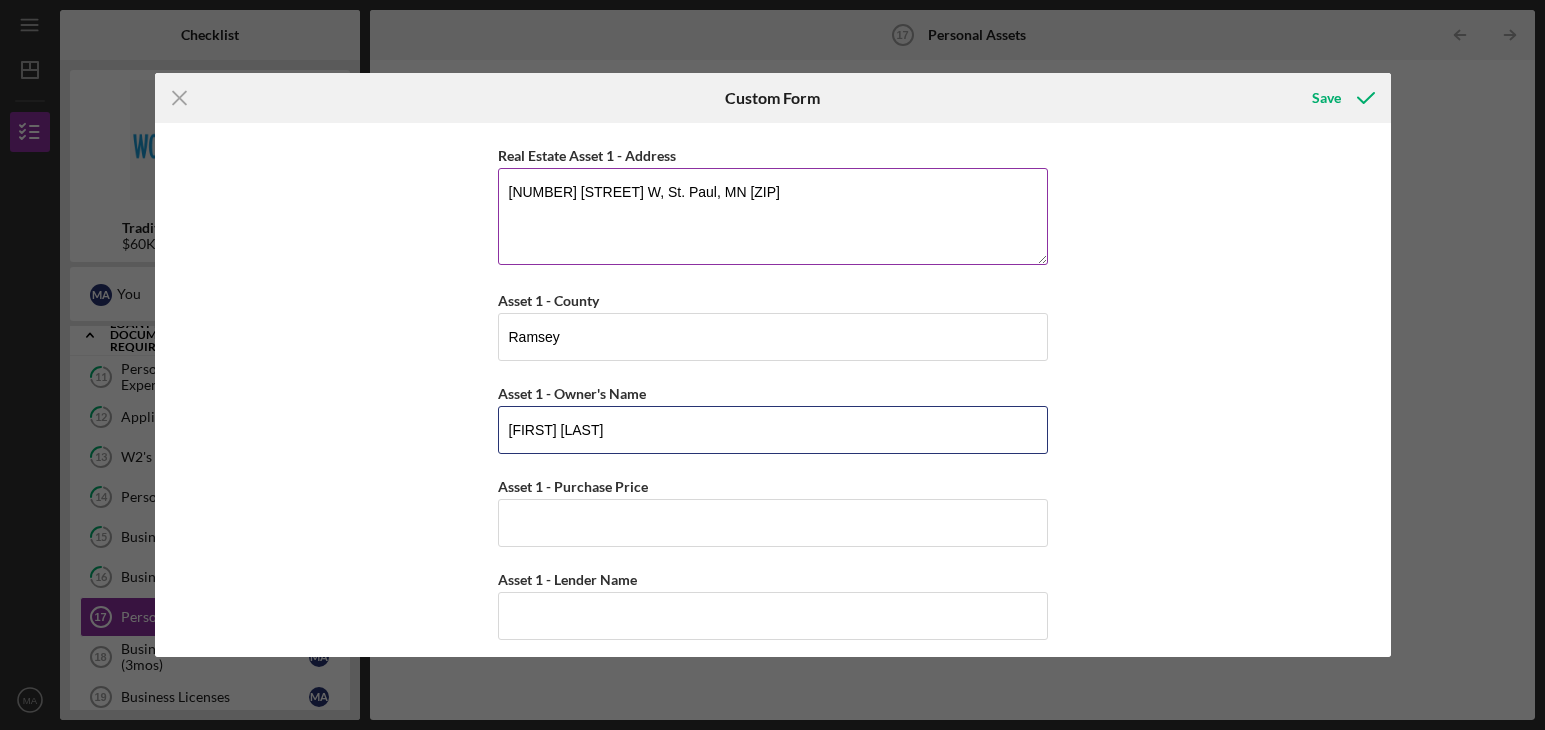 type on "[FIRST] [LAST]" 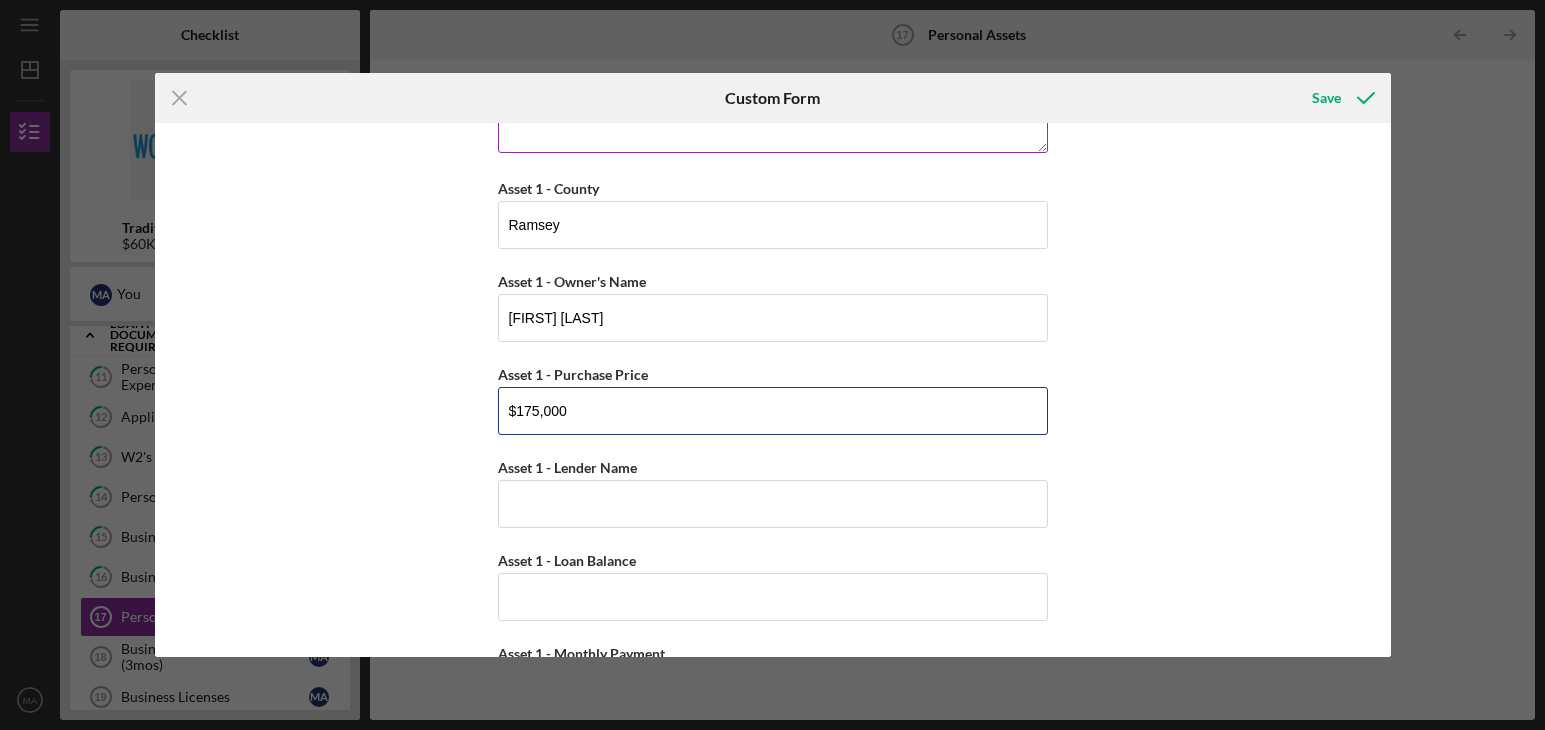 scroll, scrollTop: 3765, scrollLeft: 0, axis: vertical 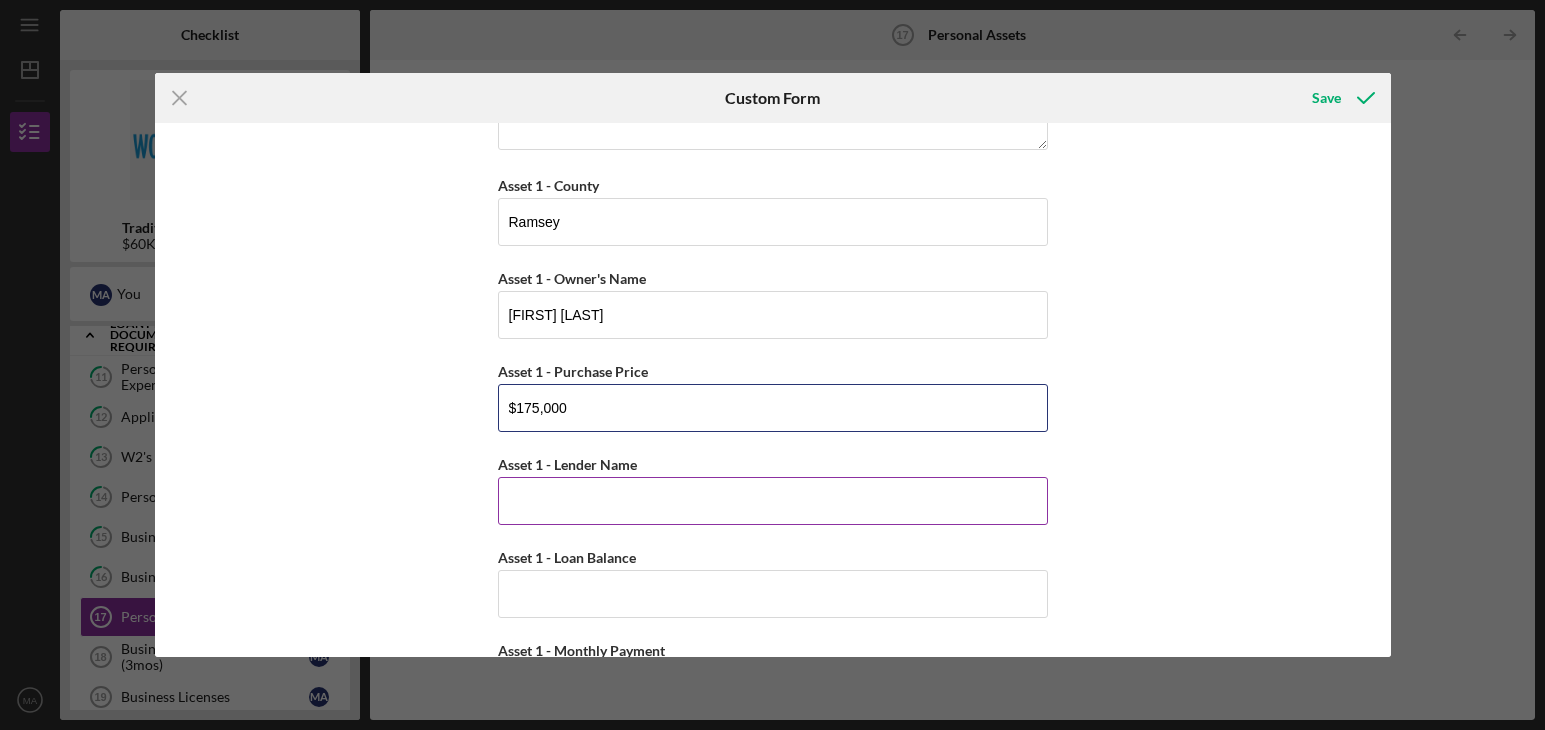 type on "$175,000" 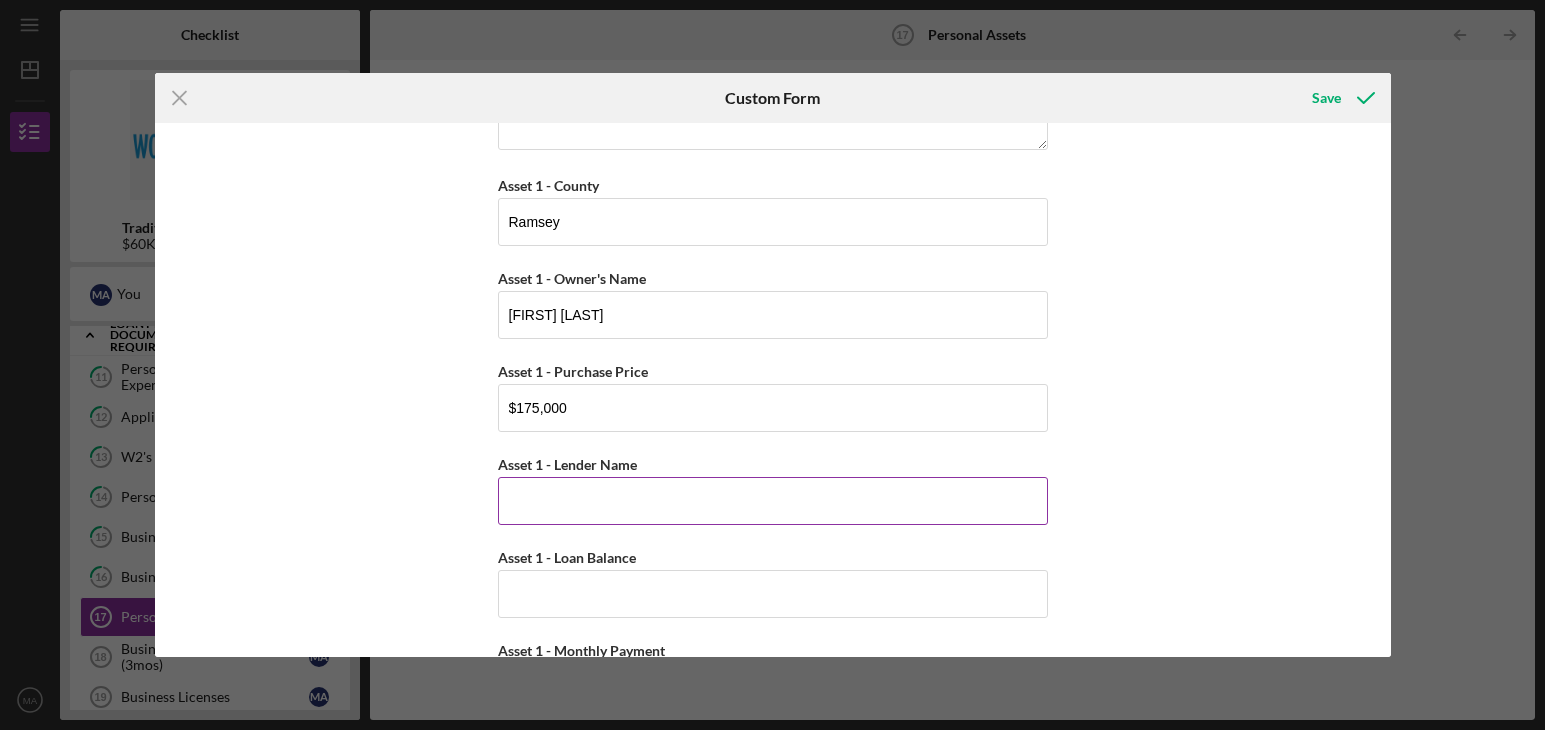 click on "Asset 1 - Lender Name" at bounding box center (773, 501) 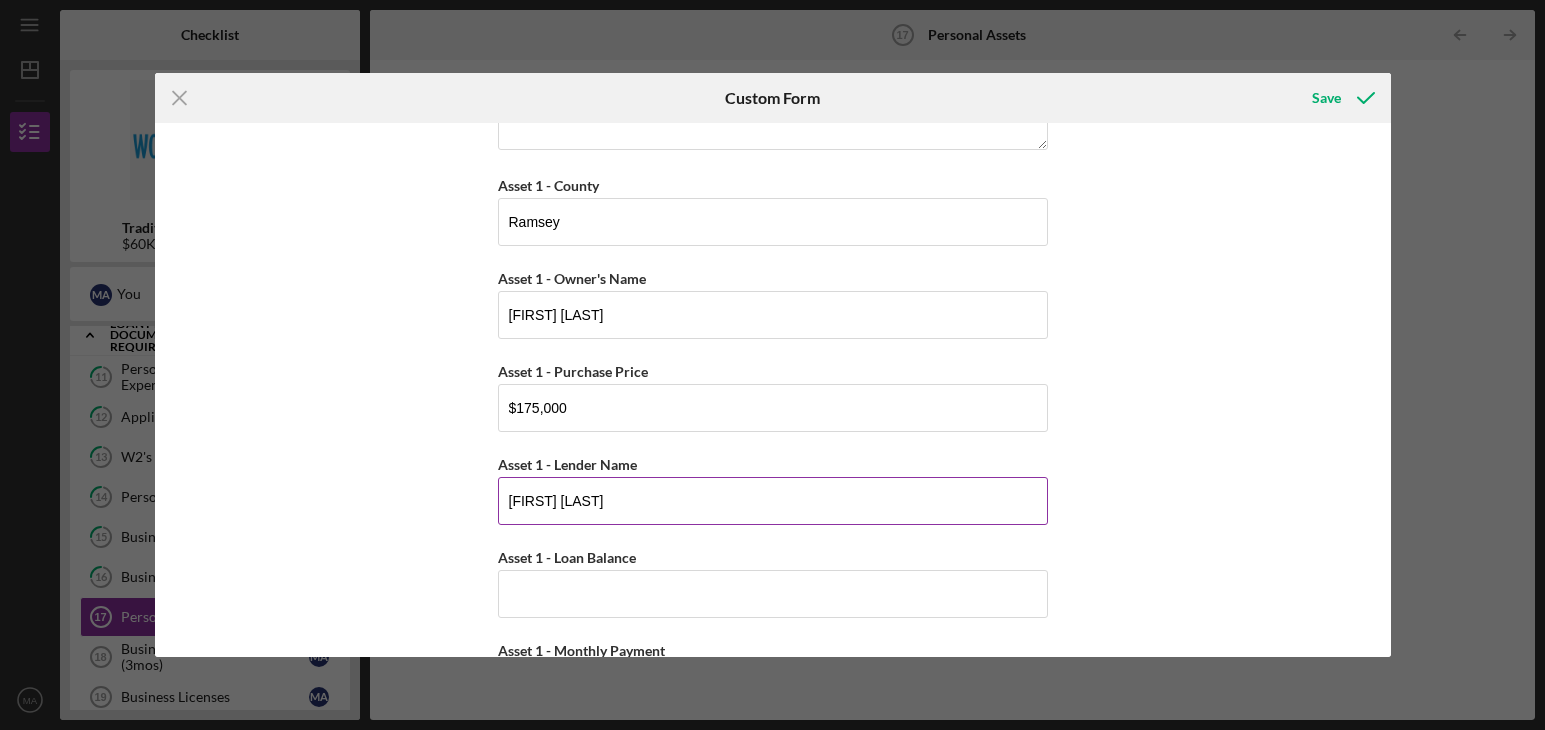 click on "[FIRST] [LAST]" at bounding box center [773, 501] 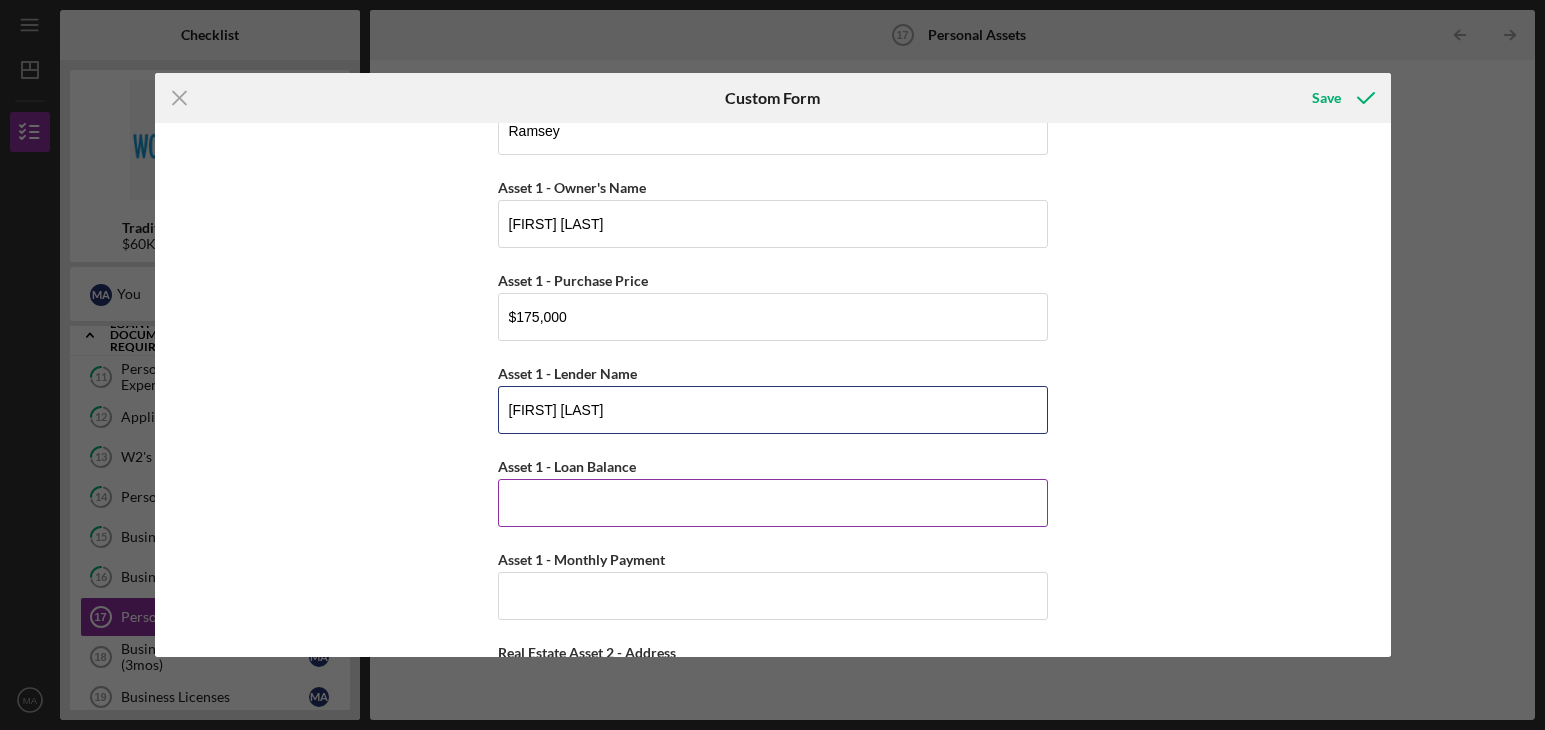 scroll, scrollTop: 3965, scrollLeft: 0, axis: vertical 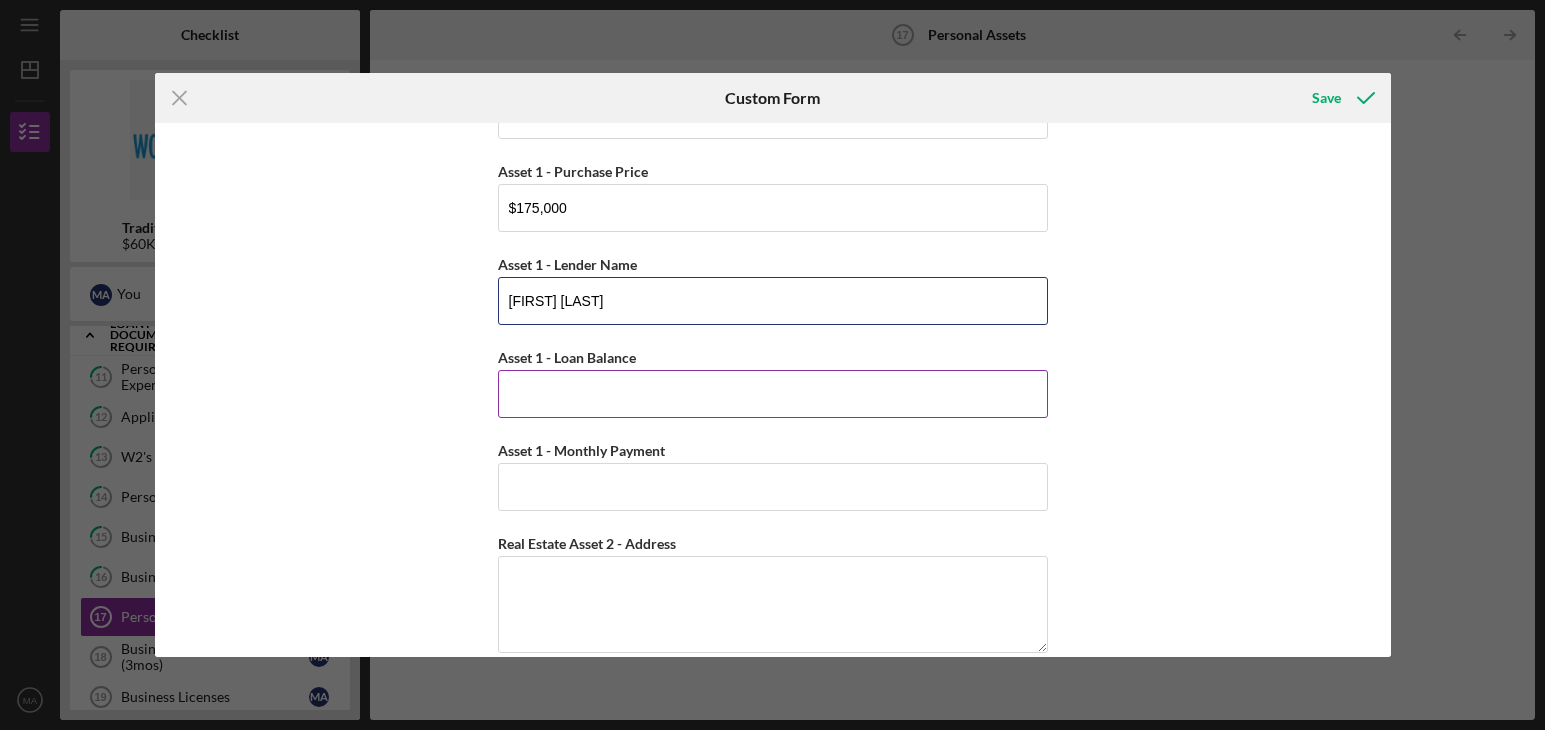 type on "[FIRST] [LAST]" 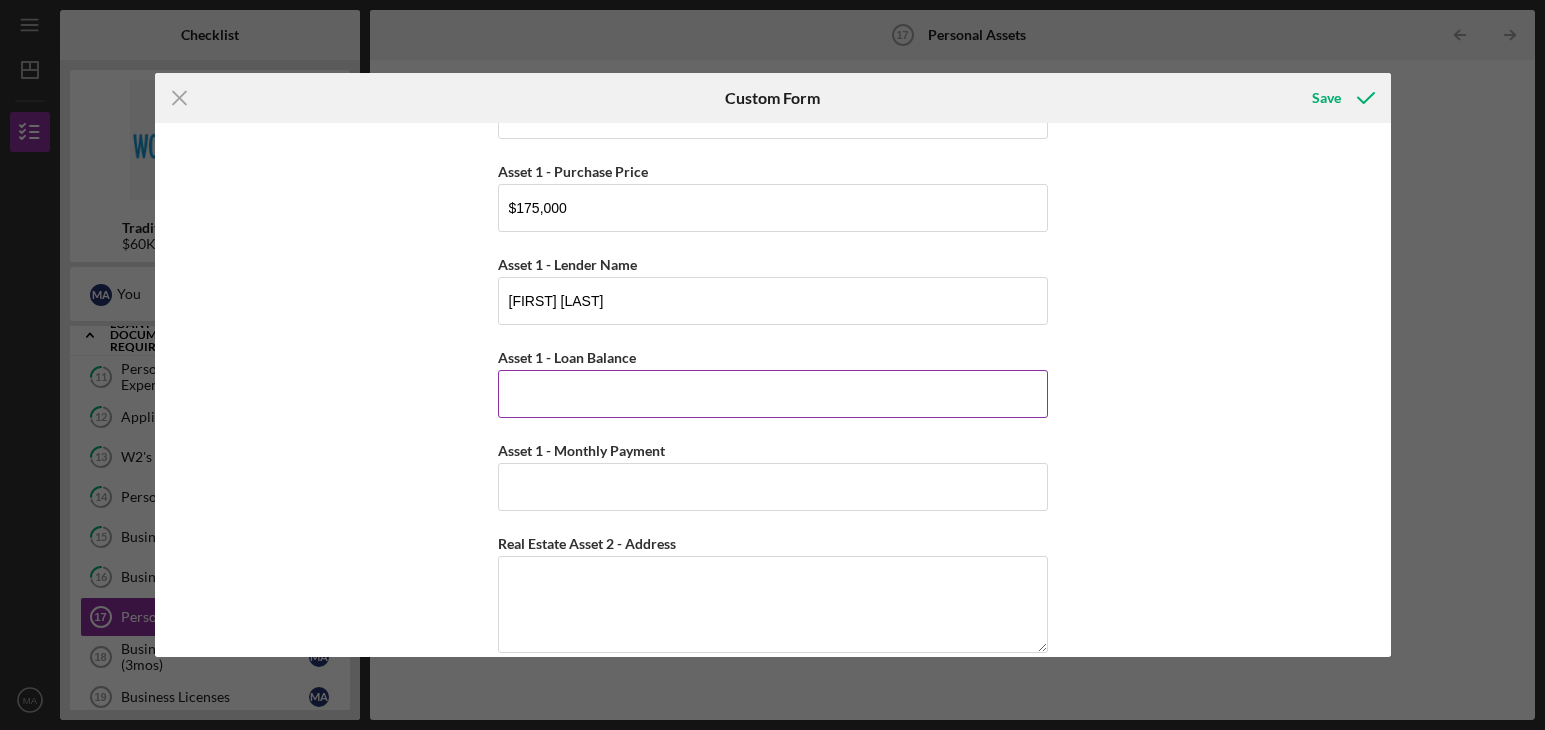 click on "Asset 1 - Loan Balance" at bounding box center [773, 394] 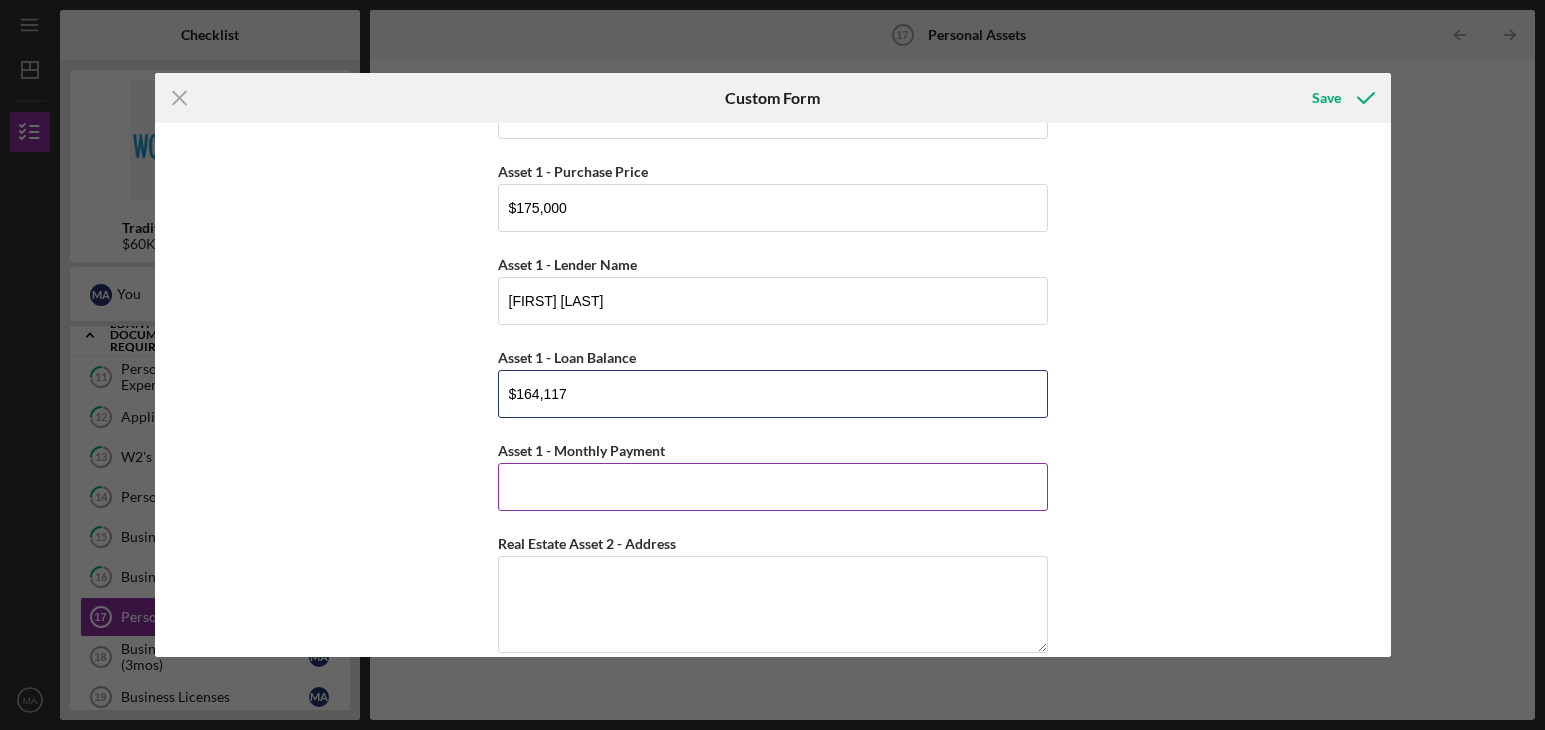 type on "$164,117" 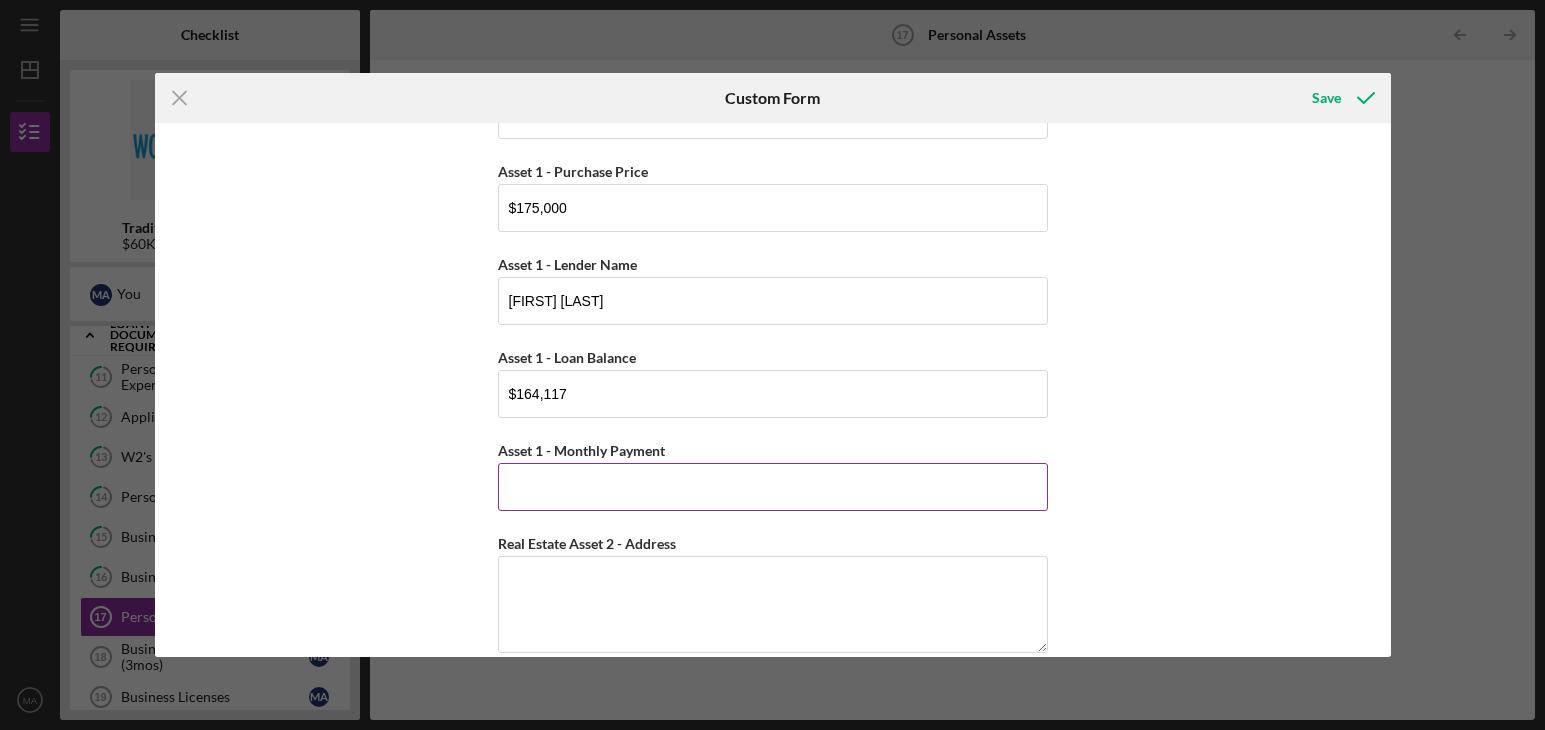 click on "Asset 1 - Monthly Payment" at bounding box center (773, 487) 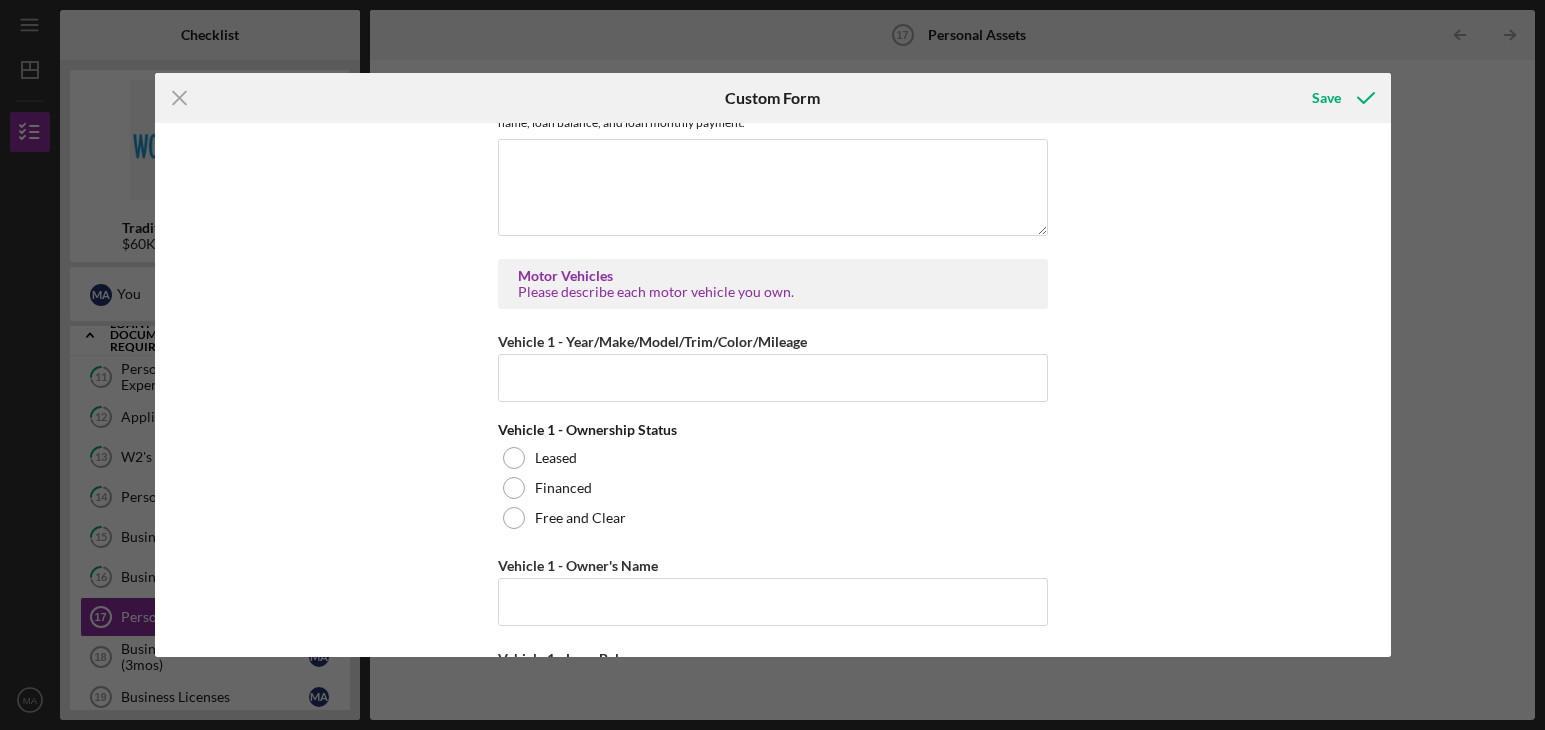 scroll, scrollTop: 5165, scrollLeft: 0, axis: vertical 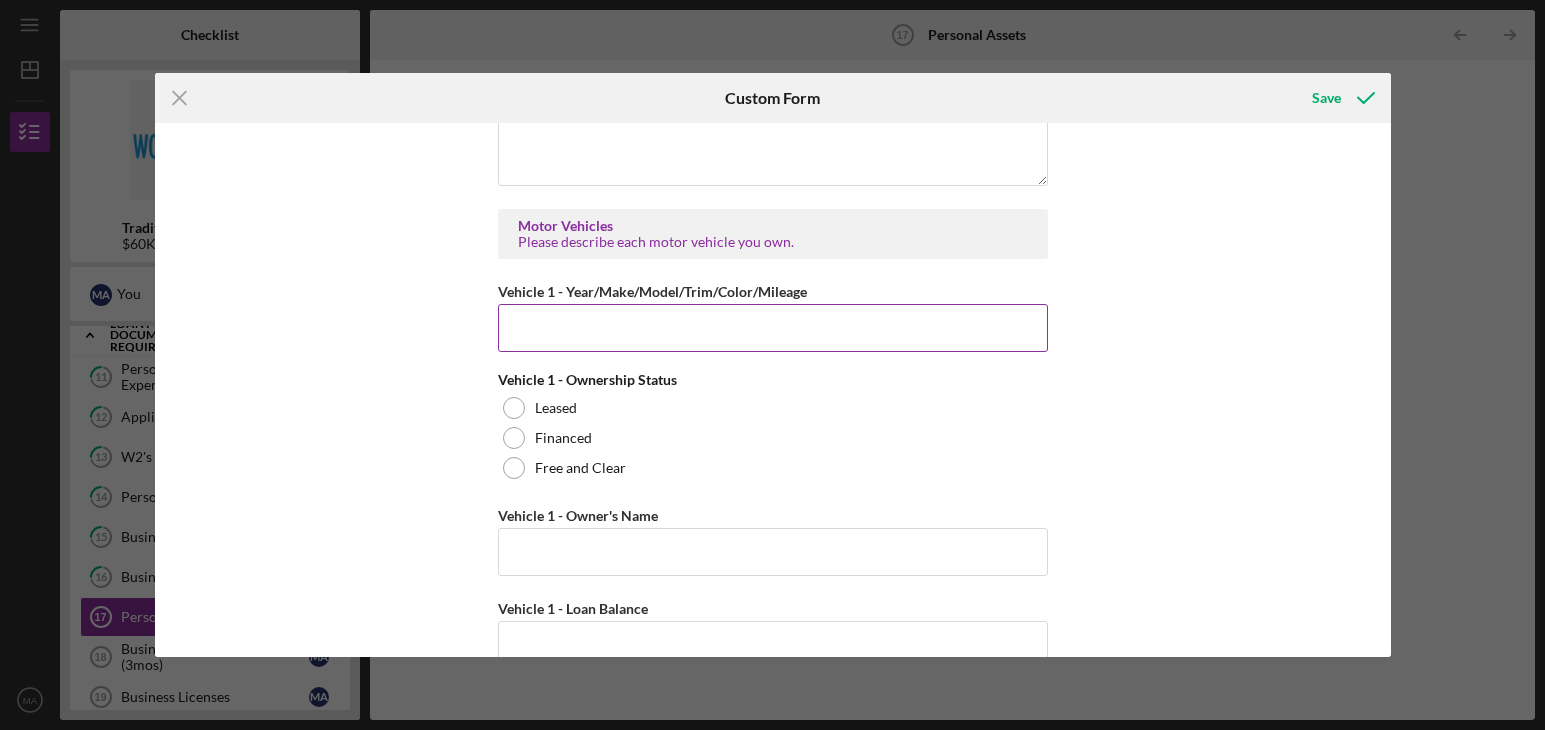 type on "$1,642" 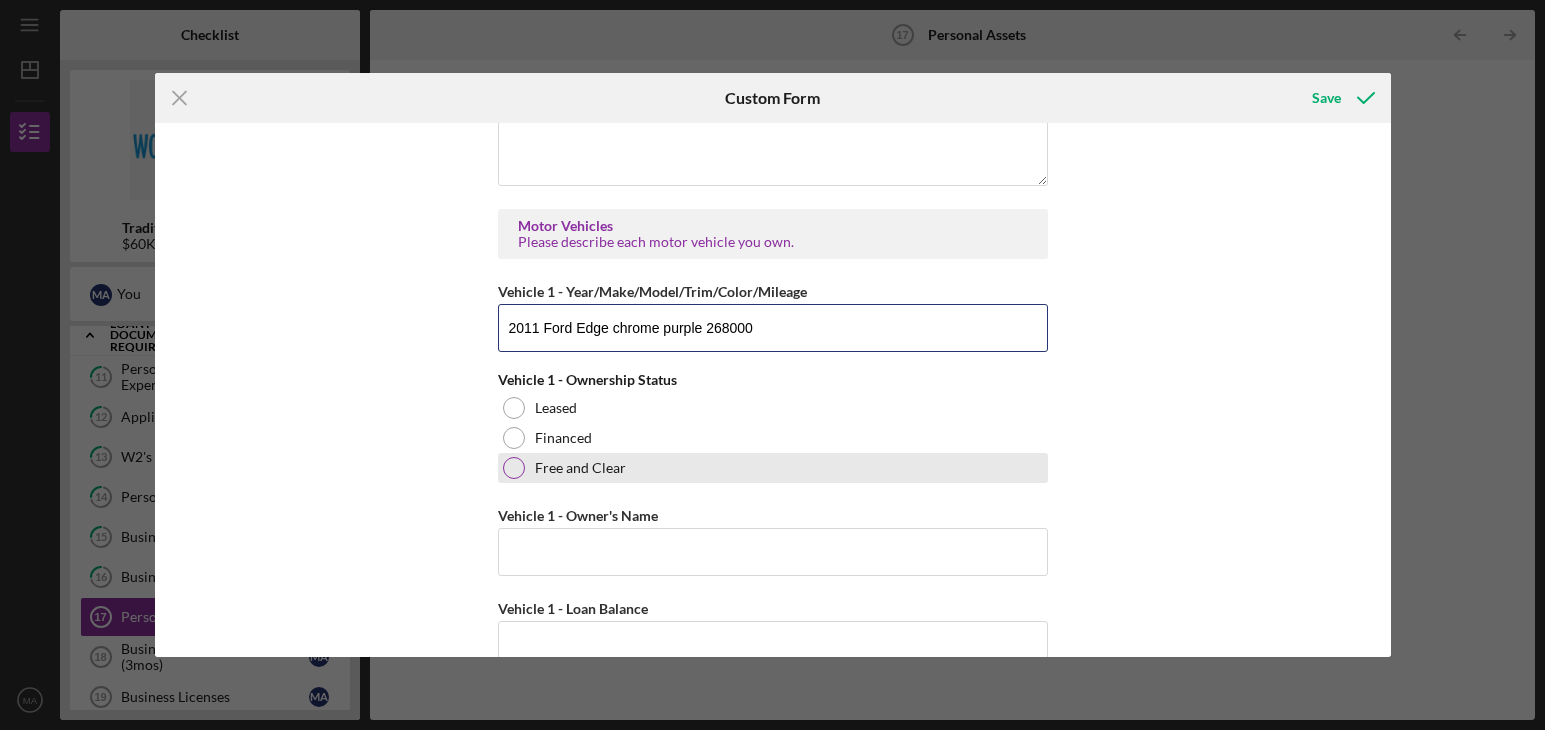 type on "2011 Ford Edge chrome purple 268000" 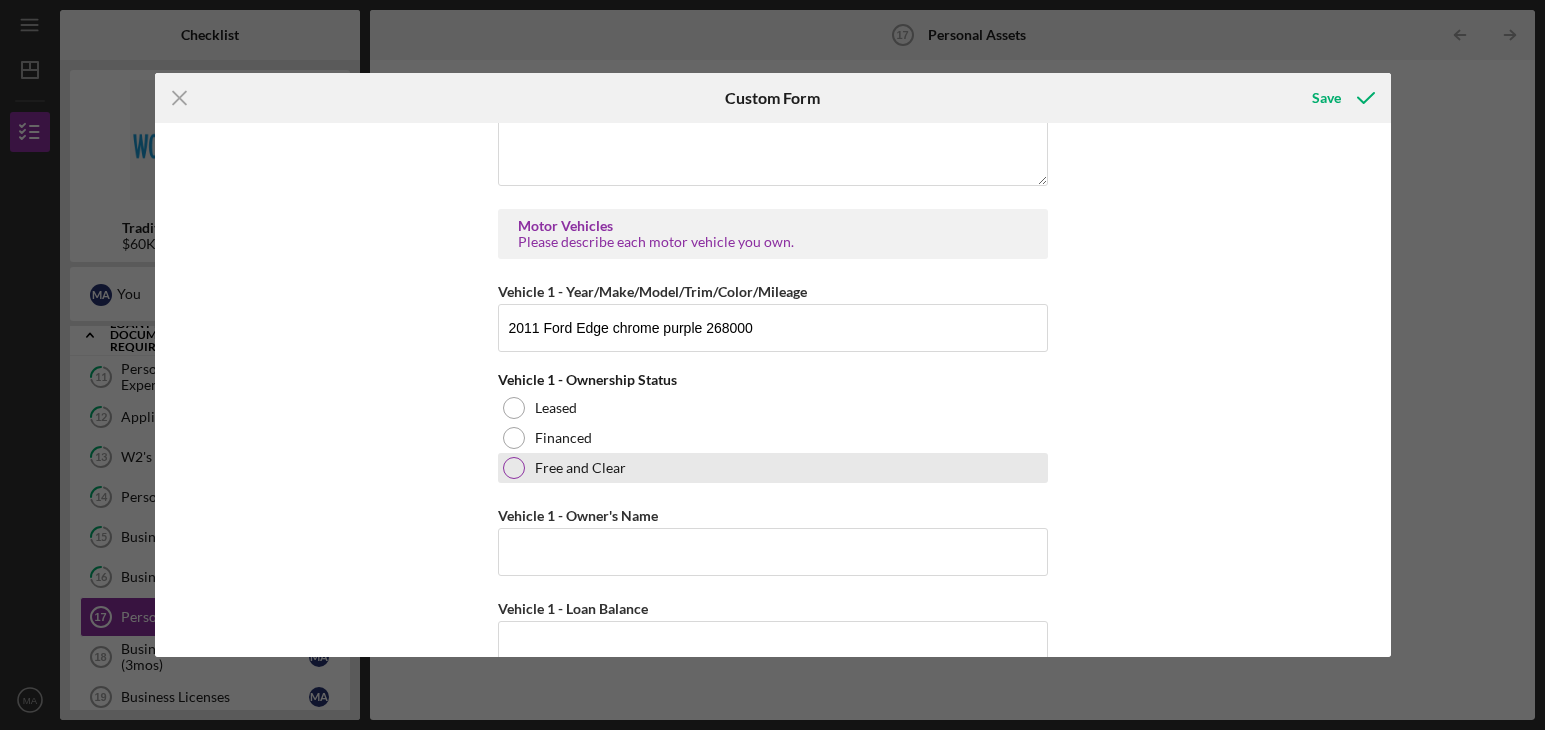 click on "Free and Clear" at bounding box center (580, 468) 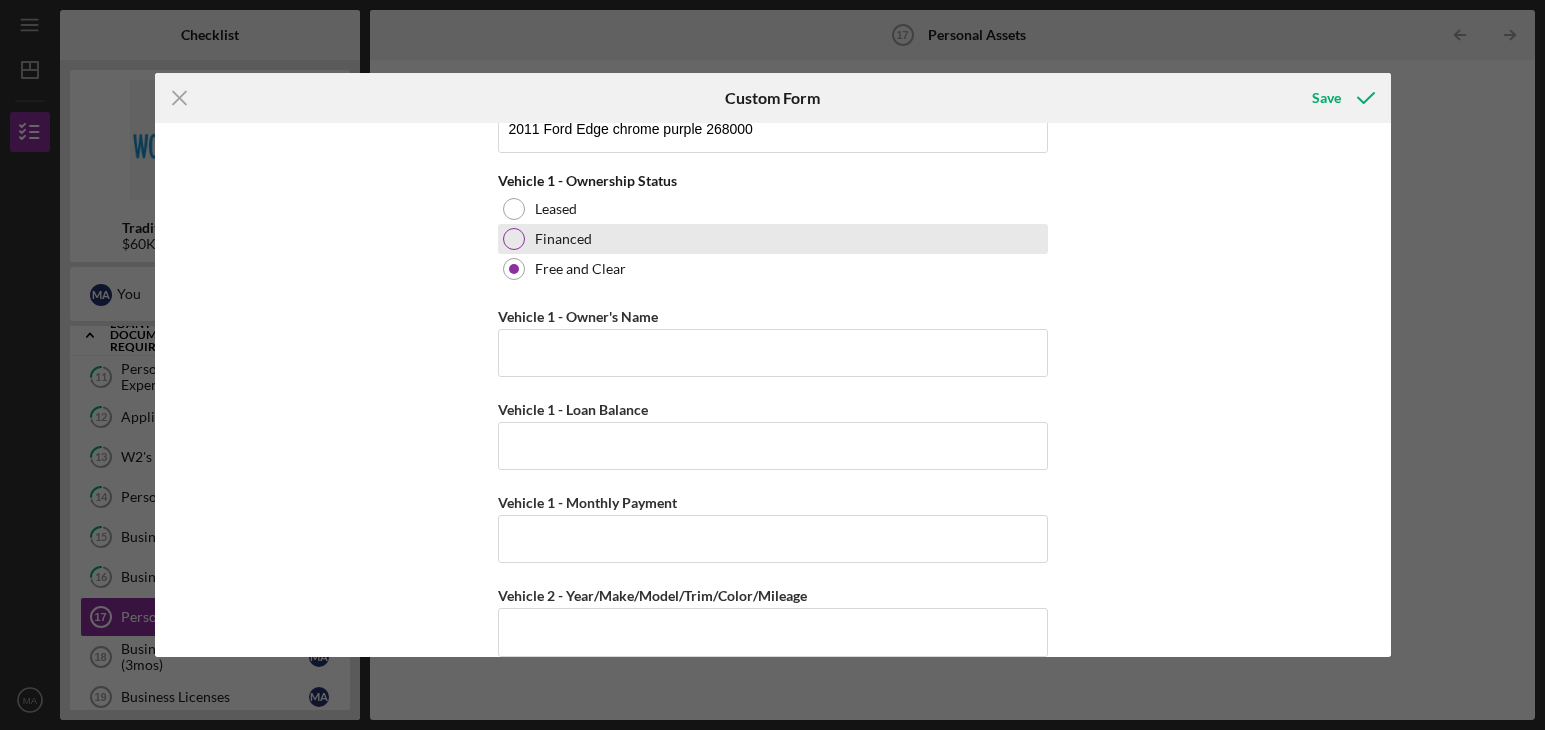 scroll, scrollTop: 5365, scrollLeft: 0, axis: vertical 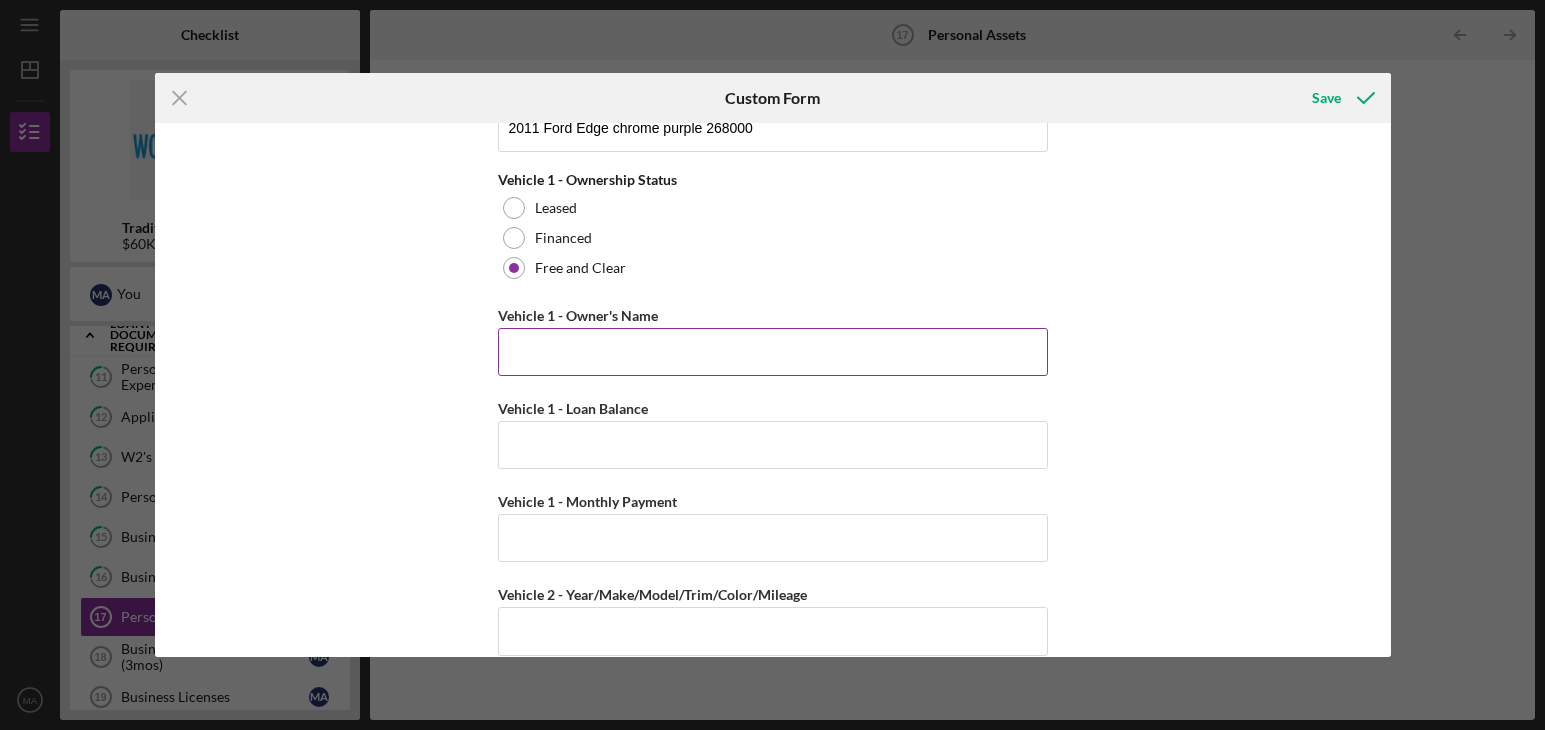 click on "Vehicle 1 - Owner's Name" at bounding box center (773, 352) 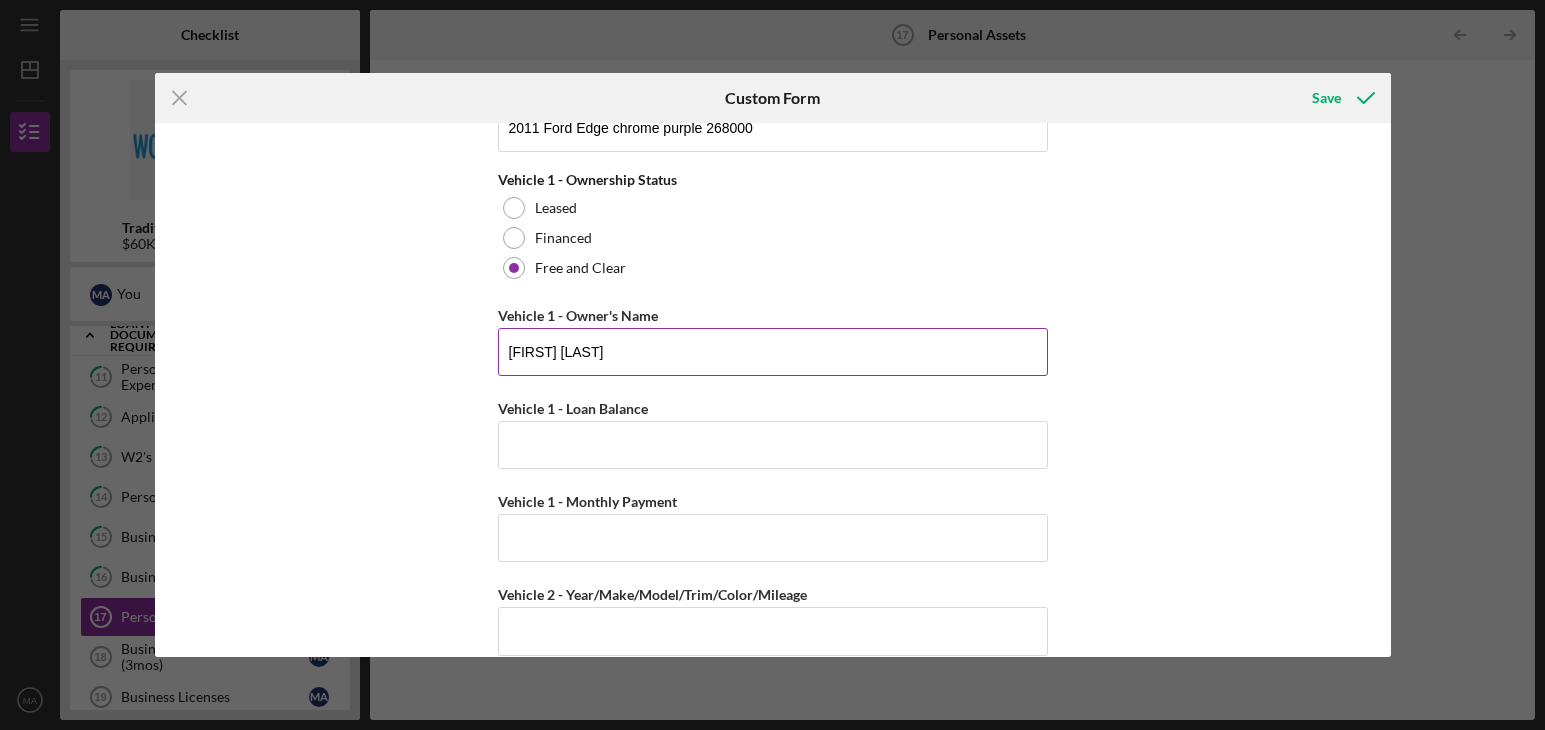 type on "[FIRST] [LAST]" 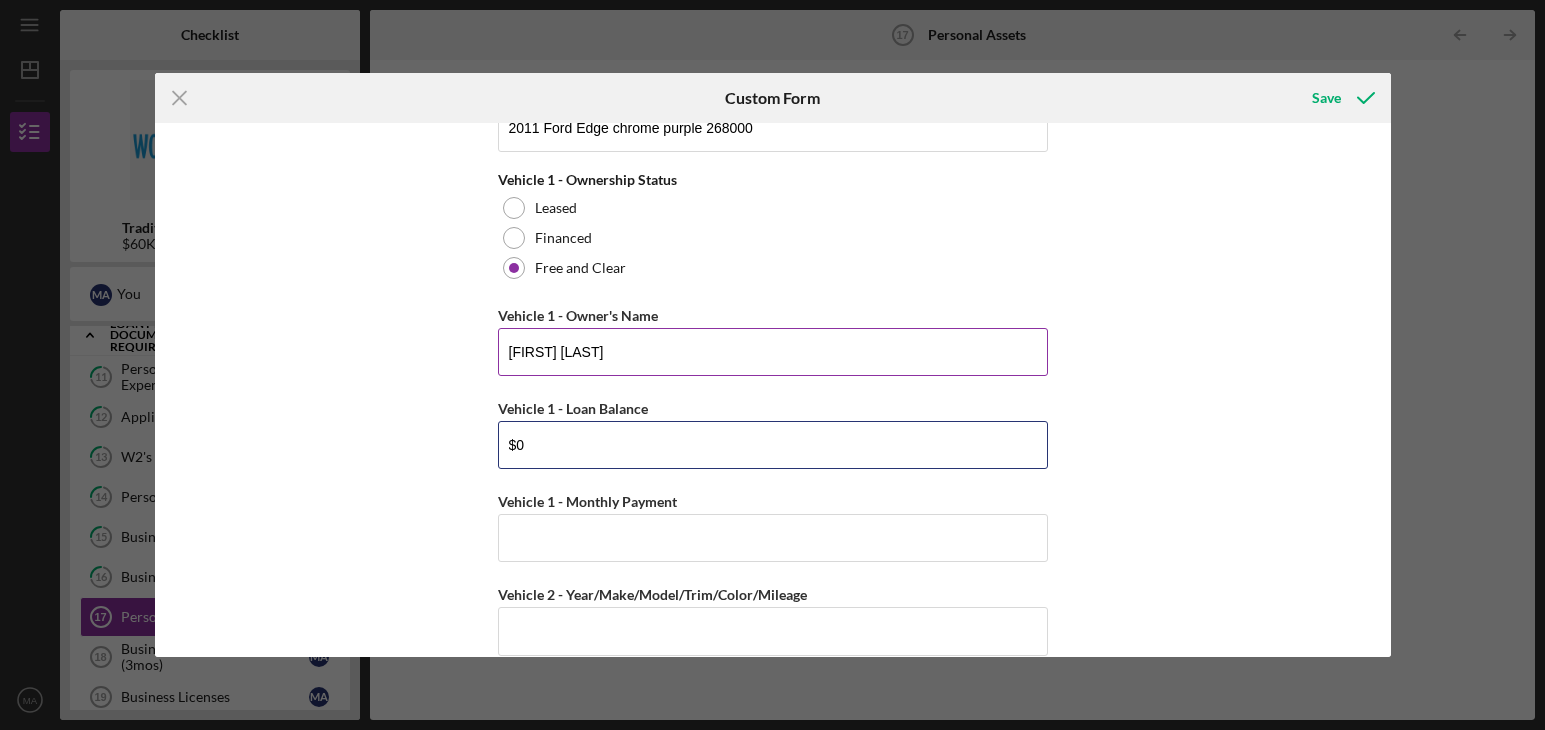 type on "$0" 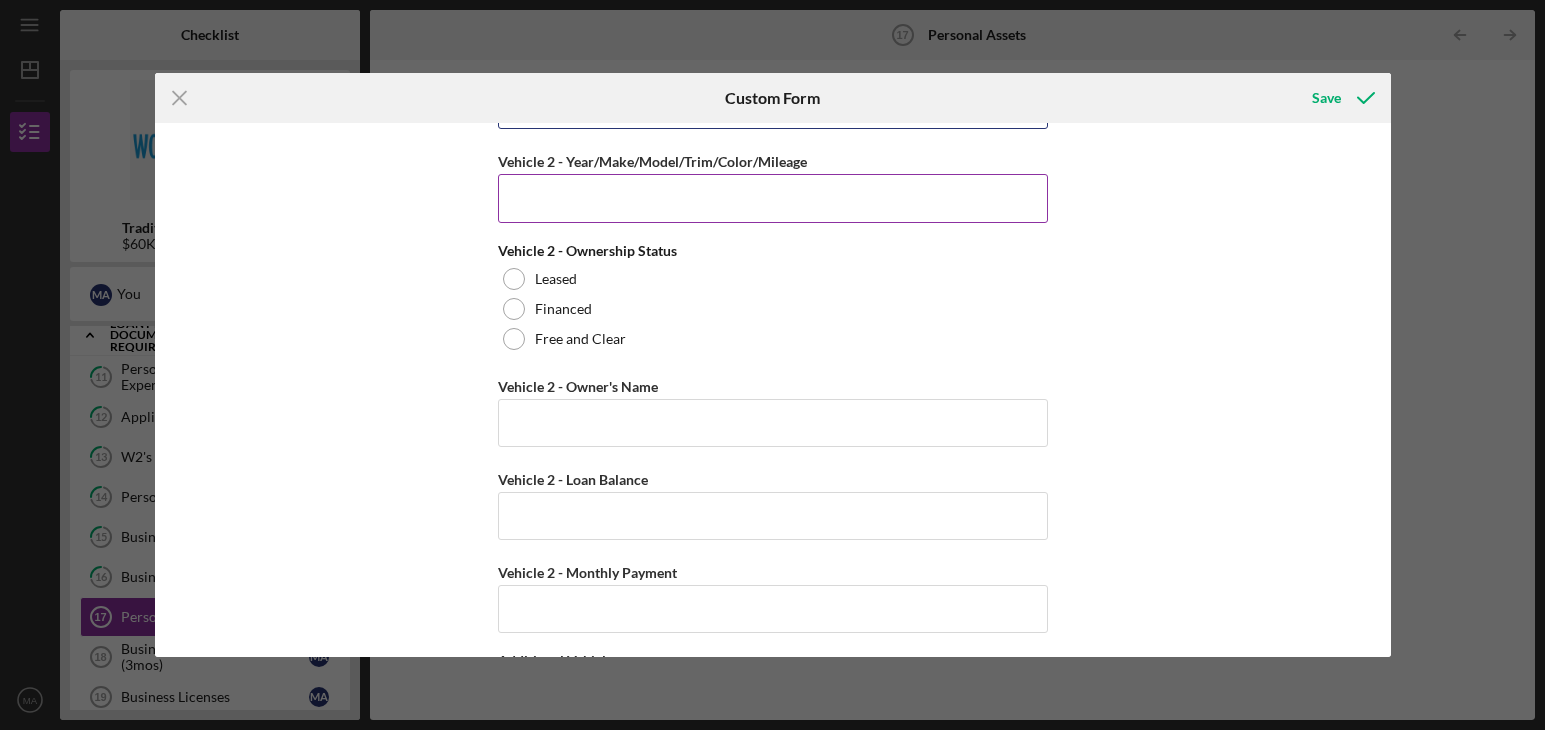 scroll, scrollTop: 5978, scrollLeft: 0, axis: vertical 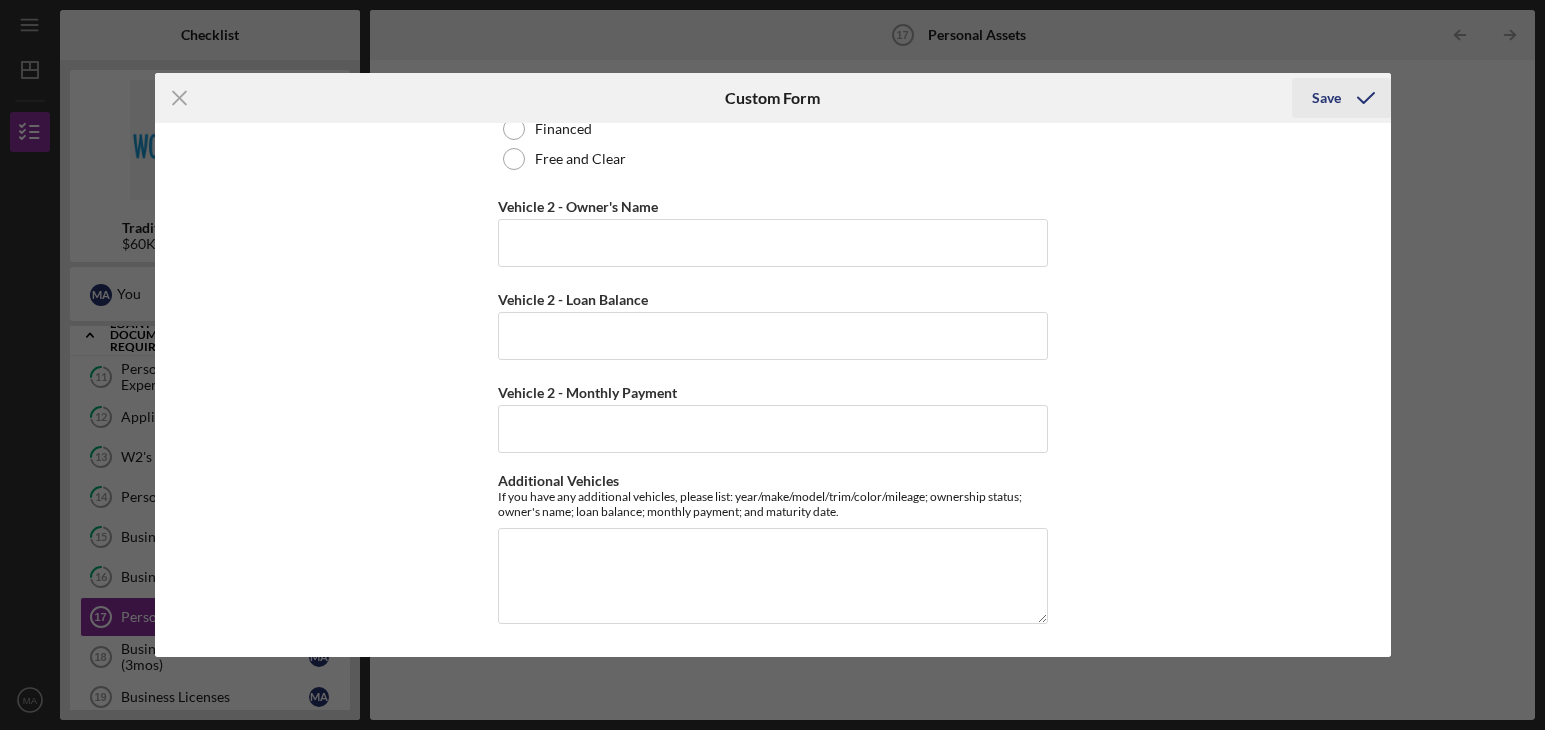 type on "$0" 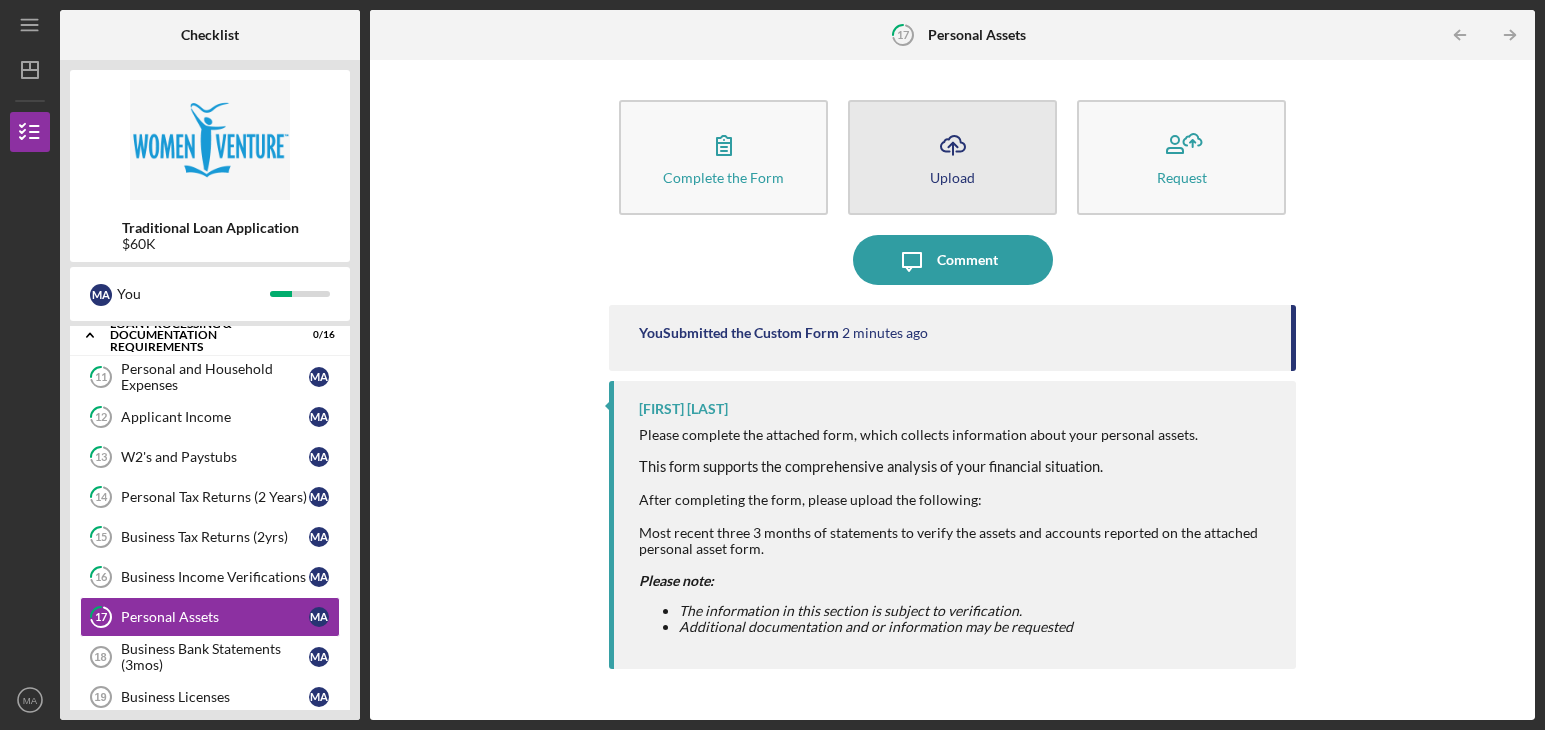 click on "Icon/Upload Upload" at bounding box center [952, 157] 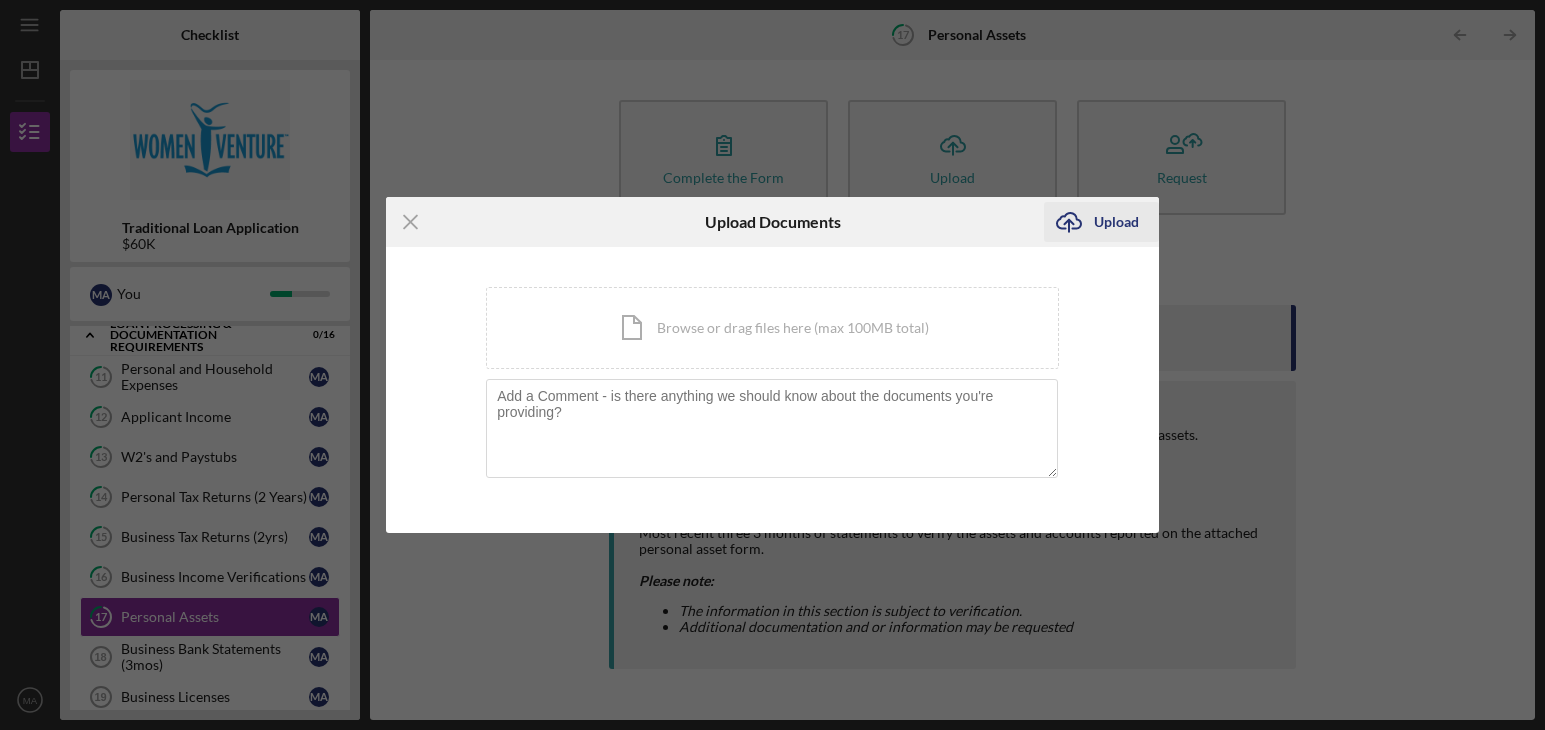 click on "Upload" at bounding box center [1116, 222] 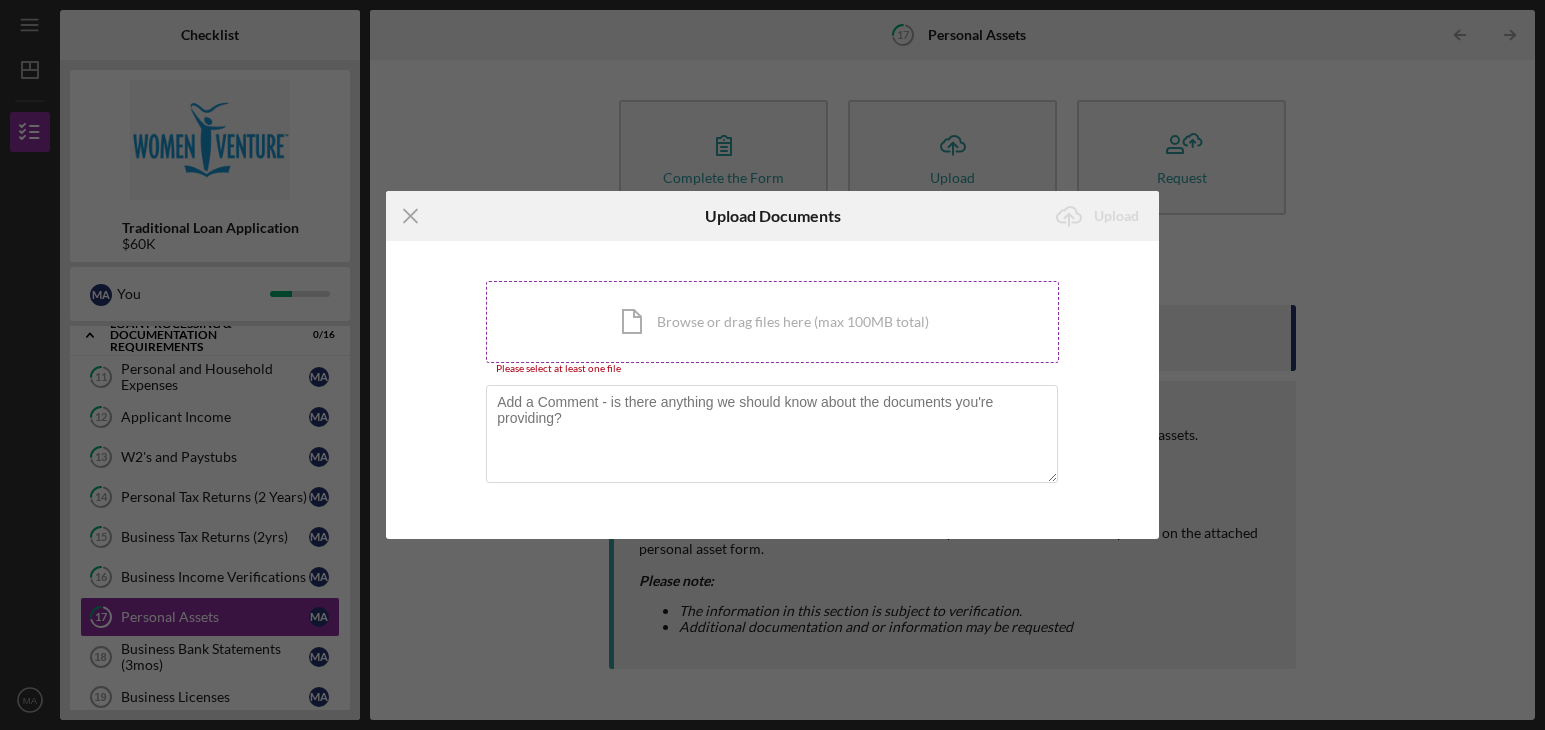 click on "Icon/Document Browse or drag files here (max 100MB total) Tap to choose files or take a photo" at bounding box center [772, 322] 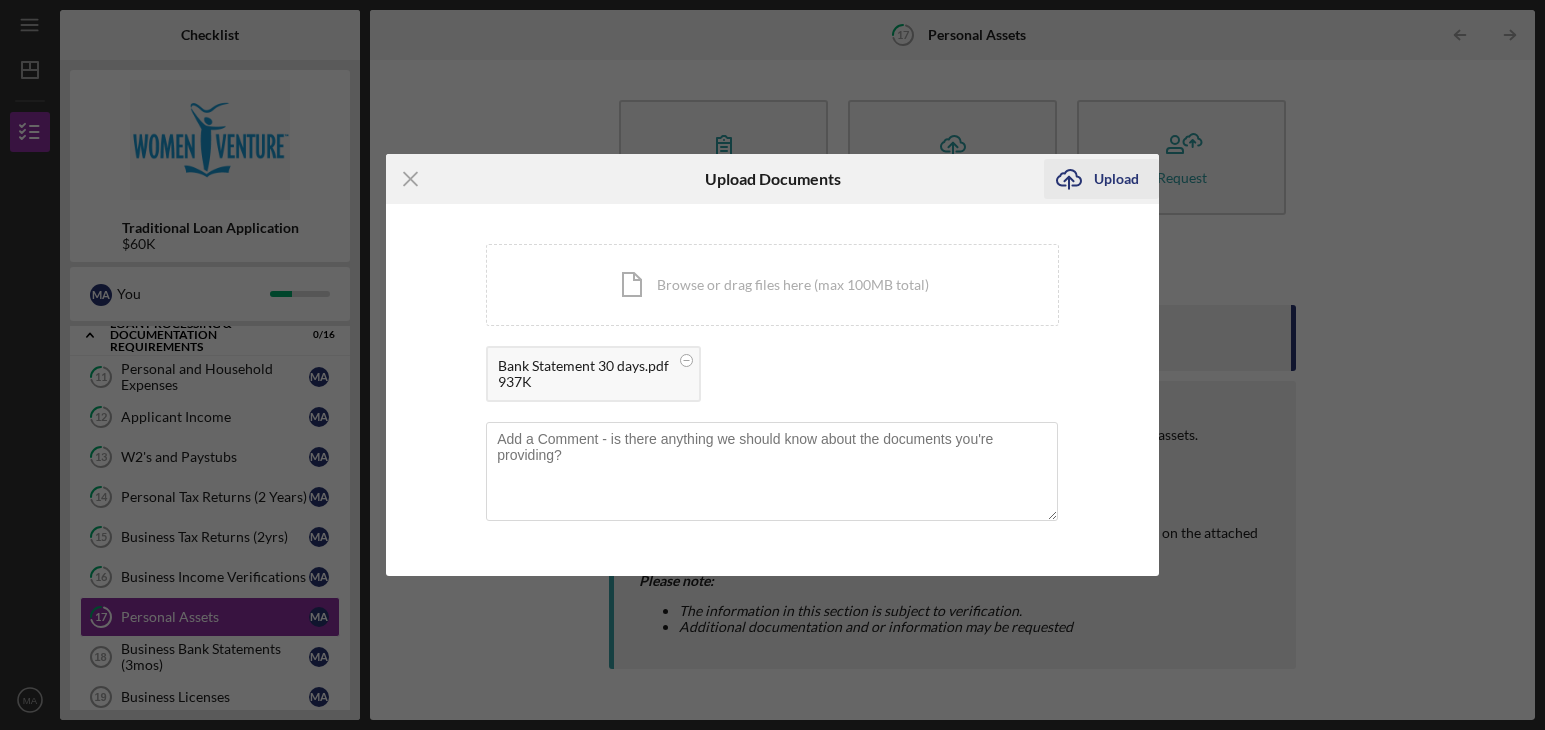 click on "Upload" at bounding box center [1116, 179] 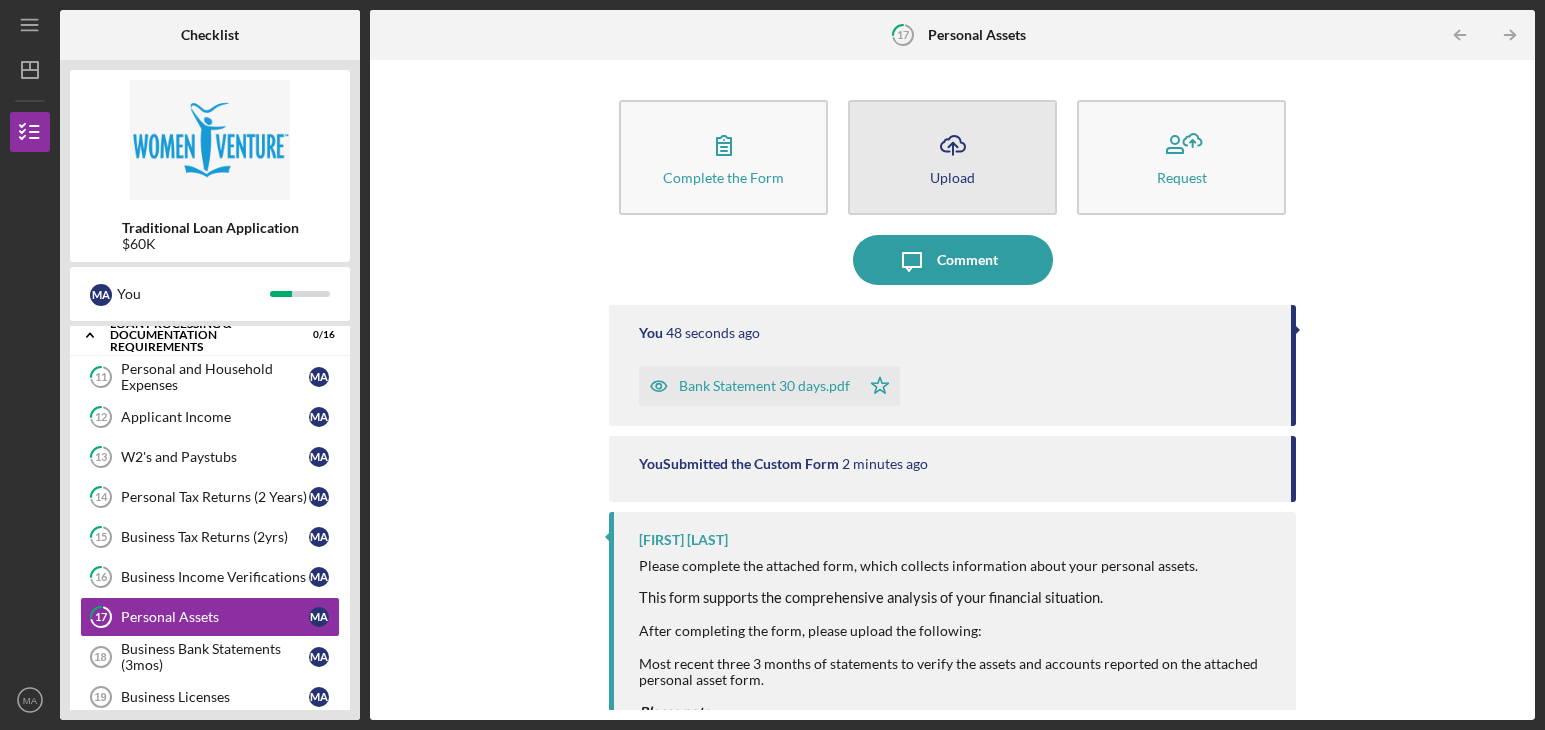click on "Icon/Upload Upload" at bounding box center [952, 157] 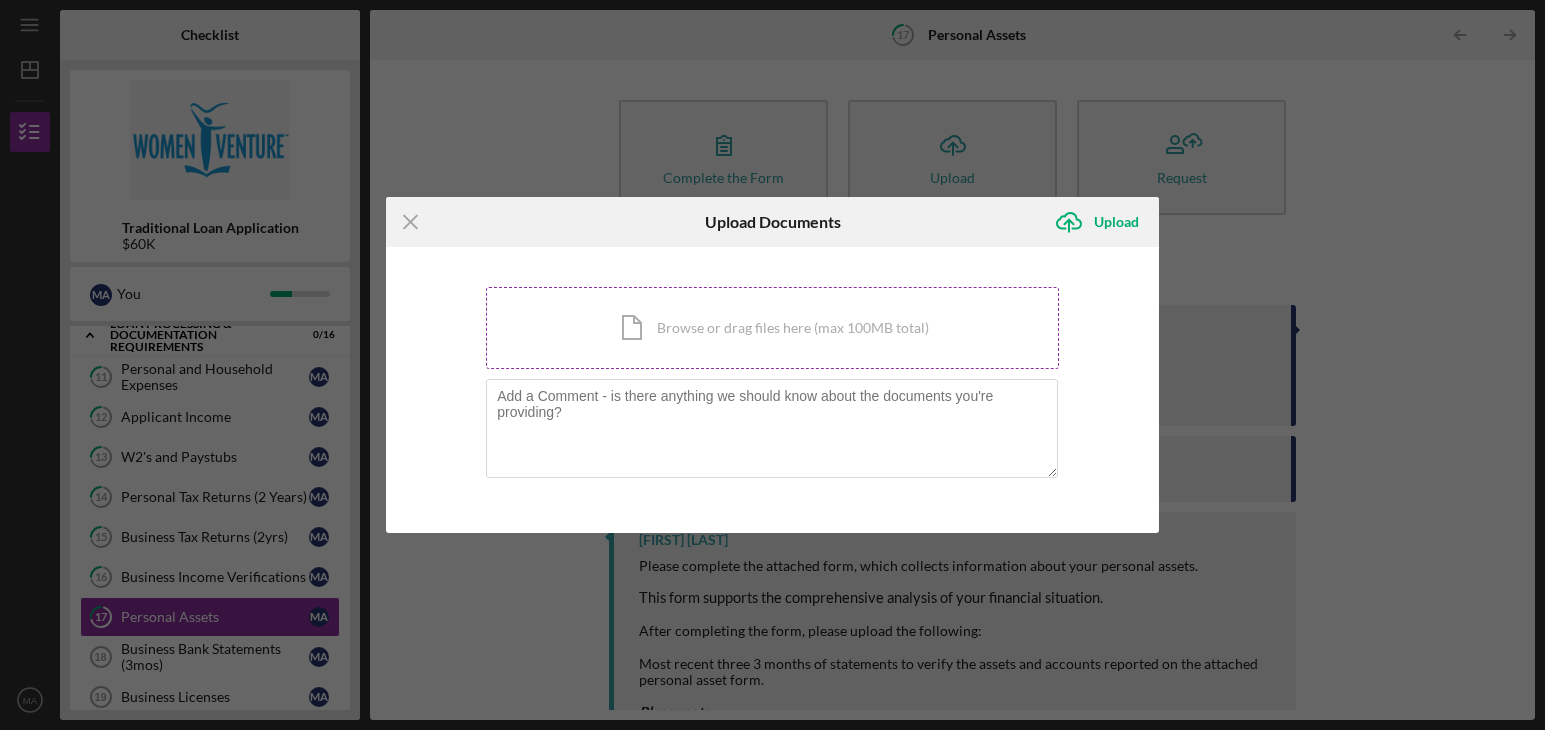 click on "Icon/Document Browse or drag files here (max 100MB total) Tap to choose files or take a photo" at bounding box center (772, 328) 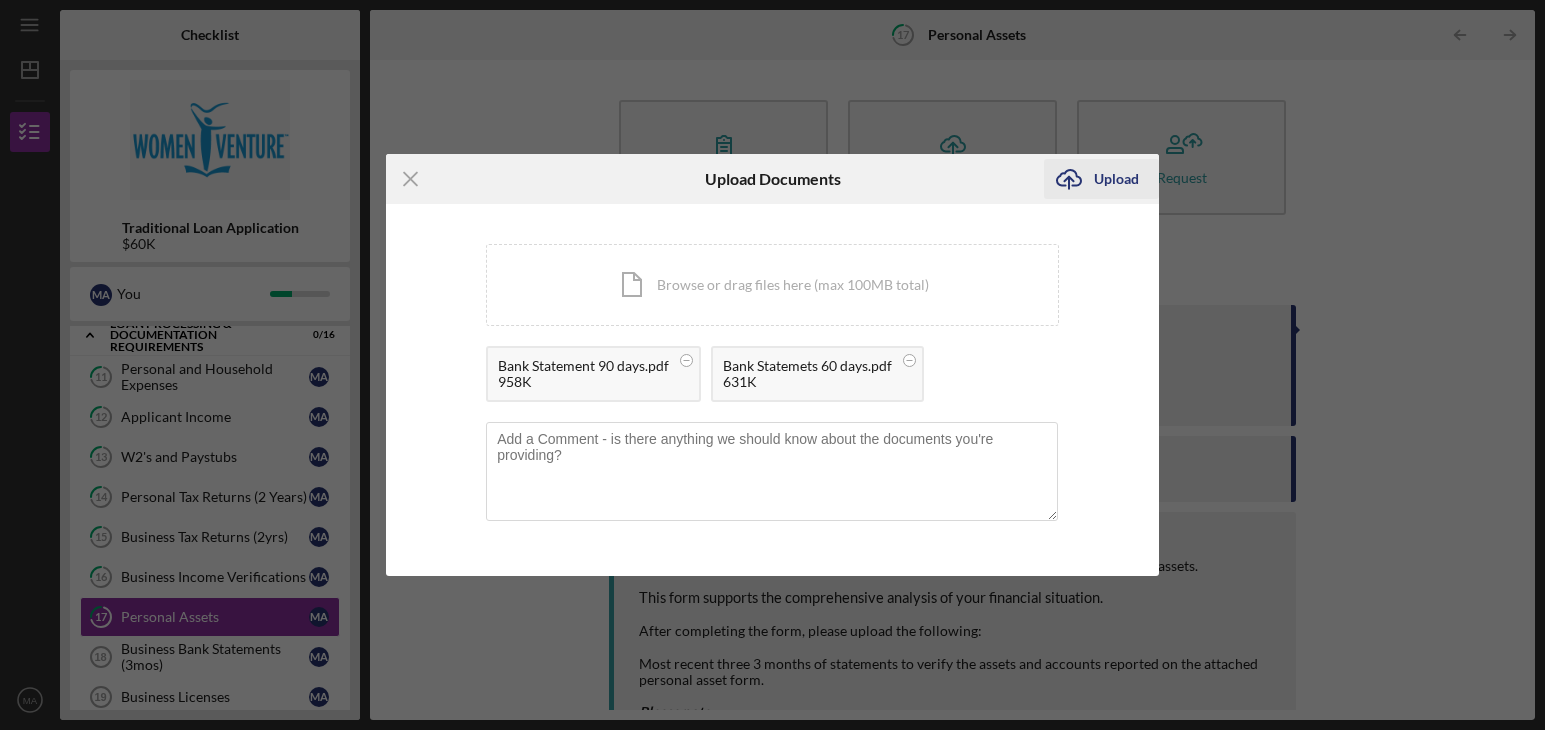 click on "Upload" at bounding box center [1116, 179] 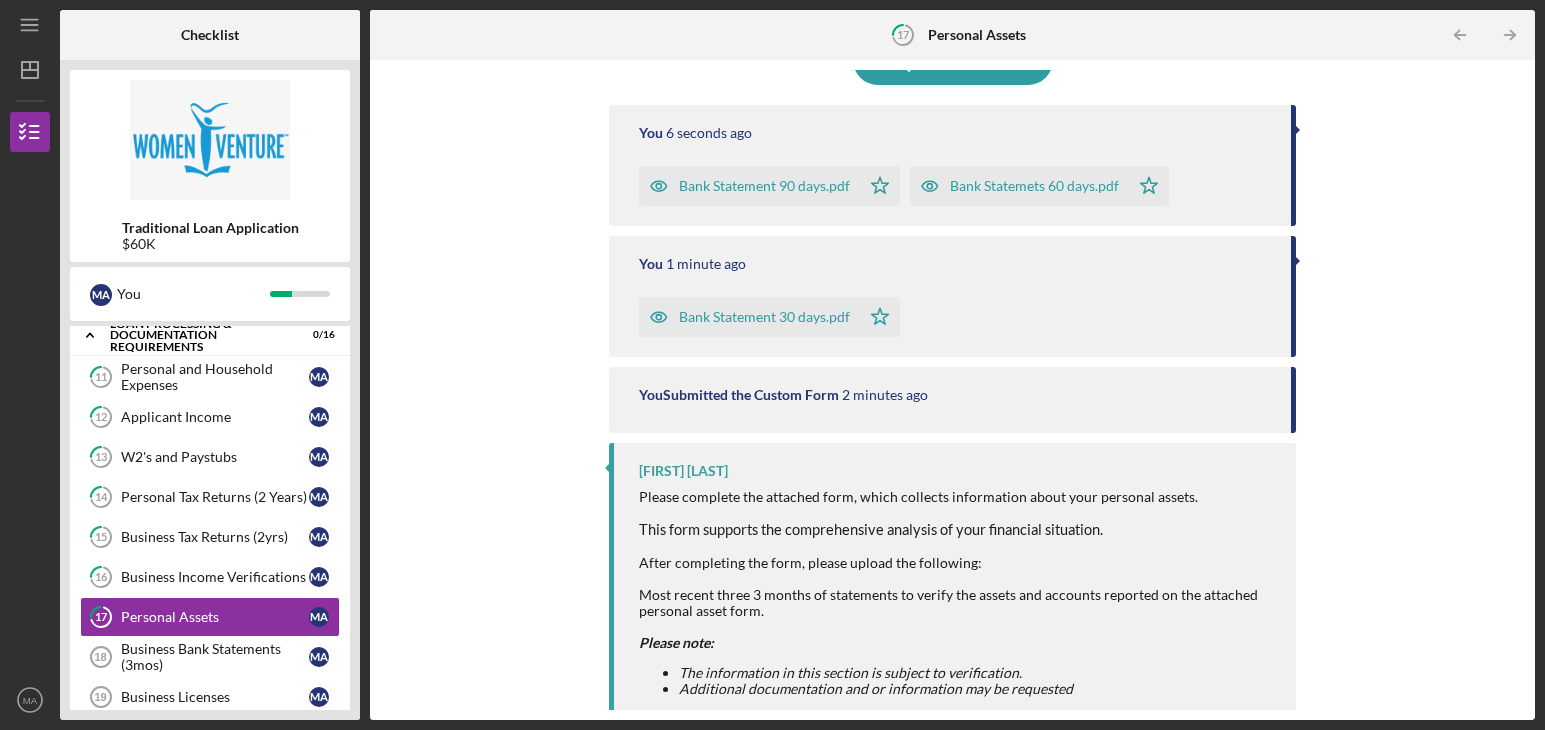 scroll, scrollTop: 0, scrollLeft: 0, axis: both 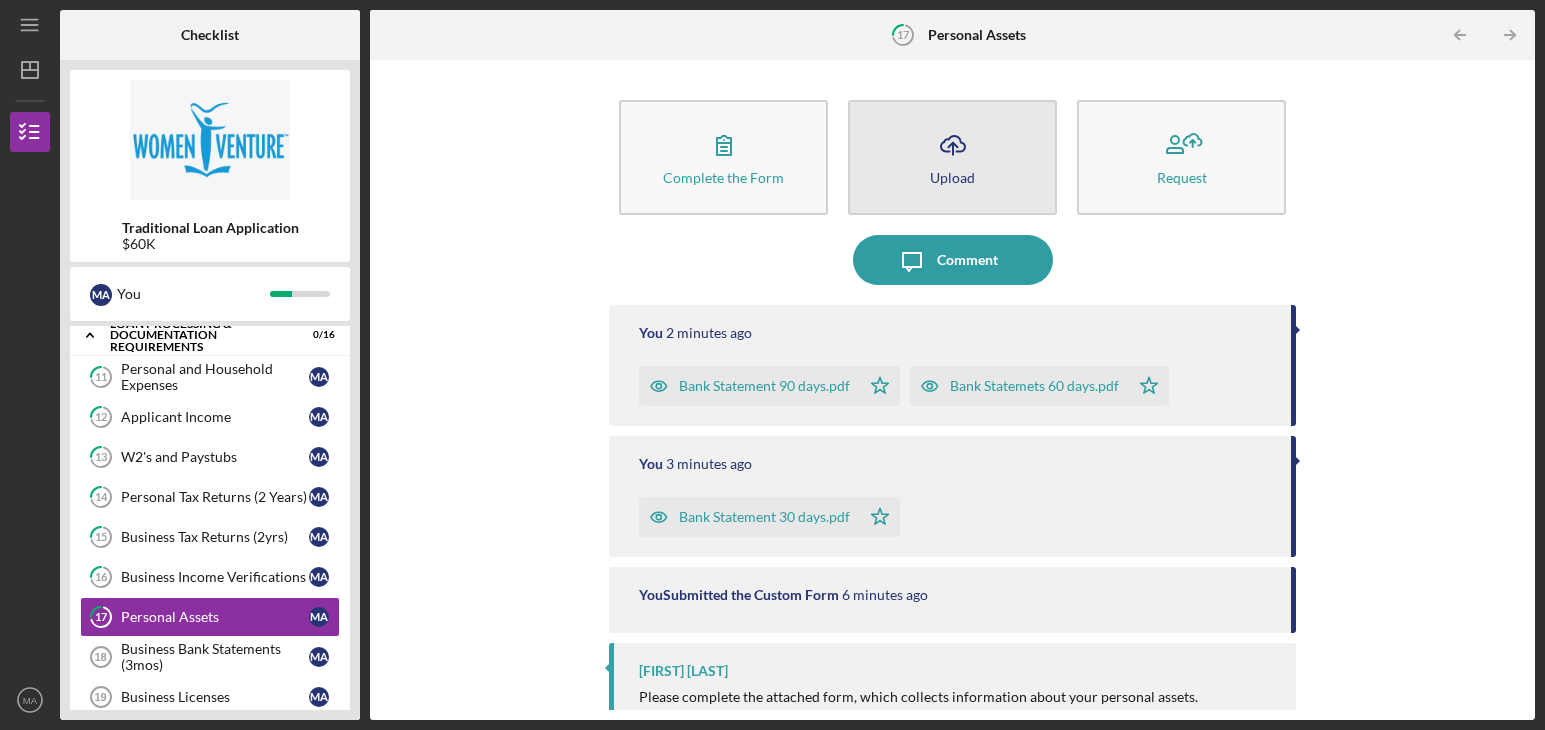 click on "Icon/Upload Upload" at bounding box center (952, 157) 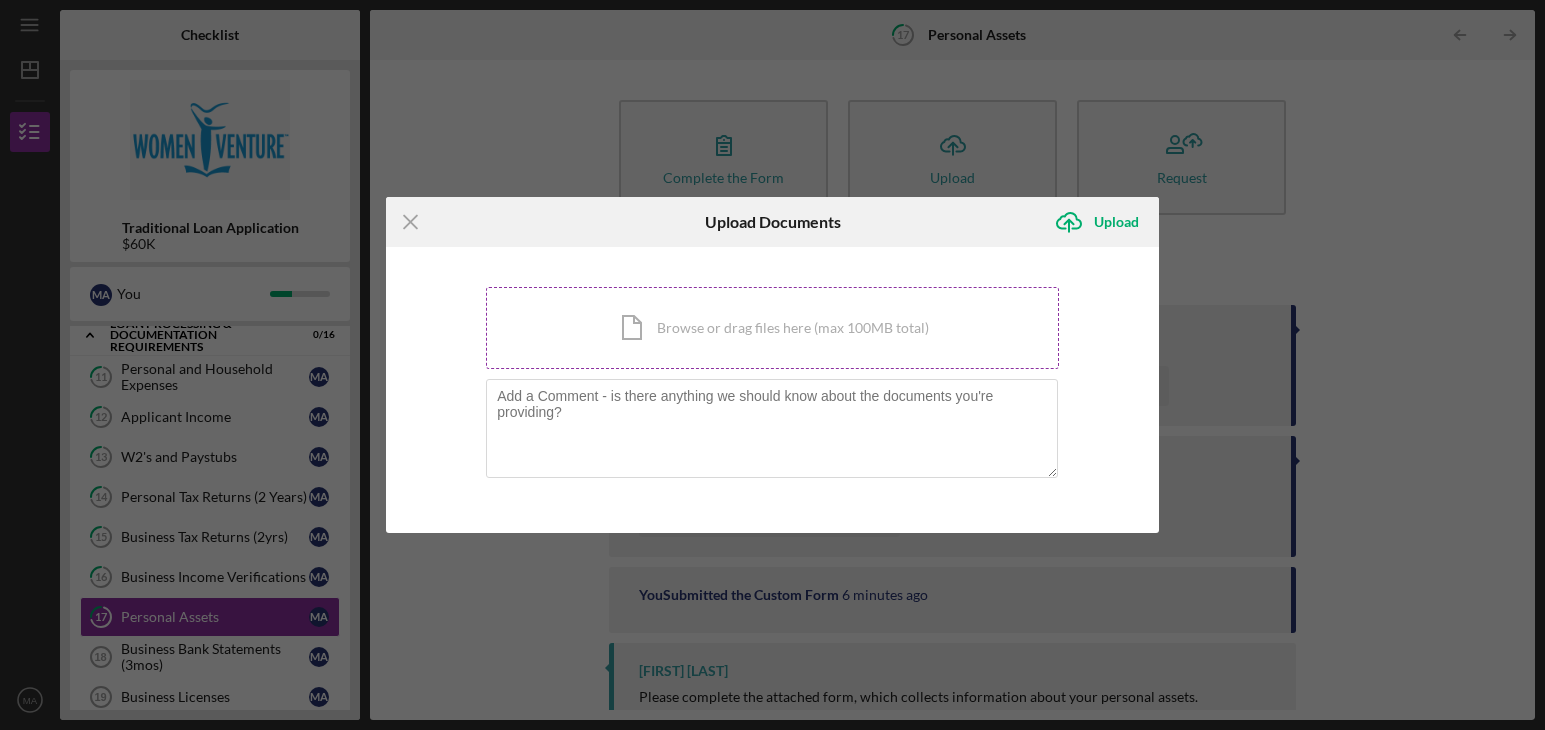 click on "Icon/Document Browse or drag files here (max 100MB total) Tap to choose files or take a photo" at bounding box center (772, 328) 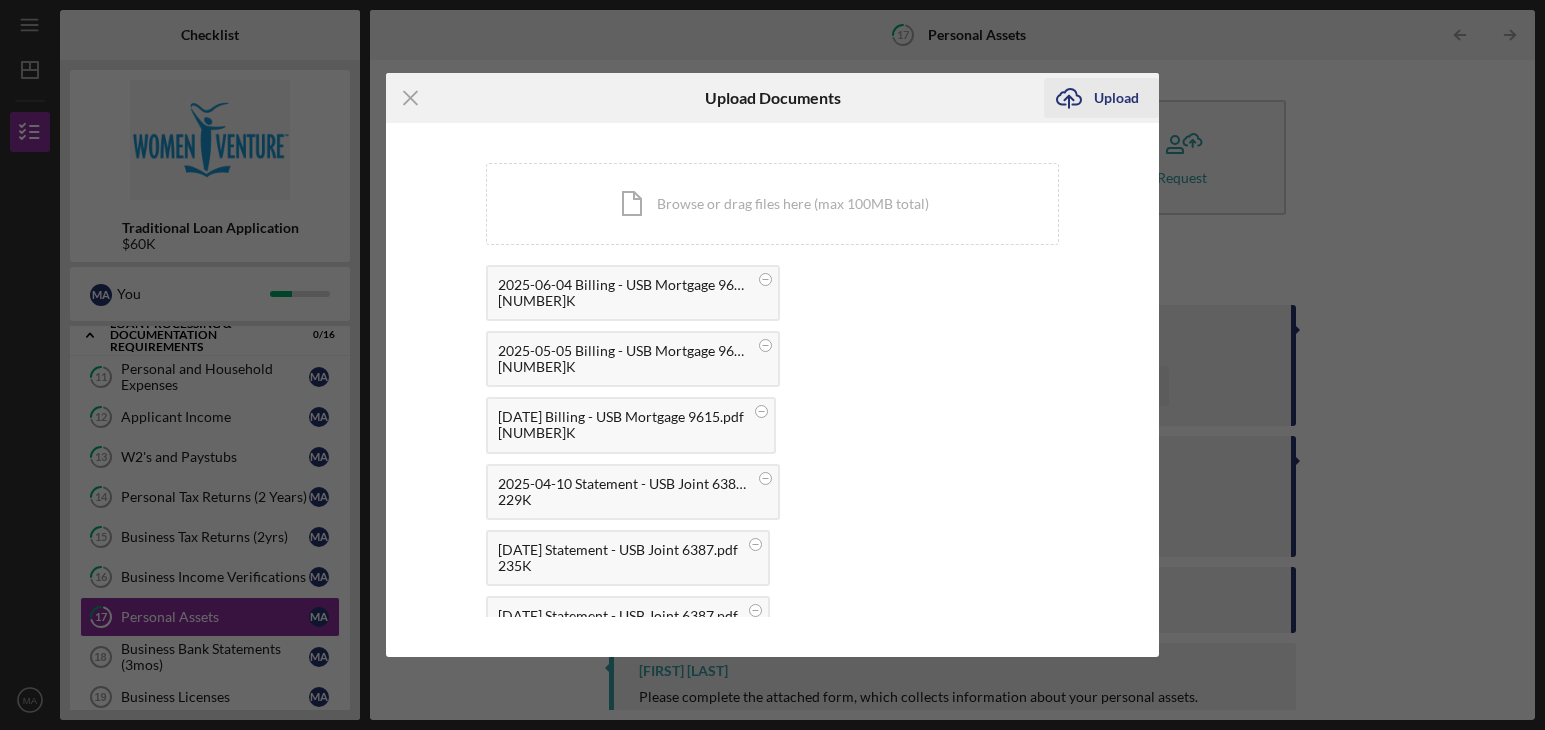 click on "Upload" at bounding box center (1116, 98) 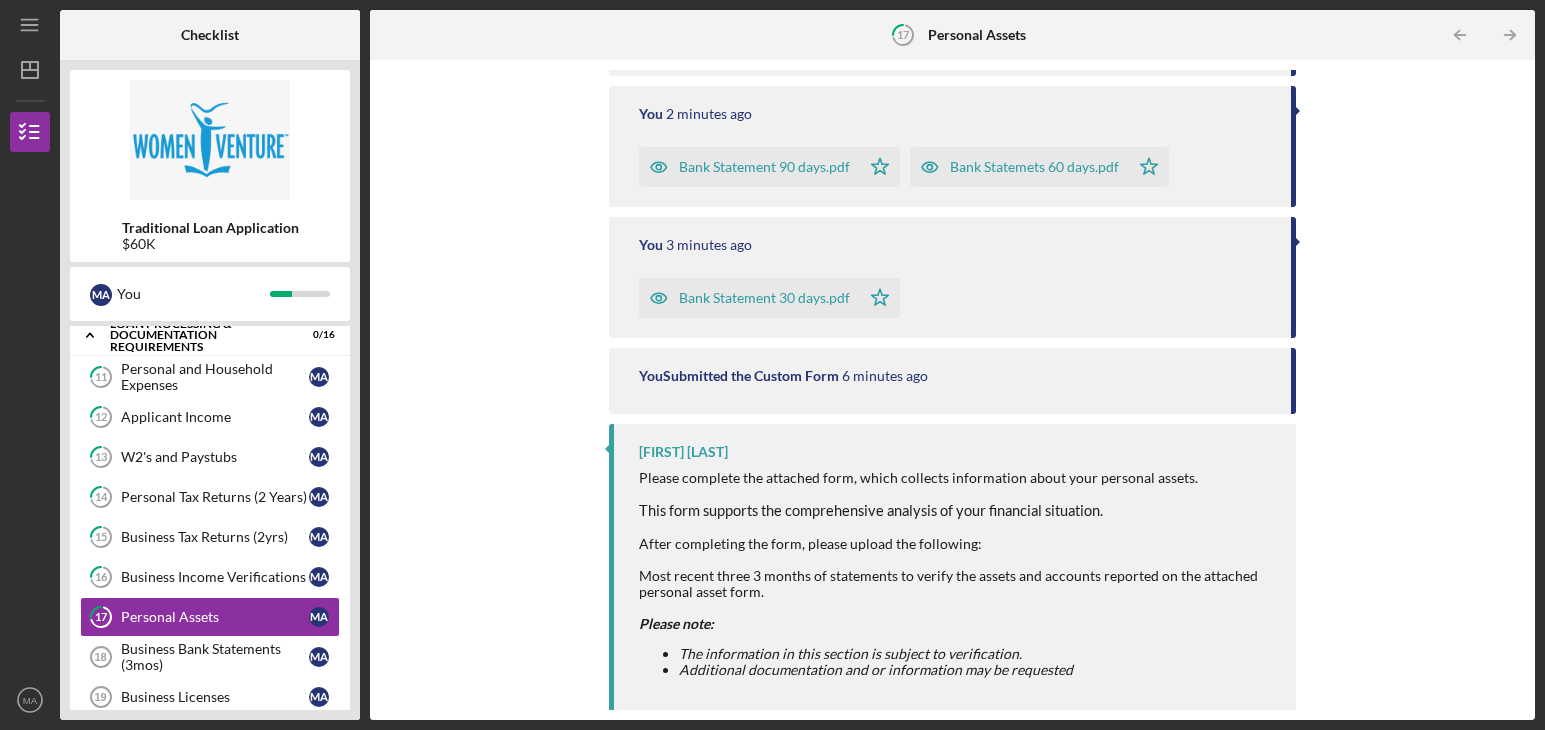 scroll, scrollTop: 602, scrollLeft: 0, axis: vertical 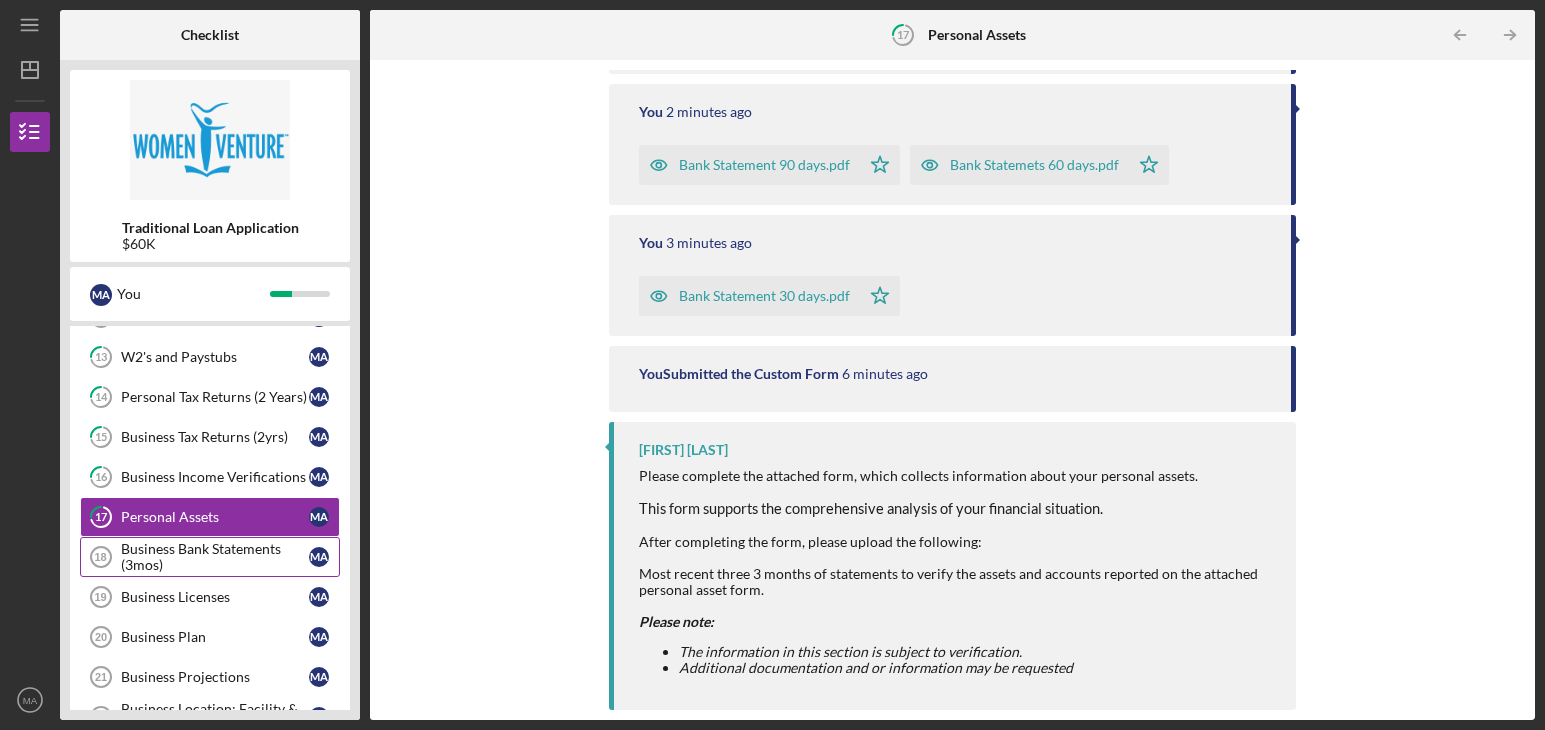 click on "Business Bank Statements (3mos)" at bounding box center [215, 557] 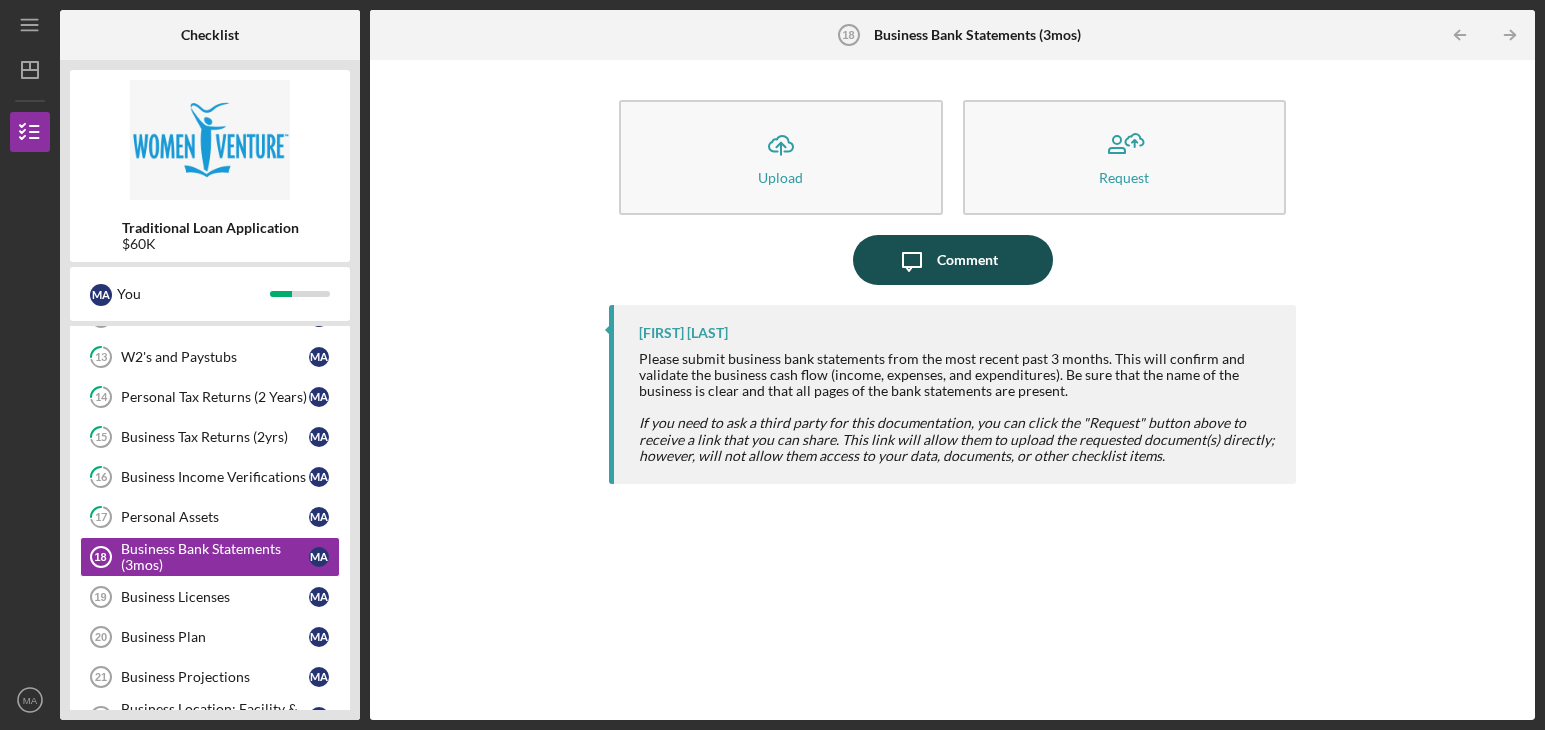 click on "Comment" at bounding box center (967, 260) 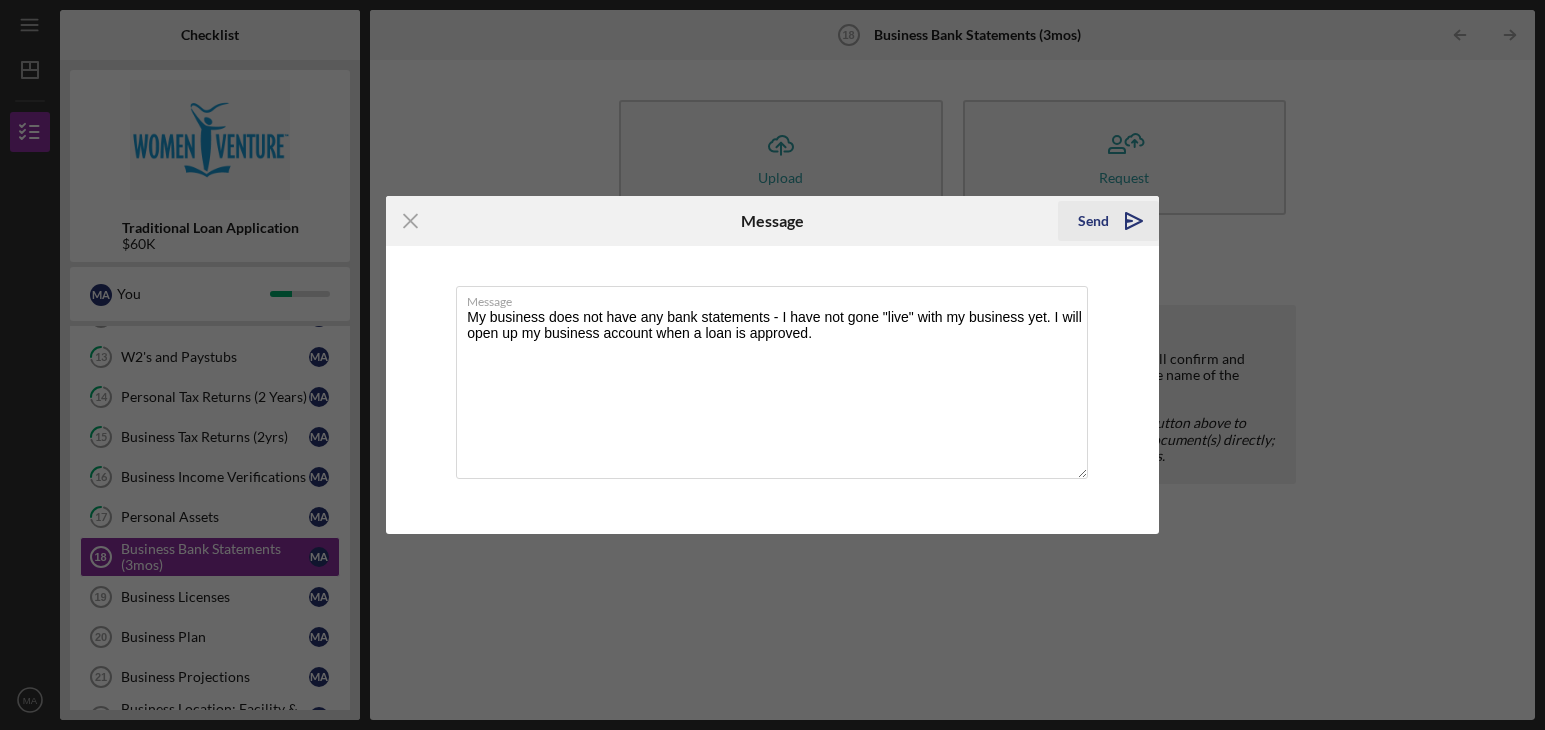 type on "My business does not have any bank statements - I have not gone "live" with my business yet. I will open up my business account when a loan is approved." 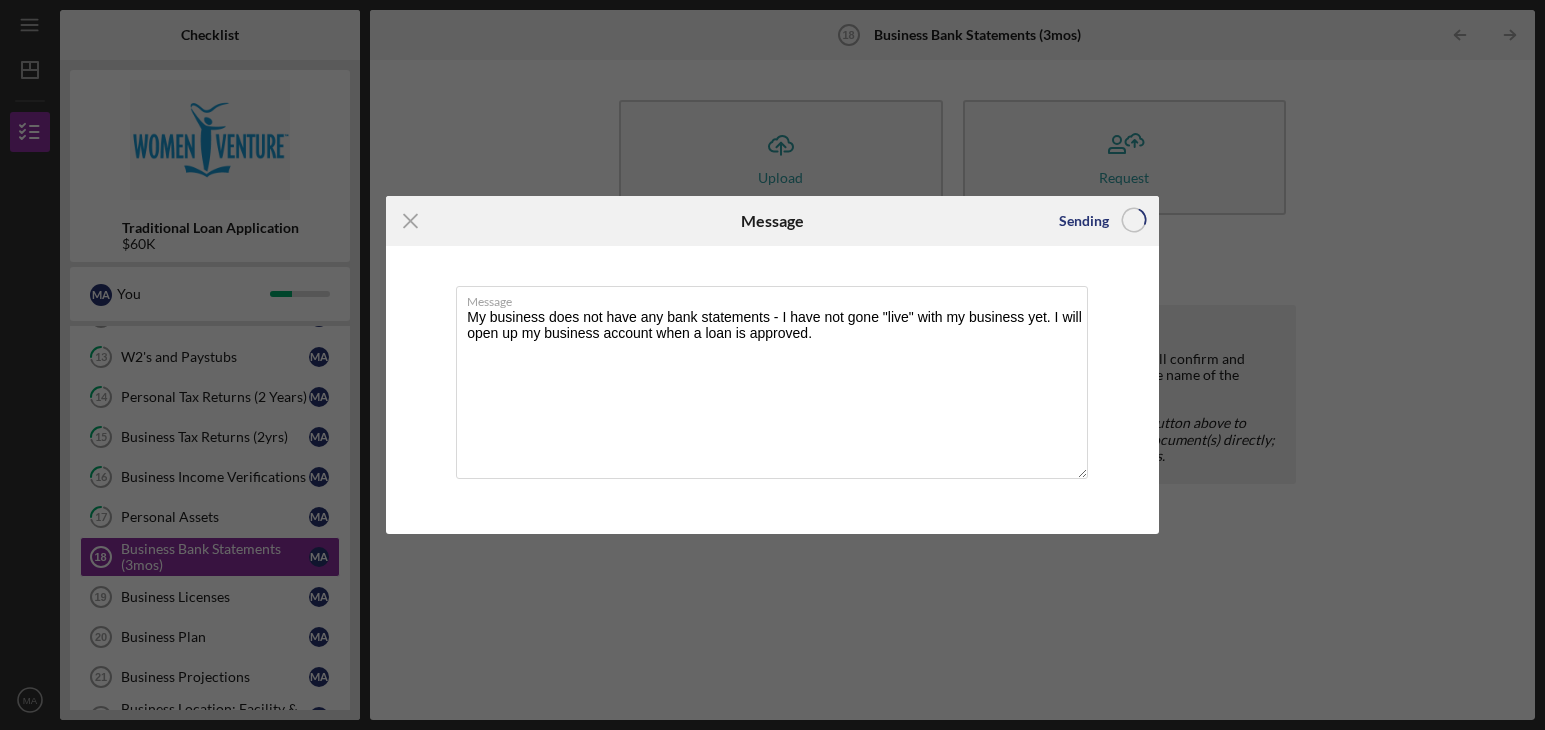 type 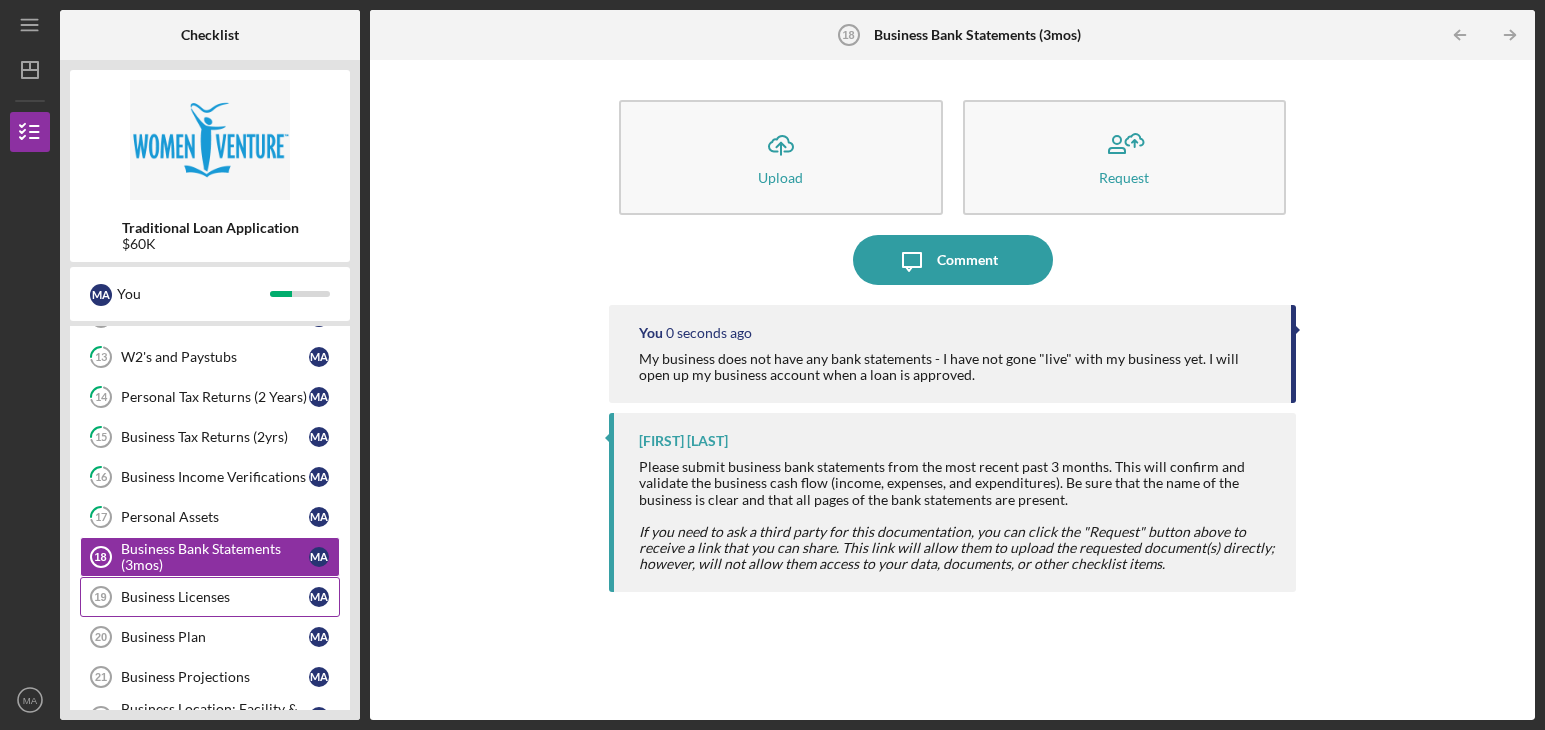 click on "Business Licenses" at bounding box center (215, 597) 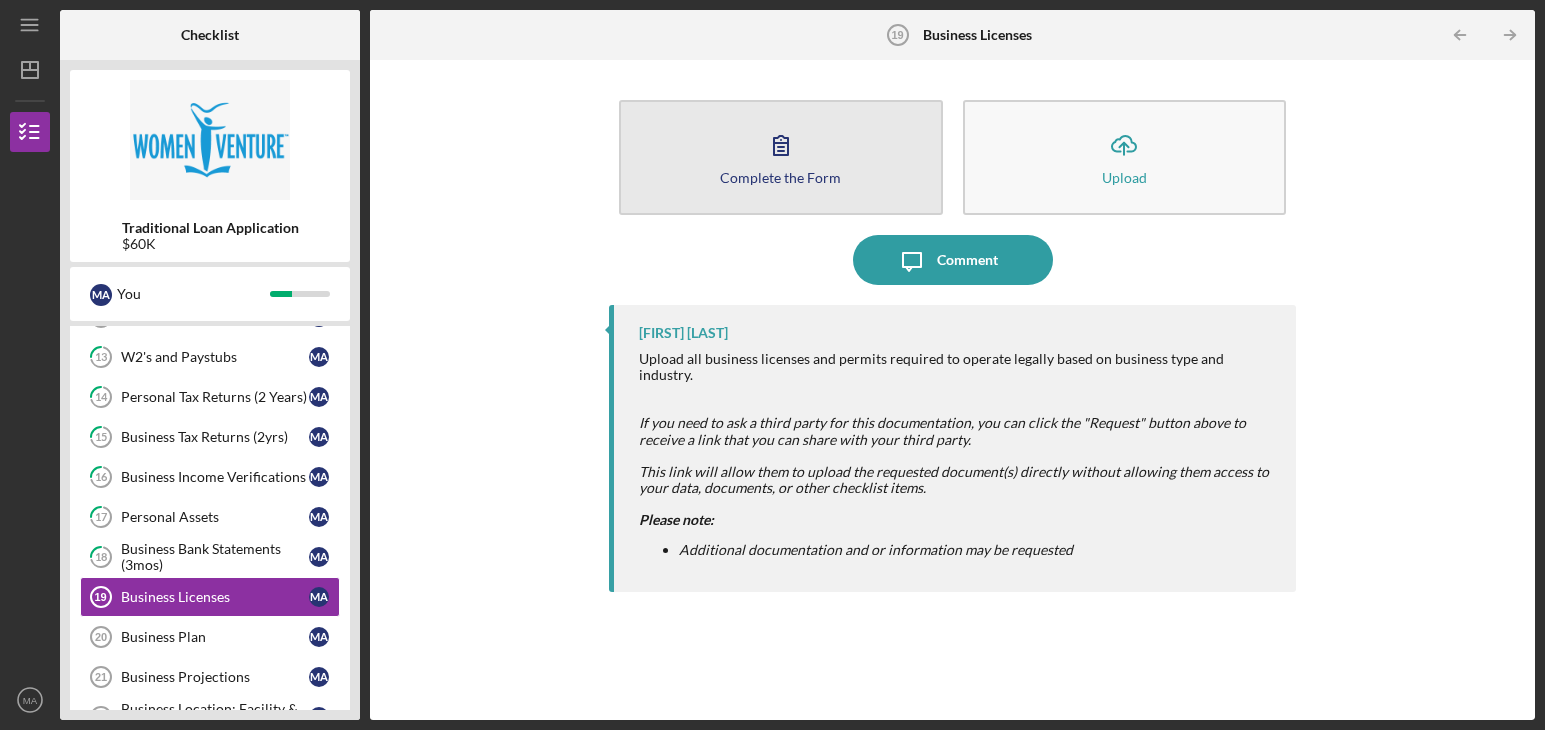 click on "Complete the Form Form" at bounding box center [781, 157] 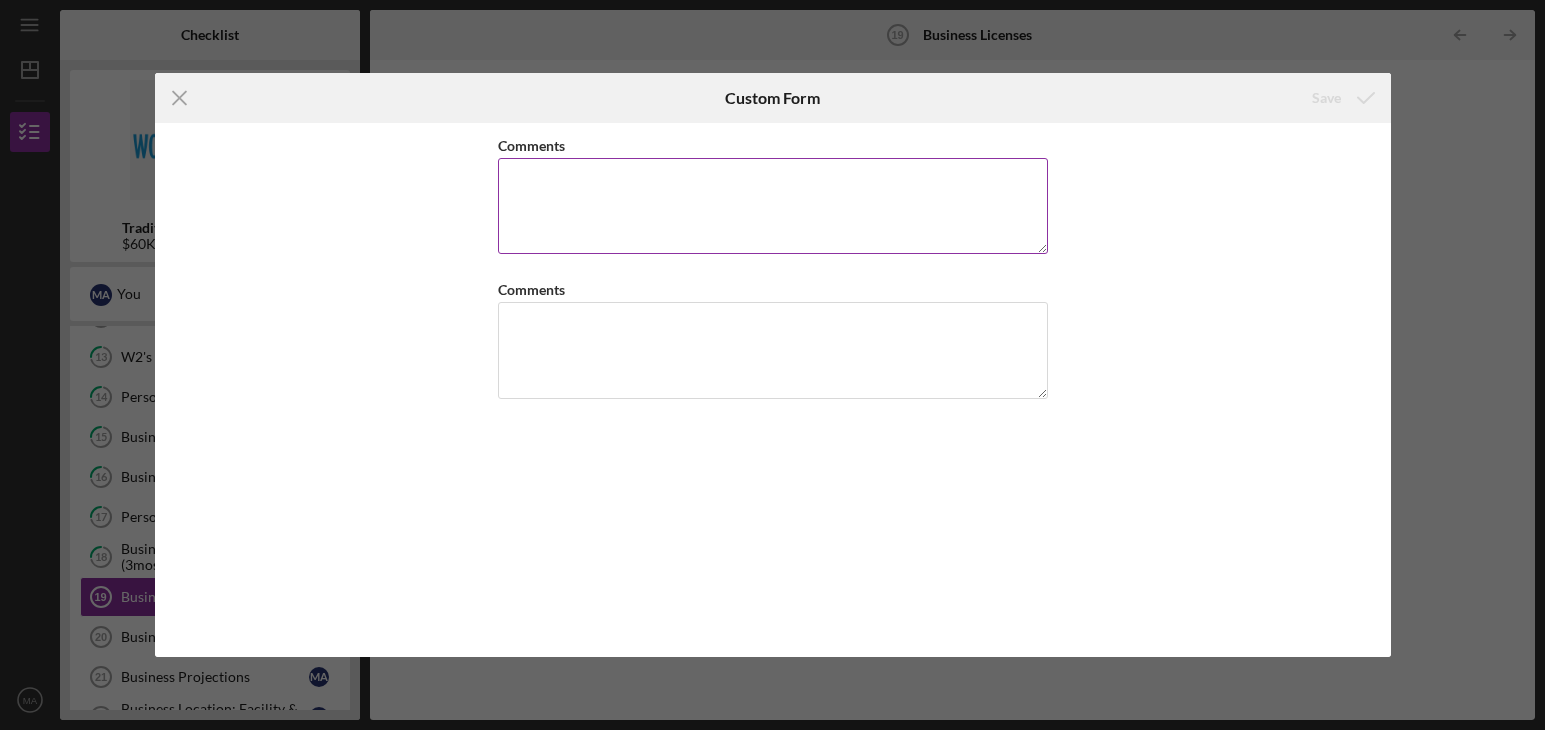click on "Comments" at bounding box center (773, 206) 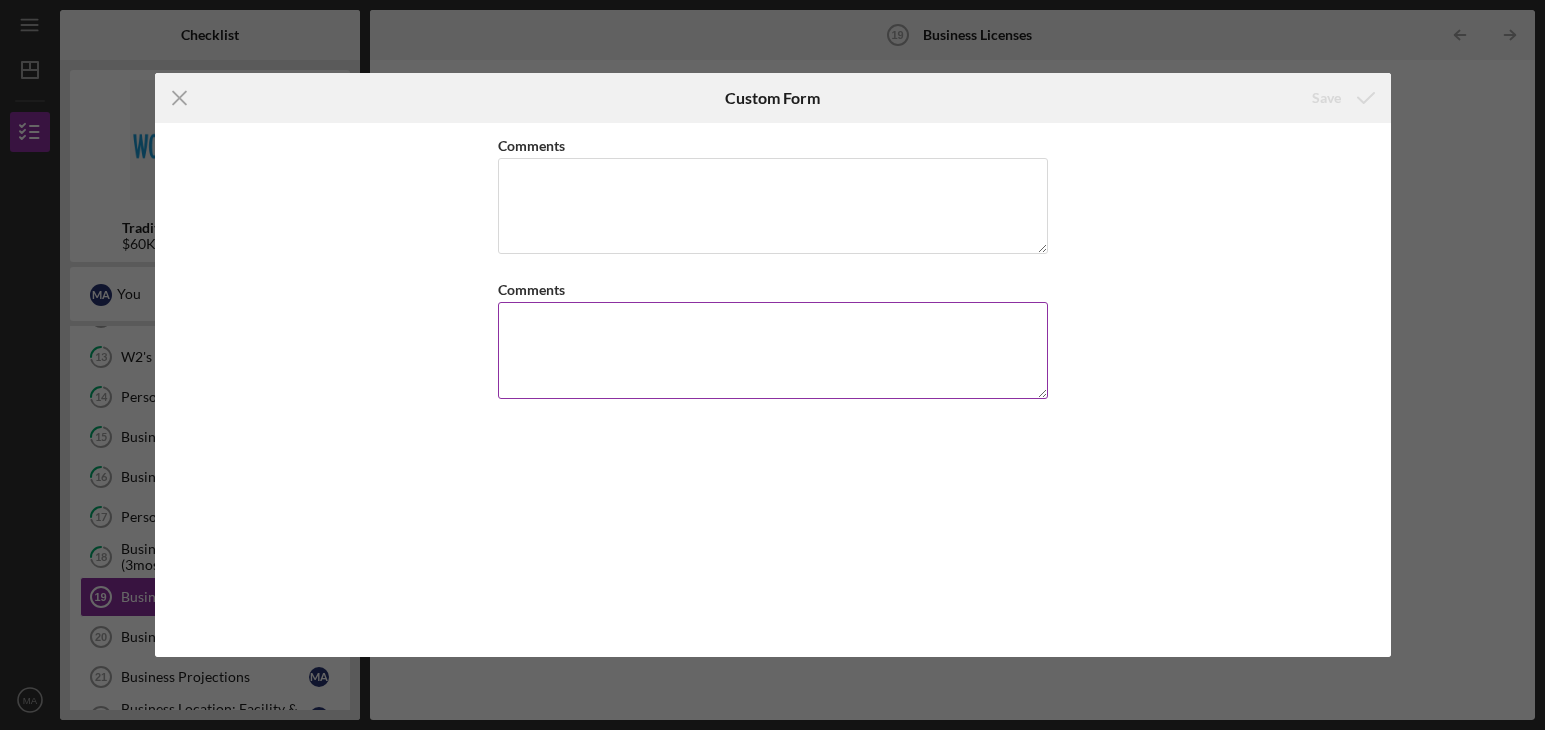 click on "Comments" at bounding box center [773, 350] 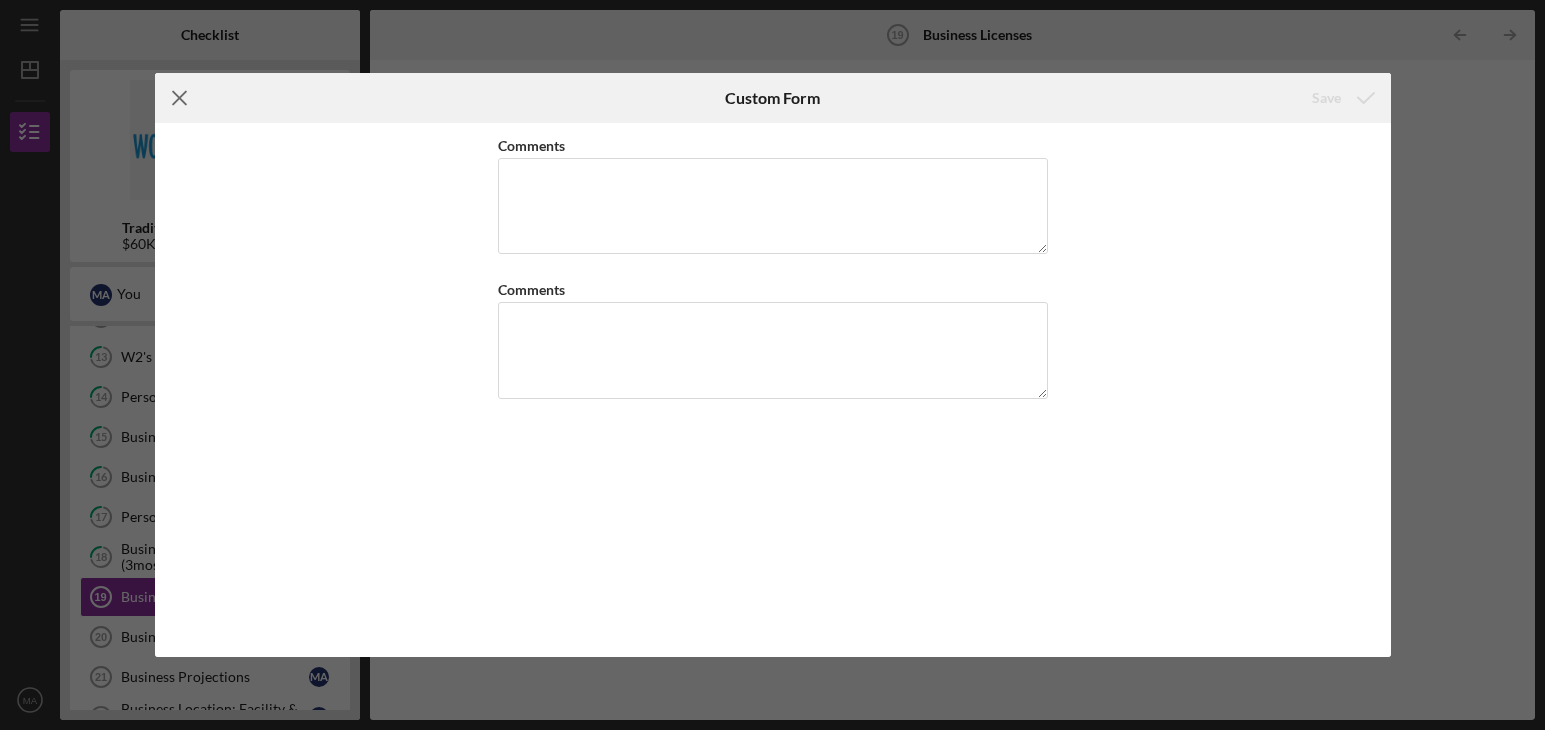 click on "Icon/Menu Close" 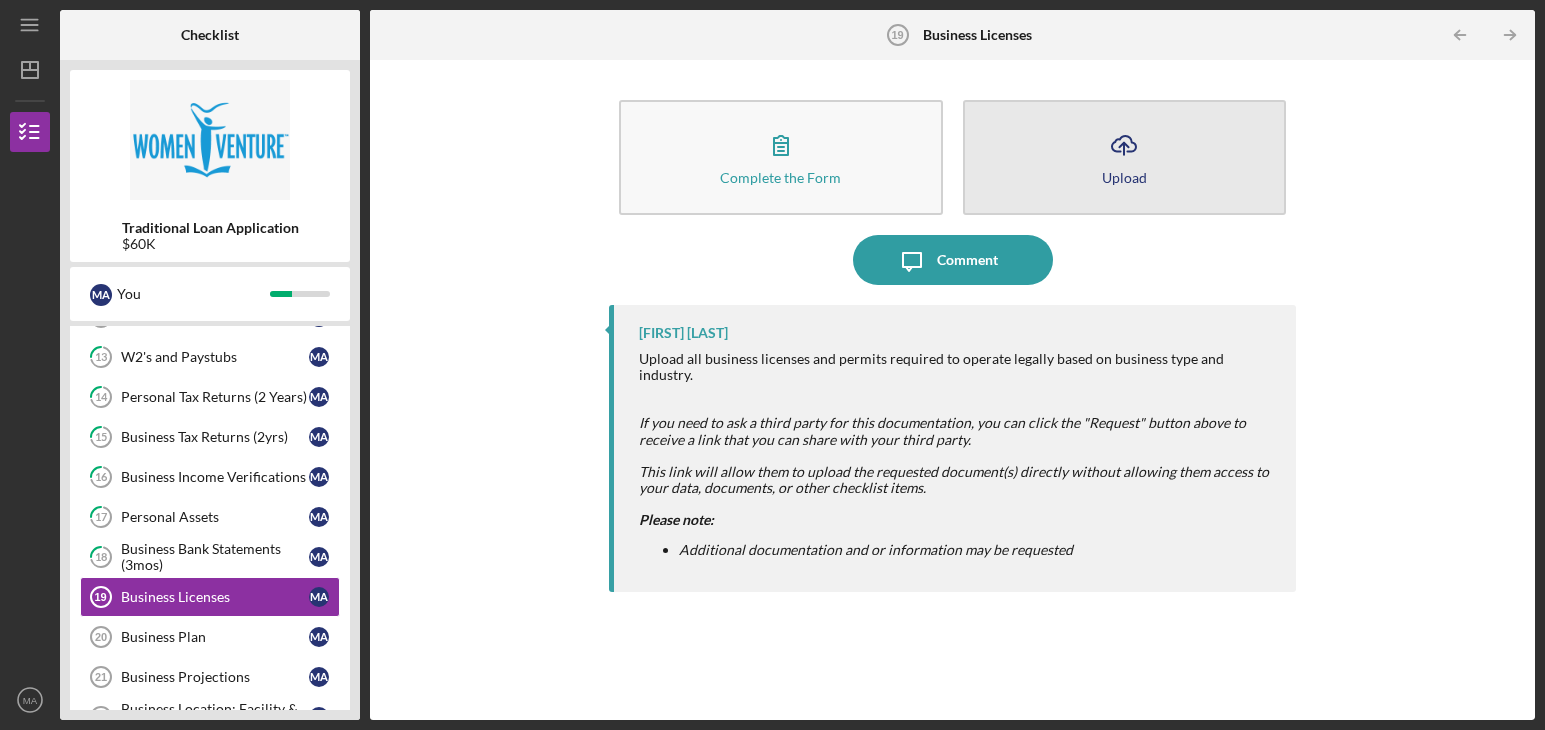 click on "Icon/Upload Upload" at bounding box center [1125, 157] 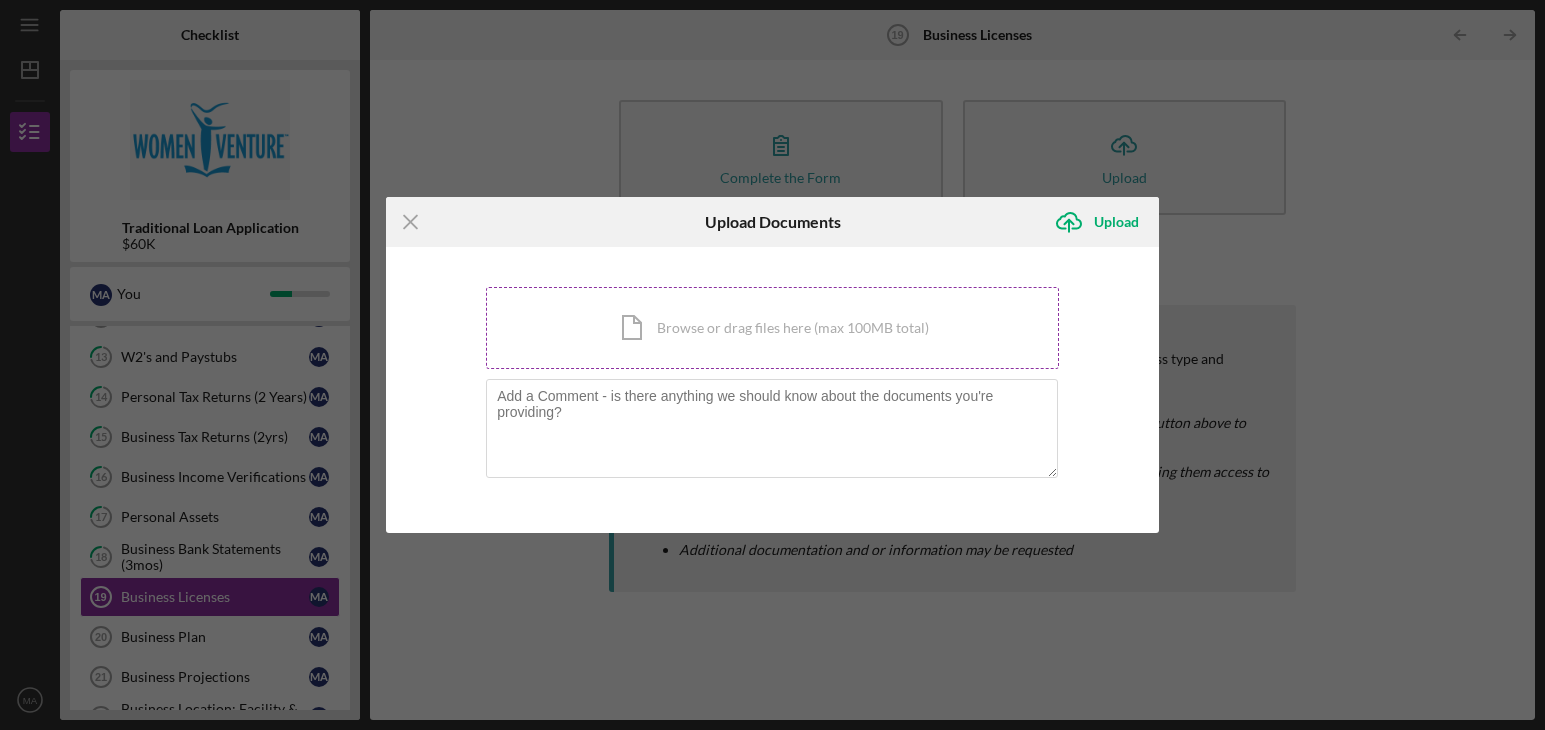 click on "Icon/Document Browse or drag files here (max 100MB total) Tap to choose files or take a photo" at bounding box center (772, 328) 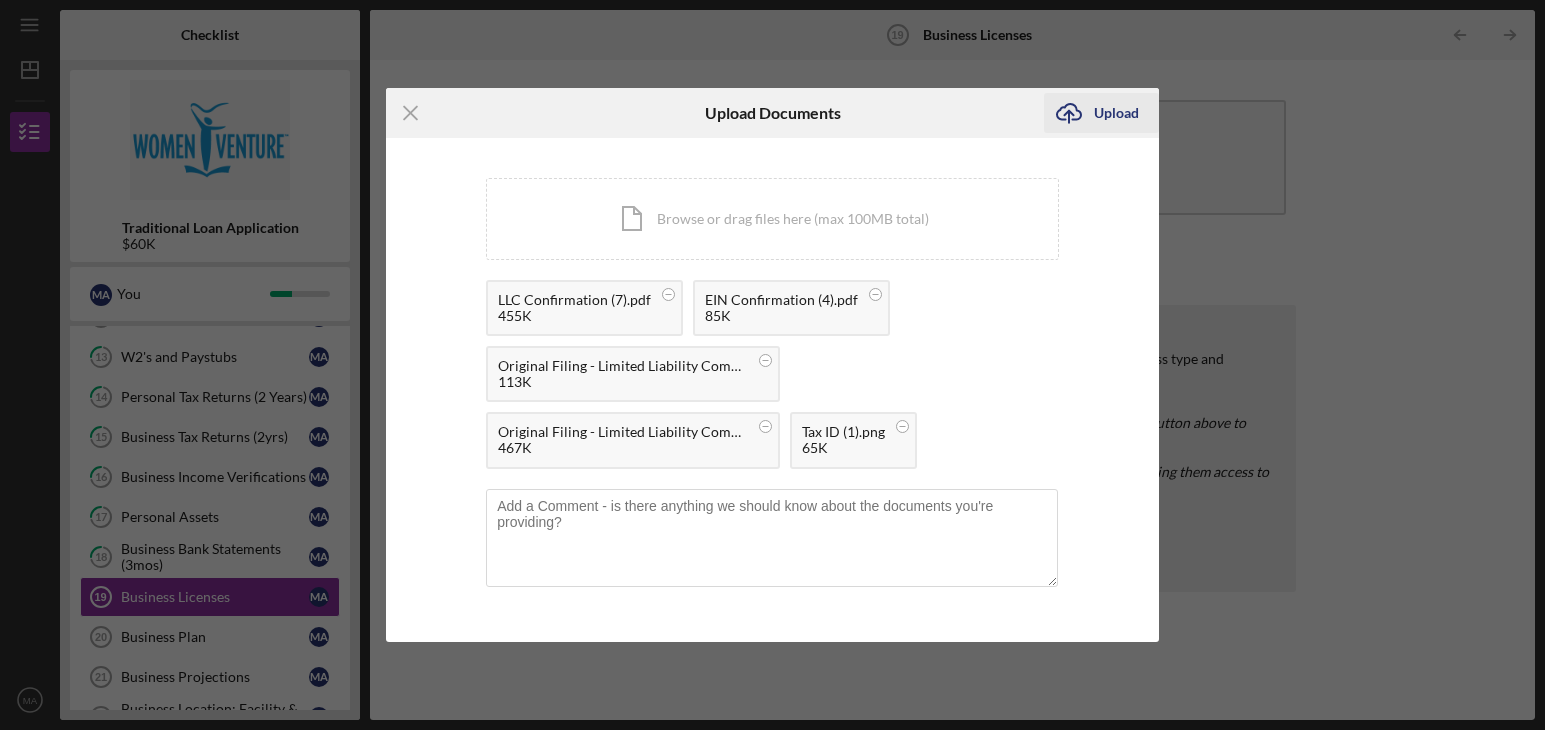 click on "Icon/Upload" 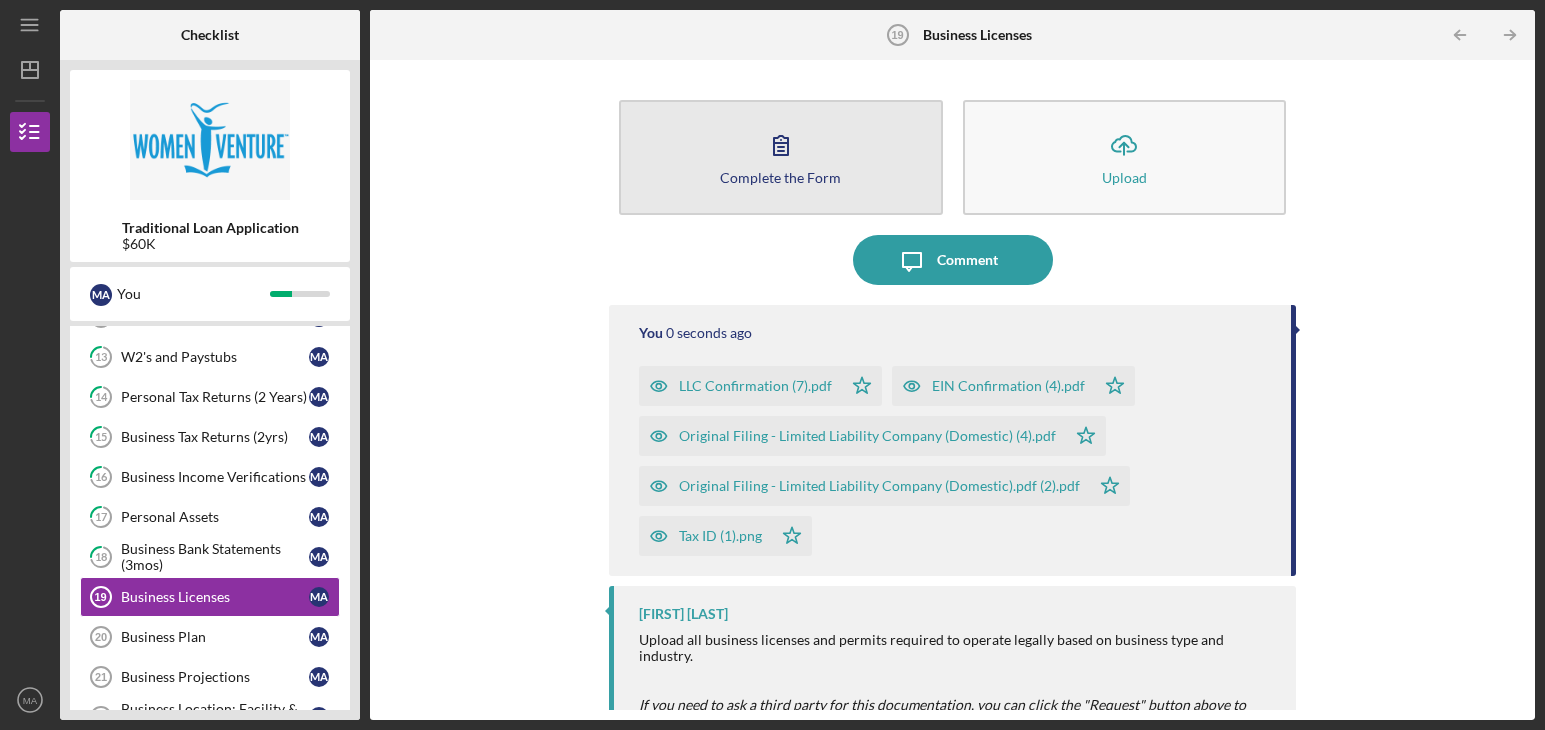 click on "Complete the Form" at bounding box center [780, 177] 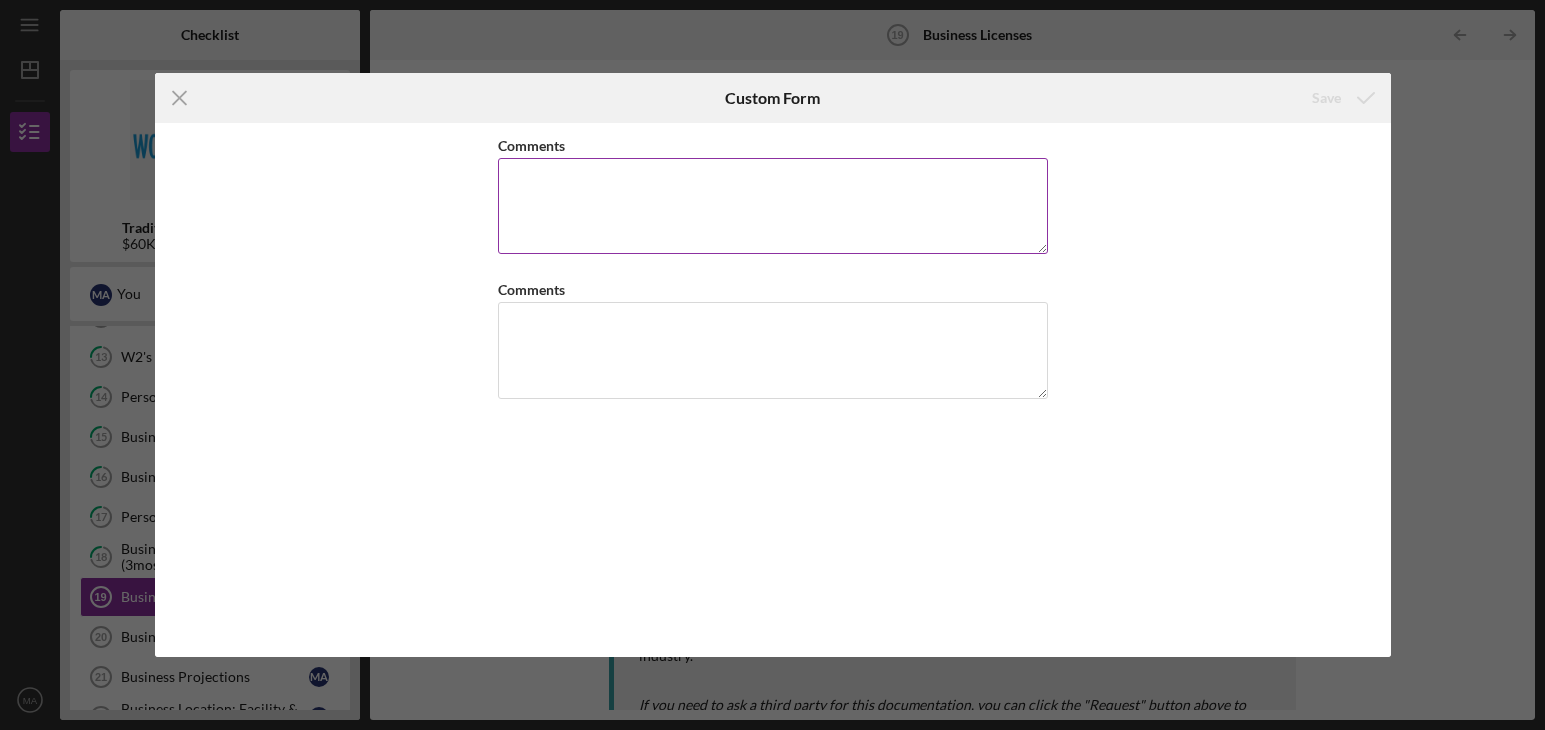 click on "Comments" at bounding box center (773, 206) 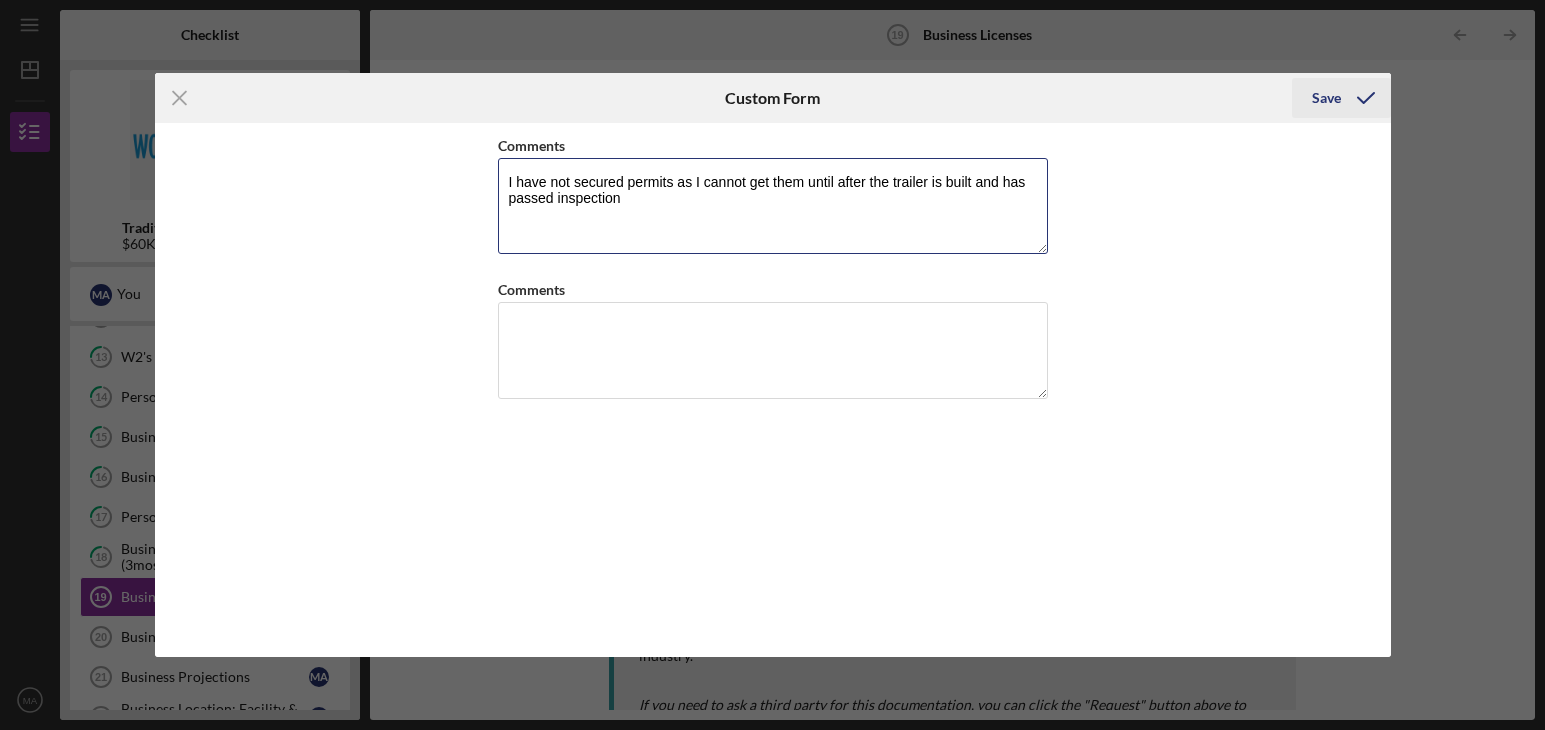 type on "I have not secured permits as I cannot get them until after the trailer is built and has passed inspection" 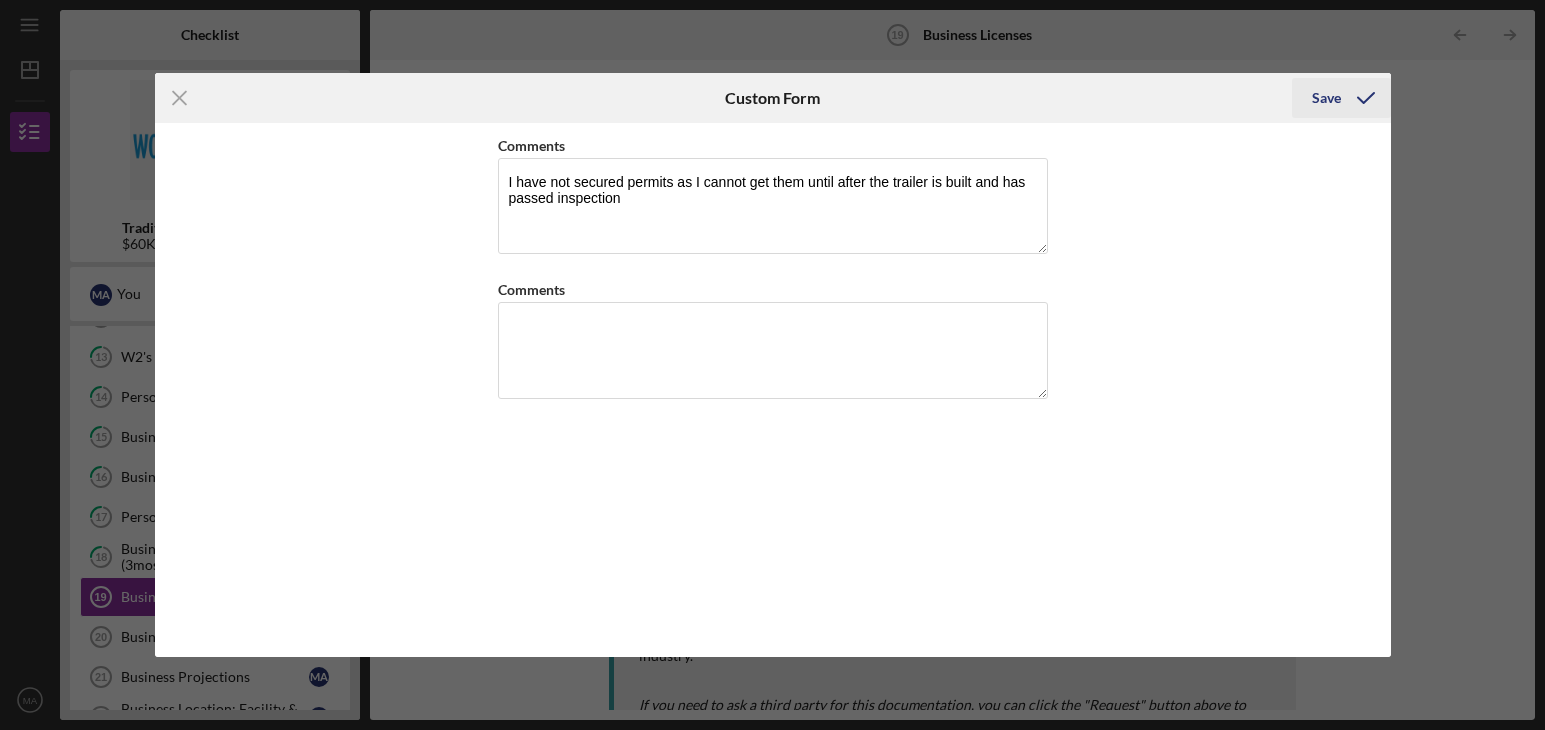 click on "Save" at bounding box center [1326, 98] 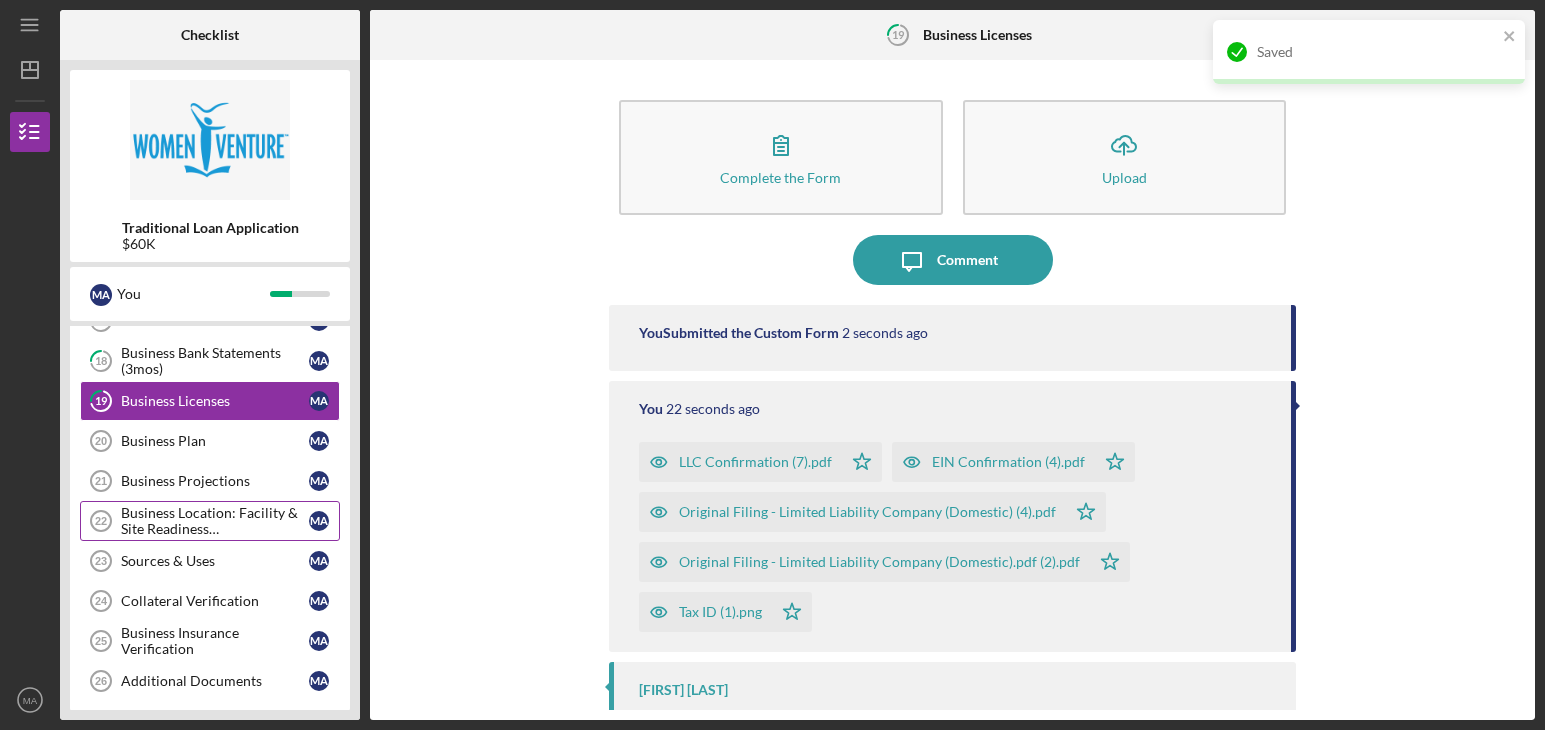scroll, scrollTop: 400, scrollLeft: 0, axis: vertical 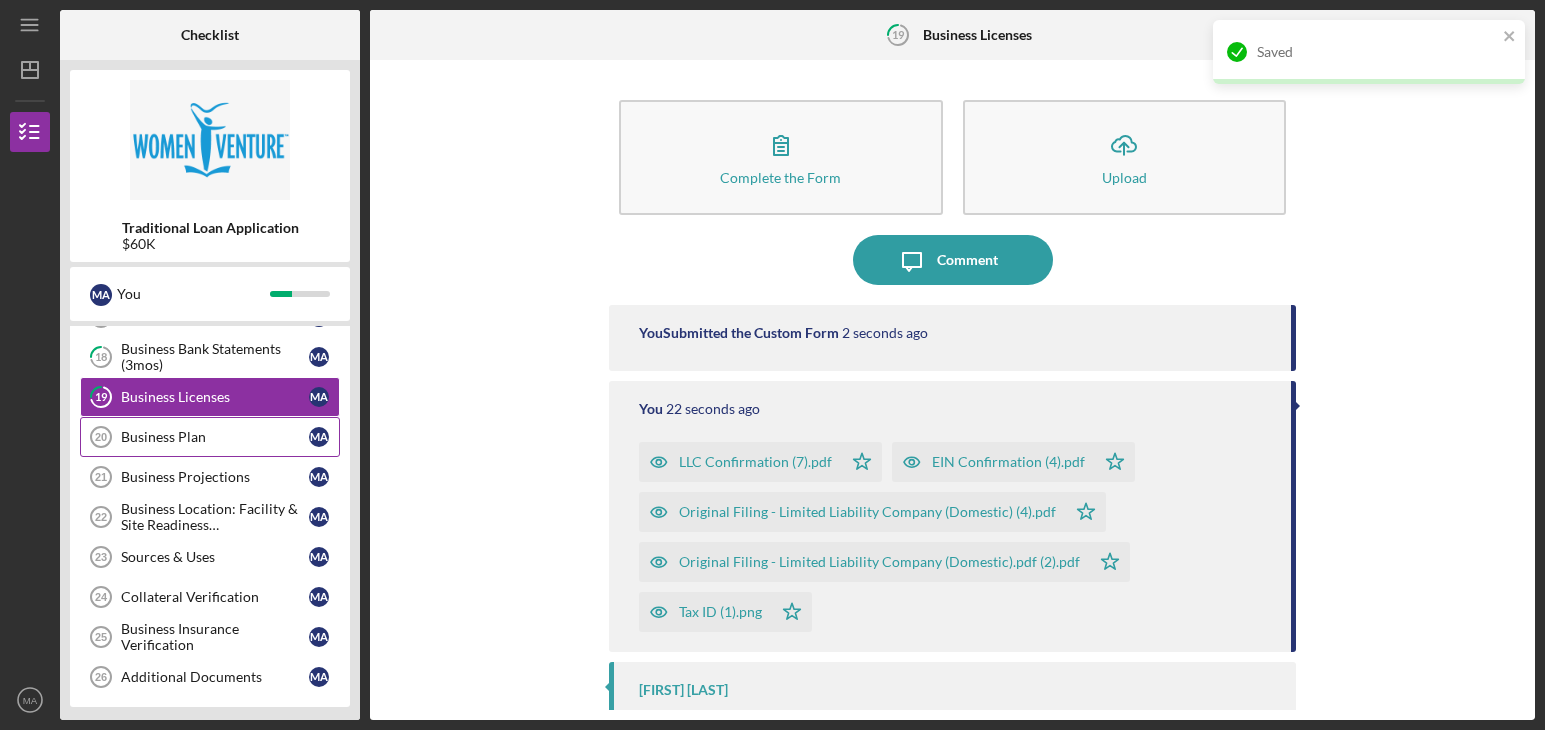 click on "Business Plan 20 Business Plan M A" at bounding box center (210, 437) 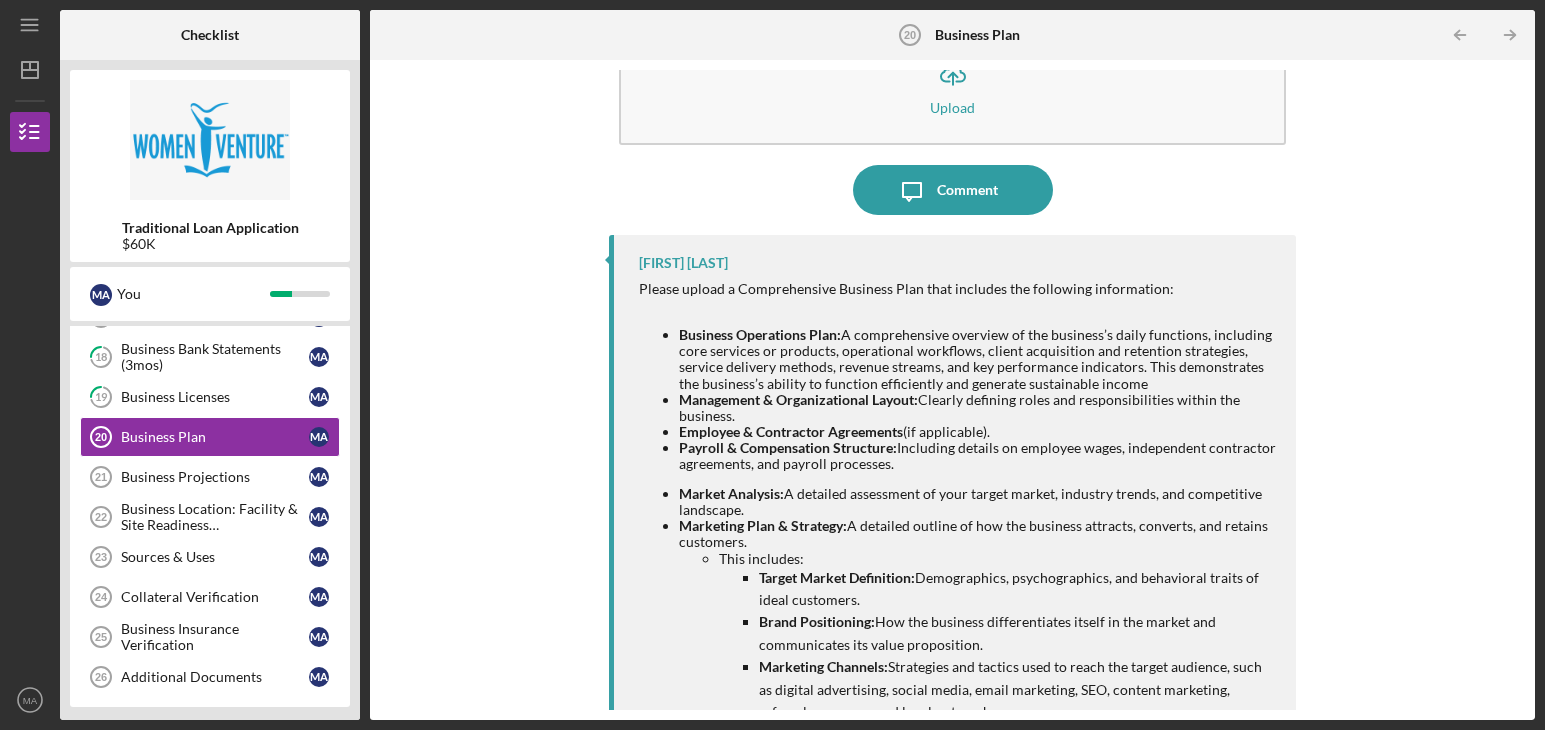 scroll, scrollTop: 0, scrollLeft: 0, axis: both 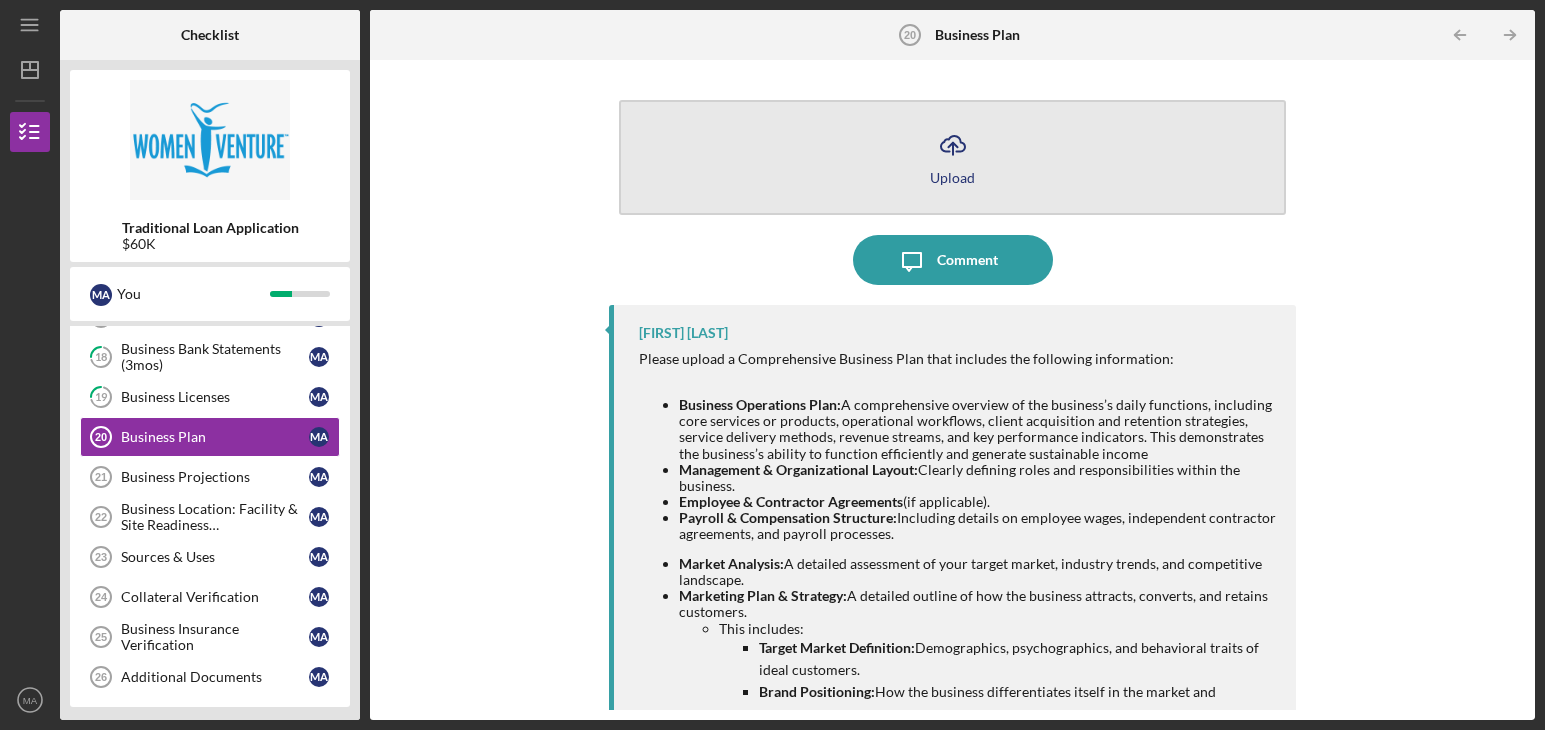 click on "Icon/Upload Upload" at bounding box center [952, 157] 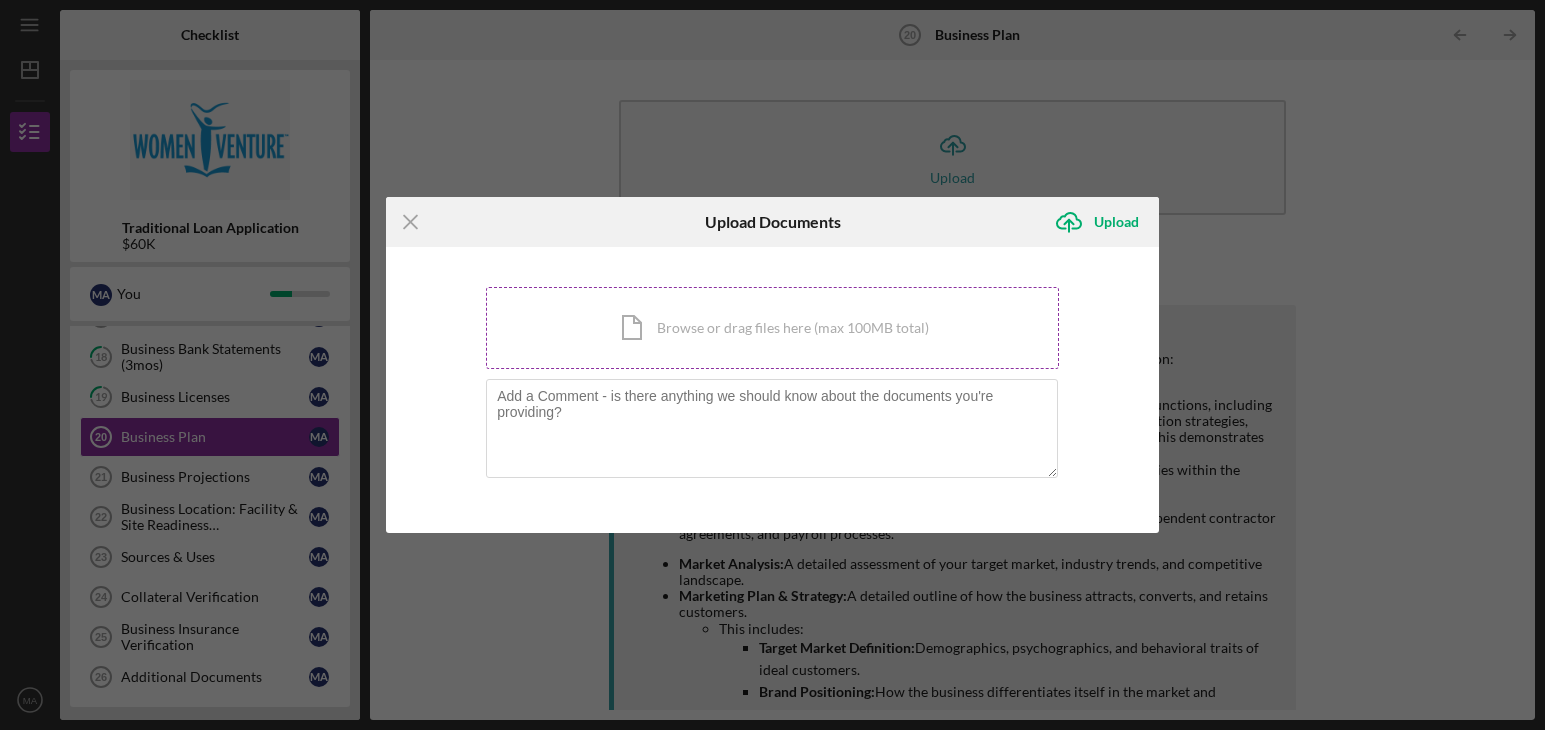 click on "Icon/Document Browse or drag files here (max 100MB total) Tap to choose files or take a photo" at bounding box center (772, 328) 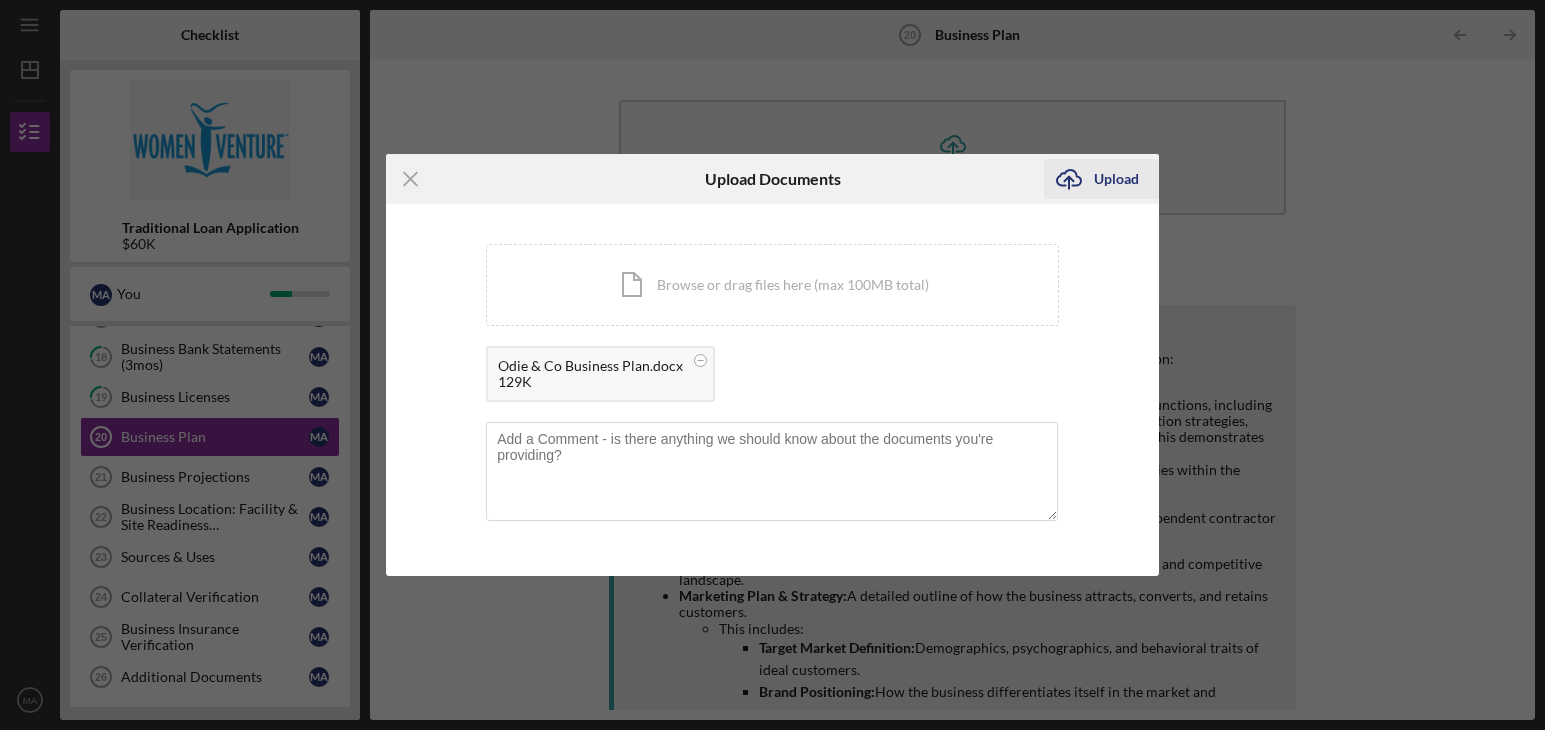 click on "Upload" at bounding box center [1116, 179] 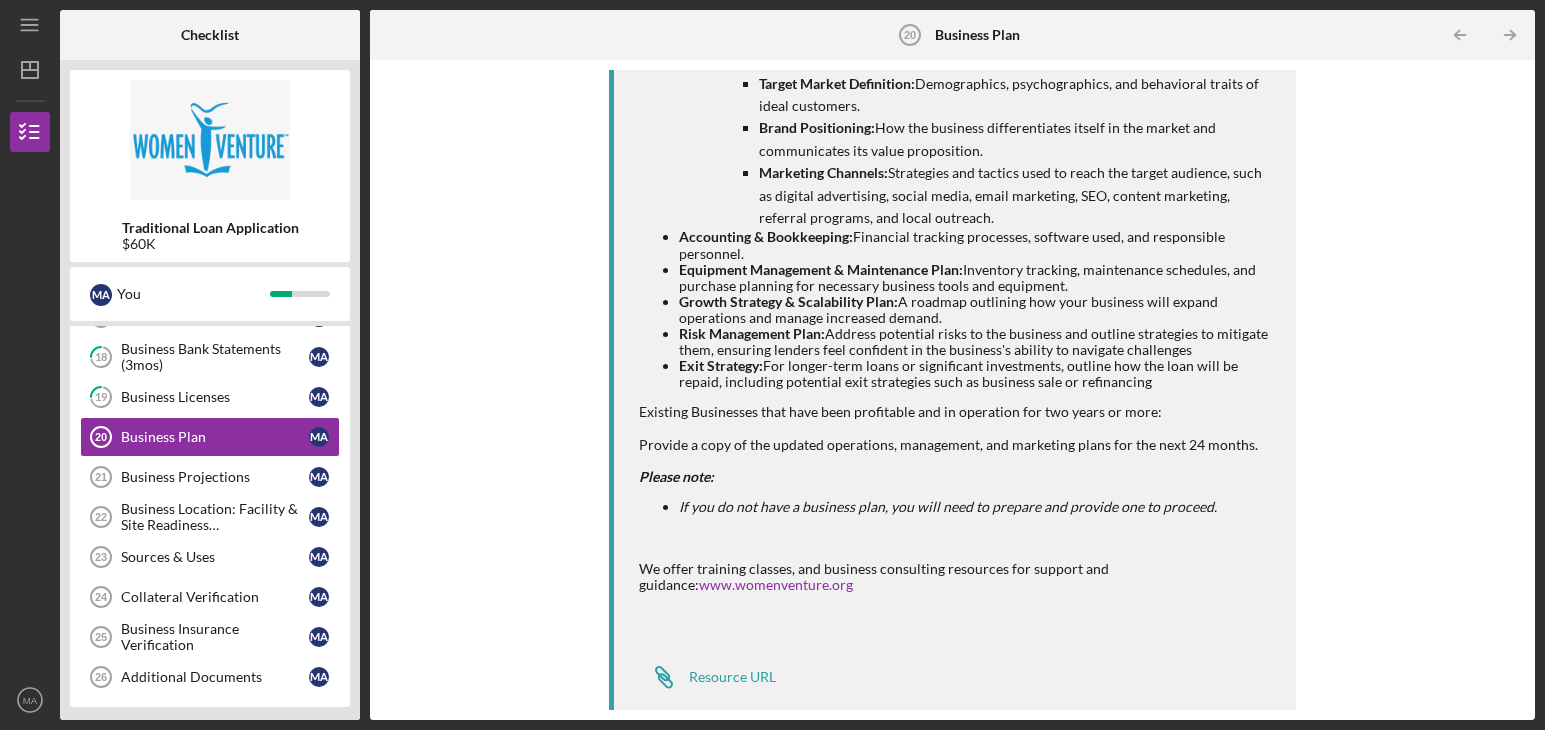 scroll, scrollTop: 702, scrollLeft: 0, axis: vertical 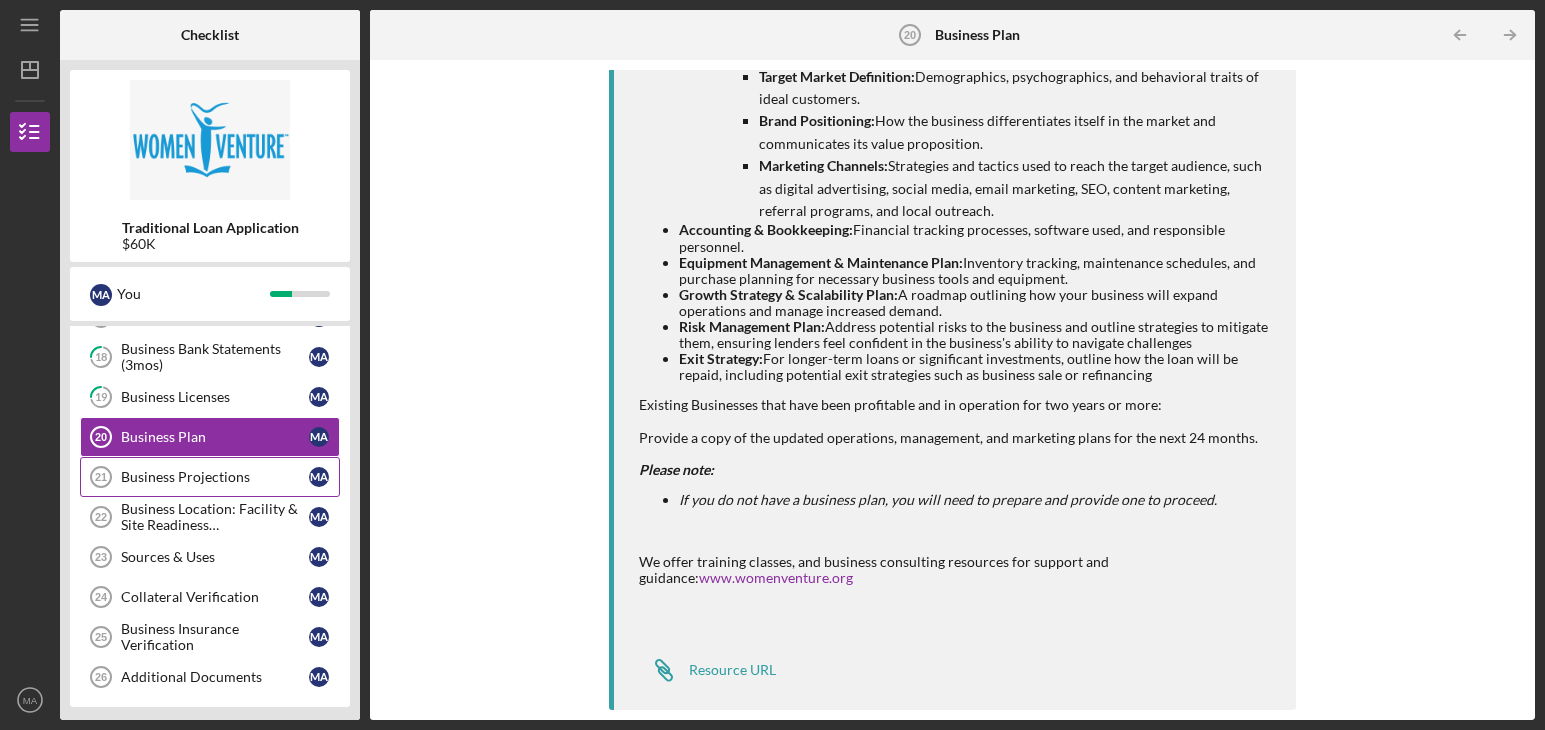 click on "Business Projections" at bounding box center (215, 477) 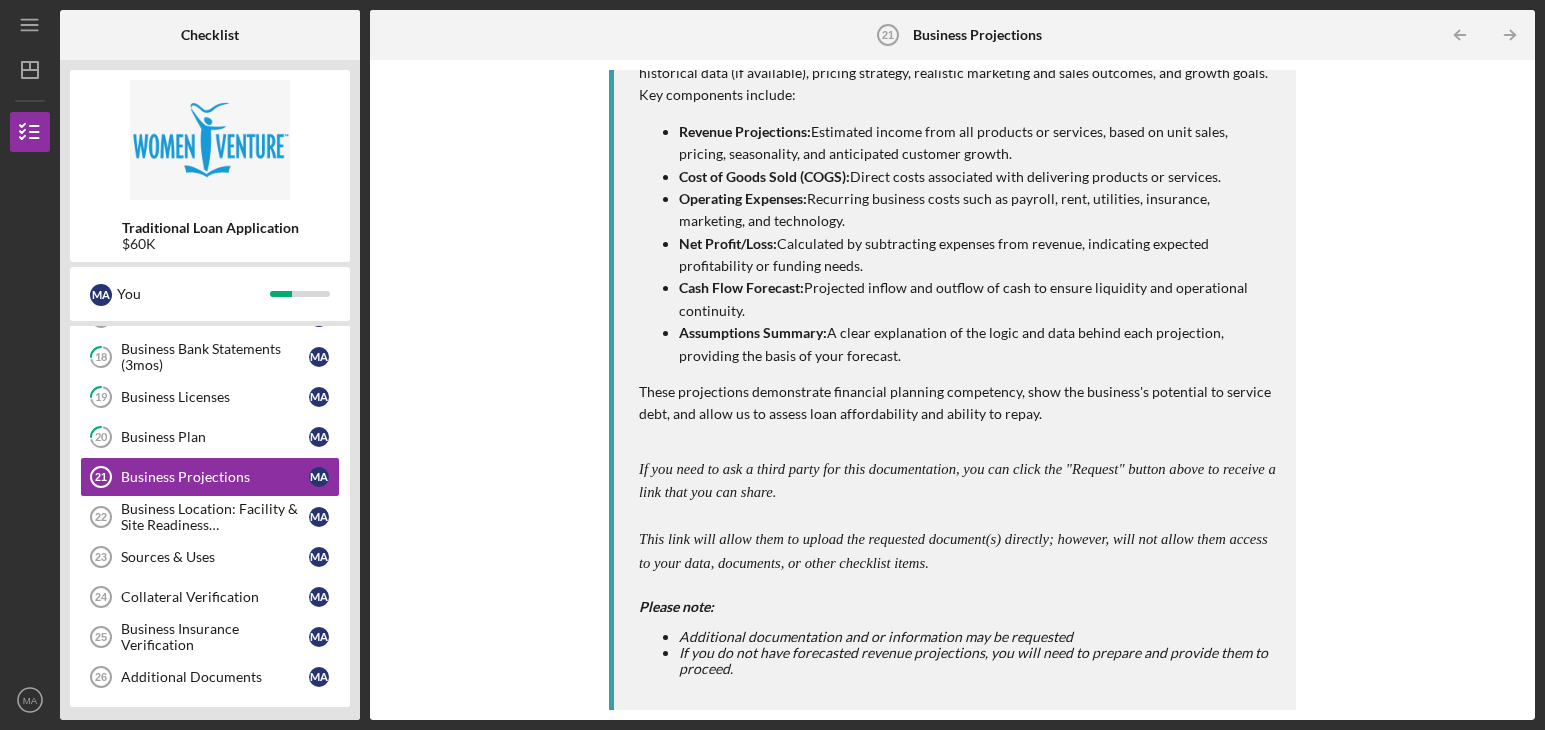 scroll, scrollTop: 0, scrollLeft: 0, axis: both 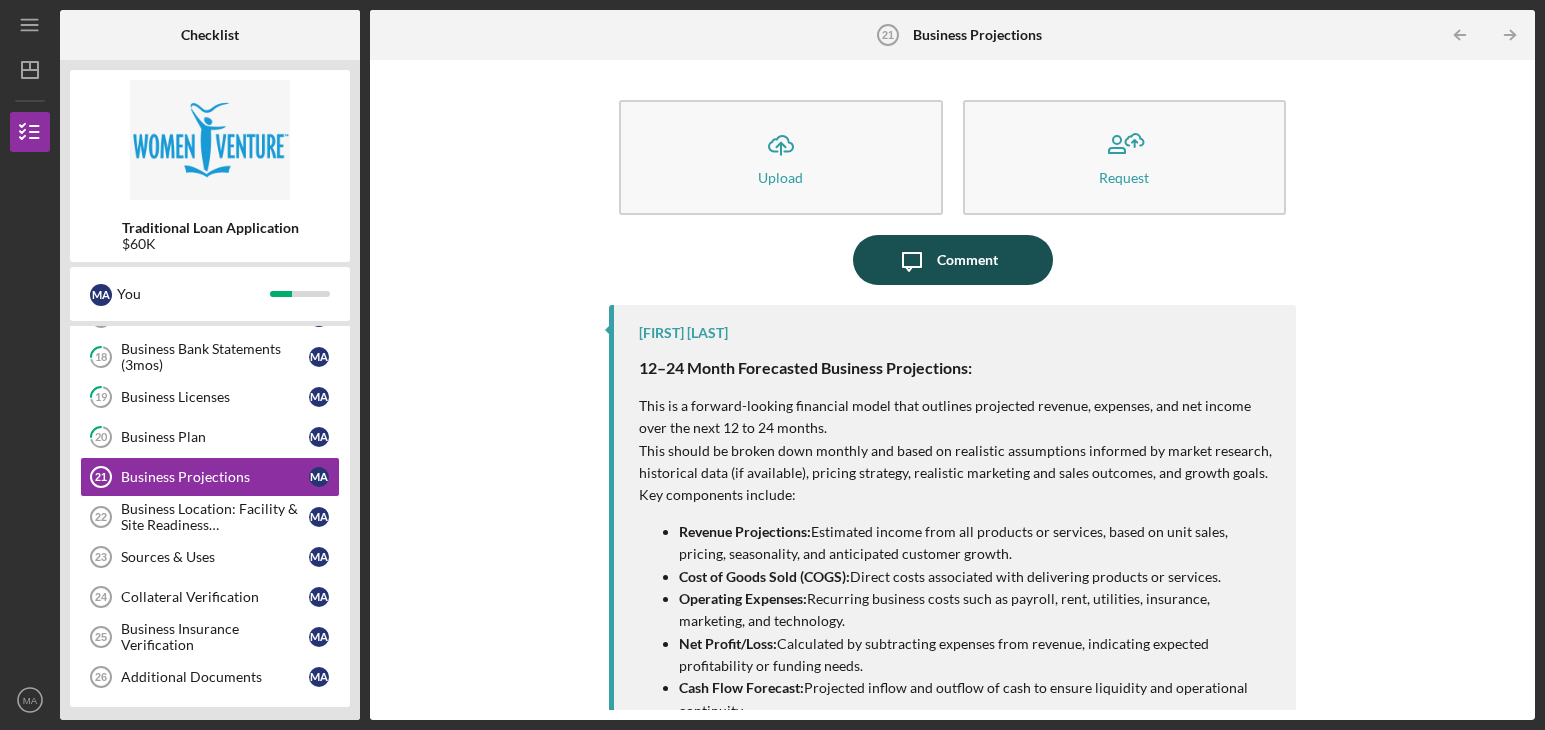 click on "Comment" at bounding box center (967, 260) 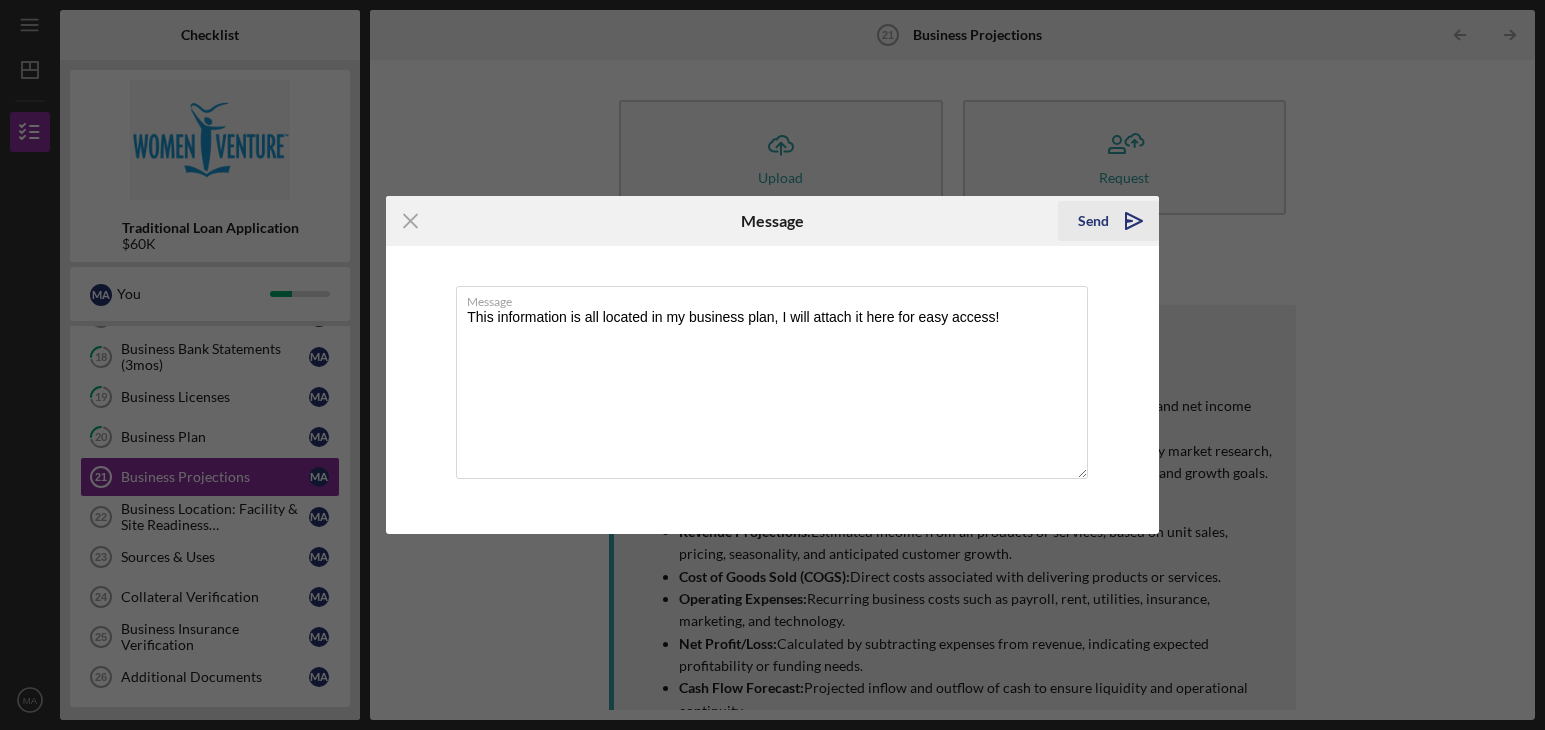 type on "This information is all located in my business plan, I will attach it here for easy access!" 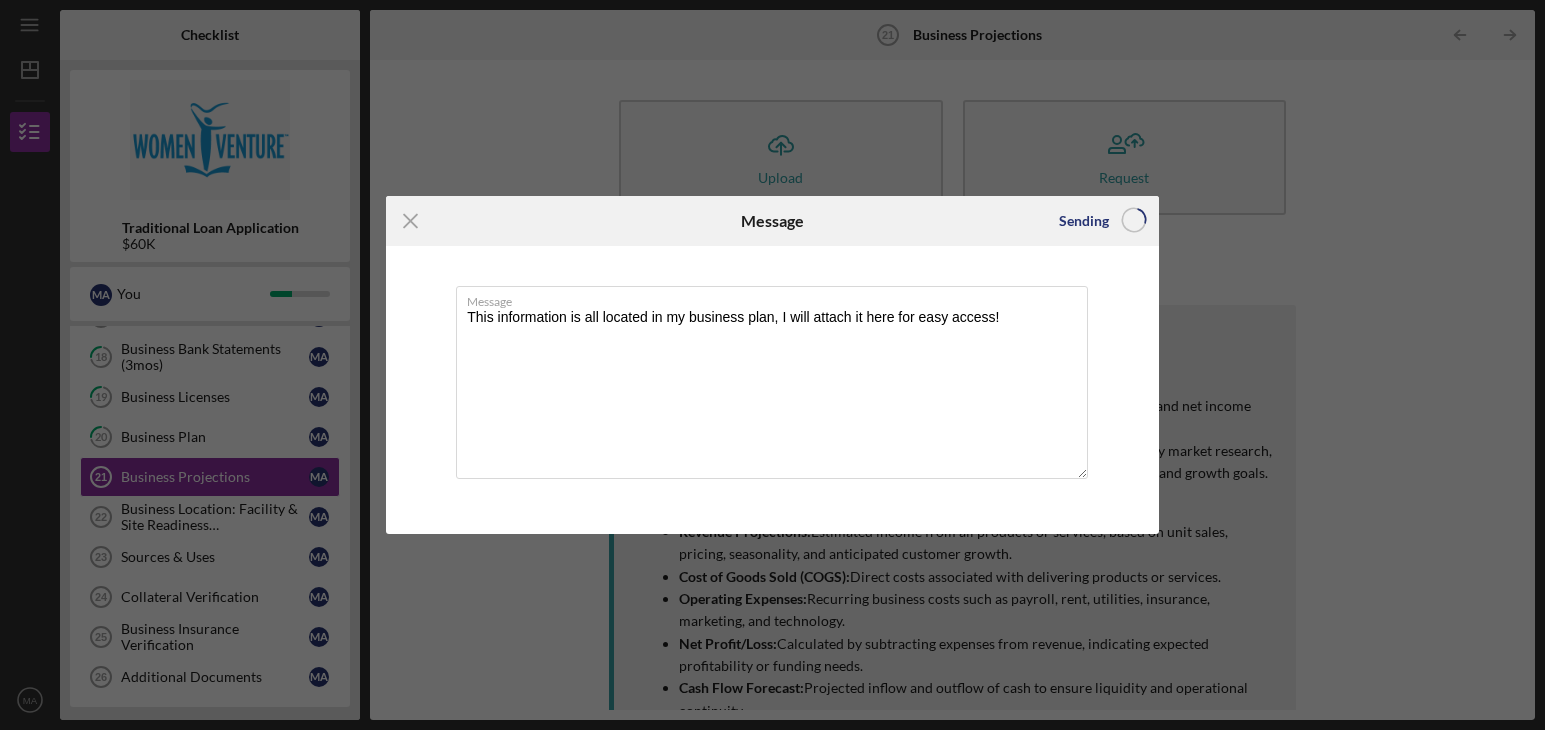 type 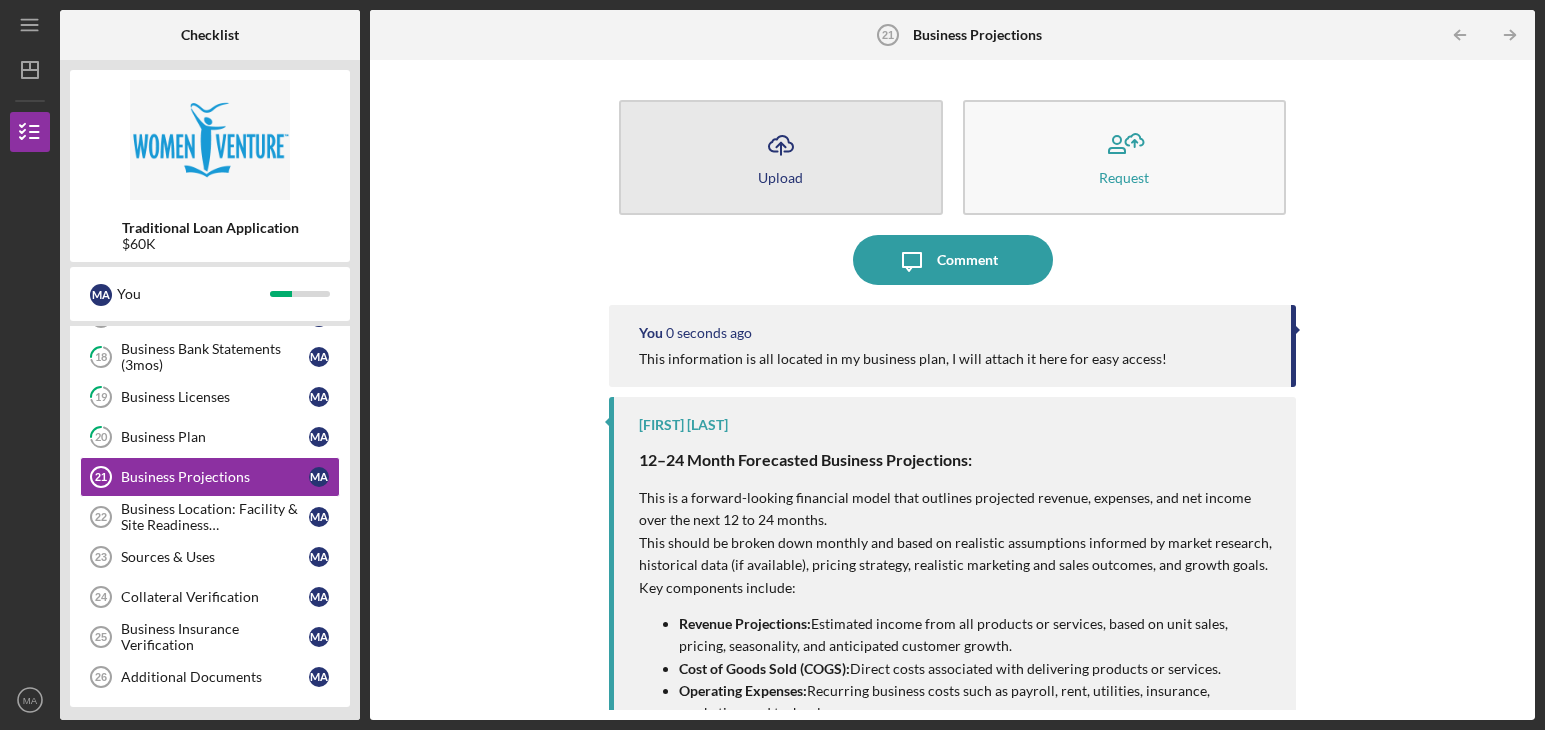 click on "Icon/Upload Upload" at bounding box center (781, 157) 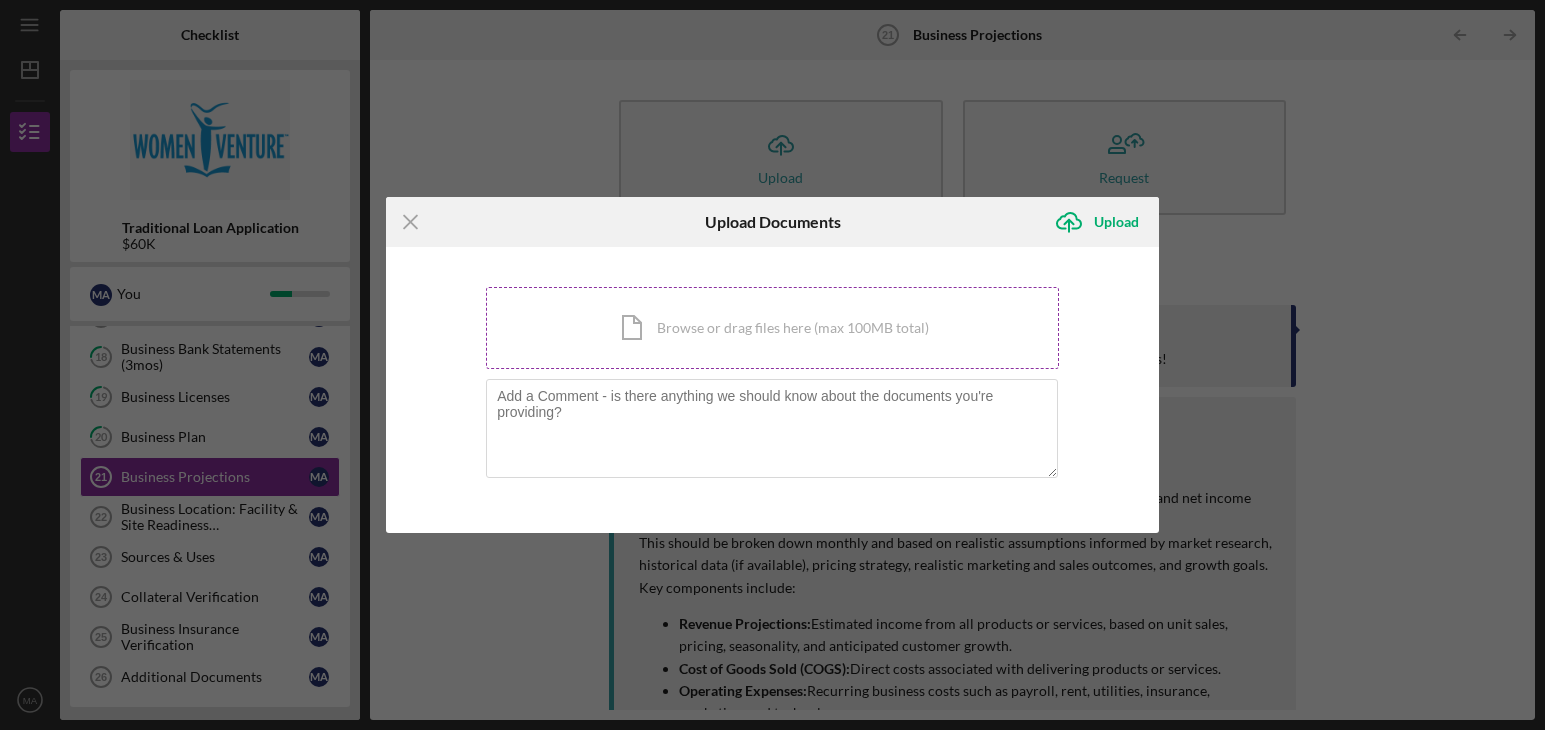 click on "Icon/Document Browse or drag files here (max 100MB total) Tap to choose files or take a photo" at bounding box center (772, 328) 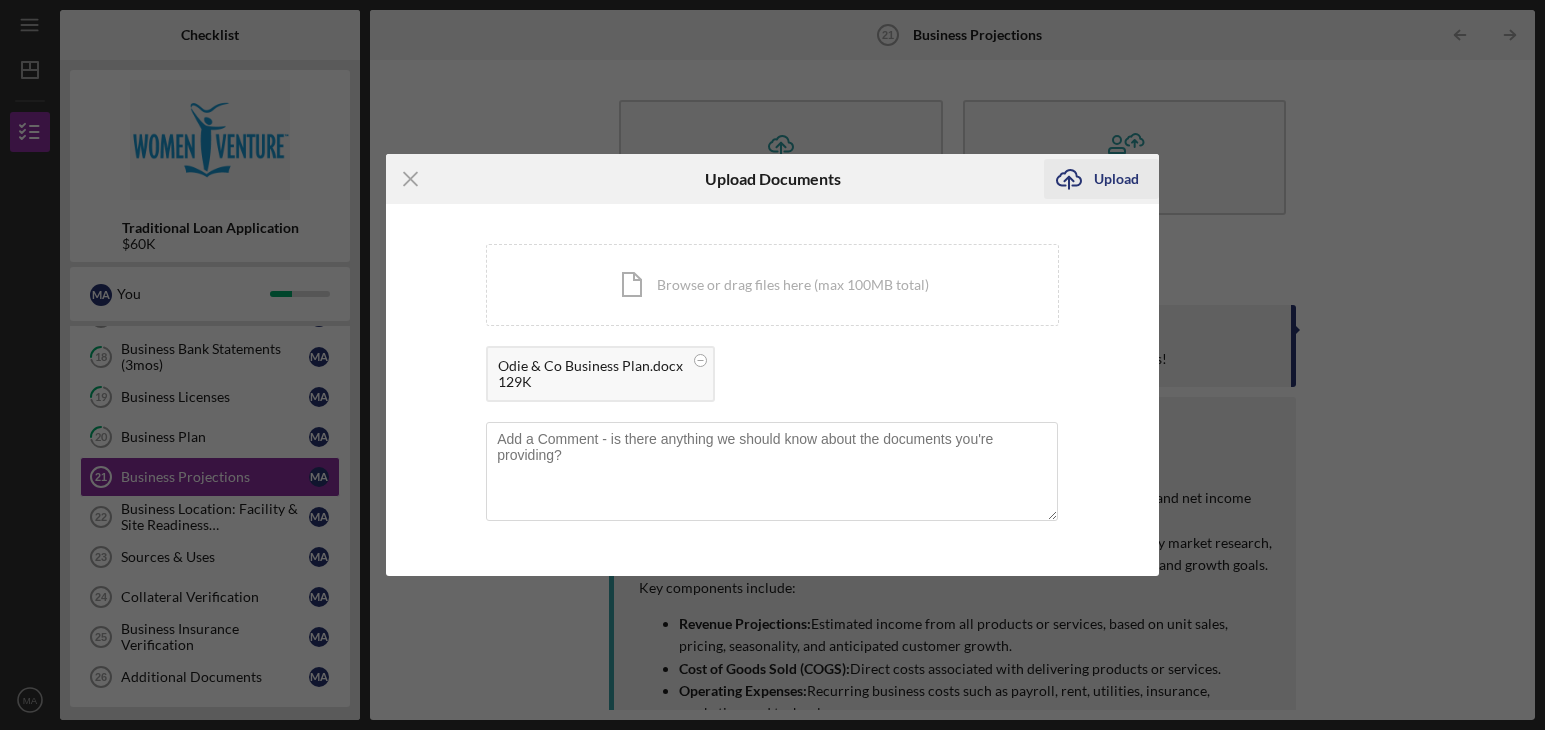 click on "Upload" at bounding box center [1116, 179] 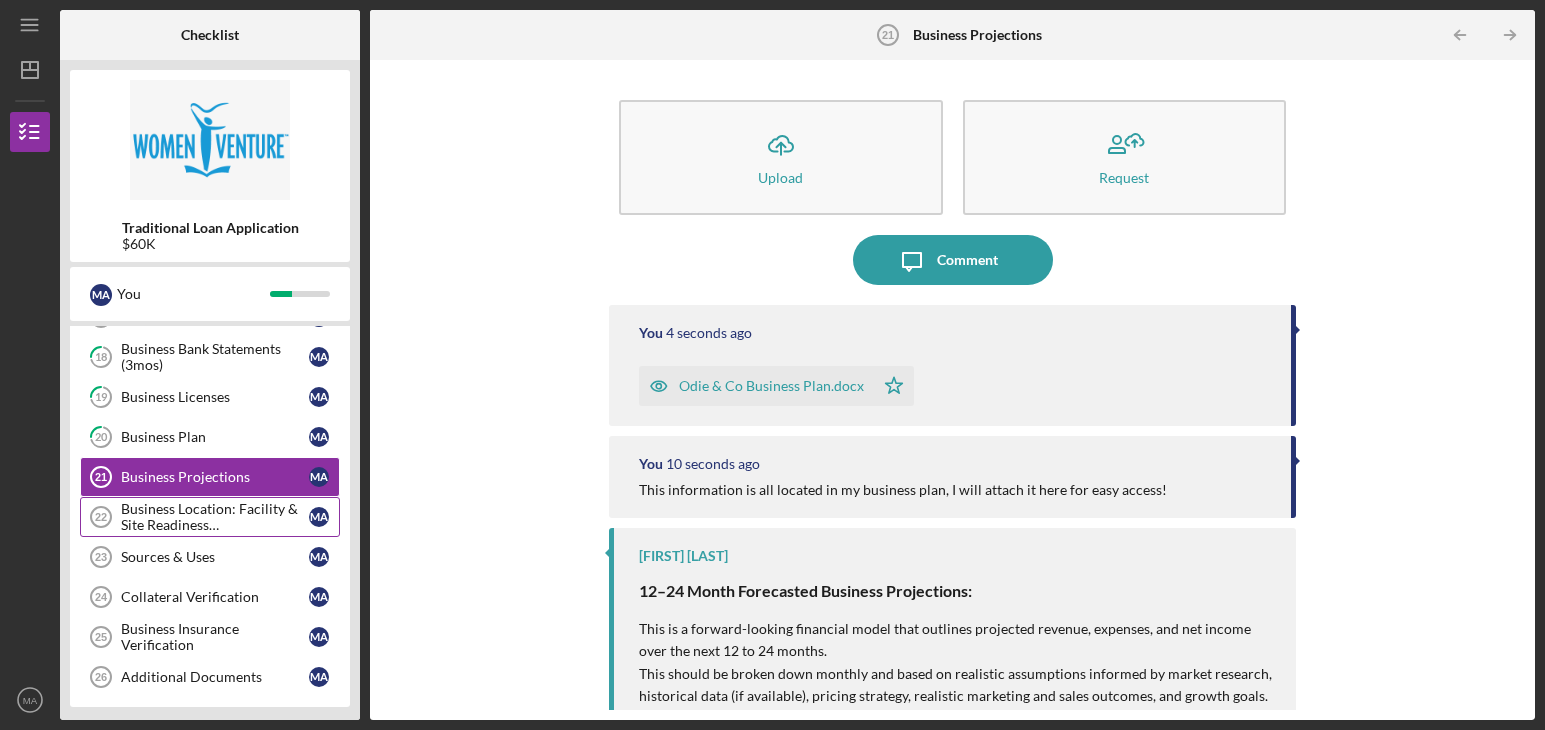 click on "Business Location: Facility & Site Readiness Documentation" at bounding box center [215, 517] 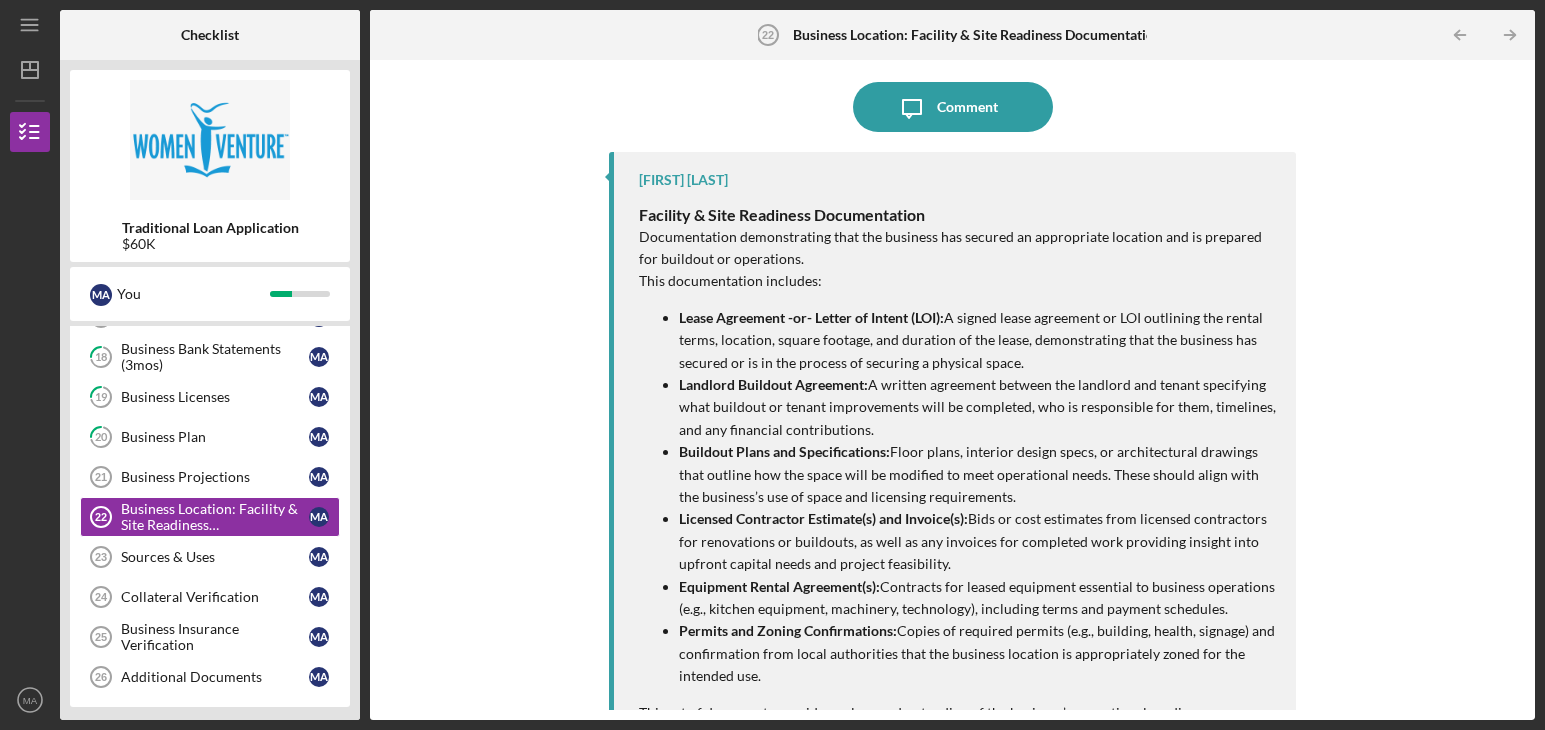 scroll, scrollTop: 200, scrollLeft: 0, axis: vertical 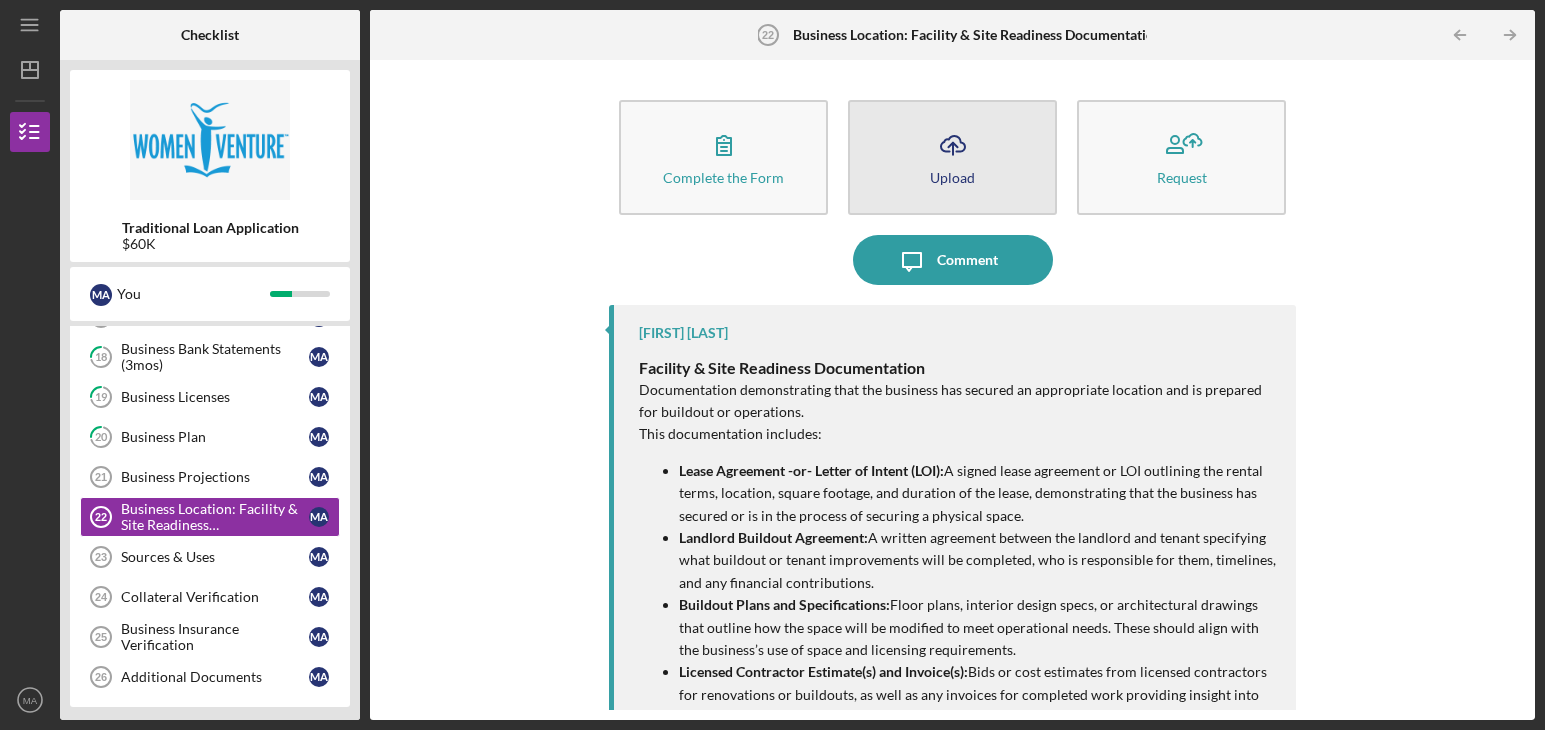 click on "Icon/Upload" 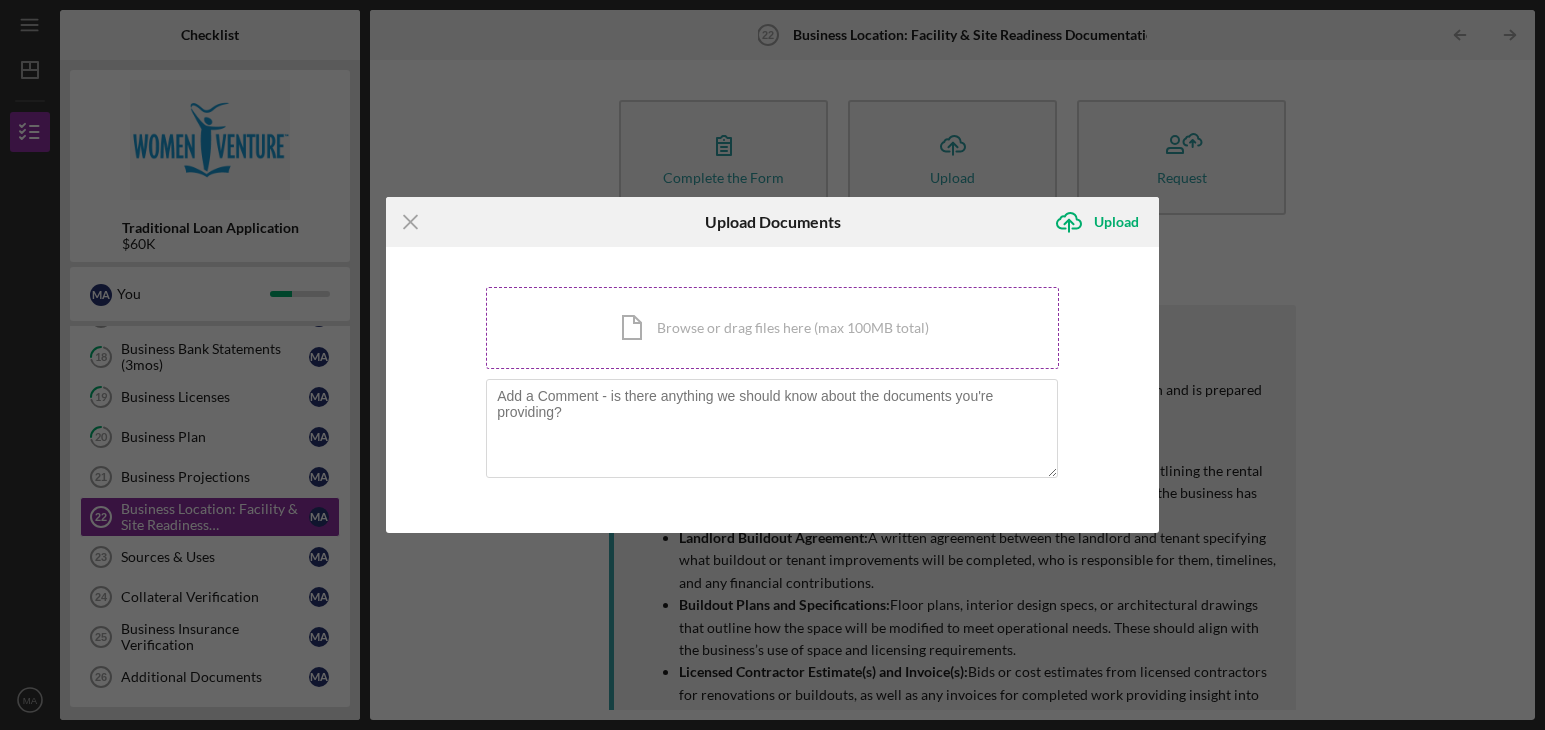 click on "Icon/Document Browse or drag files here (max 100MB total) Tap to choose files or take a photo" at bounding box center [772, 328] 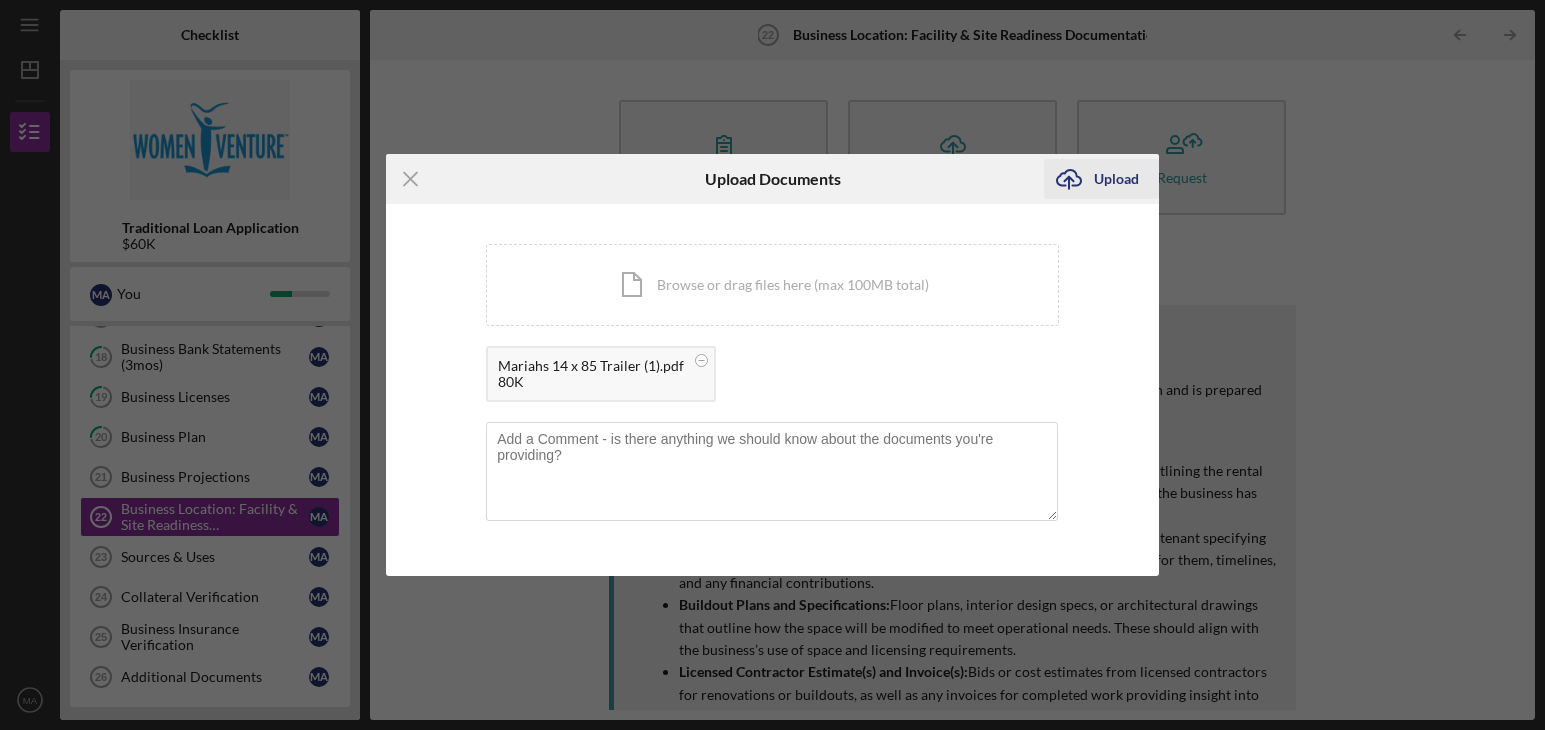 click on "Upload" at bounding box center [1116, 179] 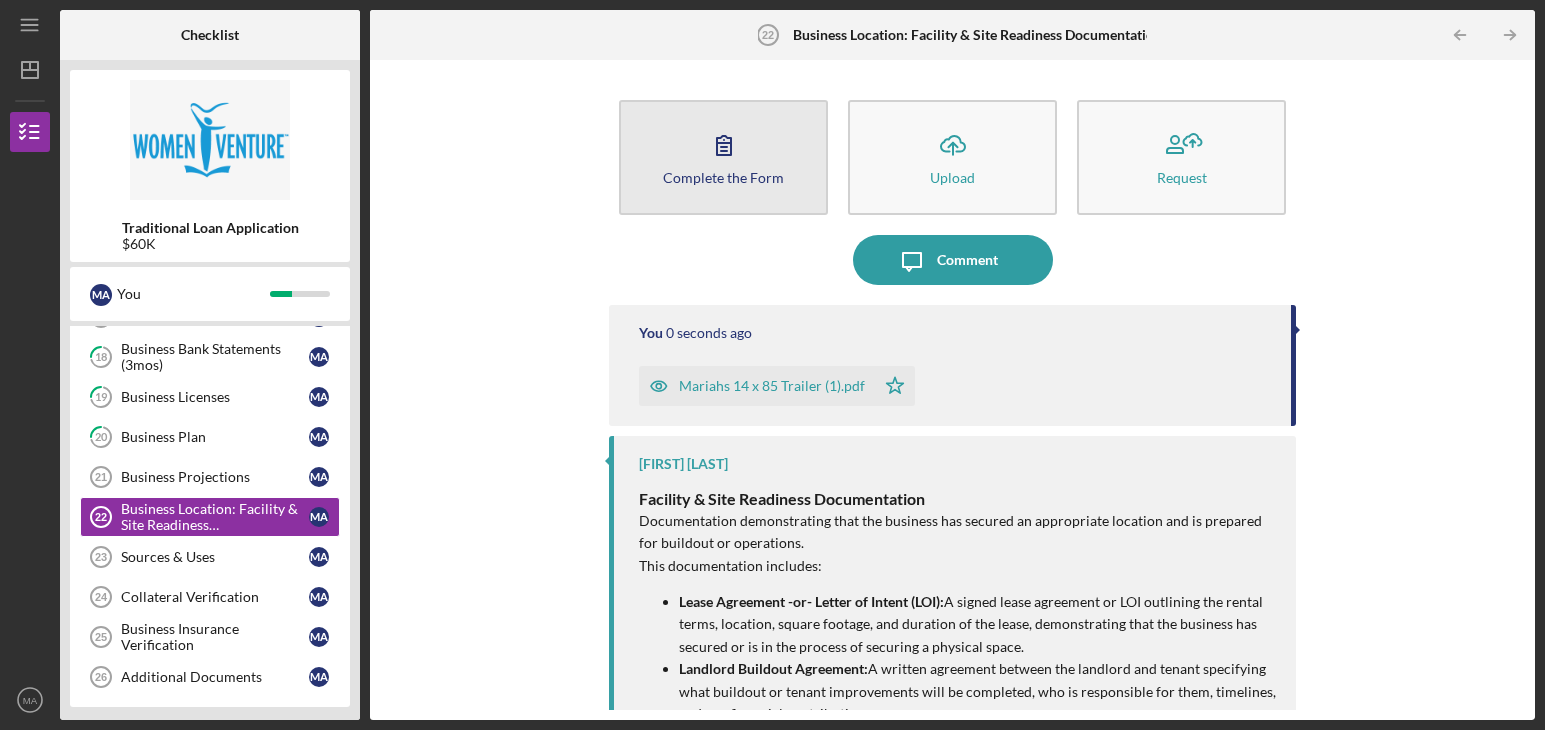 click 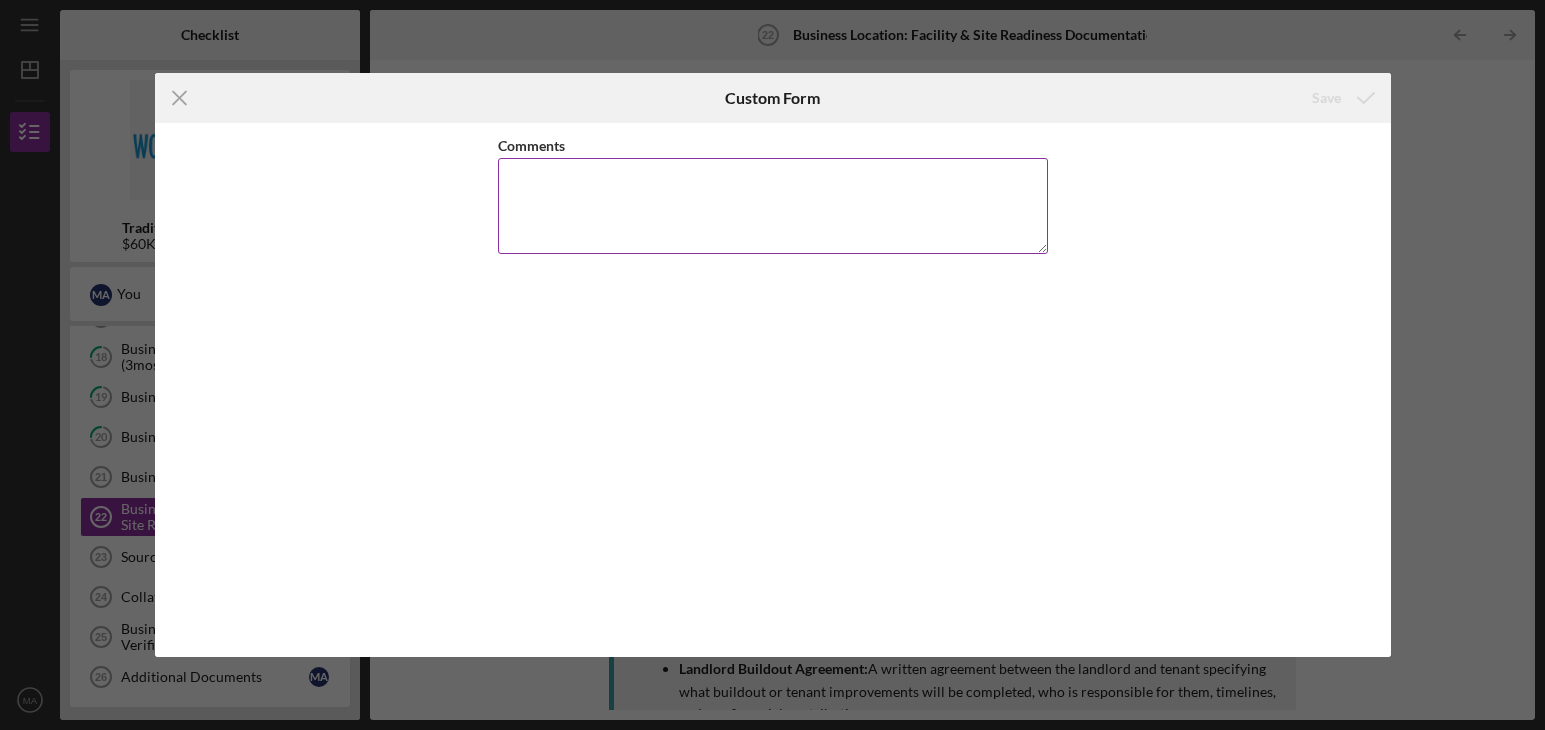 click on "Comments" at bounding box center [773, 206] 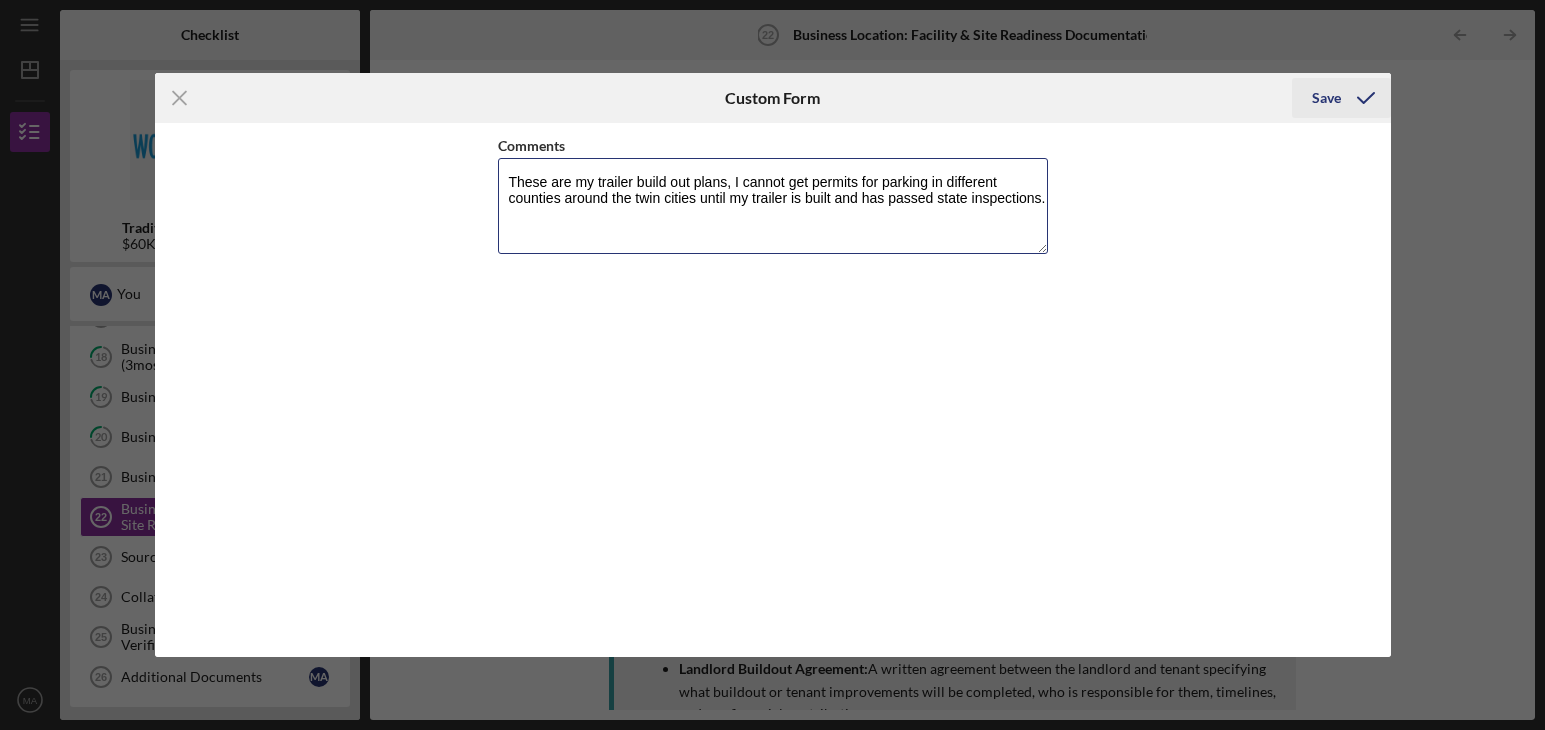 type on "These are my trailer build out plans, I cannot get permits for parking in different counties around the twin cities until my trailer is built and has passed state inspections." 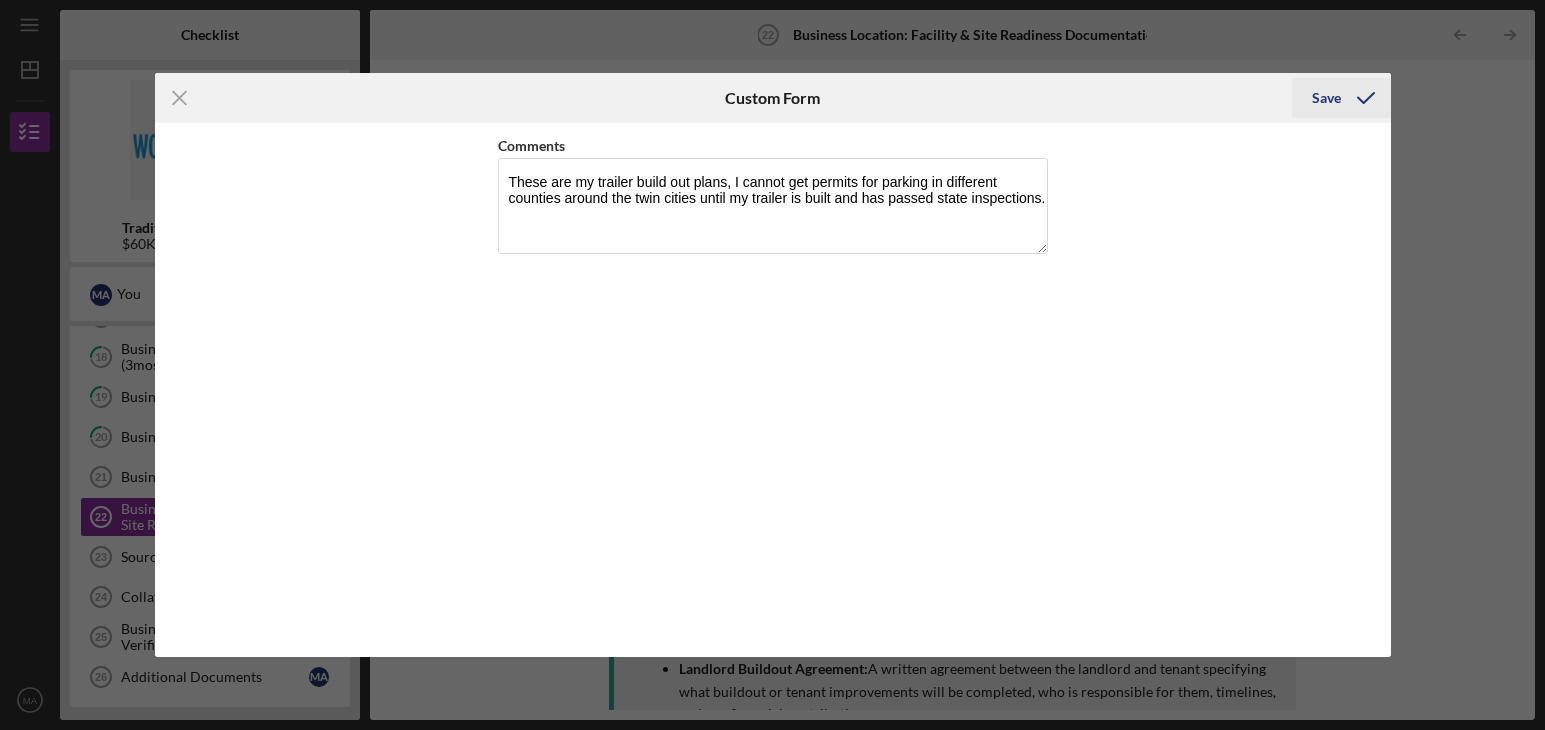 click 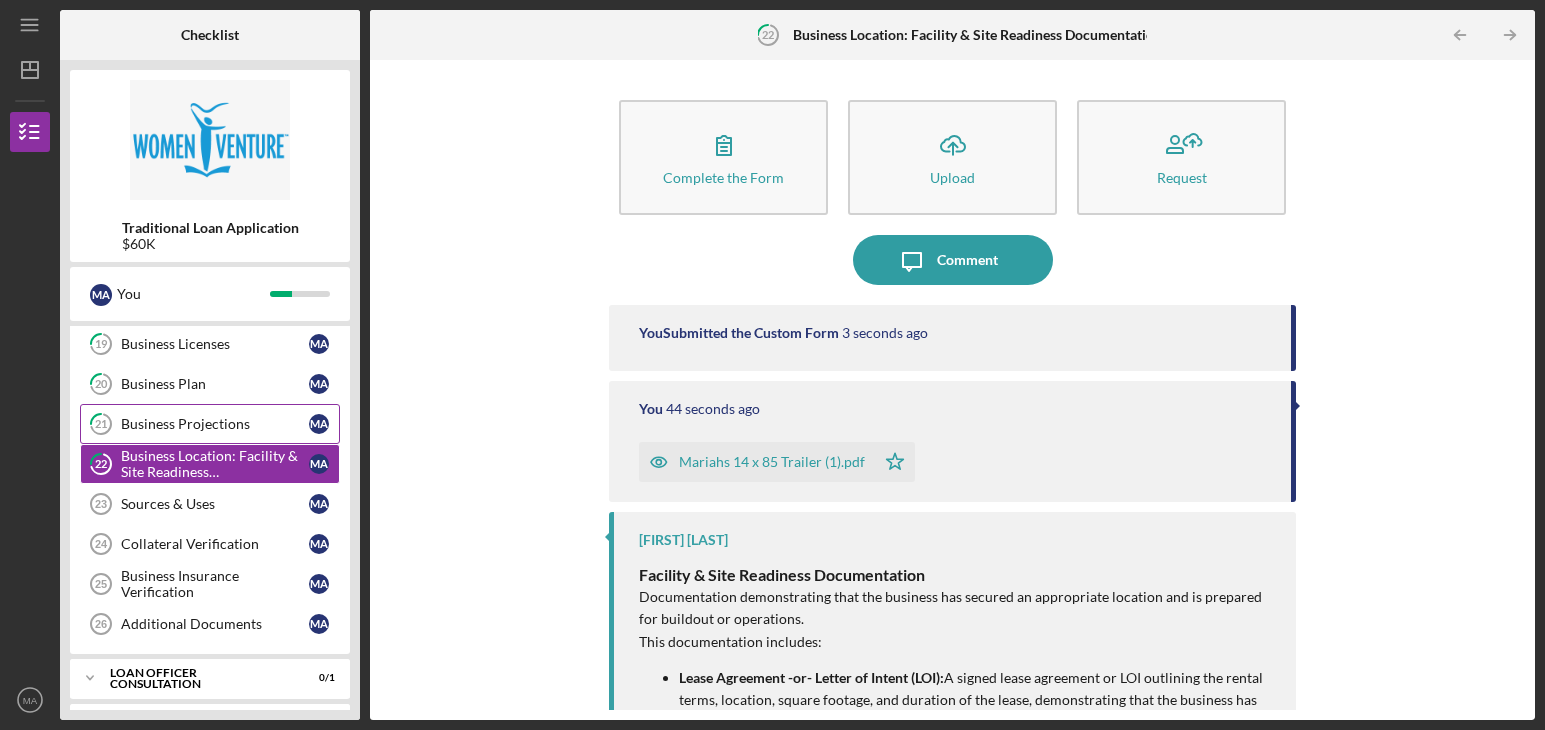 scroll, scrollTop: 497, scrollLeft: 0, axis: vertical 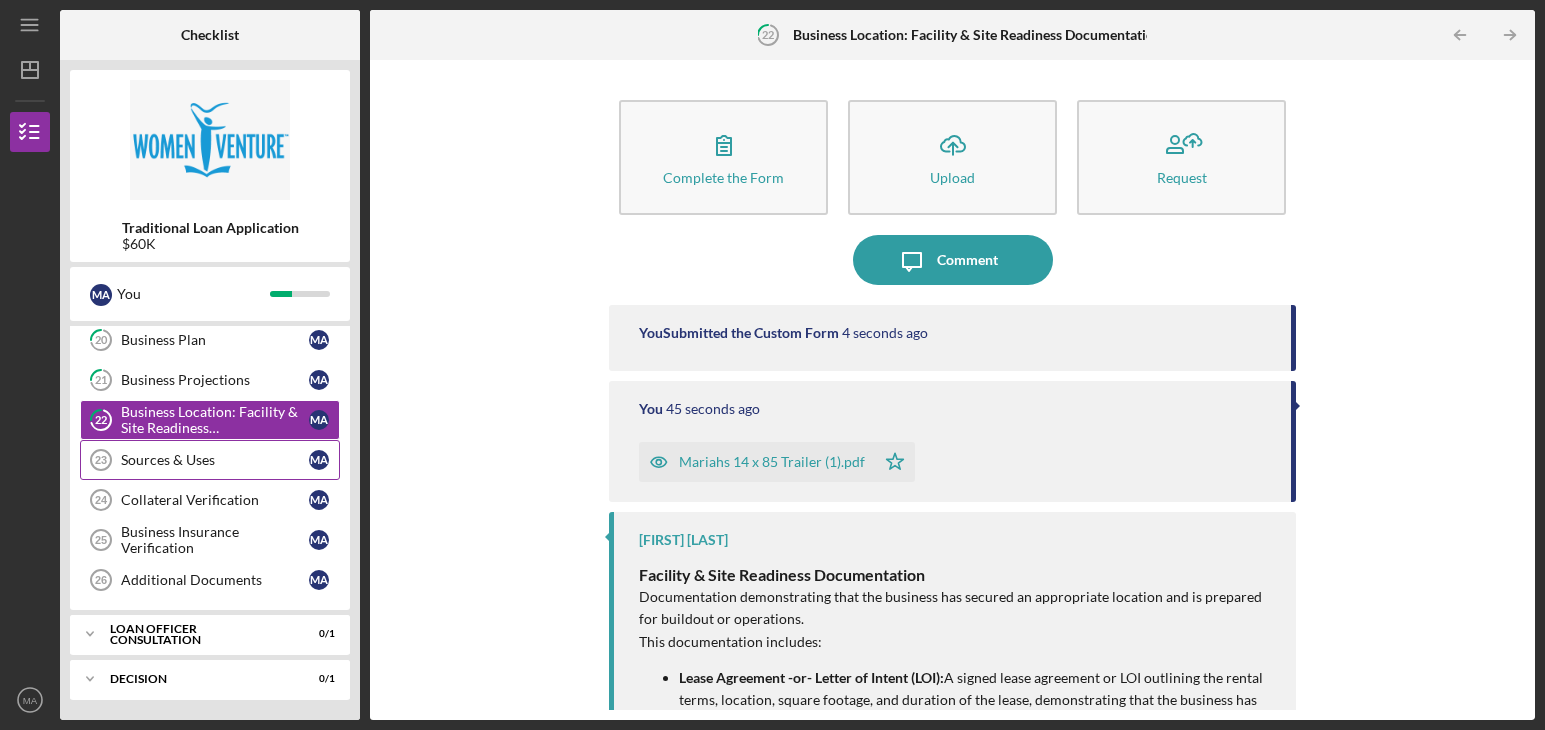 click on "Sources & Uses  23 Sources & Uses  M A" at bounding box center (210, 460) 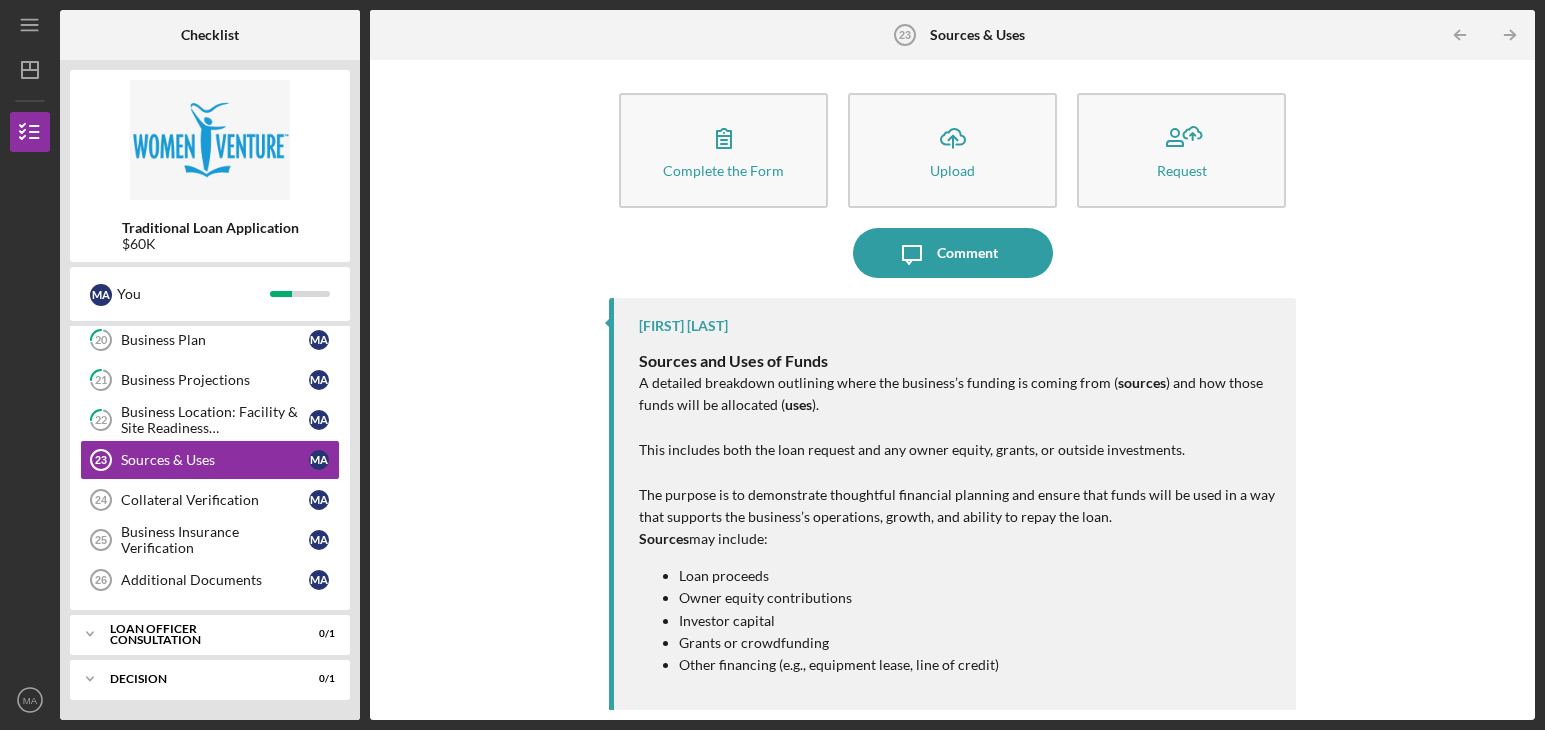 scroll, scrollTop: 0, scrollLeft: 0, axis: both 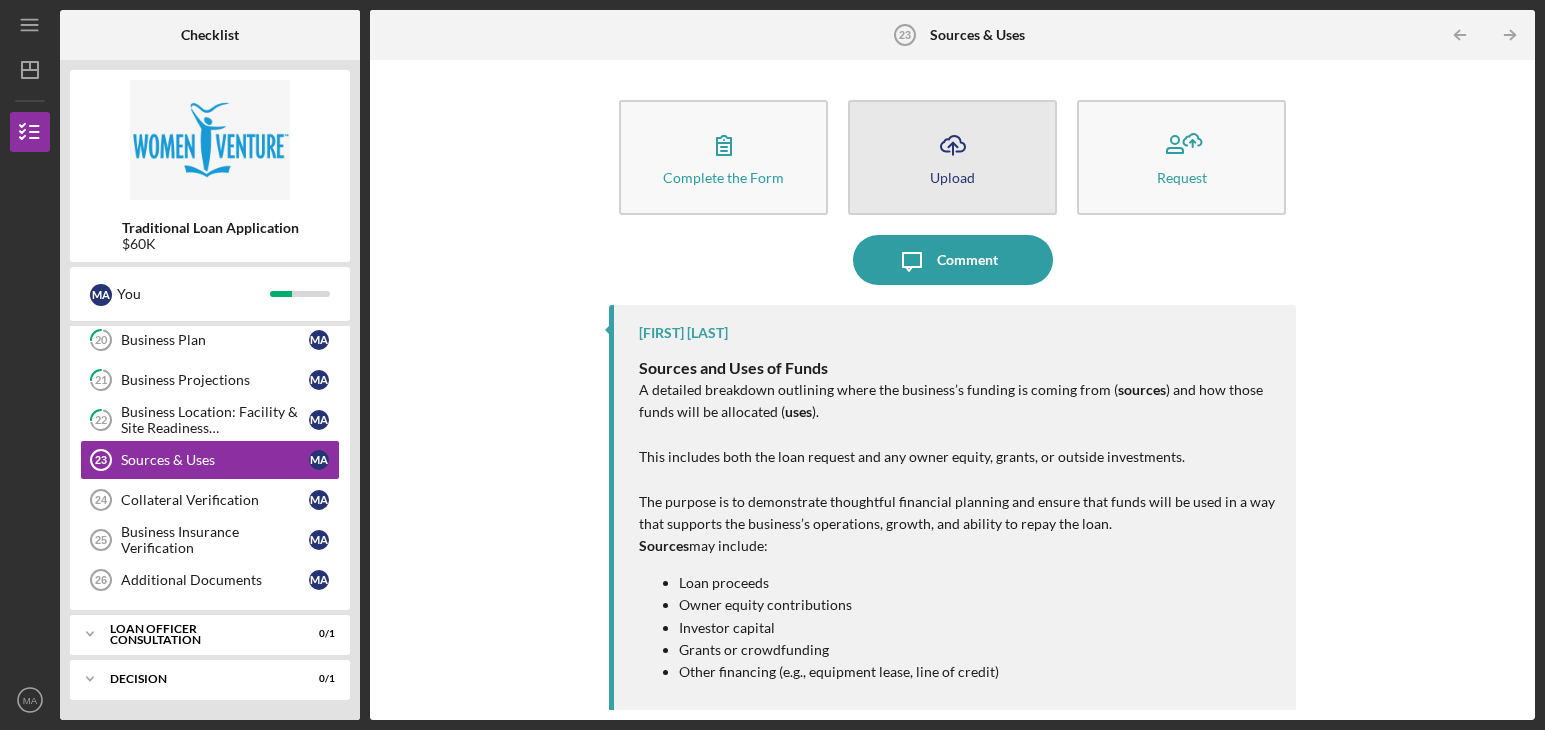 click on "Icon/Upload Upload" at bounding box center [952, 157] 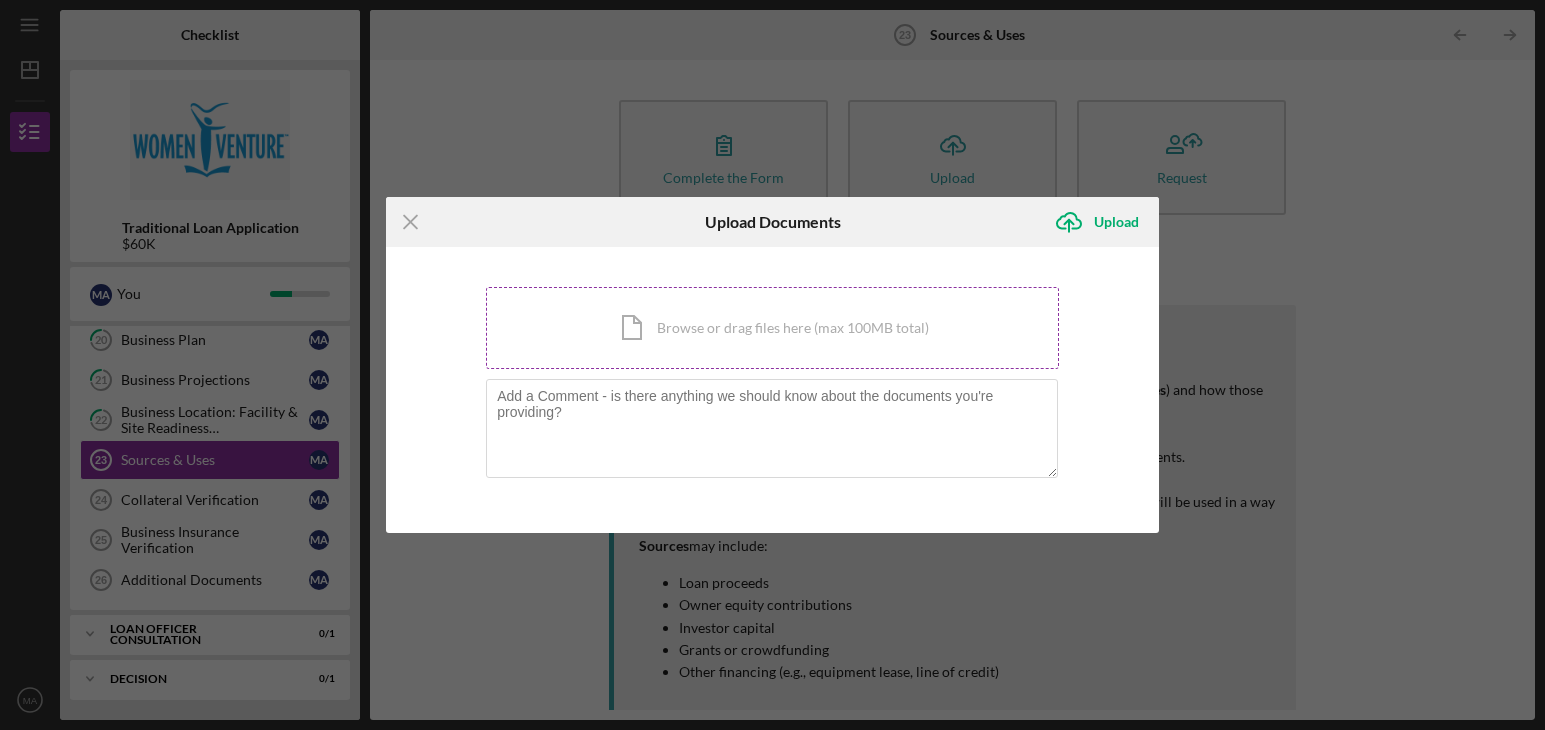 click on "Icon/Document Browse or drag files here (max 100MB total) Tap to choose files or take a photo" at bounding box center (772, 328) 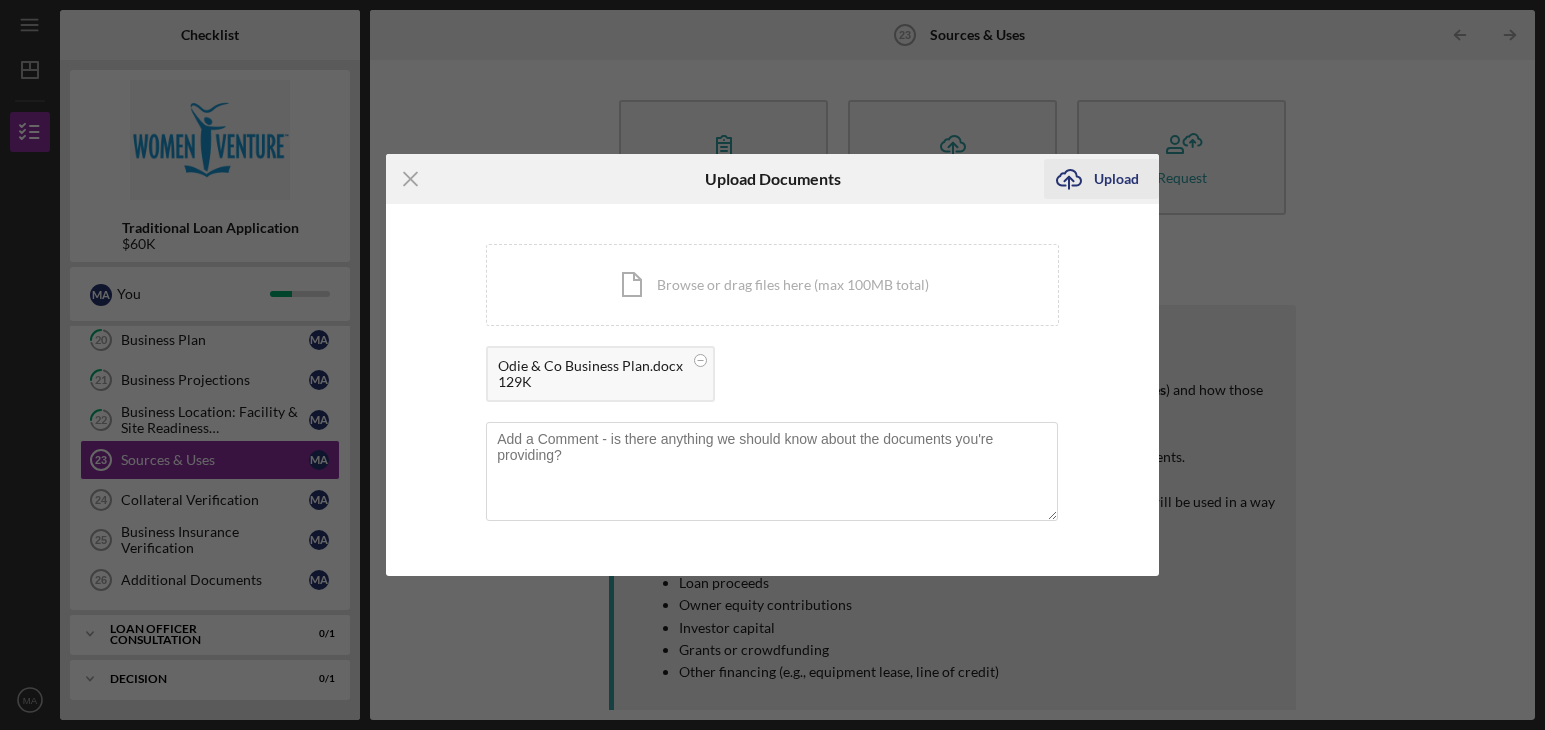 click on "Upload" at bounding box center [1116, 179] 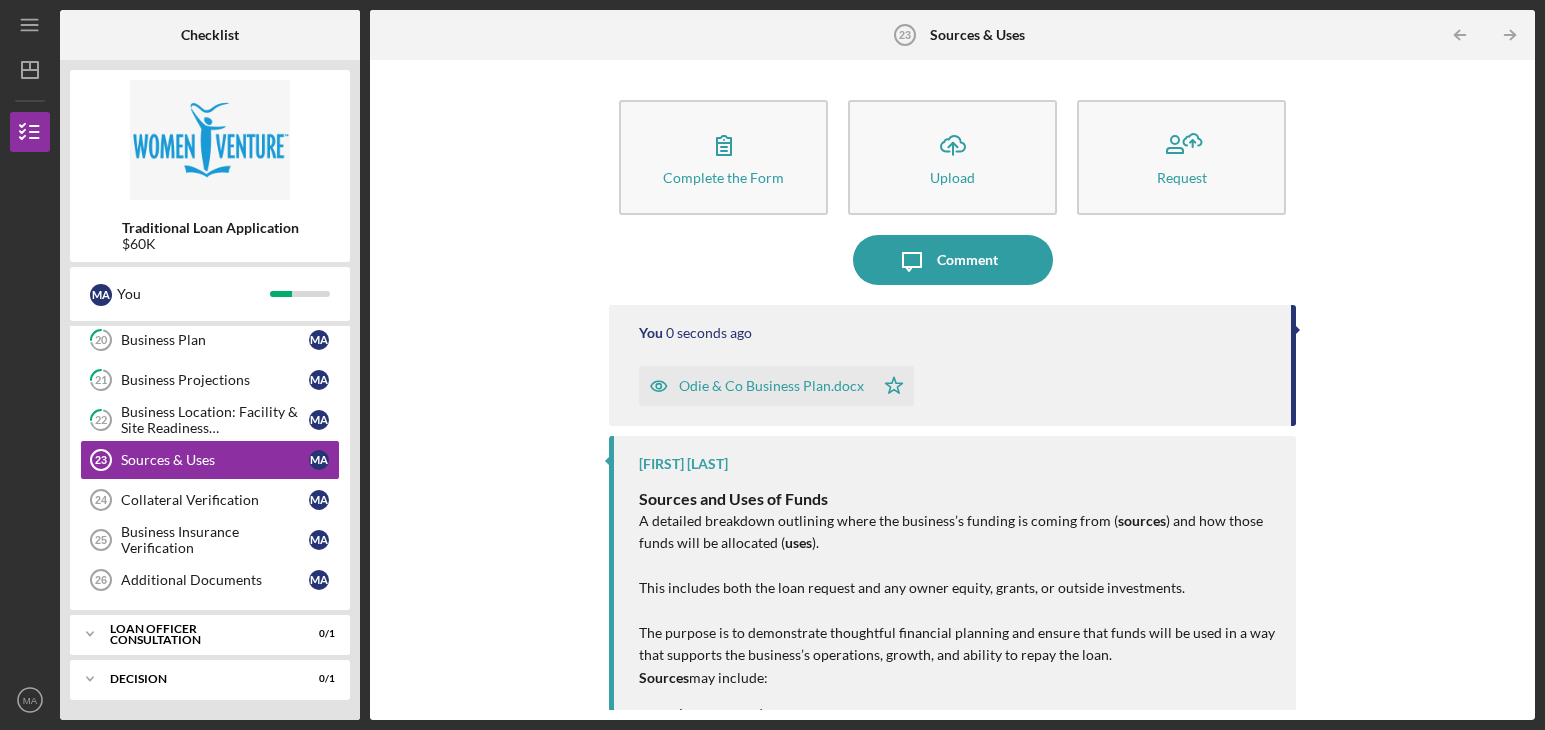 click 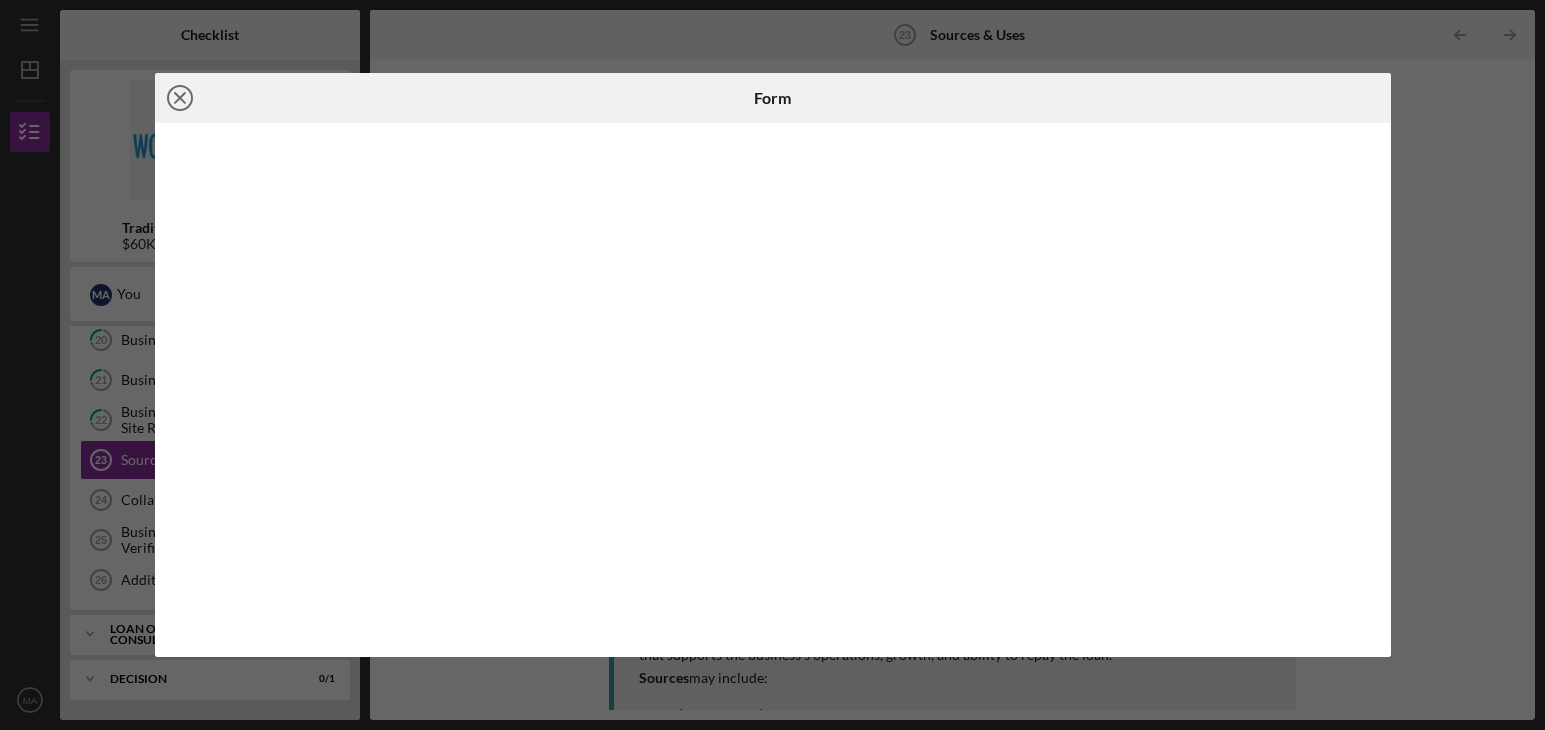click on "Icon/Close" 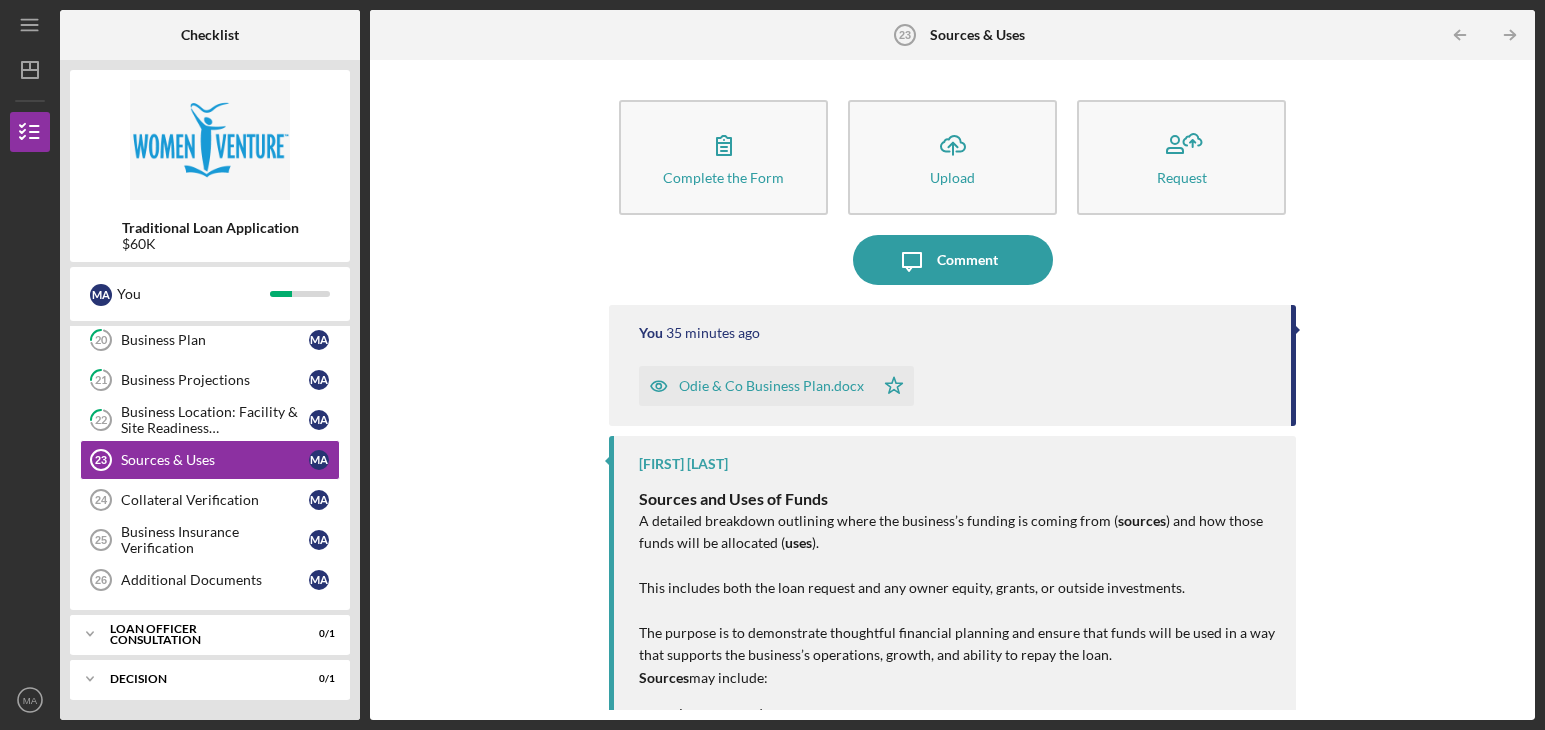 click on "Odie & Co Business Plan.docx" at bounding box center [771, 386] 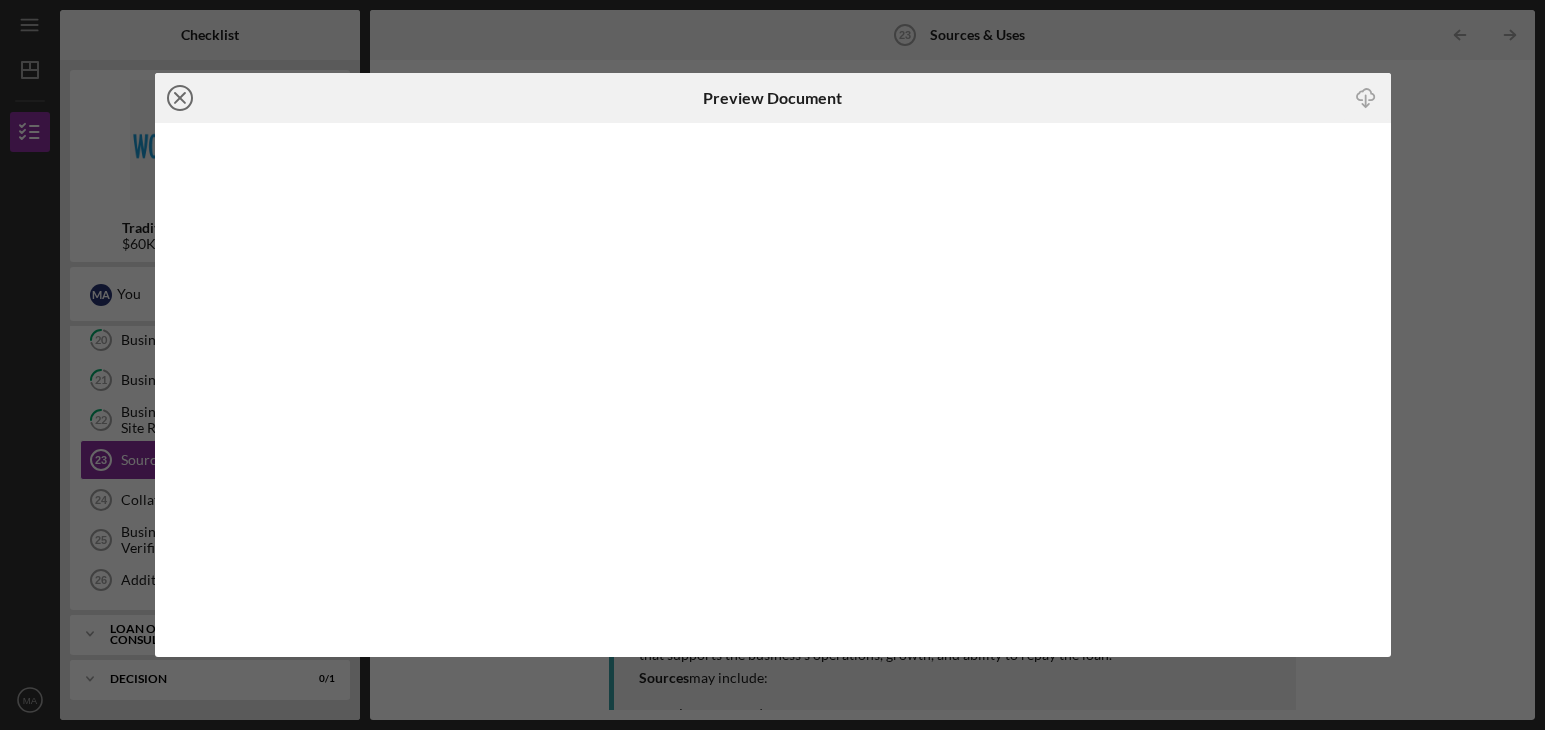 click on "Icon/Close" 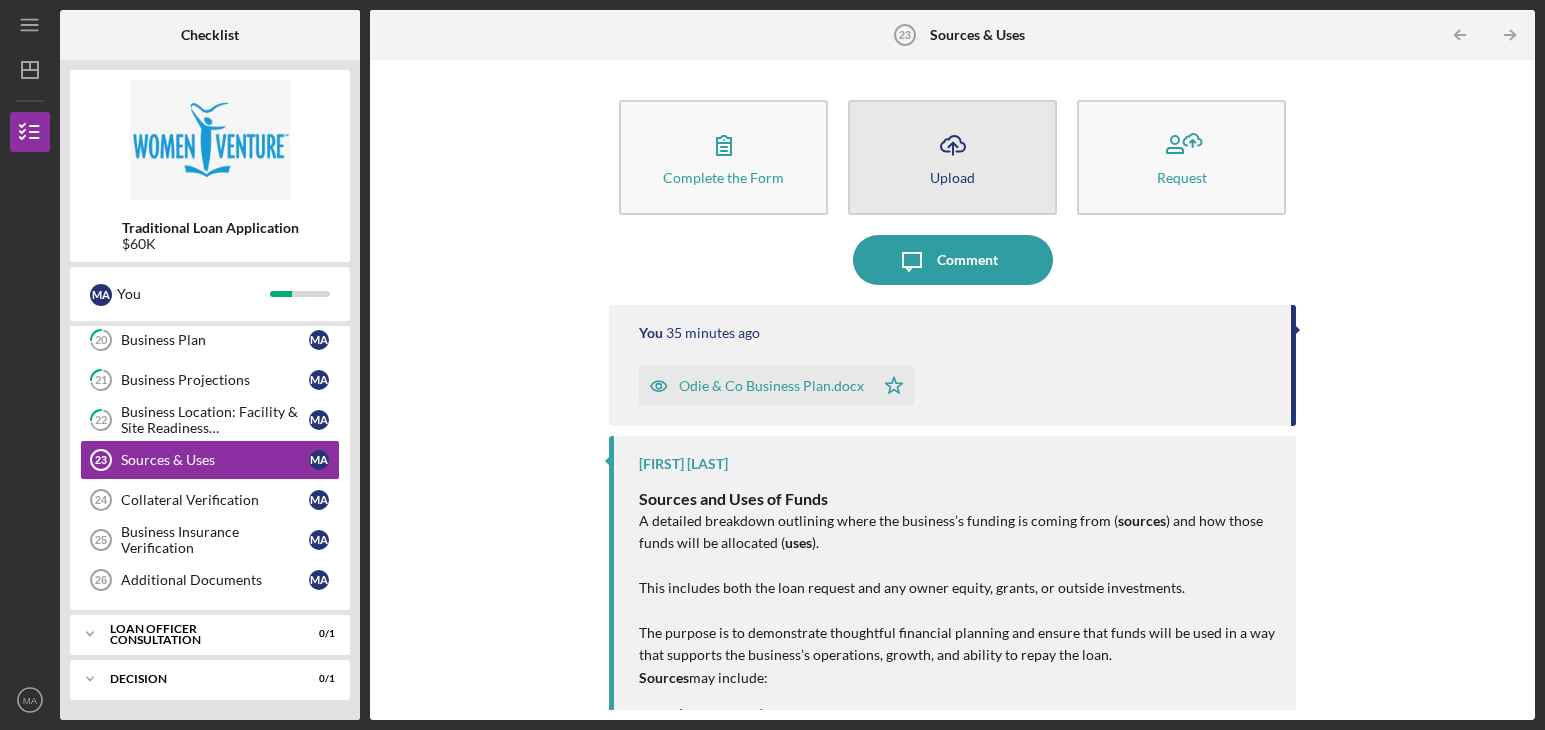 click on "Icon/Upload Upload" at bounding box center (952, 157) 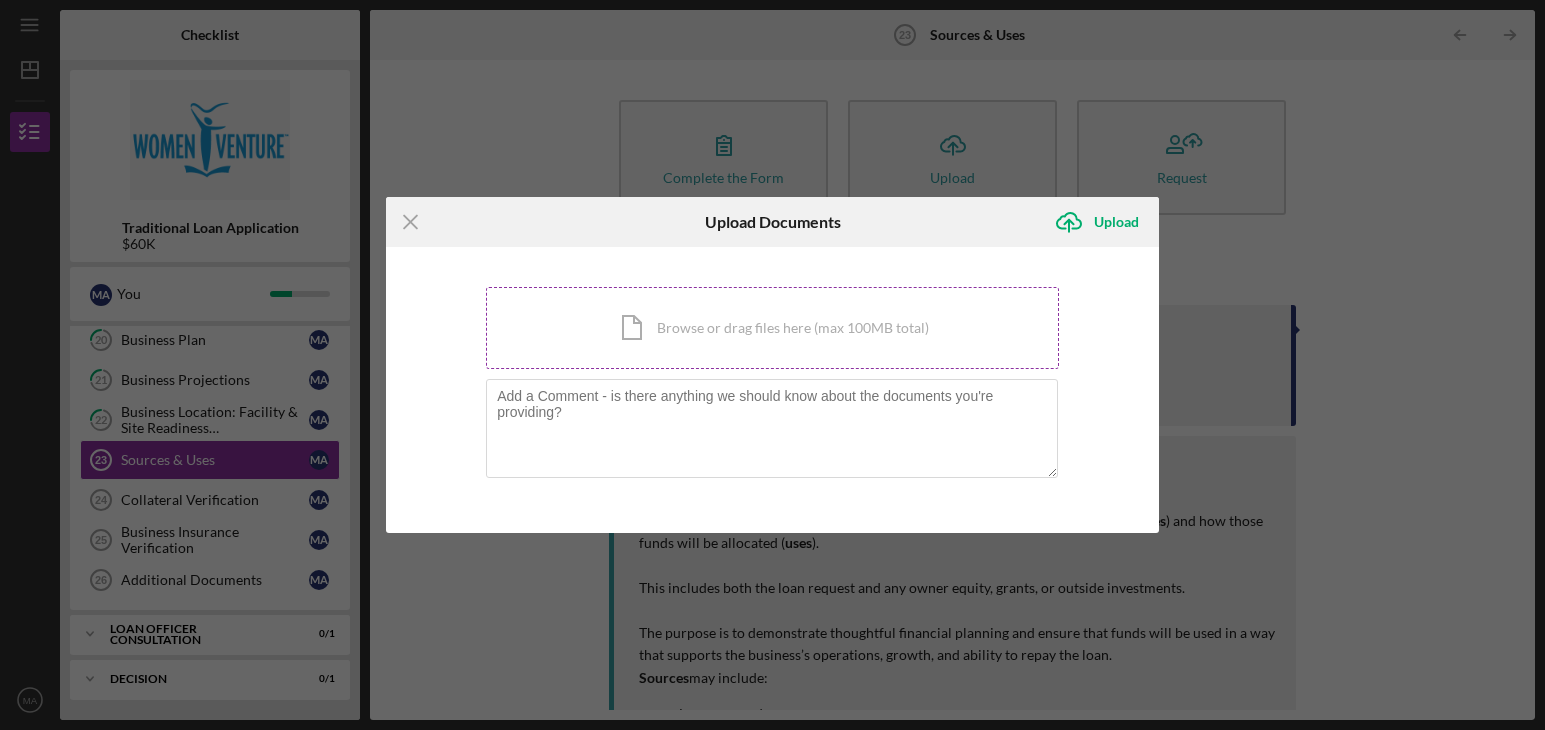 click on "Icon/Document Browse or drag files here (max 100MB total) Tap to choose files or take a photo" at bounding box center (772, 328) 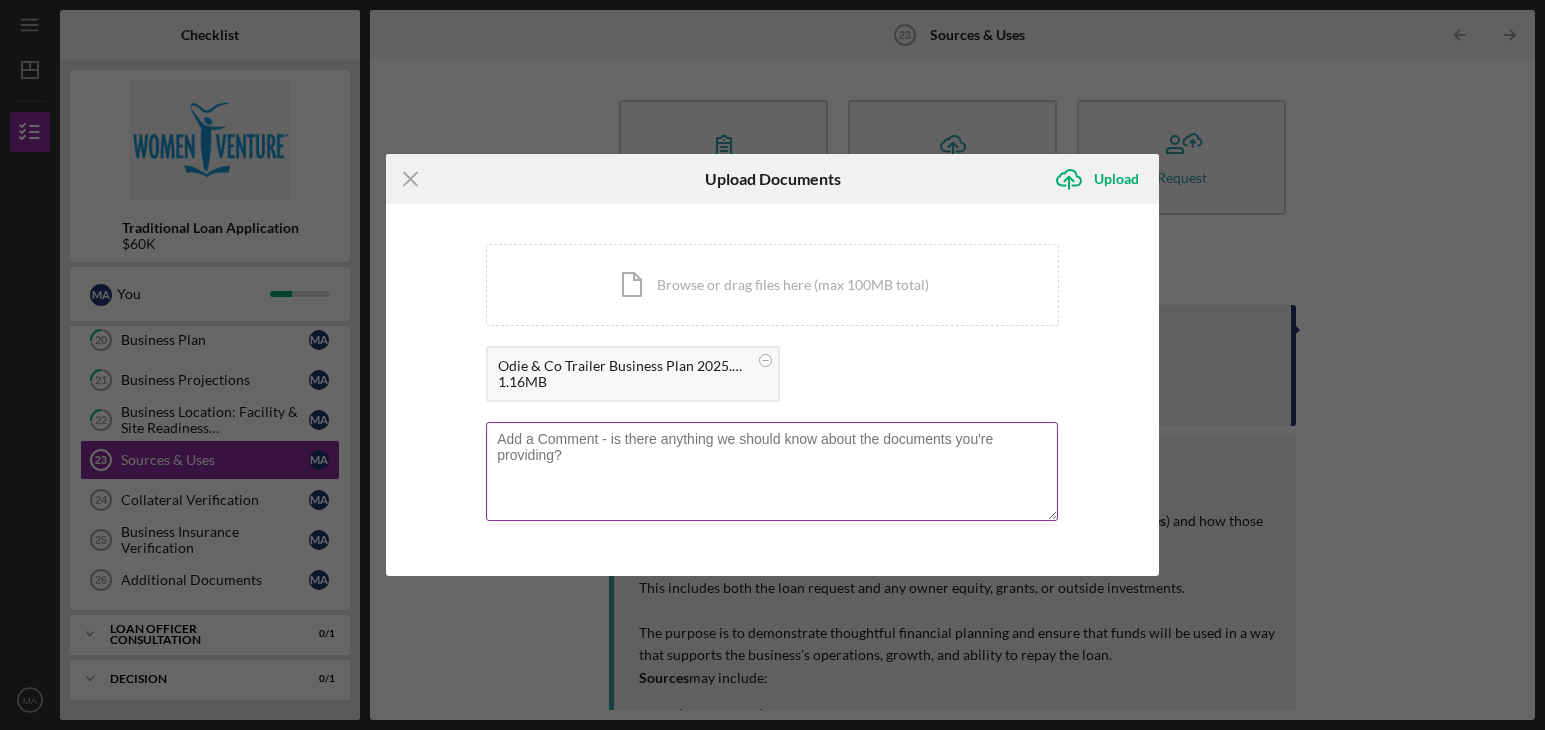 click at bounding box center (772, 471) 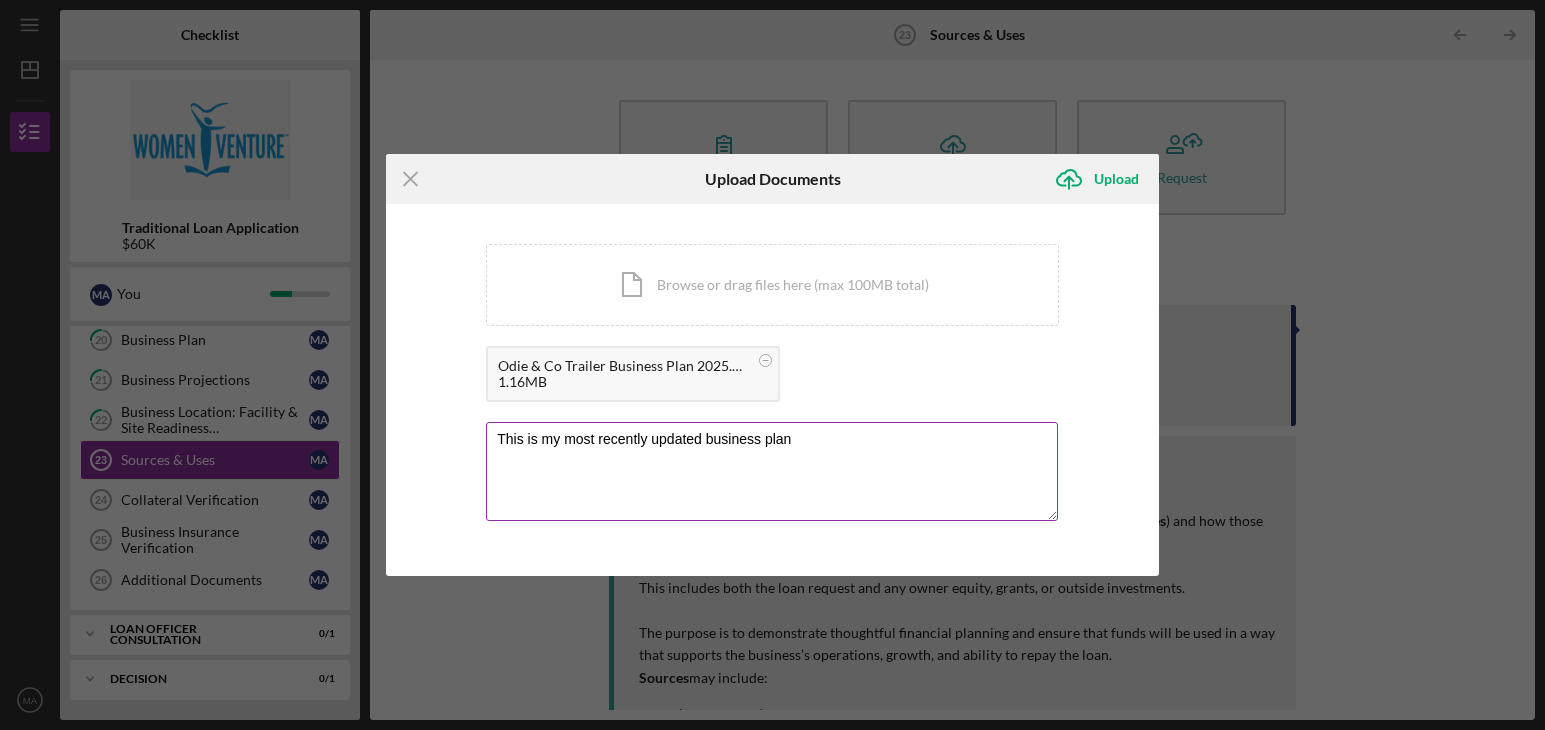 click on "This is my most recently updated business plan" at bounding box center (772, 471) 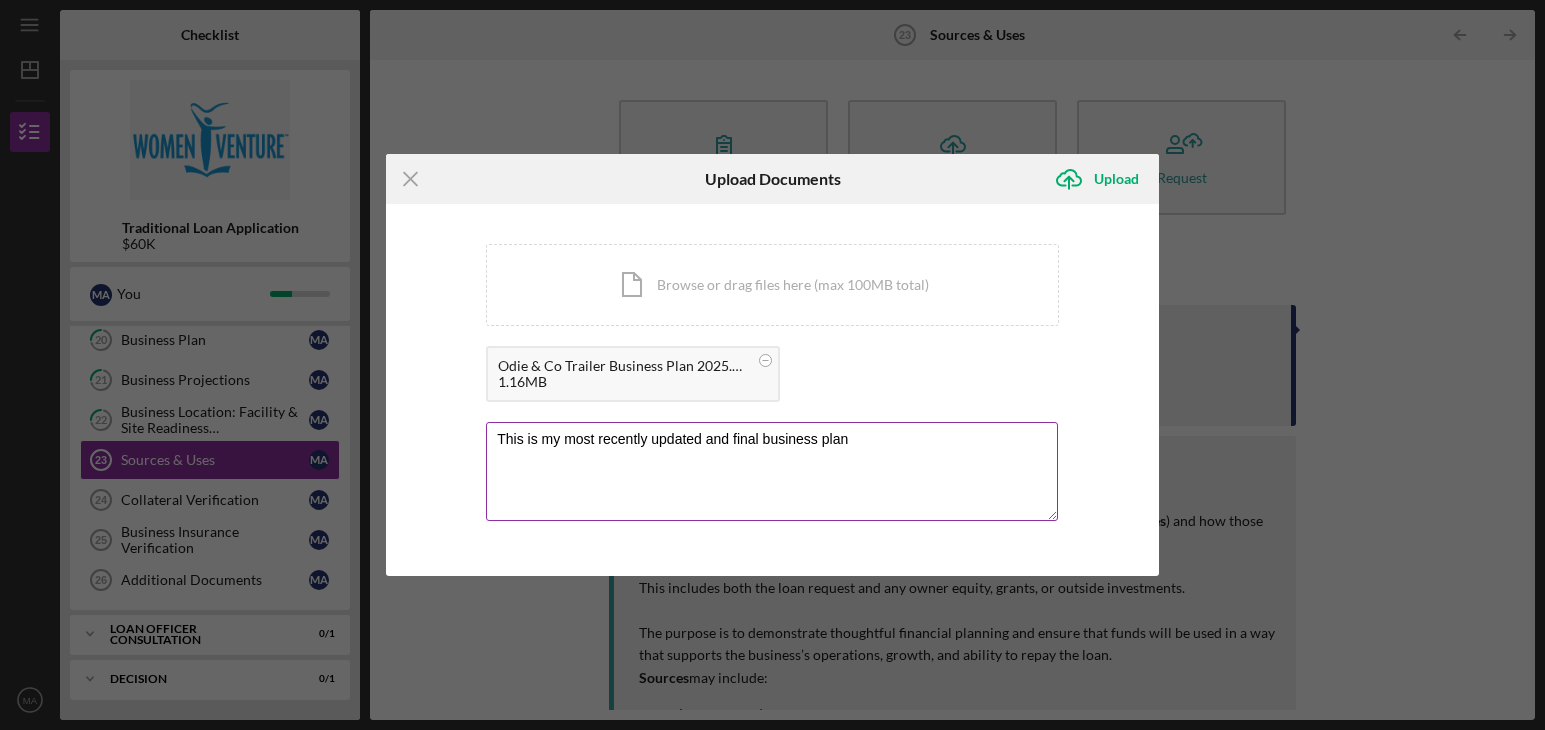 click at bounding box center [777, 427] 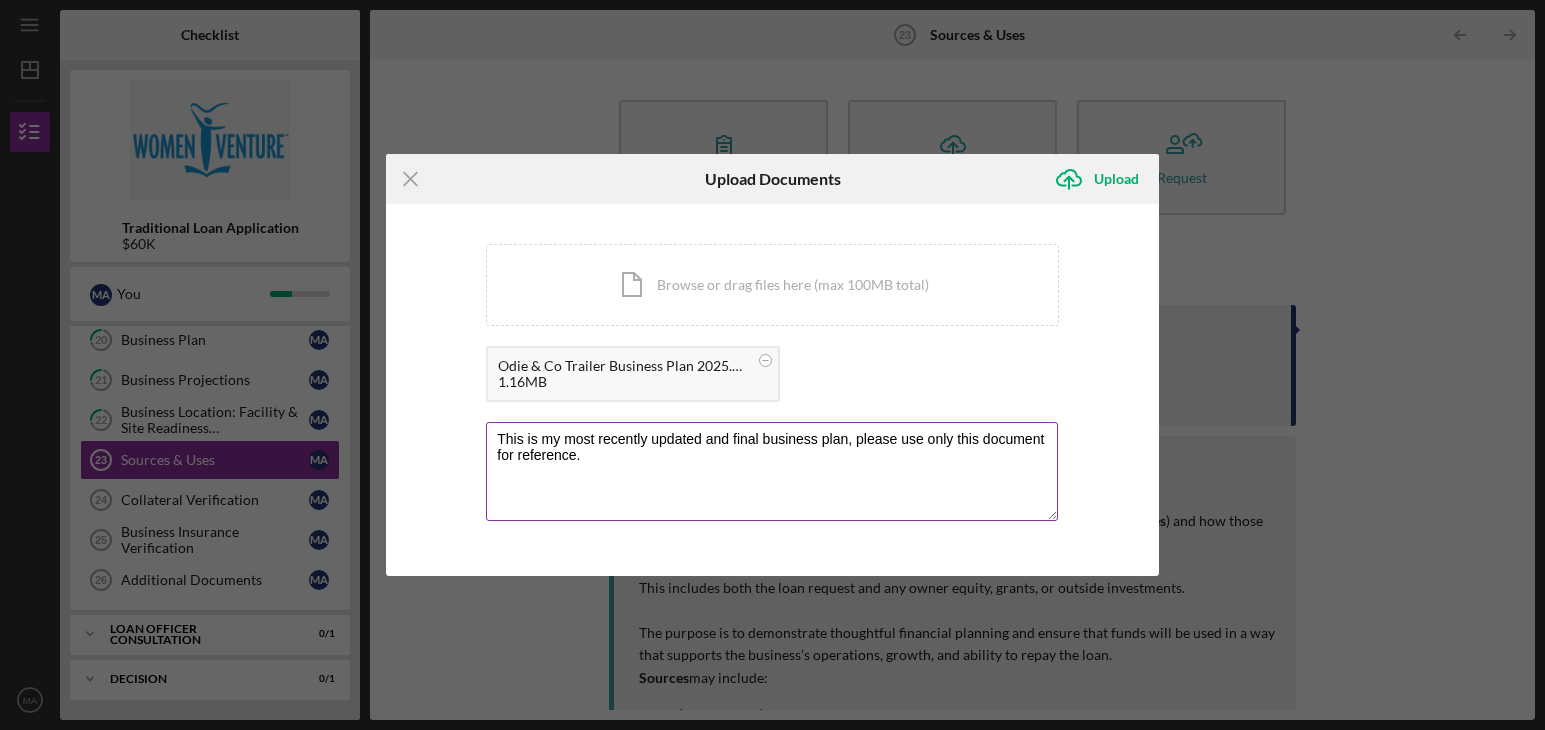 click on "This is my most recently updated and final business plan, please use only this document for reference." at bounding box center [772, 471] 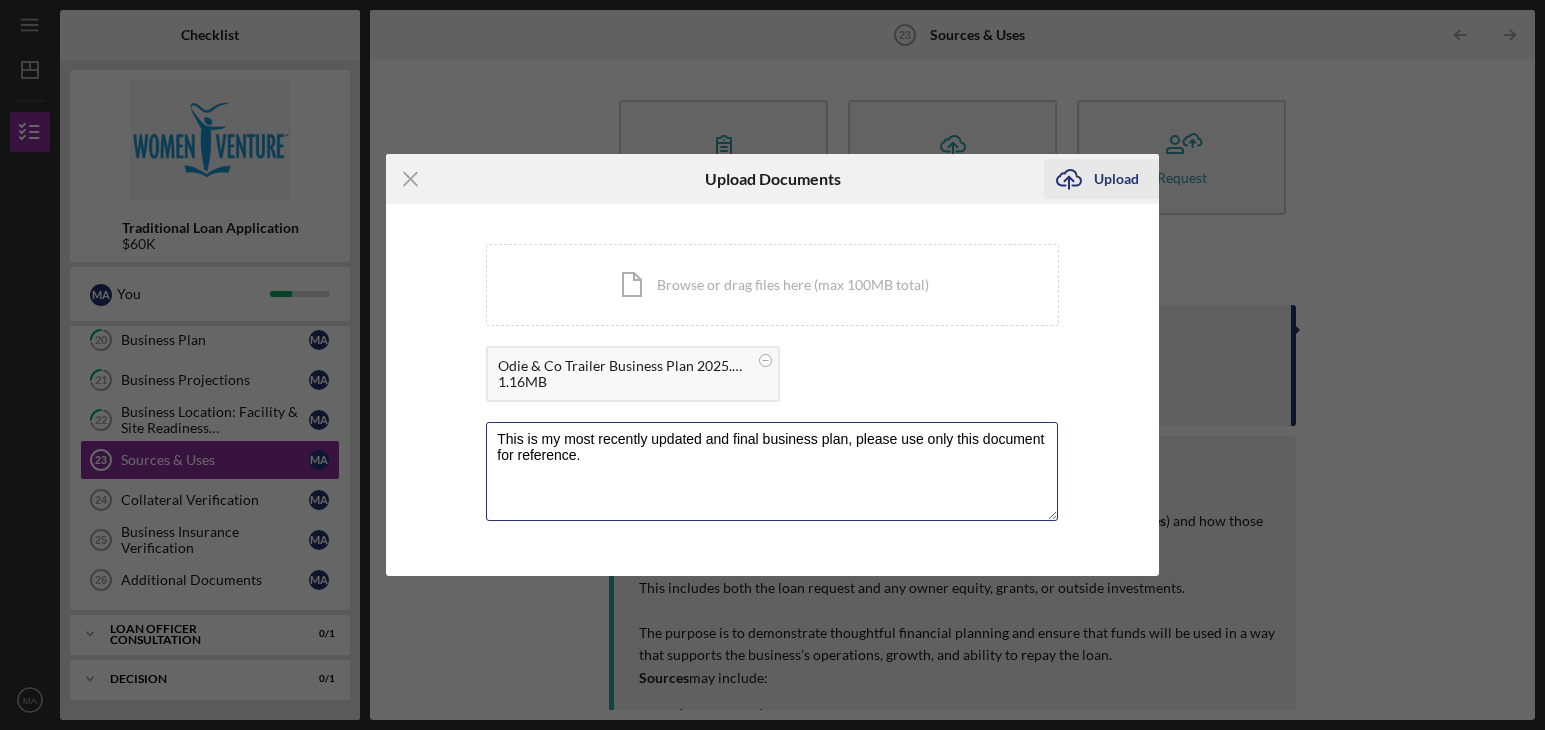 type on "This is my most recently updated and final business plan, please use only this document for reference." 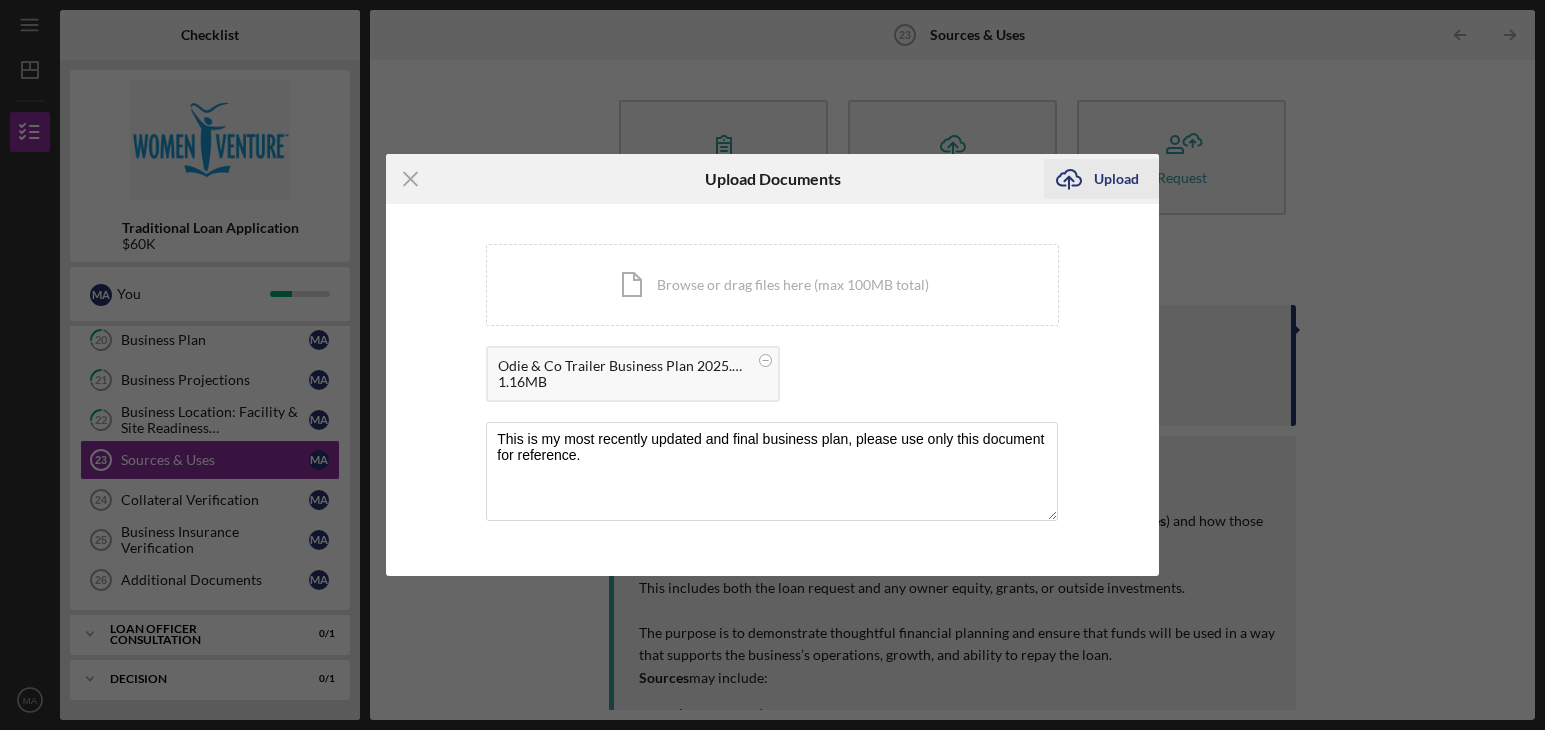click on "Upload" at bounding box center (1116, 179) 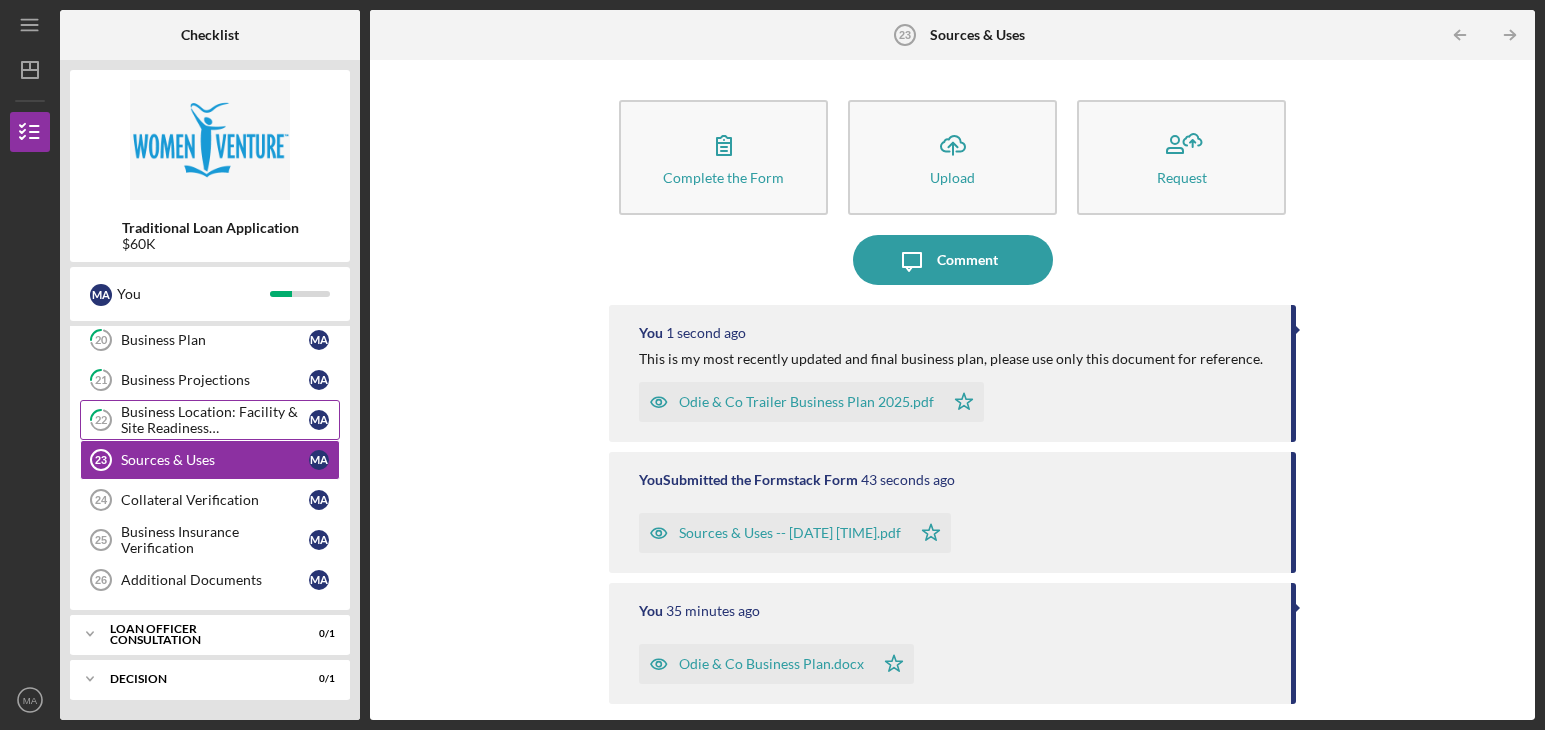 click on "Business Location: Facility & Site Readiness Documentation" at bounding box center (215, 420) 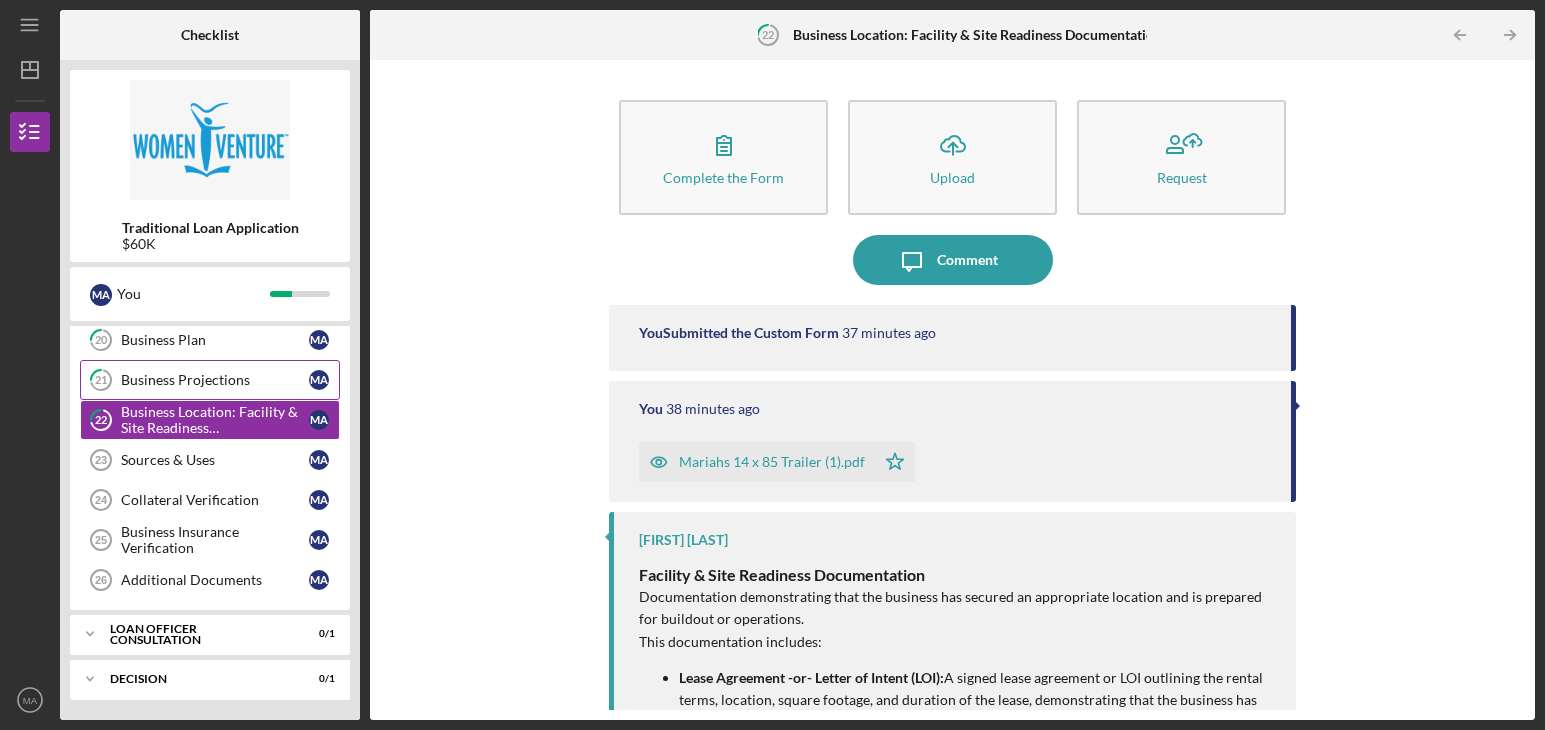 click on "Business Projections" at bounding box center [215, 380] 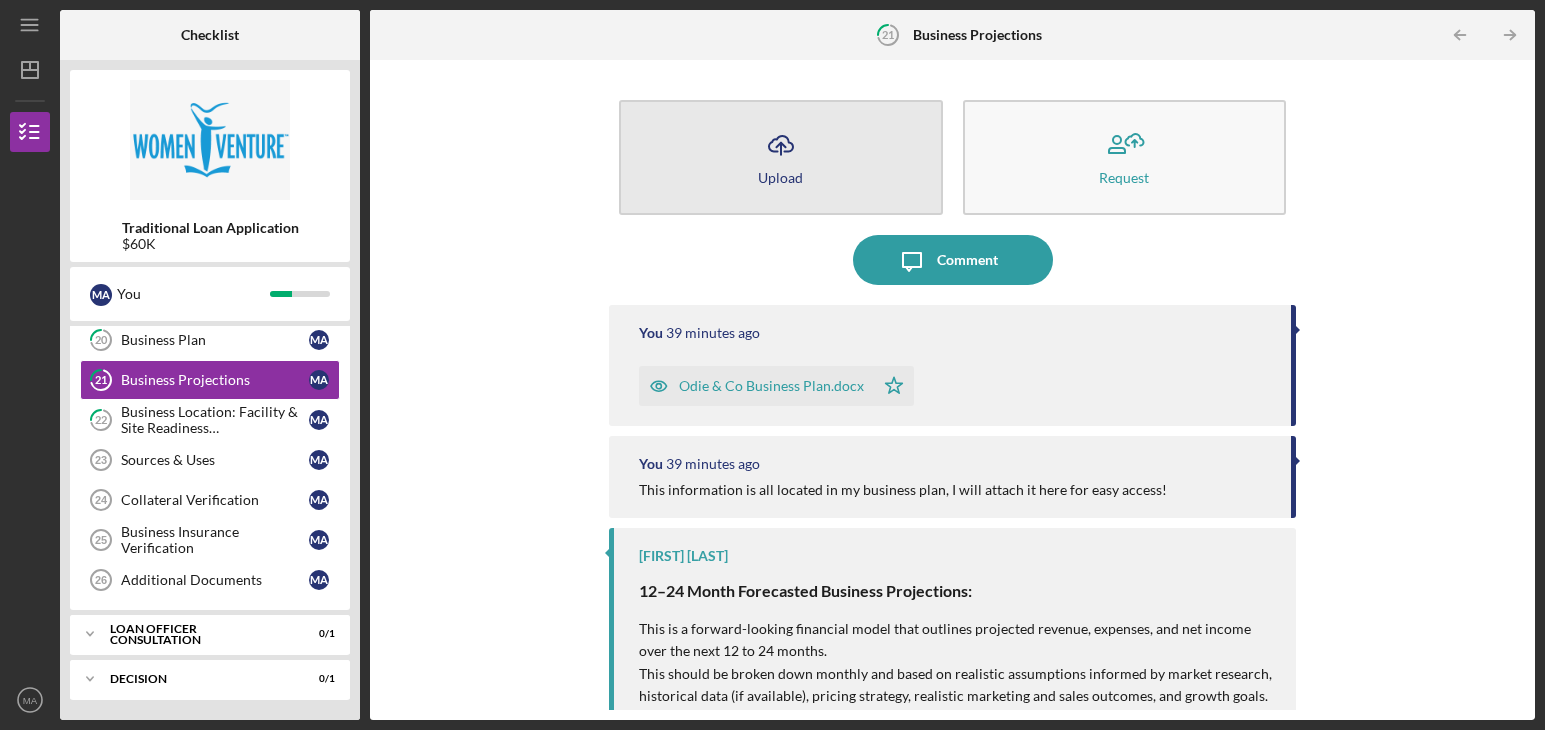 click on "Icon/Upload Upload" at bounding box center (781, 157) 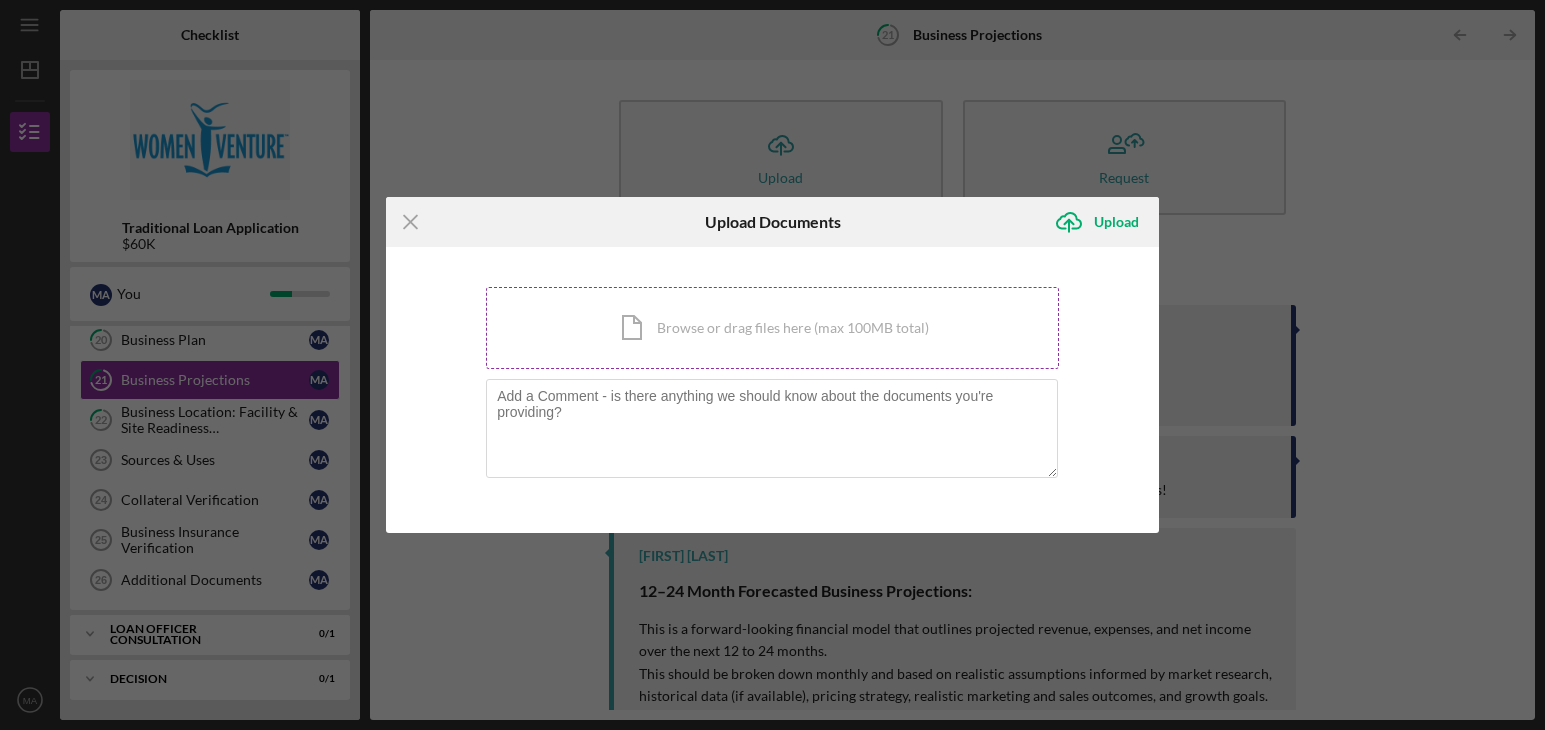click on "Icon/Document Browse or drag files here (max 100MB total) Tap to choose files or take a photo" at bounding box center [772, 328] 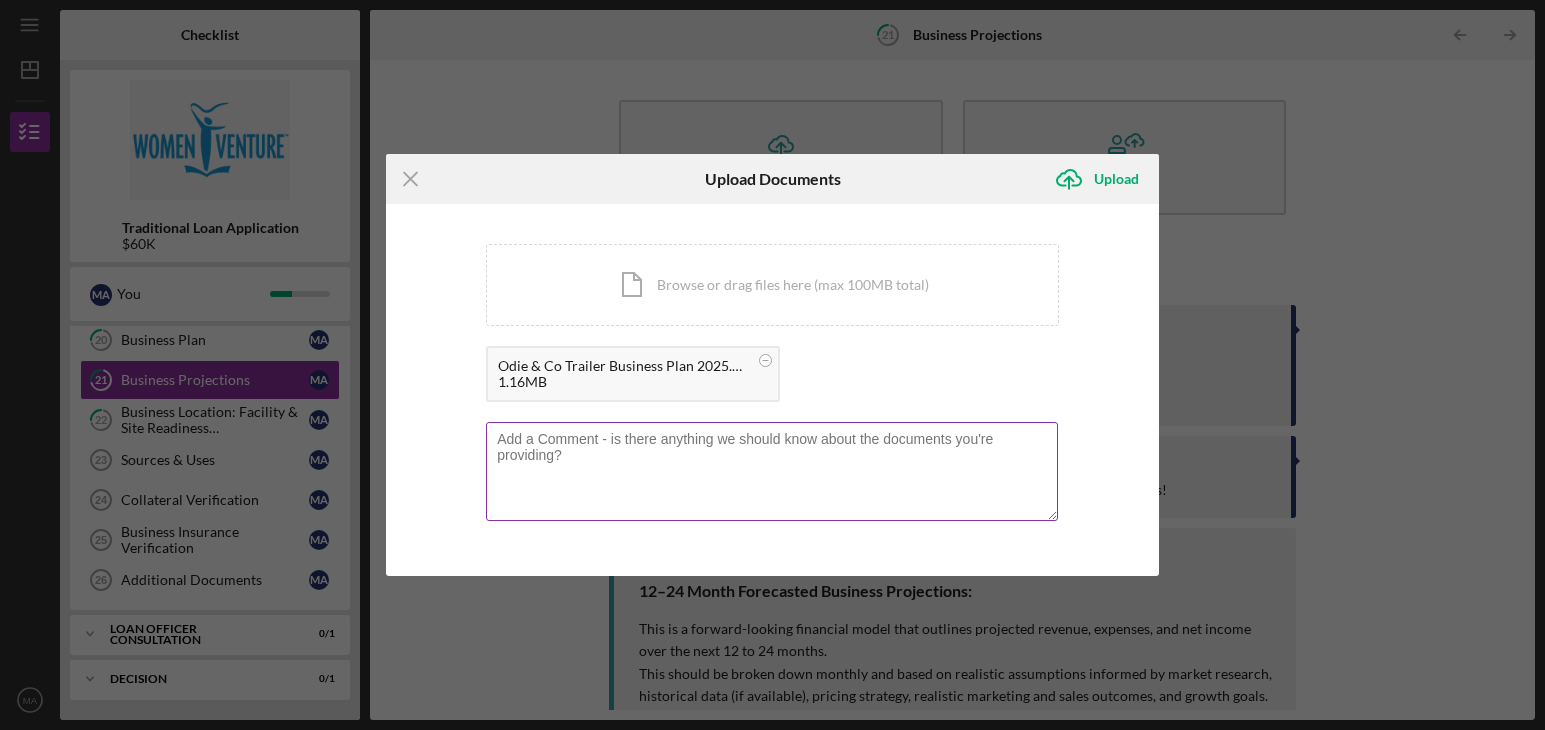 click at bounding box center (772, 471) 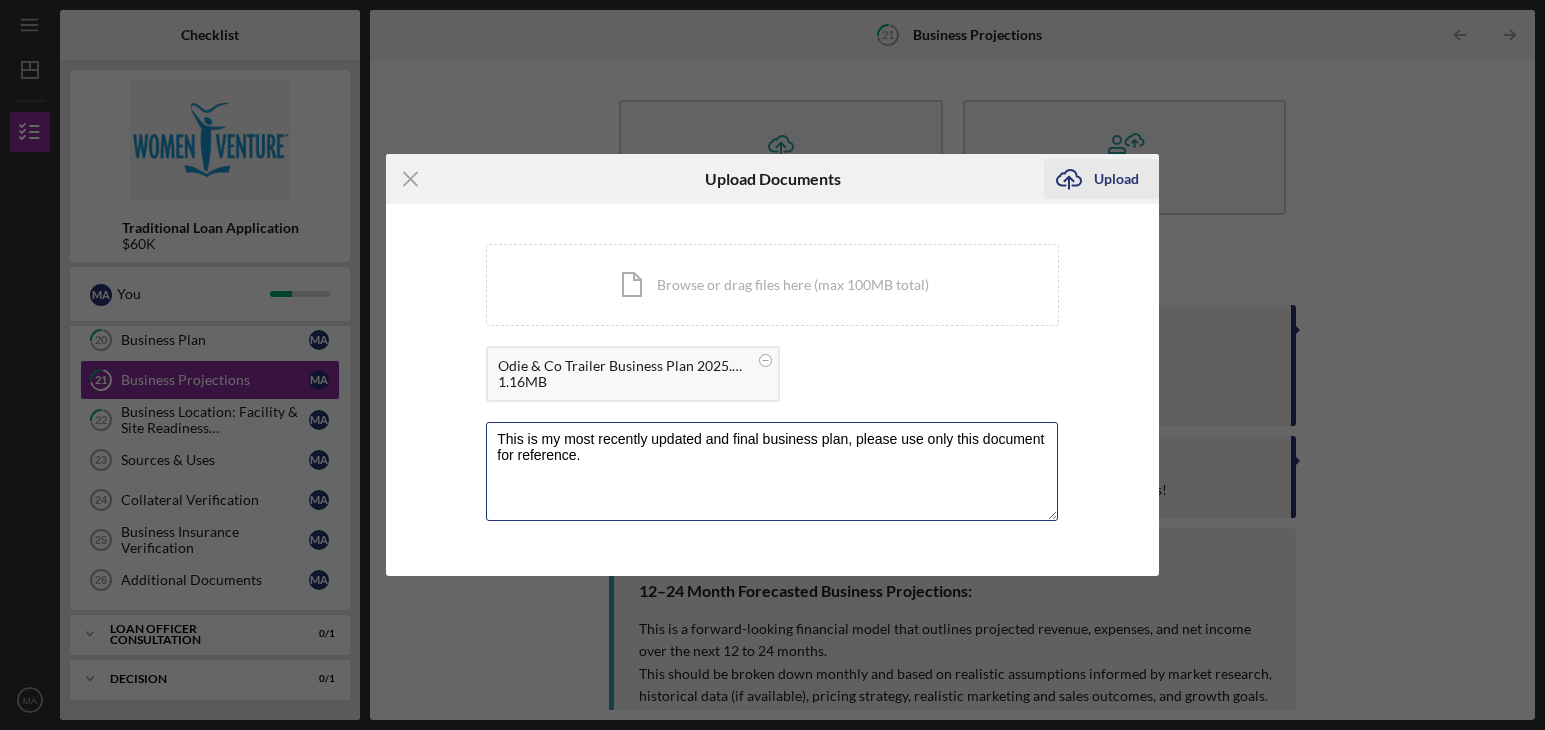 type on "This is my most recently updated and final business plan, please use only this document for reference." 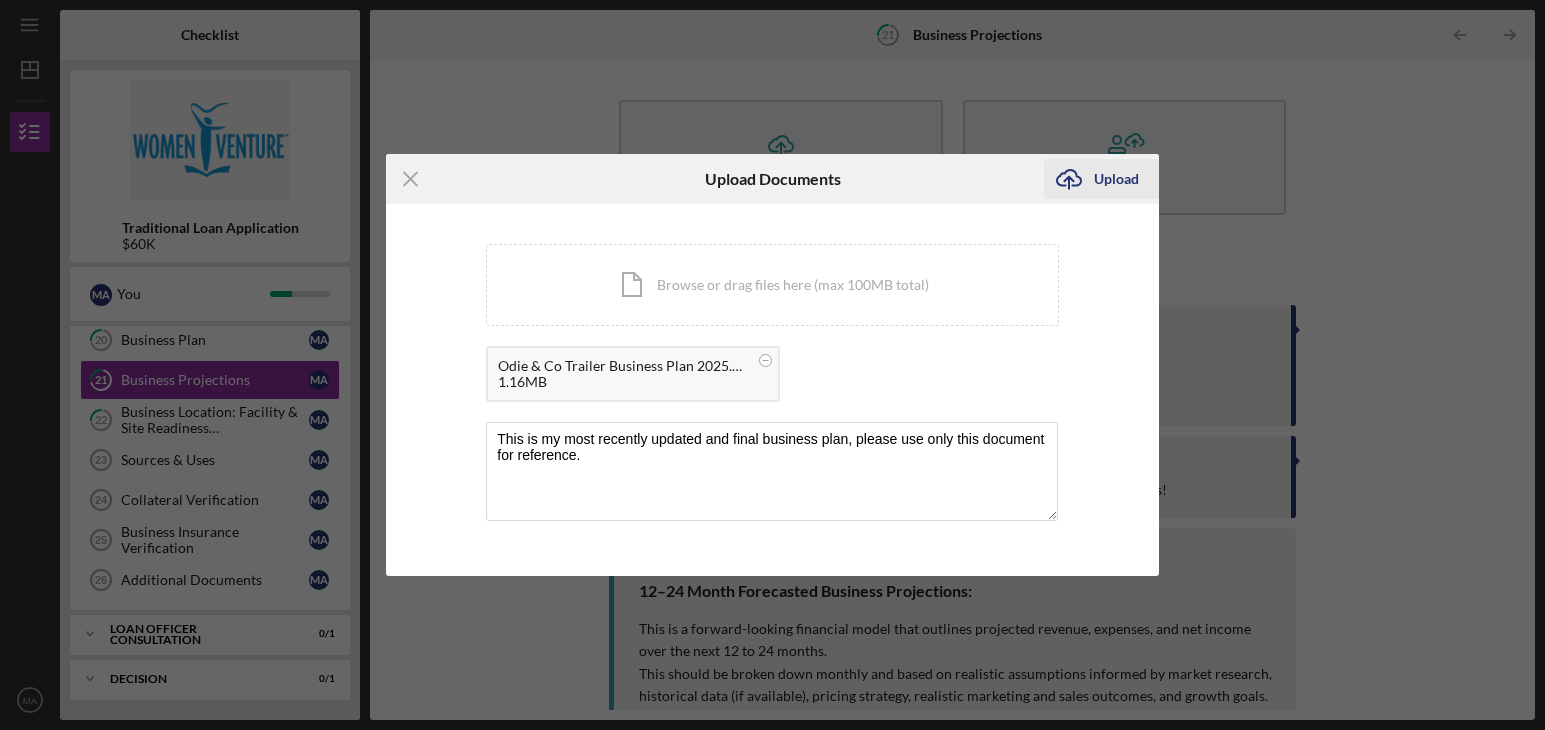 click on "Upload" at bounding box center (1116, 179) 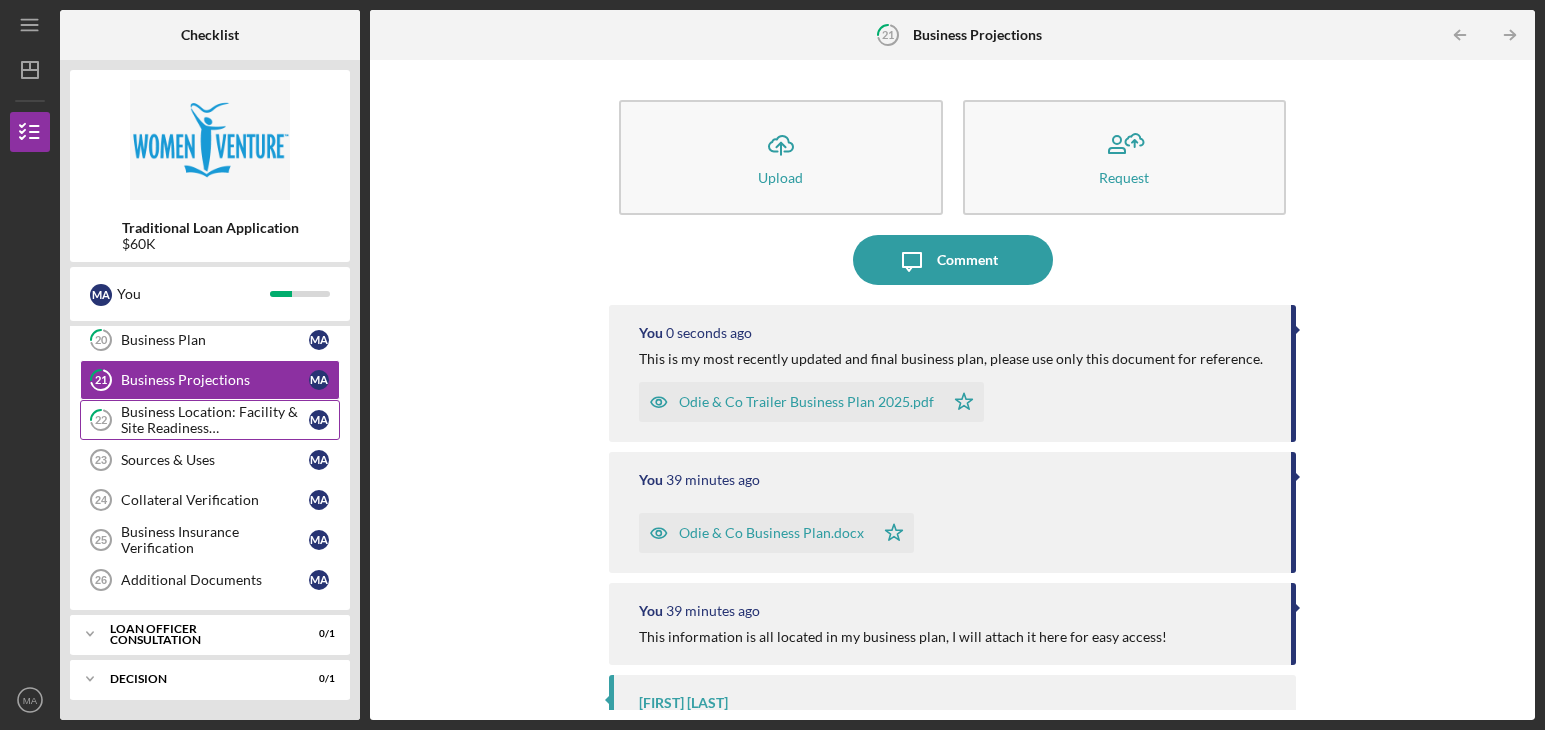 scroll, scrollTop: 397, scrollLeft: 0, axis: vertical 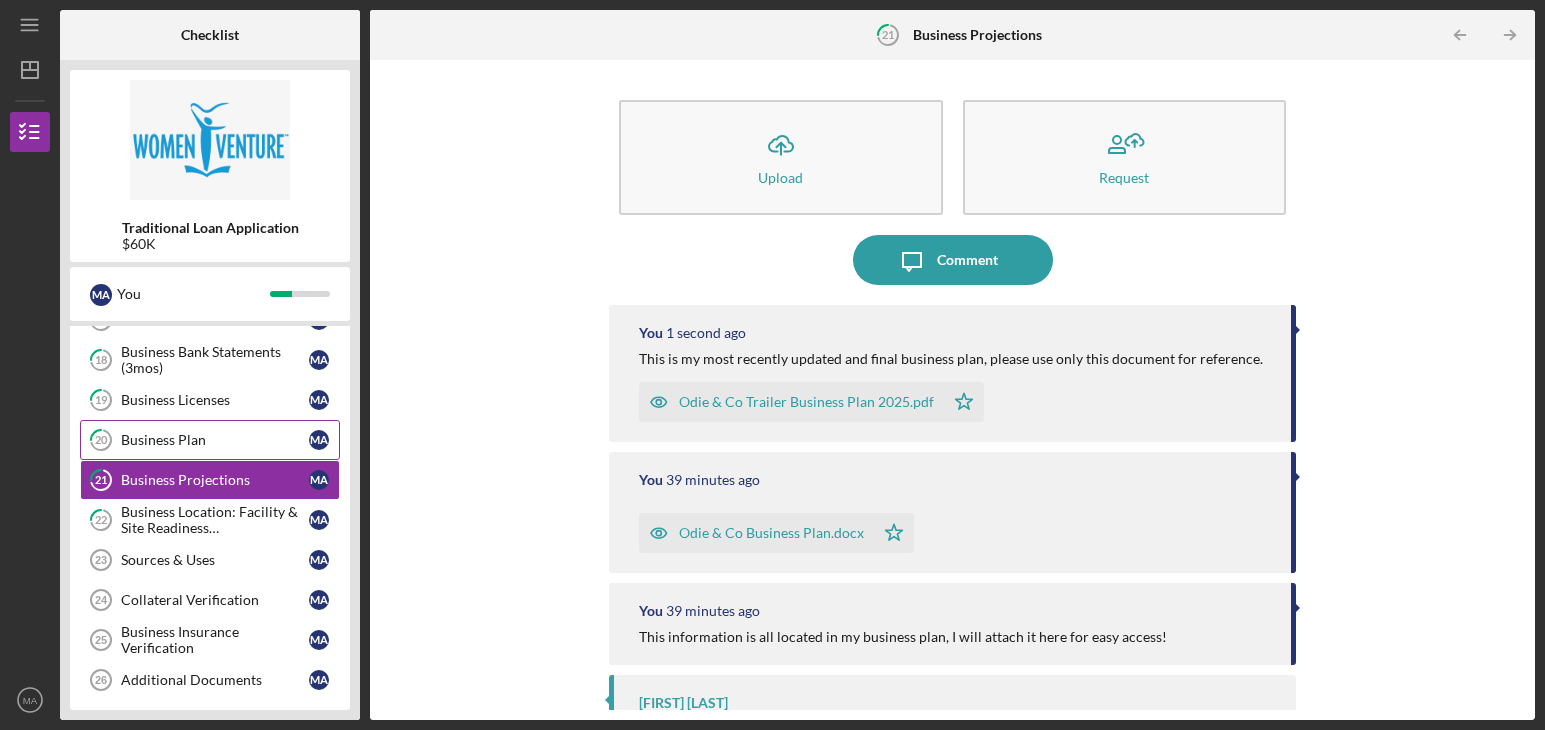 click on "Business Plan" at bounding box center (215, 440) 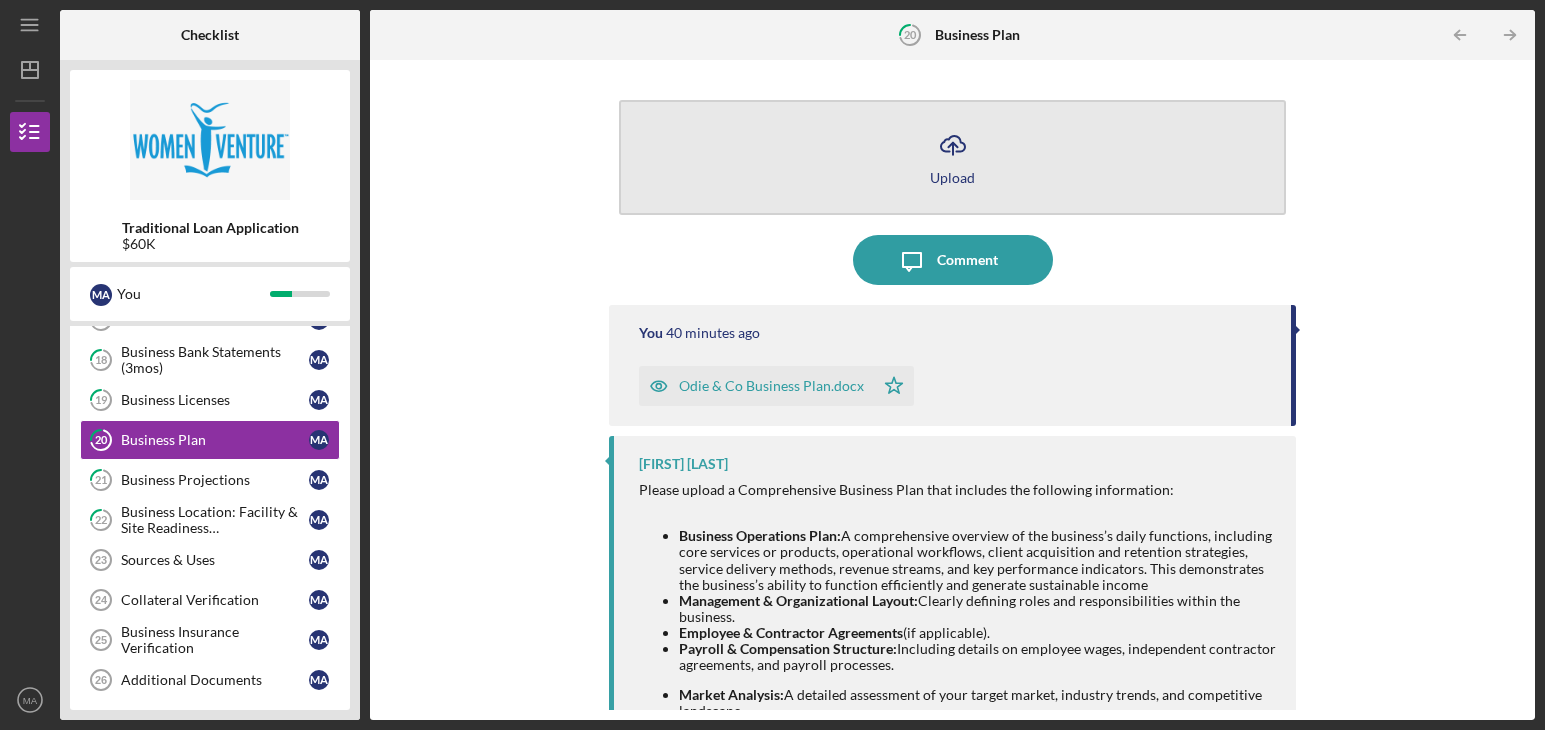 click on "Icon/Upload Upload" at bounding box center [952, 157] 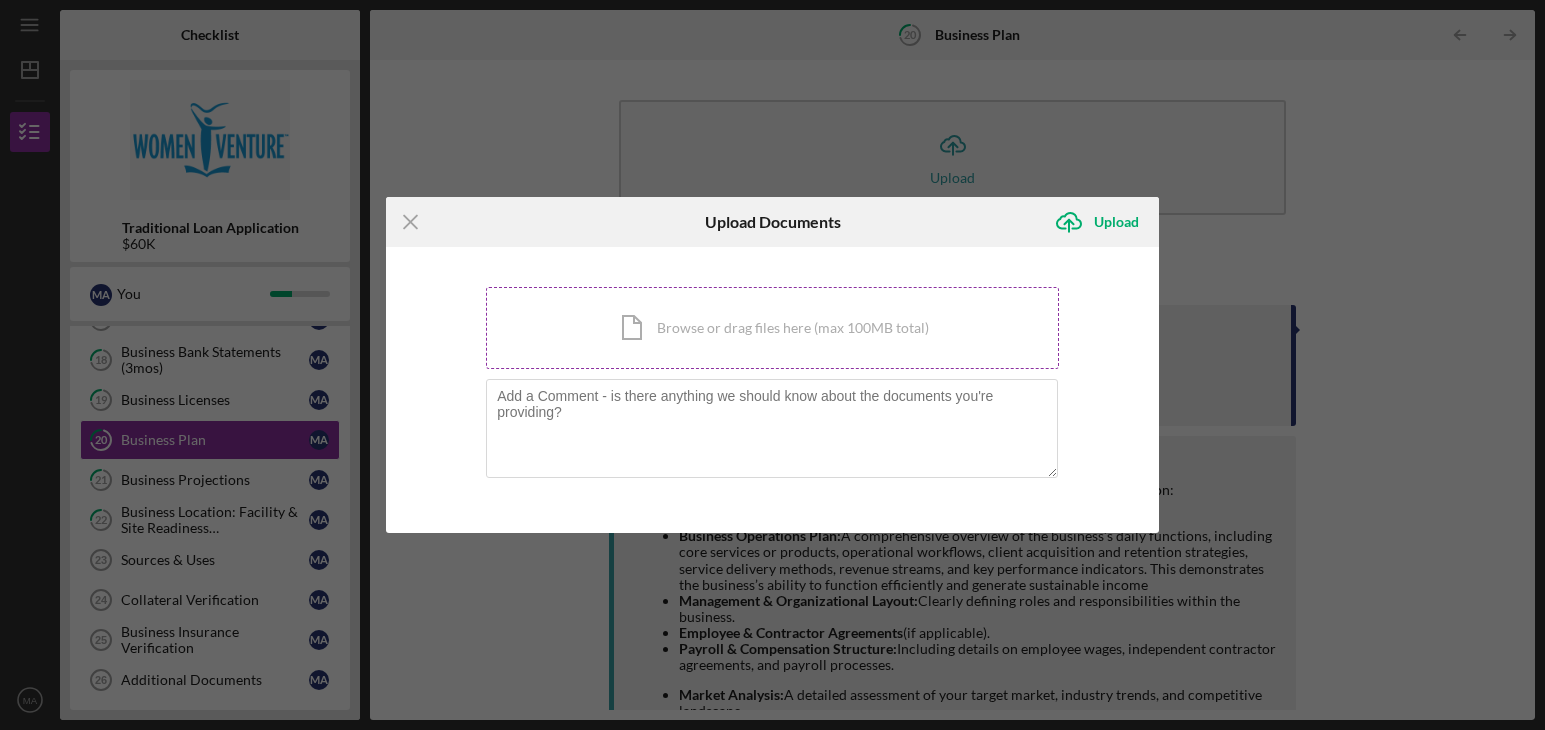 click on "Icon/Document Browse or drag files here (max 100MB total) Tap to choose files or take a photo" at bounding box center (772, 328) 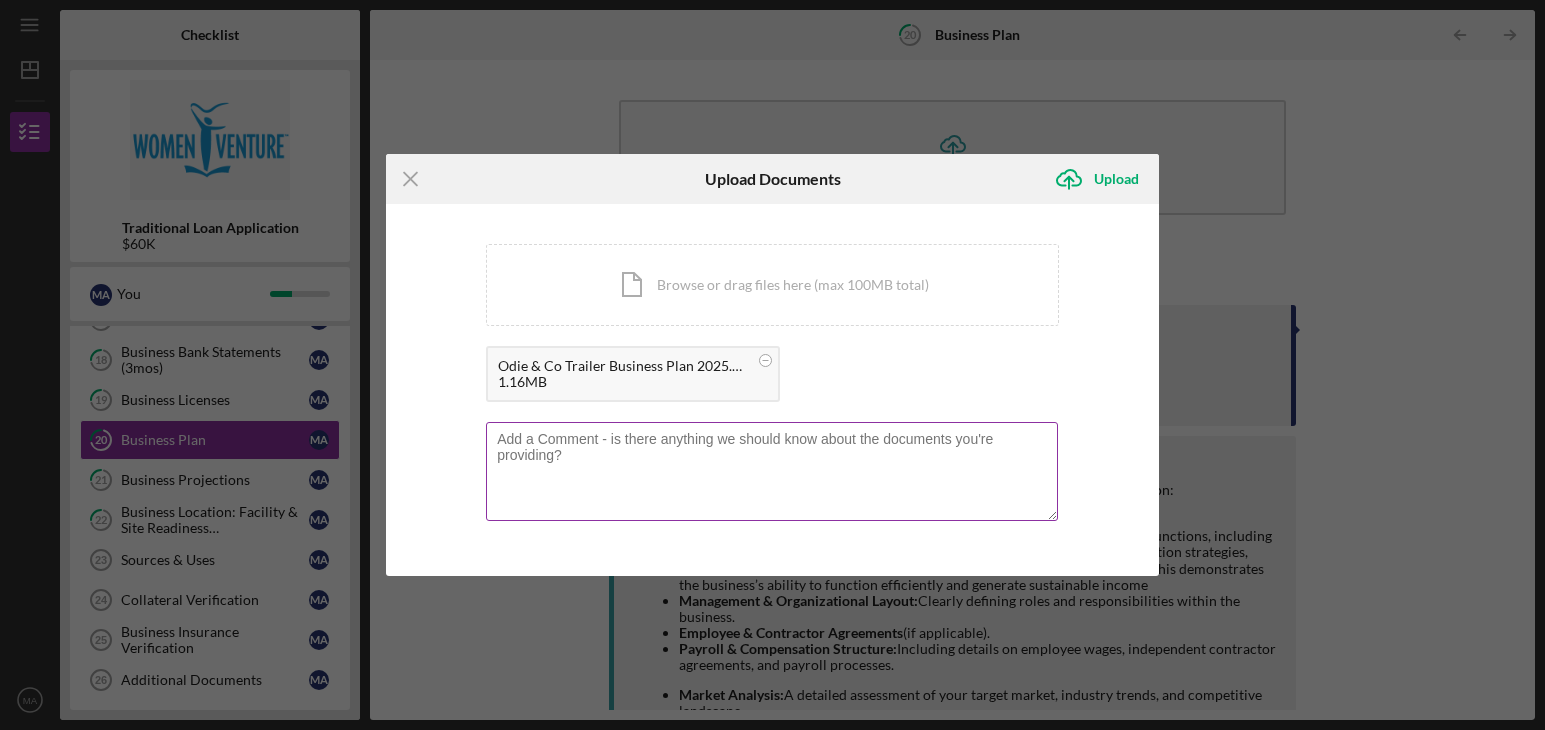 click at bounding box center (772, 471) 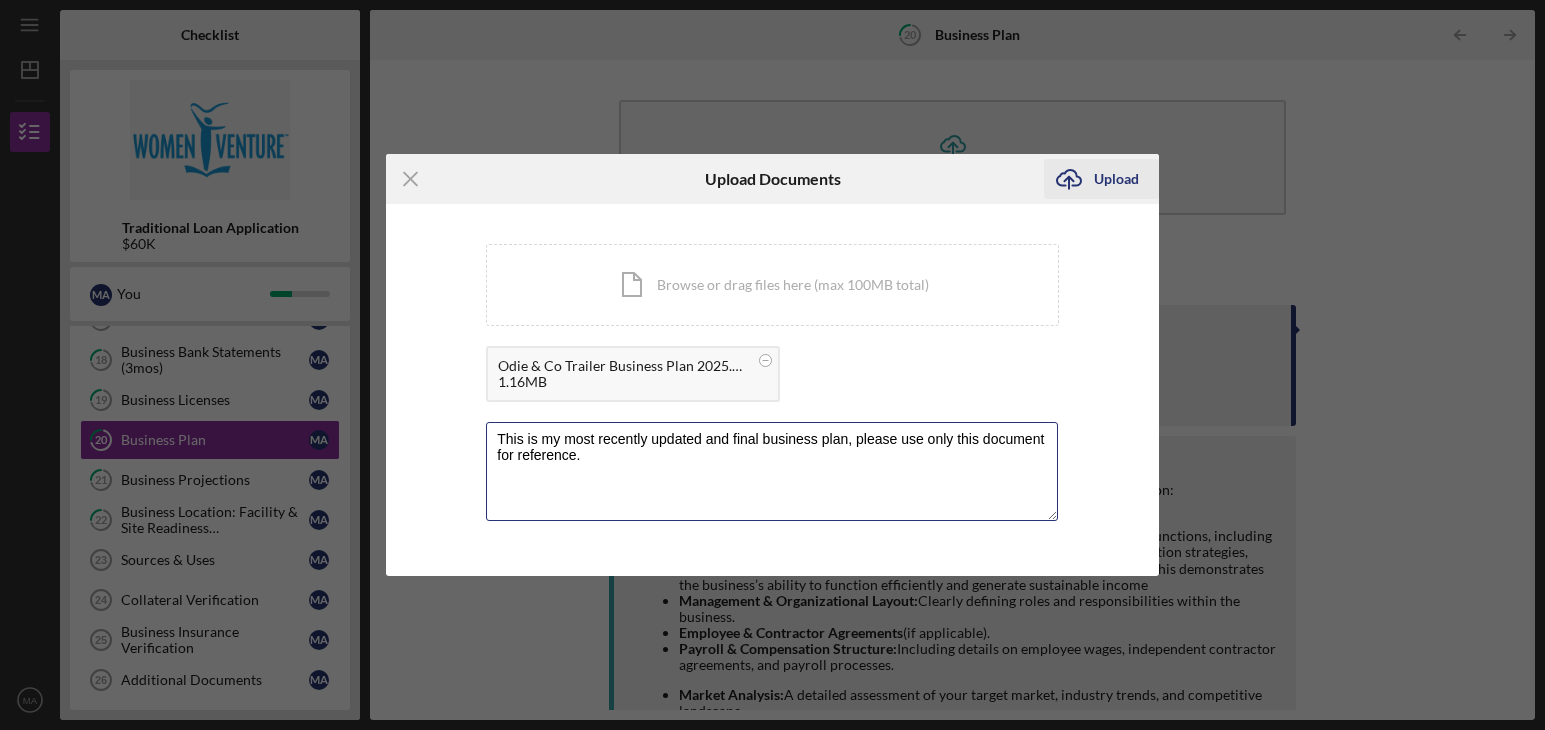 type on "This is my most recently updated and final business plan, please use only this document for reference." 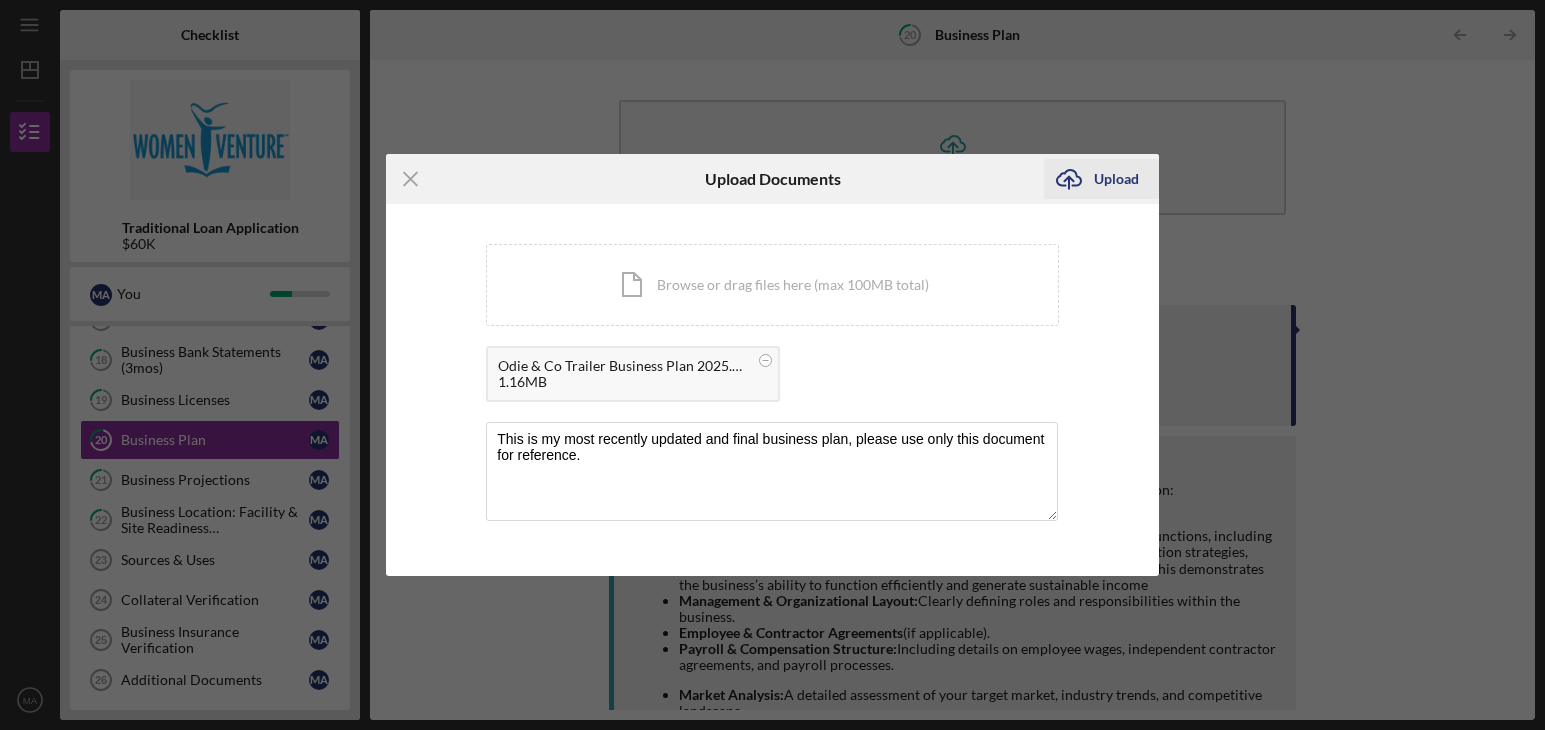 click on "Upload" at bounding box center (1116, 179) 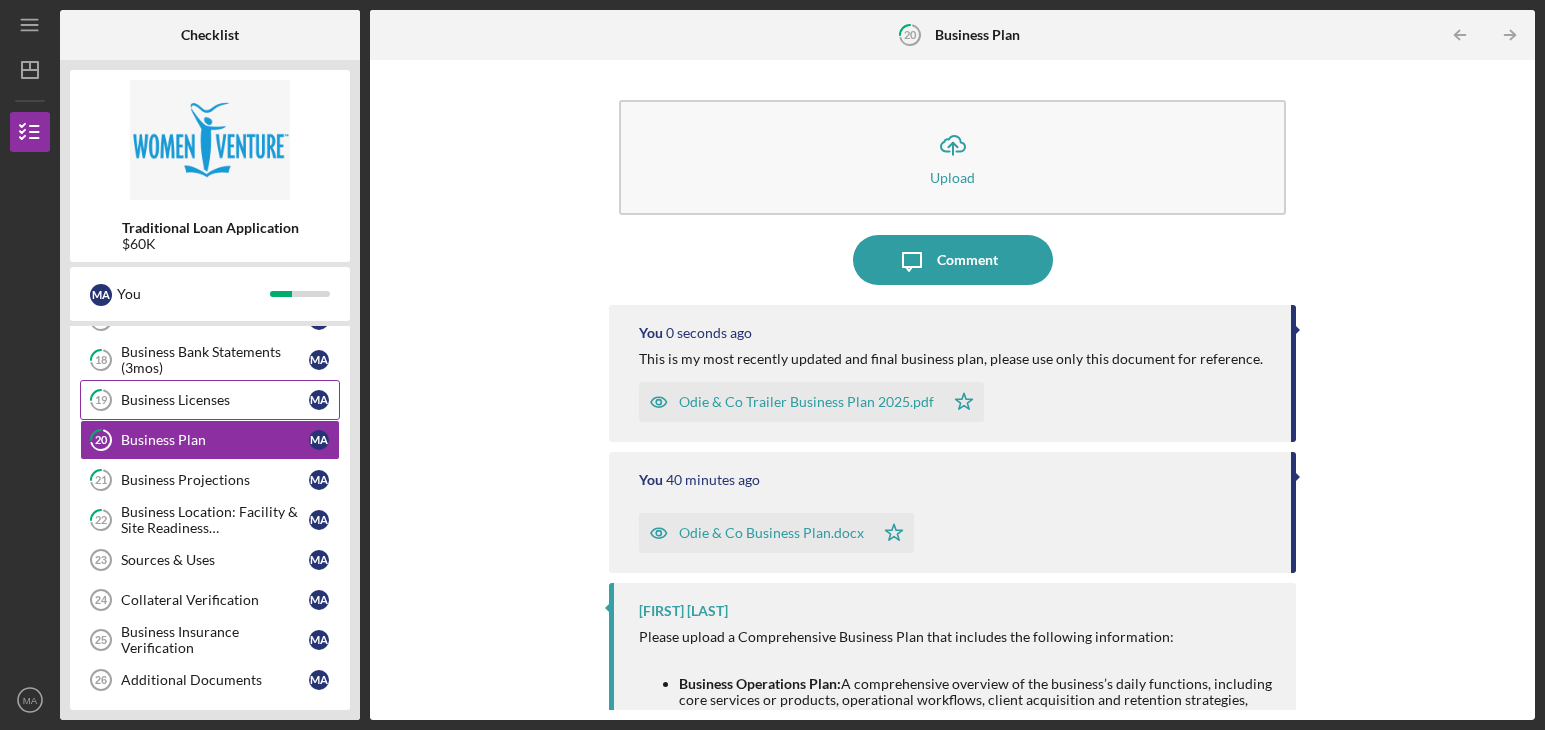 click on "19 Business Licenses M A" at bounding box center [210, 400] 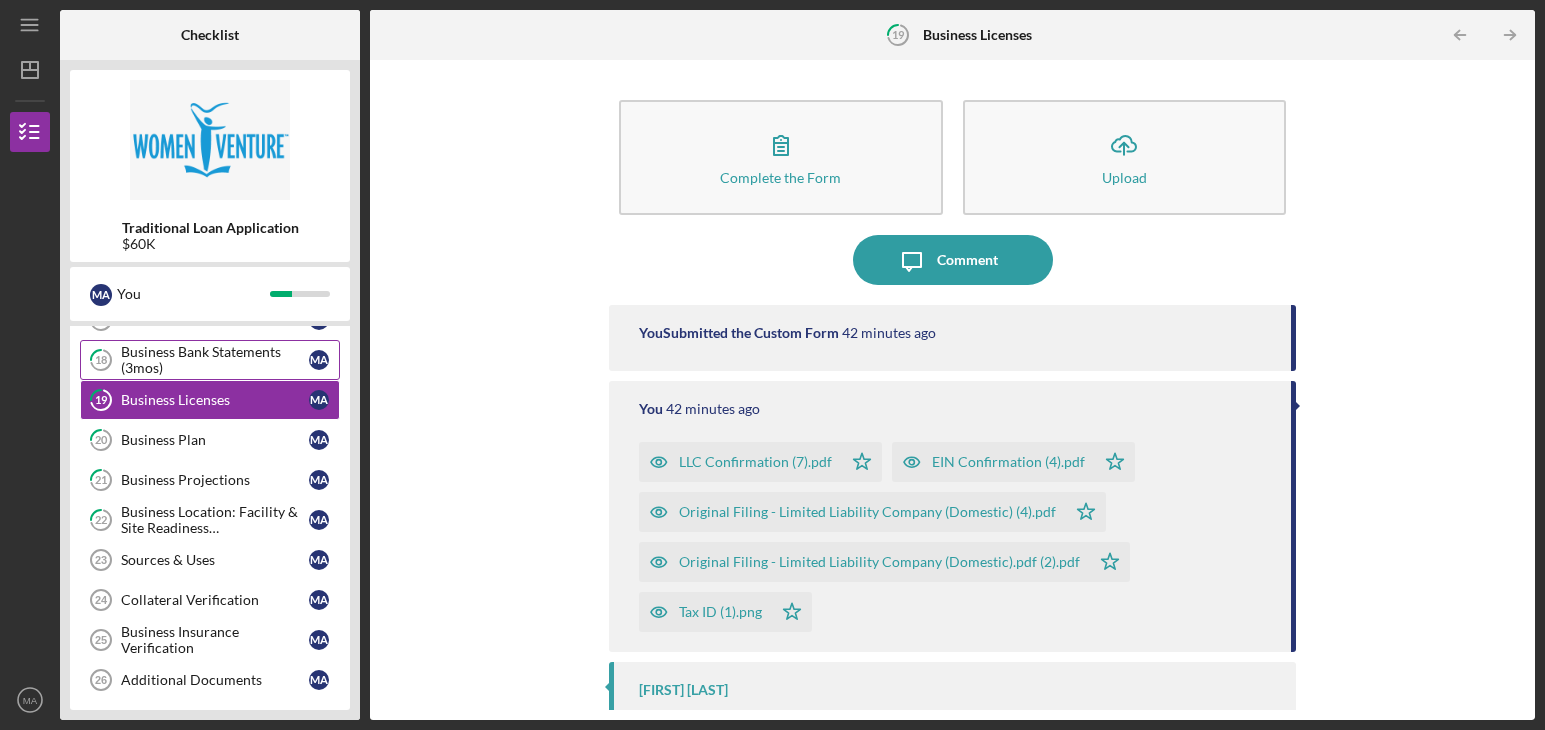 click on "Business Bank Statements (3mos)" at bounding box center (215, 360) 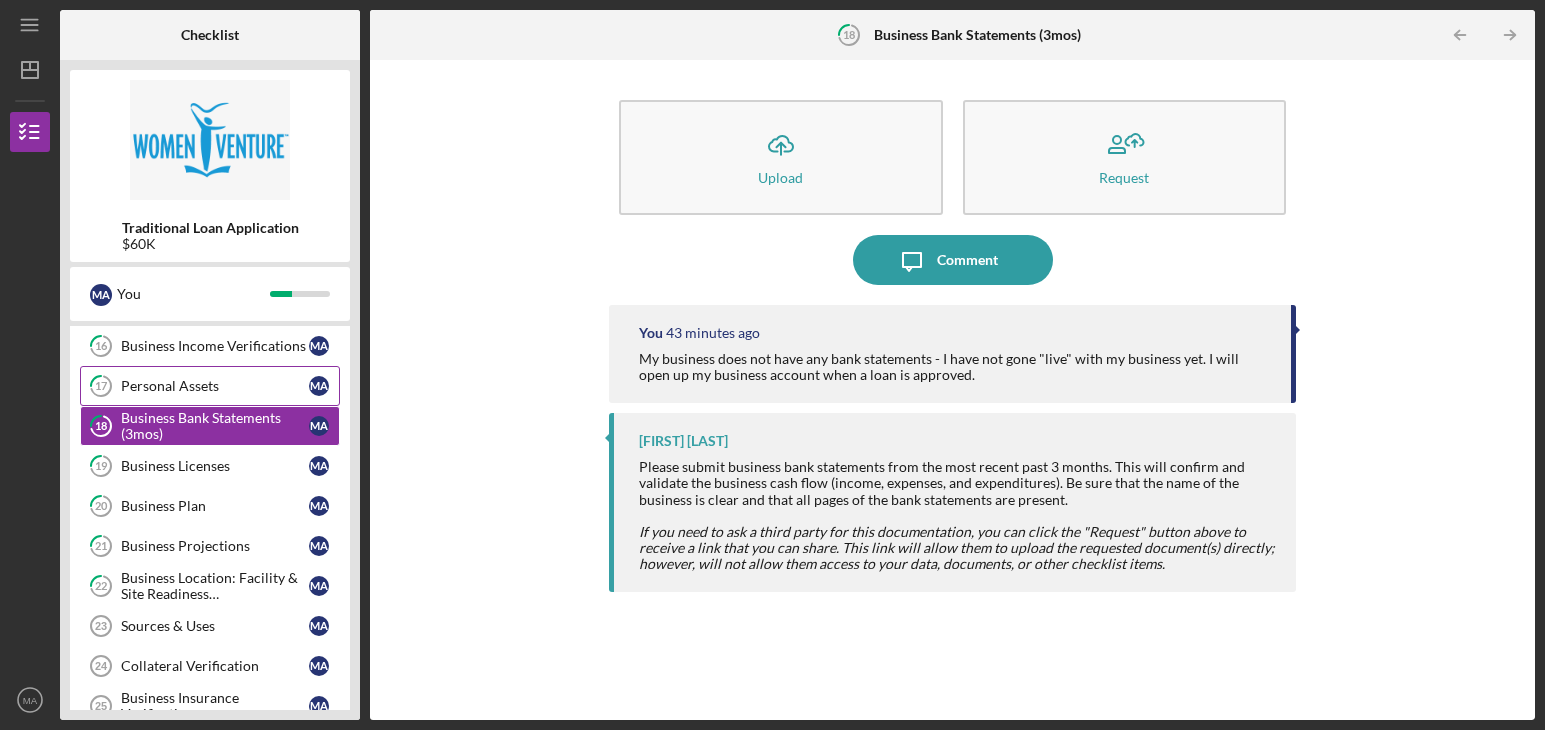 scroll, scrollTop: 297, scrollLeft: 0, axis: vertical 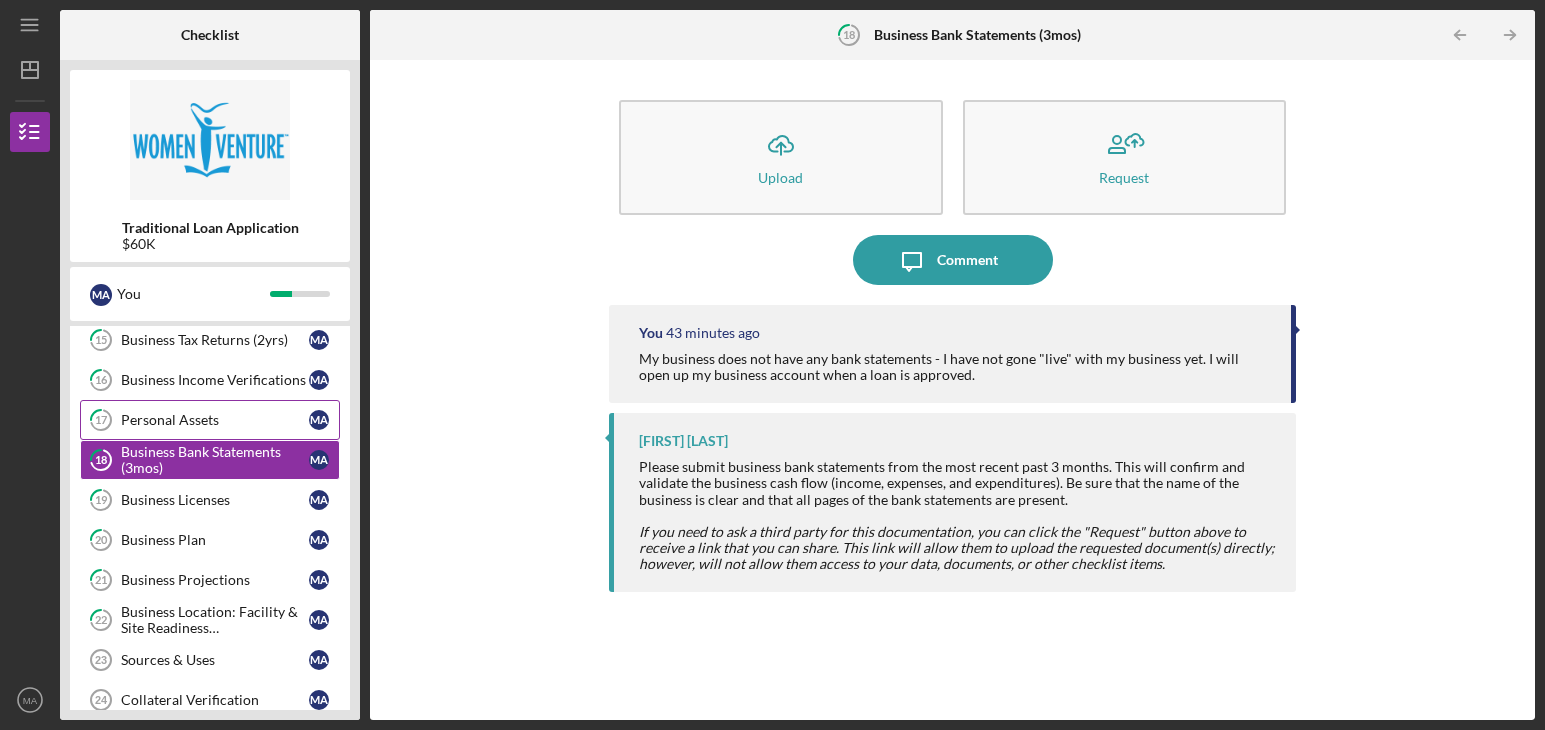 click on "17 Personal Assets M A" at bounding box center [210, 420] 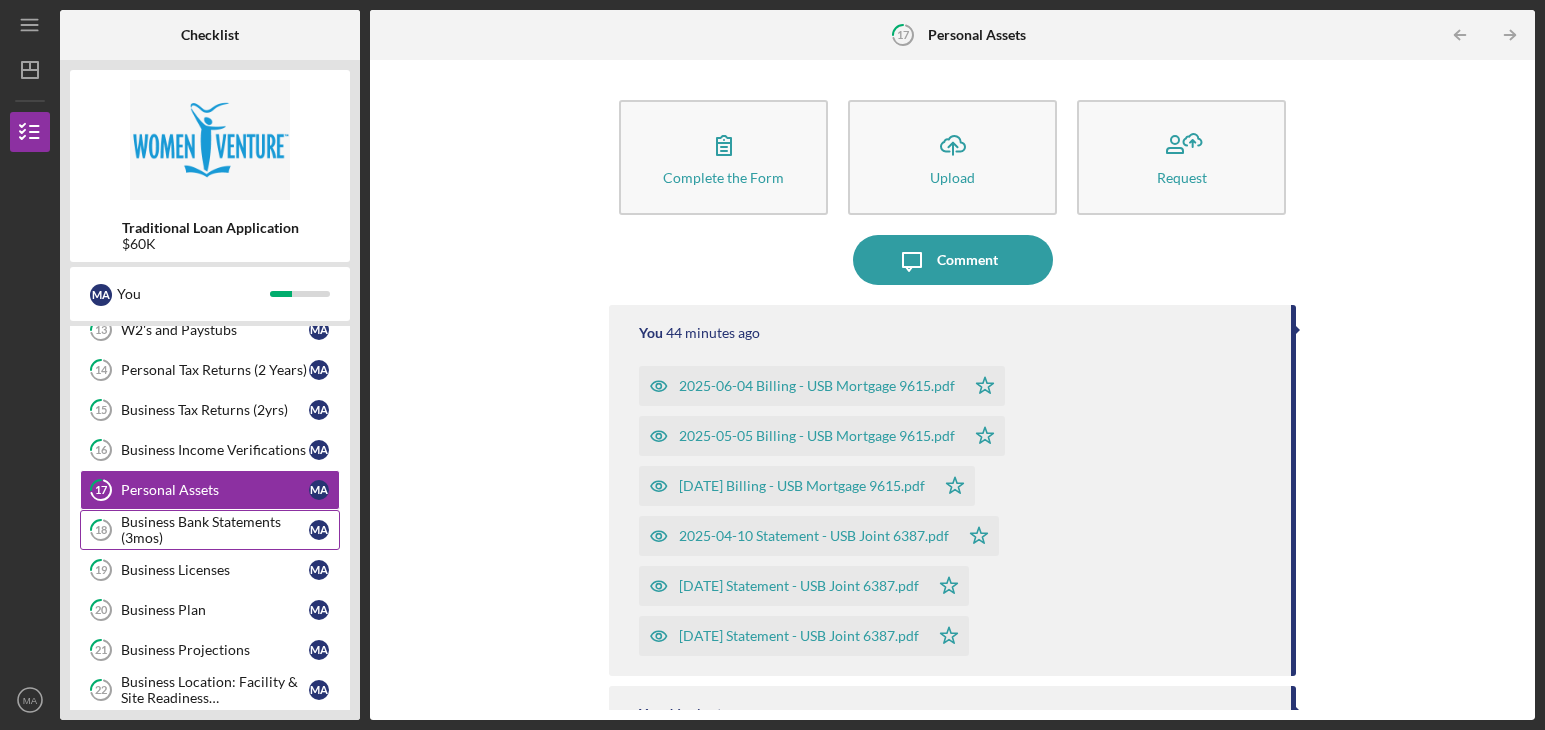 scroll, scrollTop: 197, scrollLeft: 0, axis: vertical 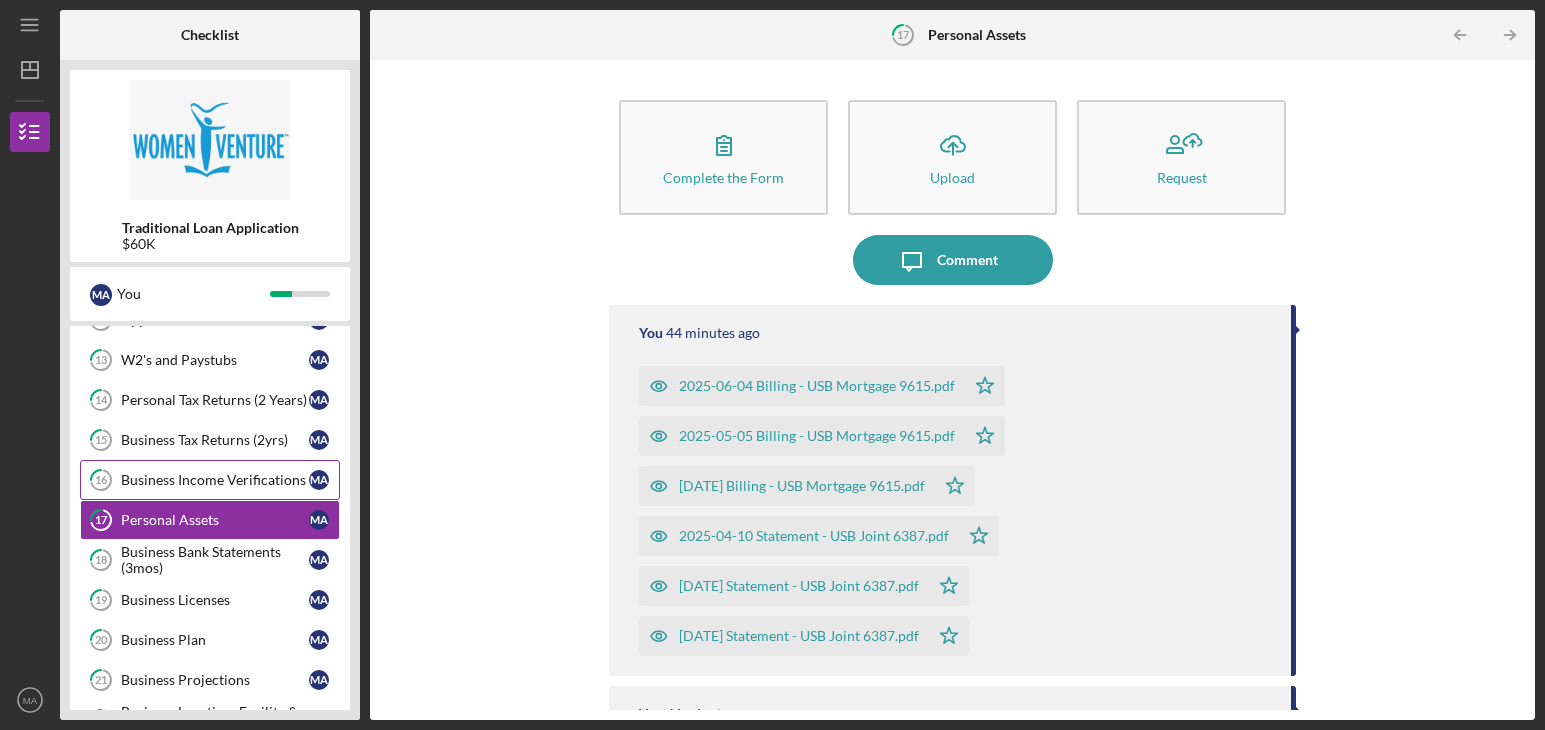 click on "Business Income Verifications" at bounding box center [215, 480] 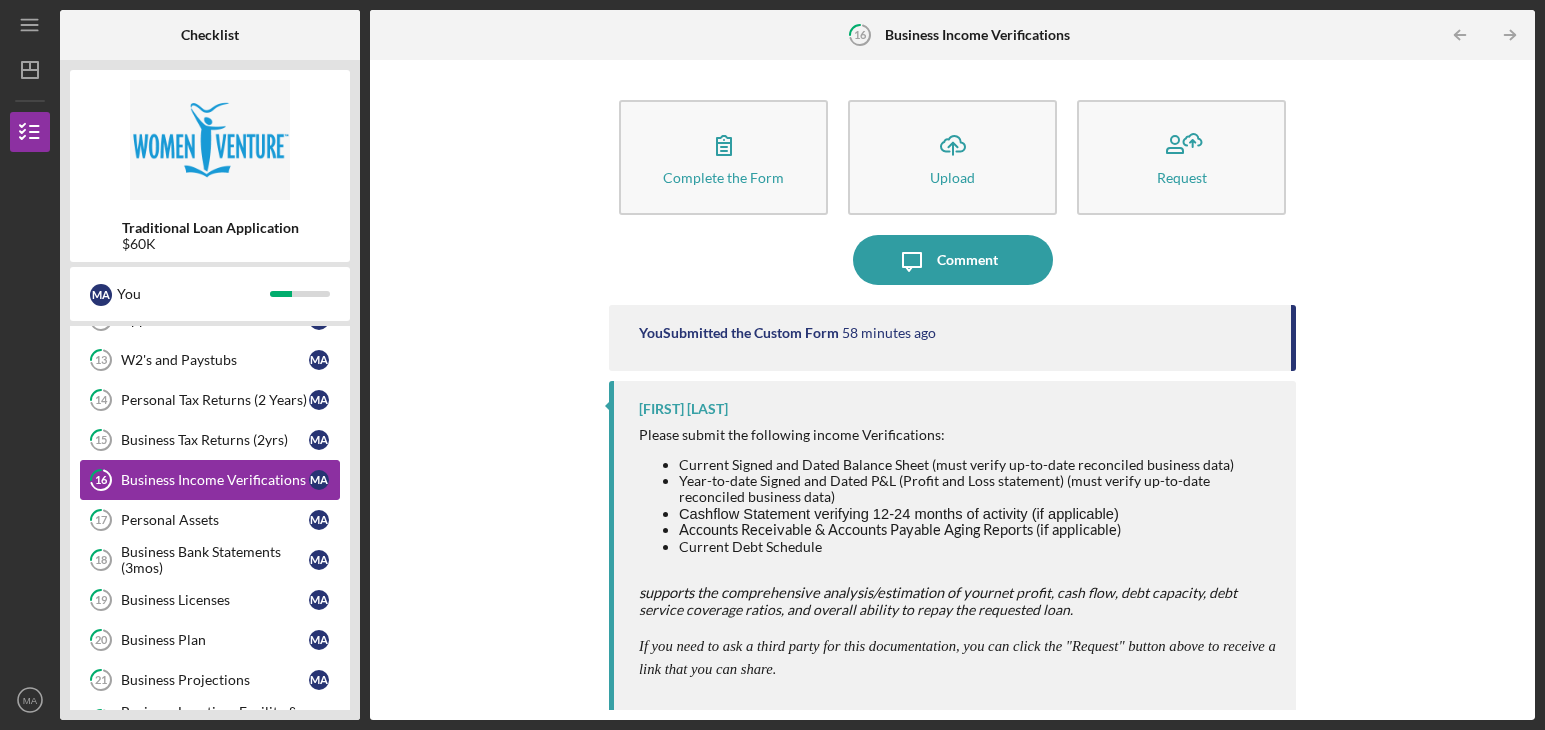 click on "16 Business Income Verifications  M A" at bounding box center [210, 480] 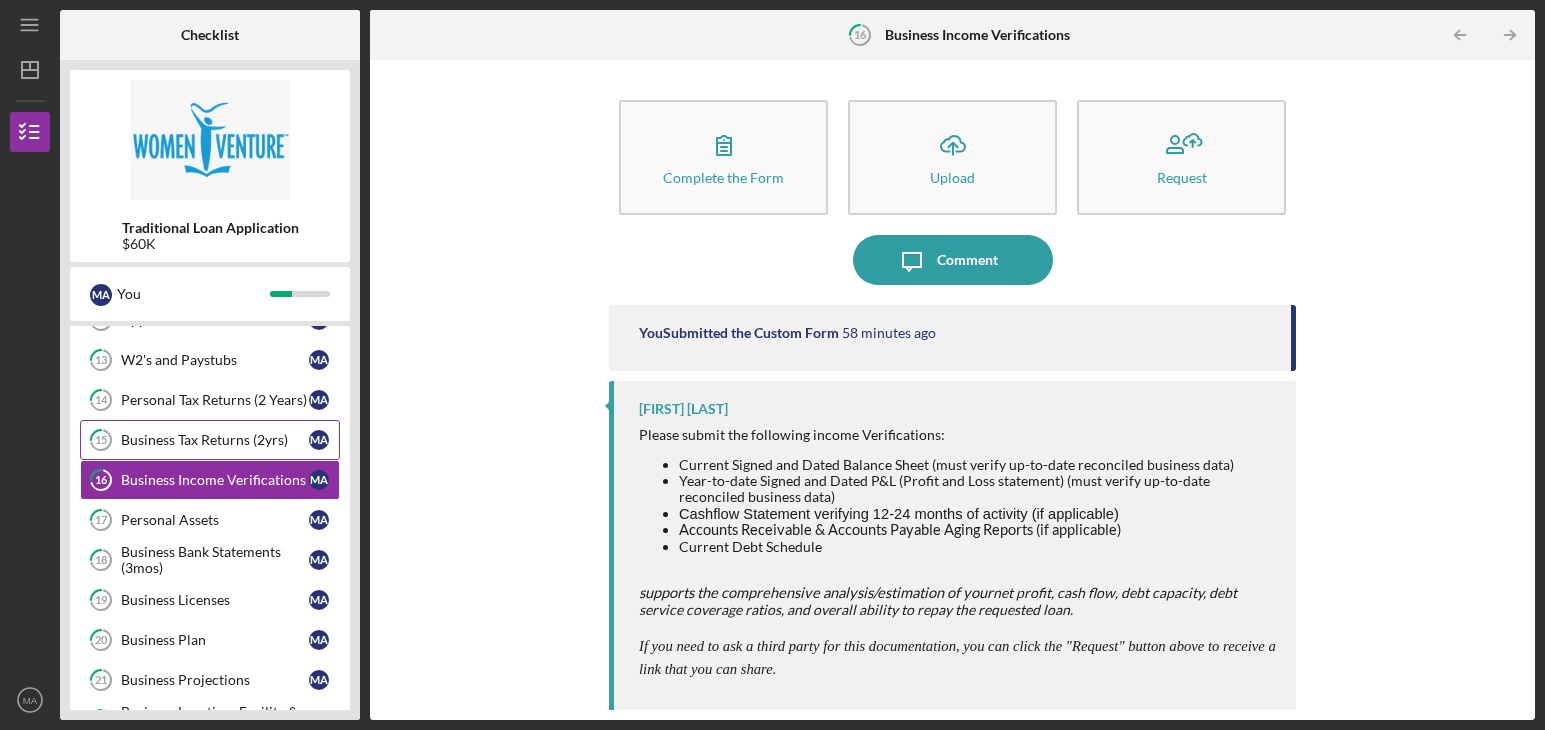 click on "Business Tax Returns (2yrs)" at bounding box center [215, 440] 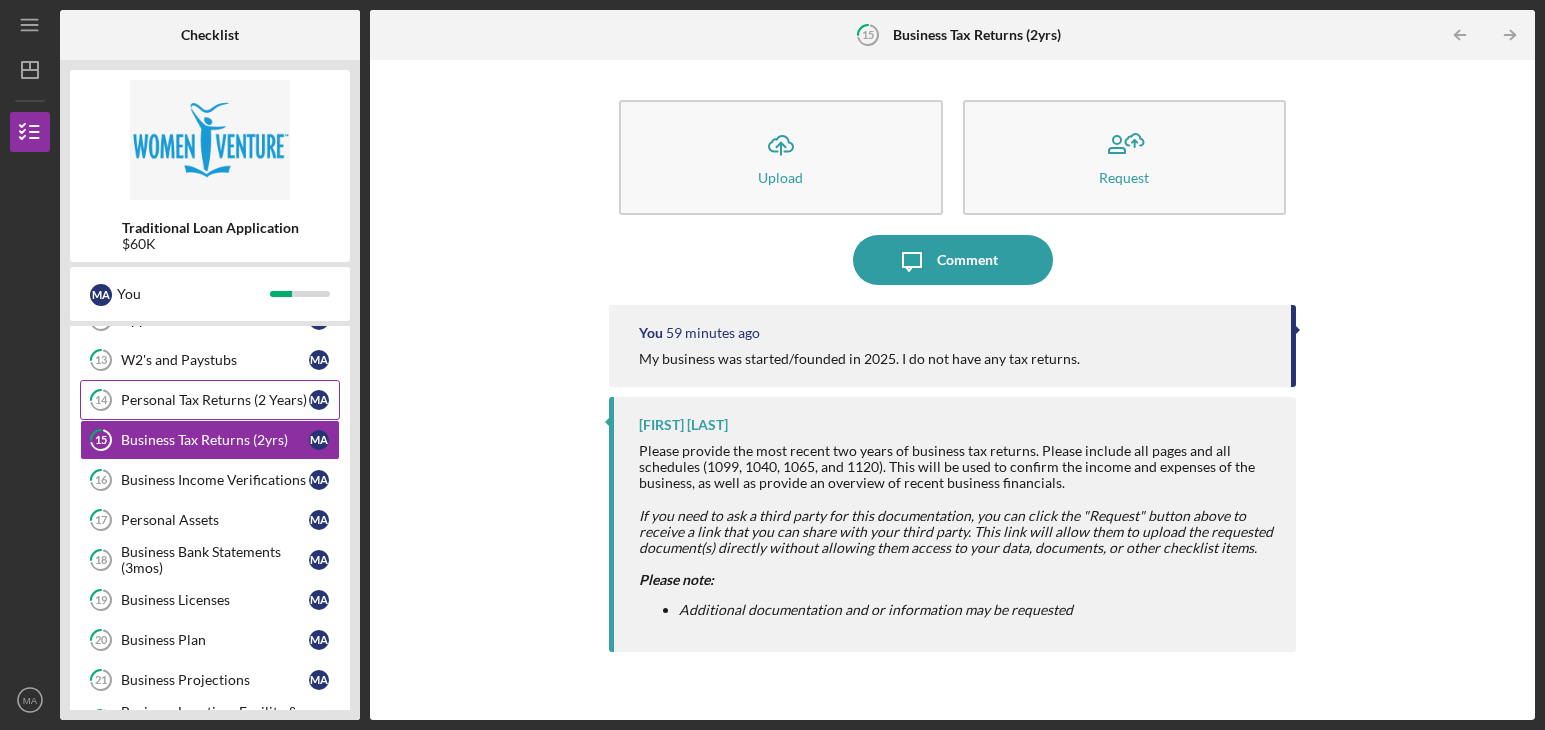 click on "[NUMBER] Personal Tax Returns (2 Years) M A" at bounding box center (210, 400) 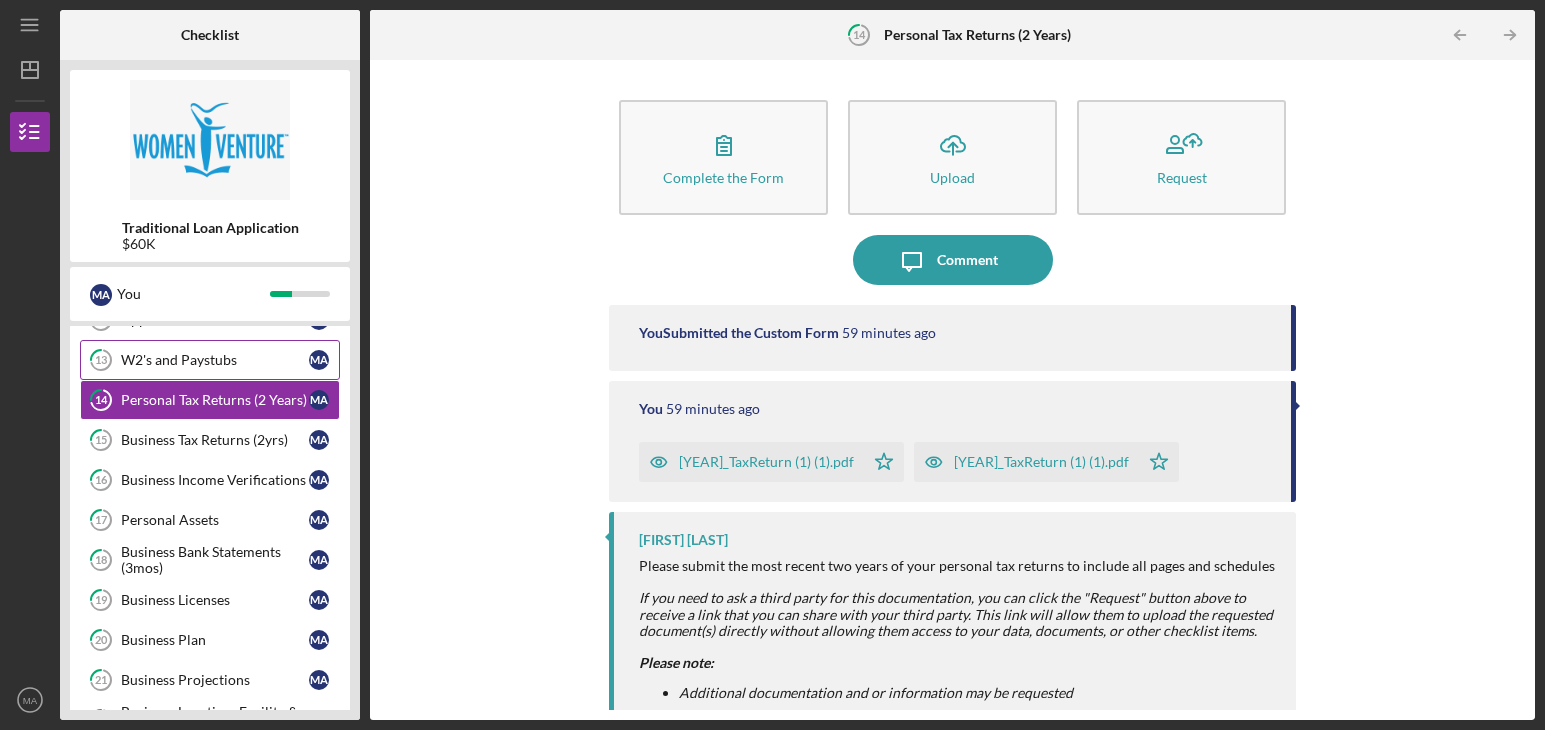 click on "W2's and Paystubs" at bounding box center [215, 360] 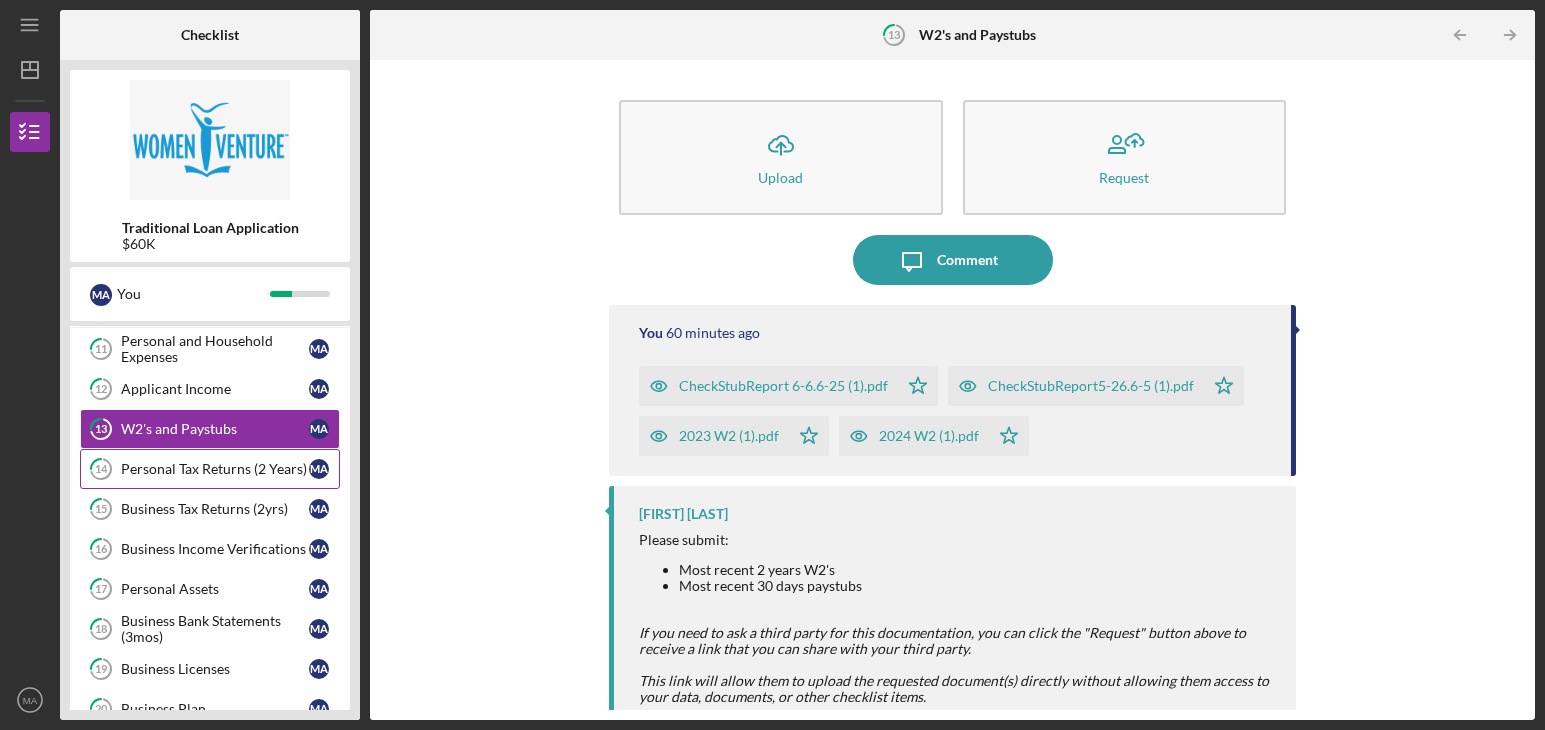 scroll, scrollTop: 97, scrollLeft: 0, axis: vertical 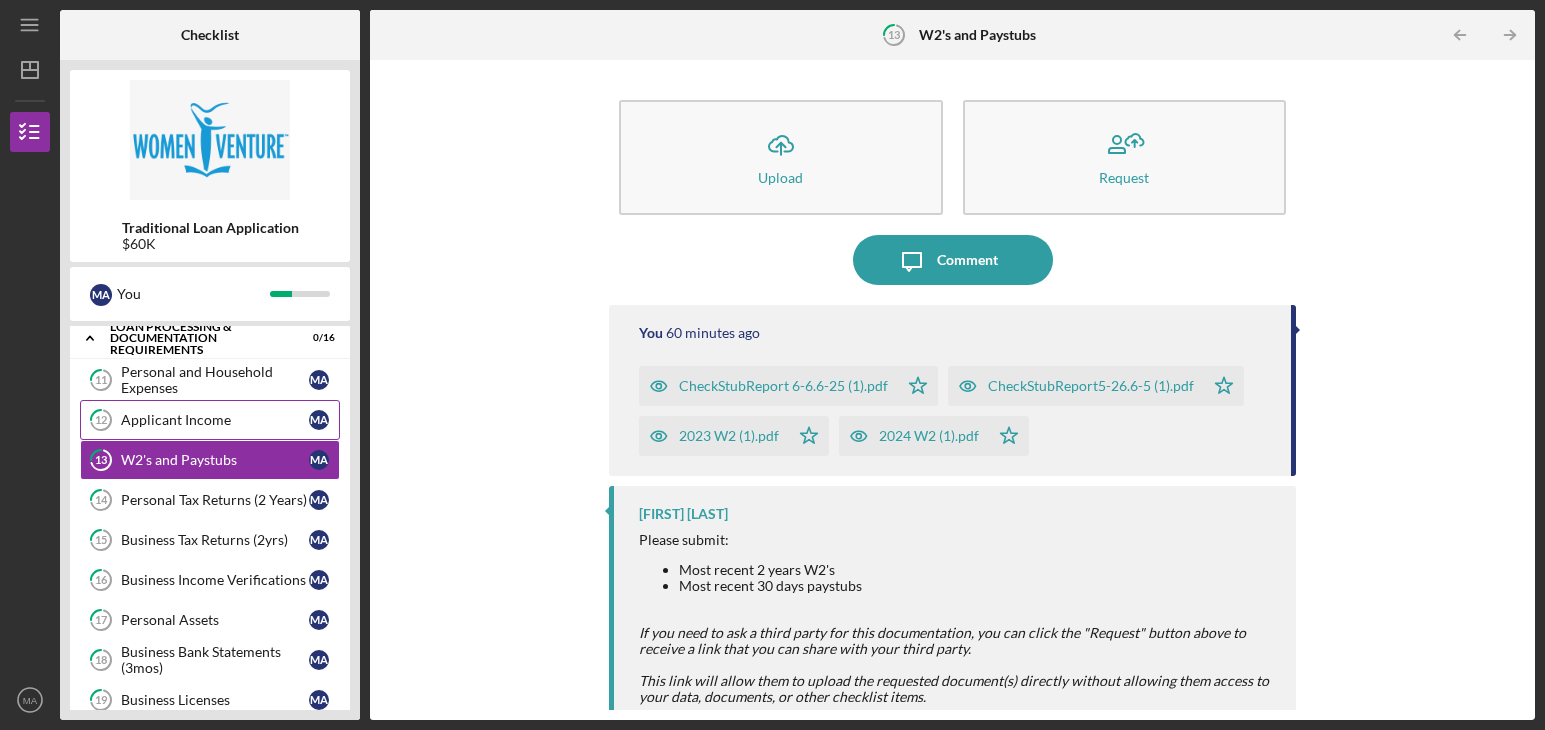 click on "Applicant Income" at bounding box center [215, 420] 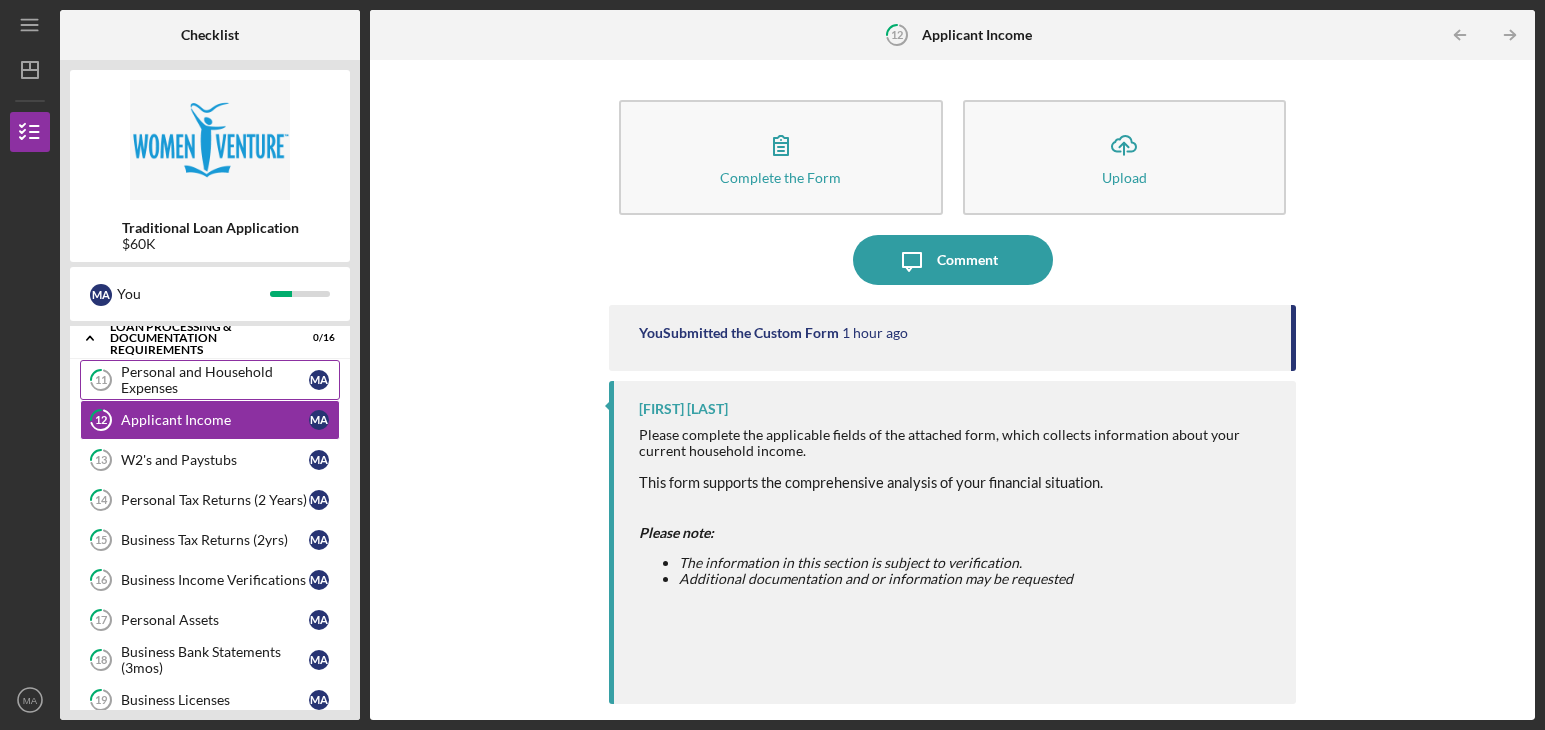 click on "Personal and Household Expenses" at bounding box center (215, 380) 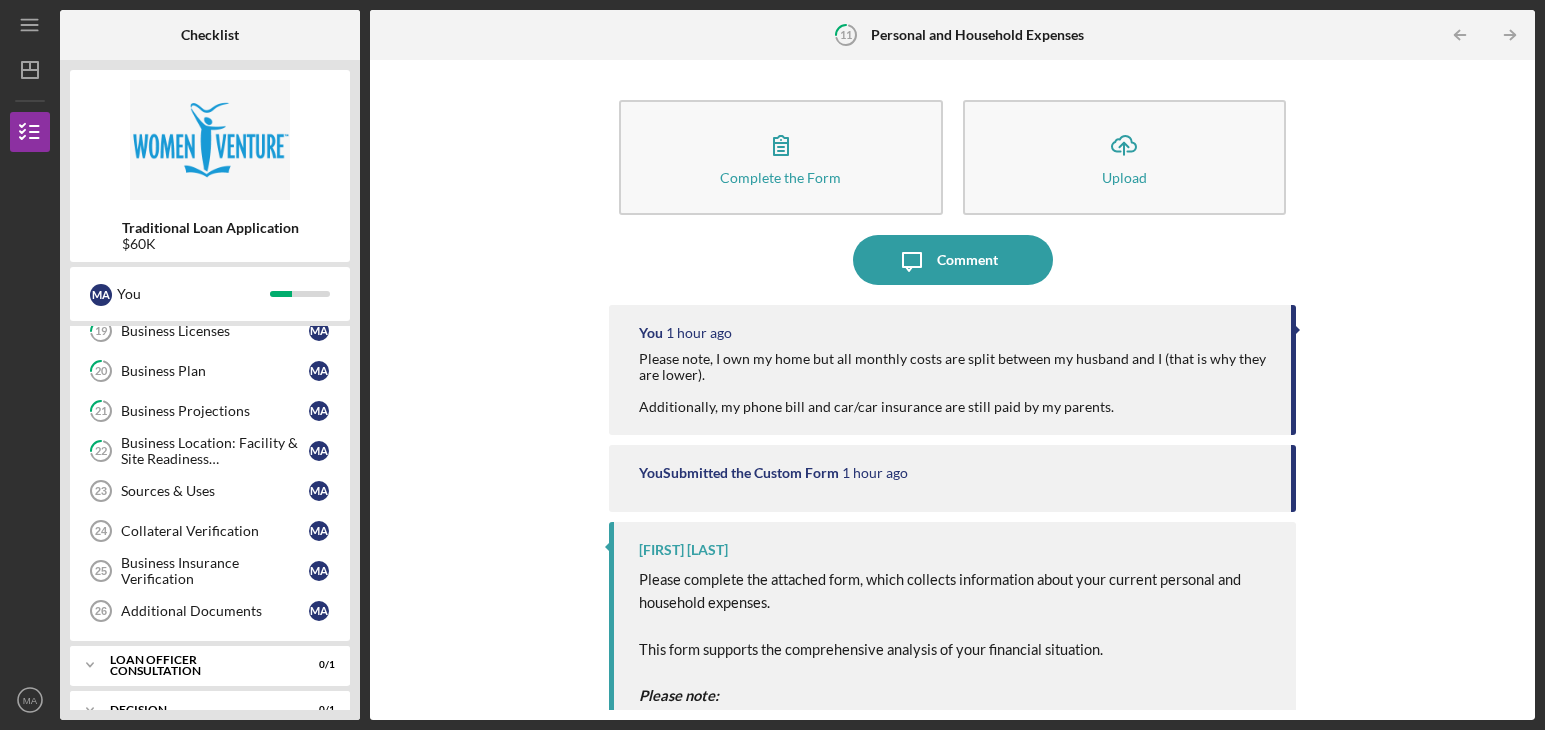 scroll, scrollTop: 497, scrollLeft: 0, axis: vertical 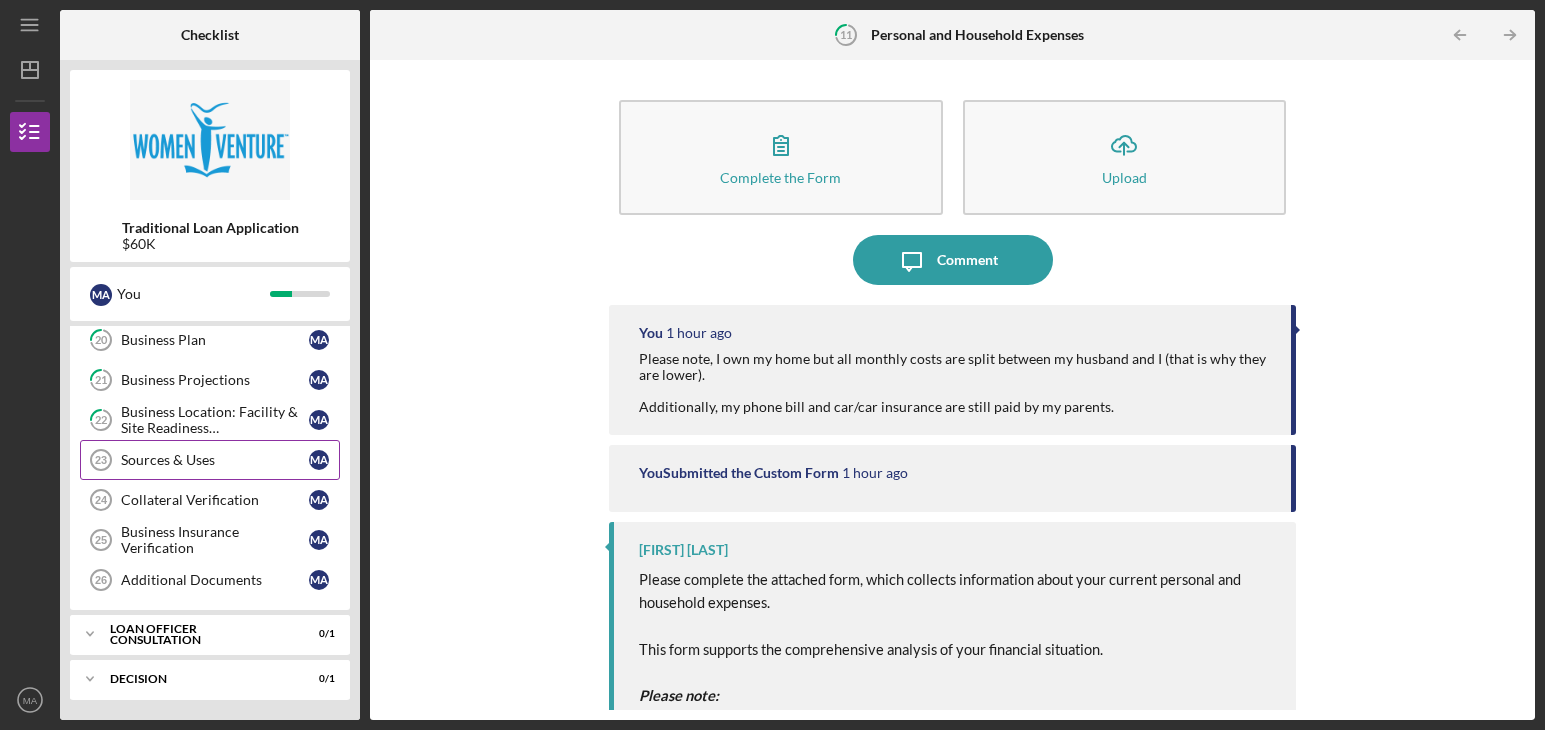 click on "Sources & Uses" at bounding box center (215, 460) 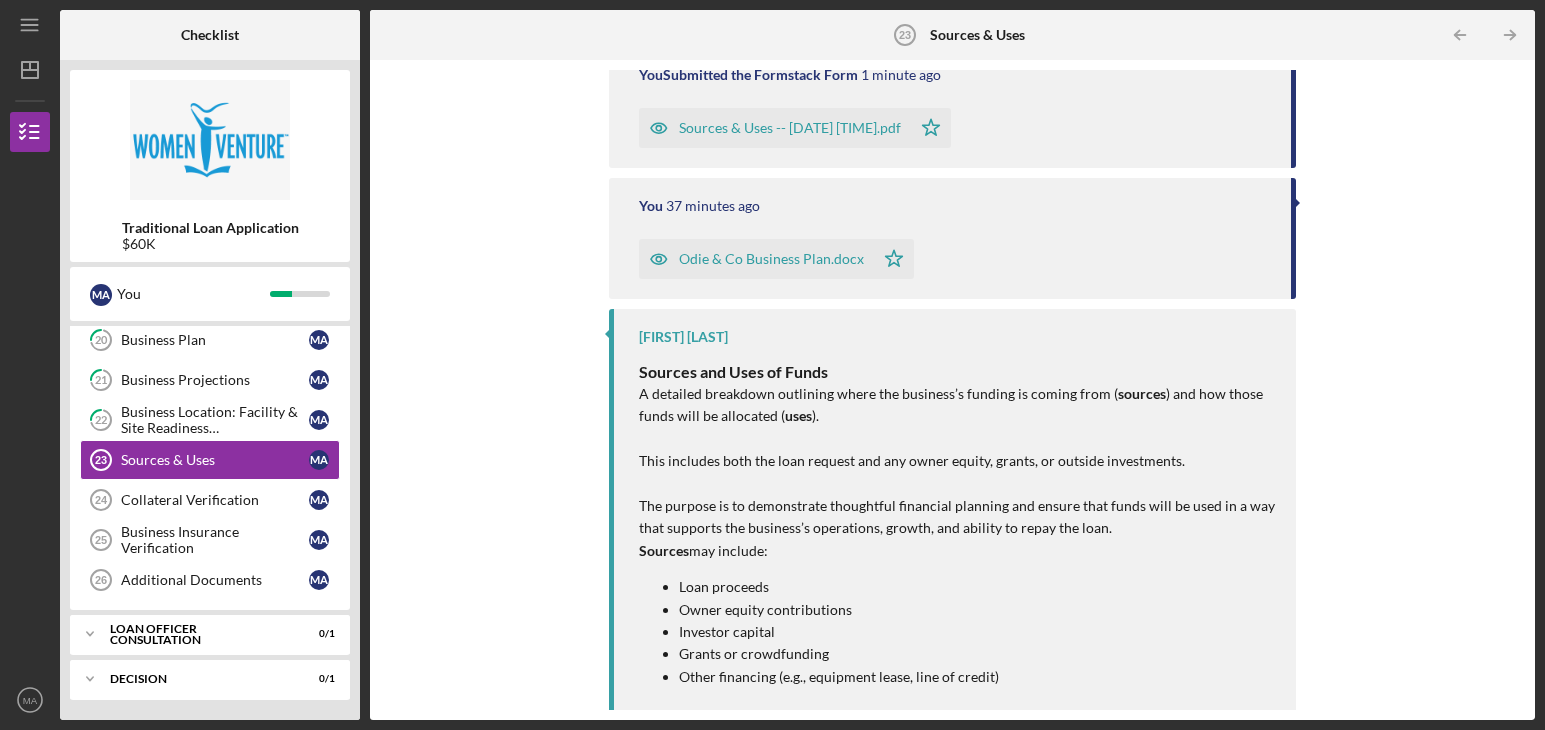 scroll, scrollTop: 0, scrollLeft: 0, axis: both 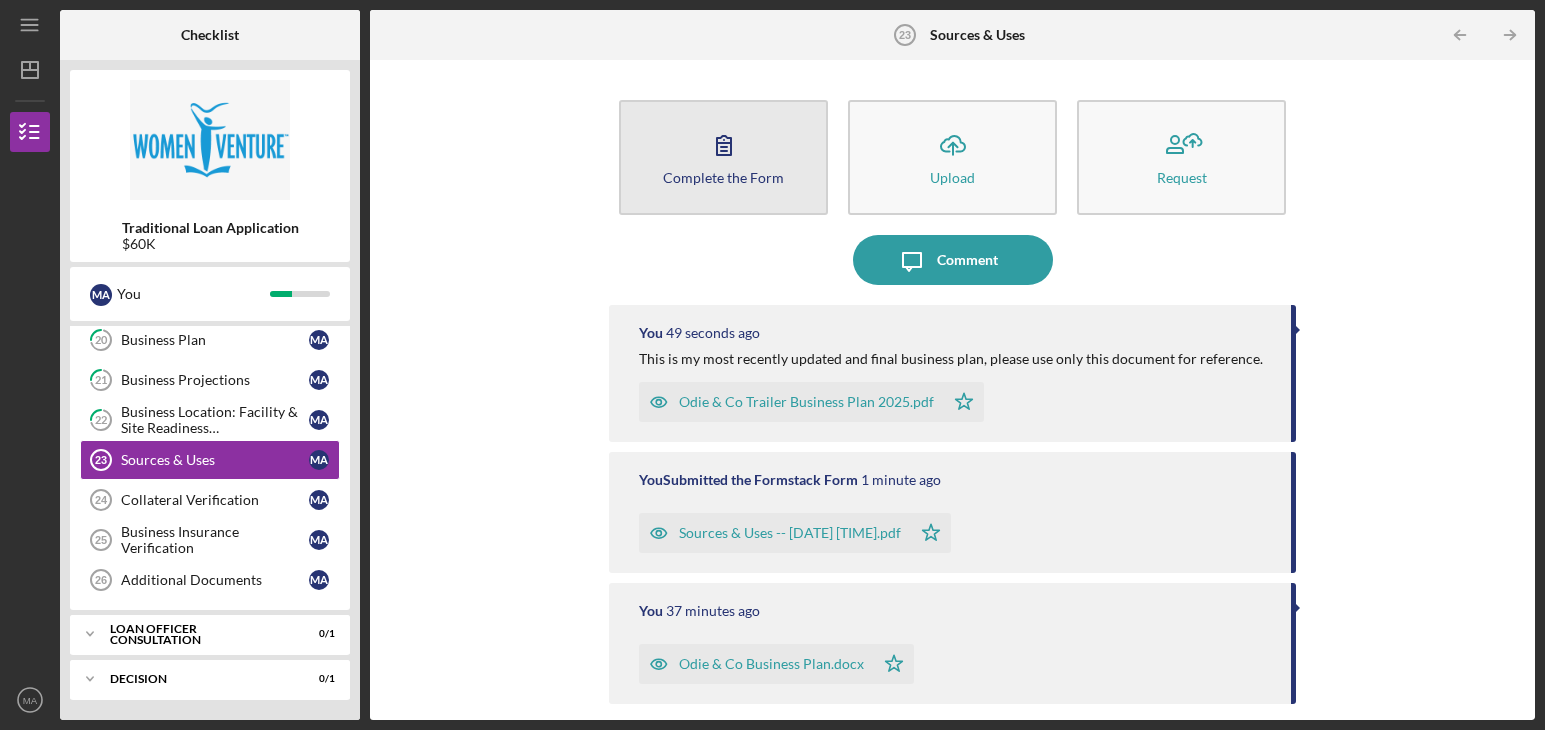 click on "Complete the Form" at bounding box center [723, 177] 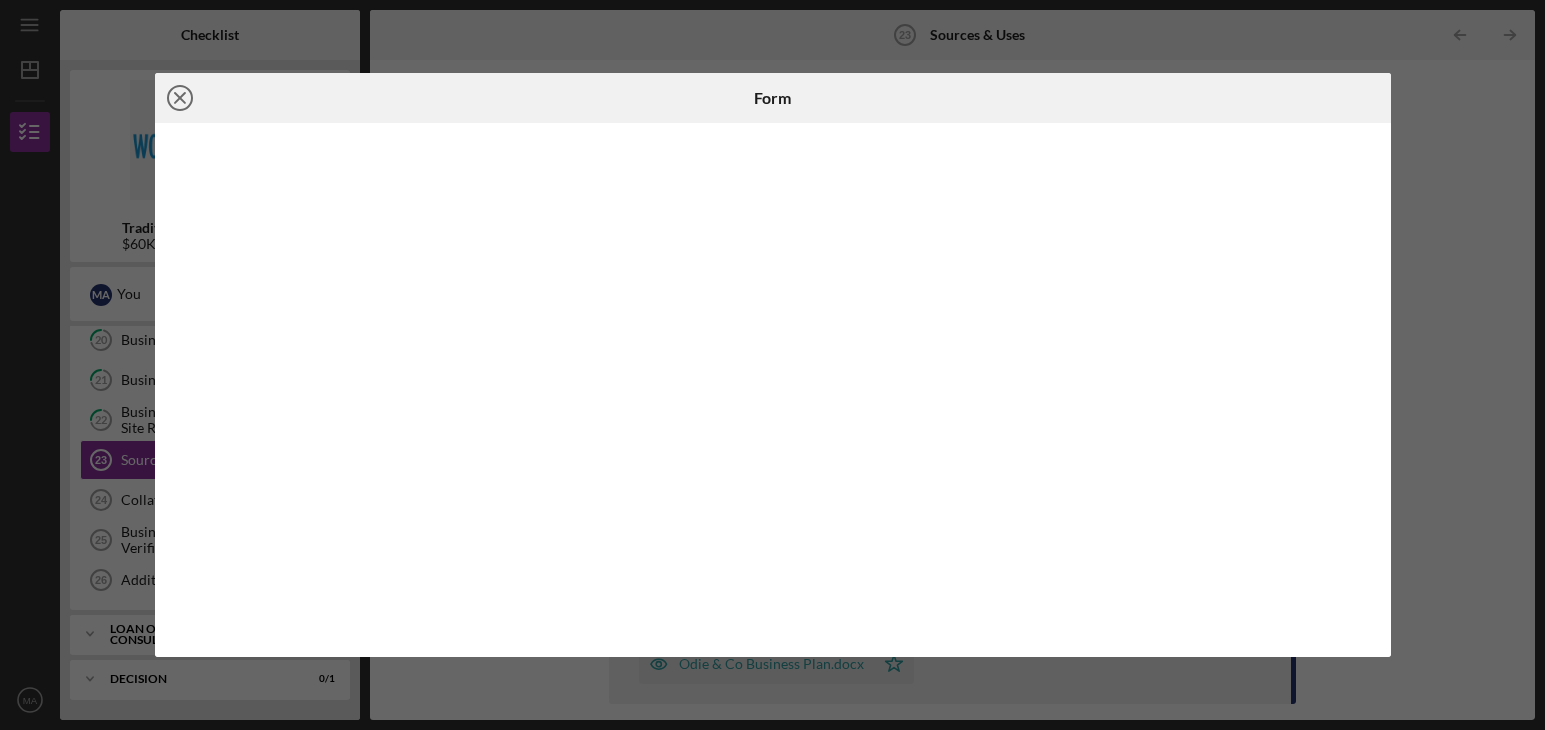 click 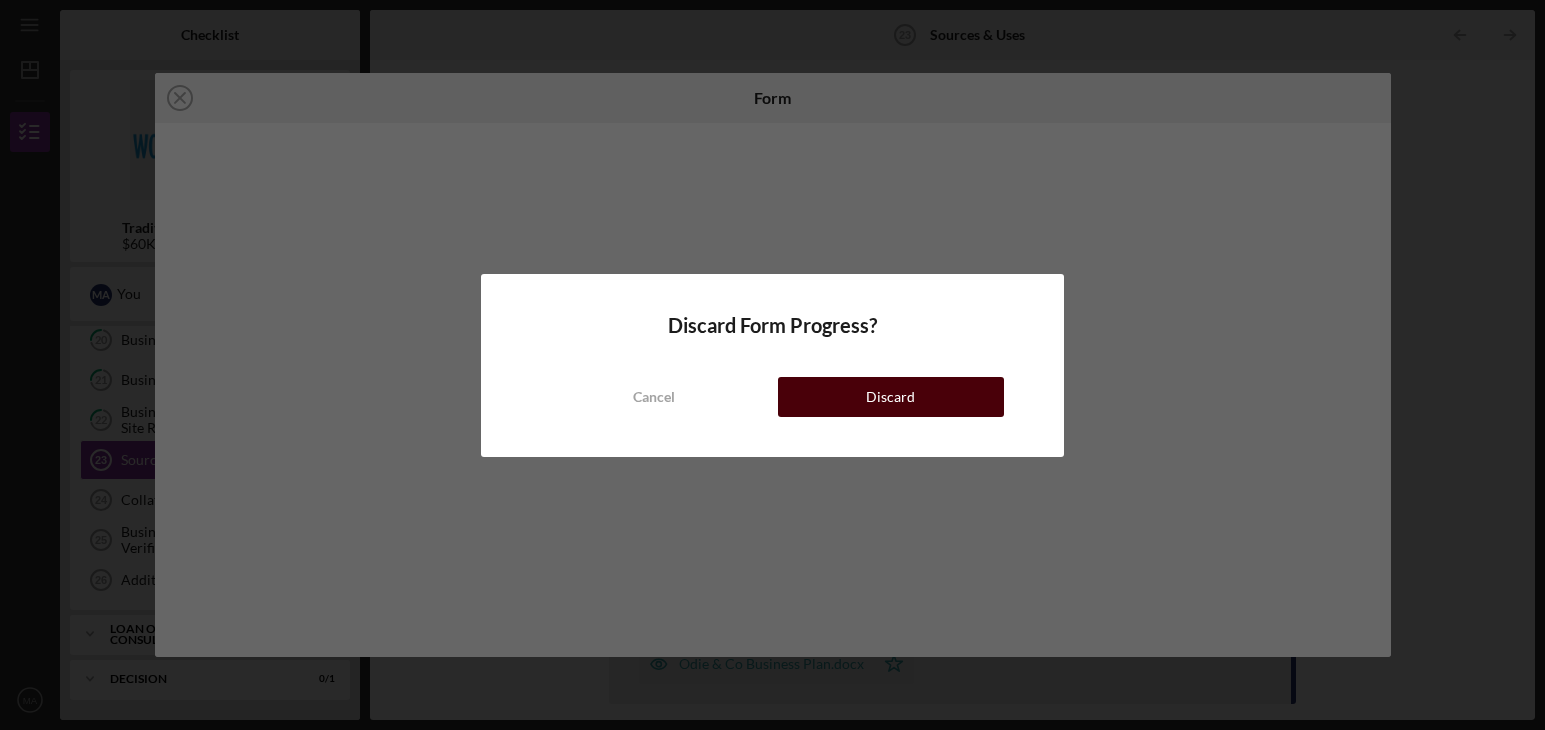 click on "Discard" at bounding box center [890, 397] 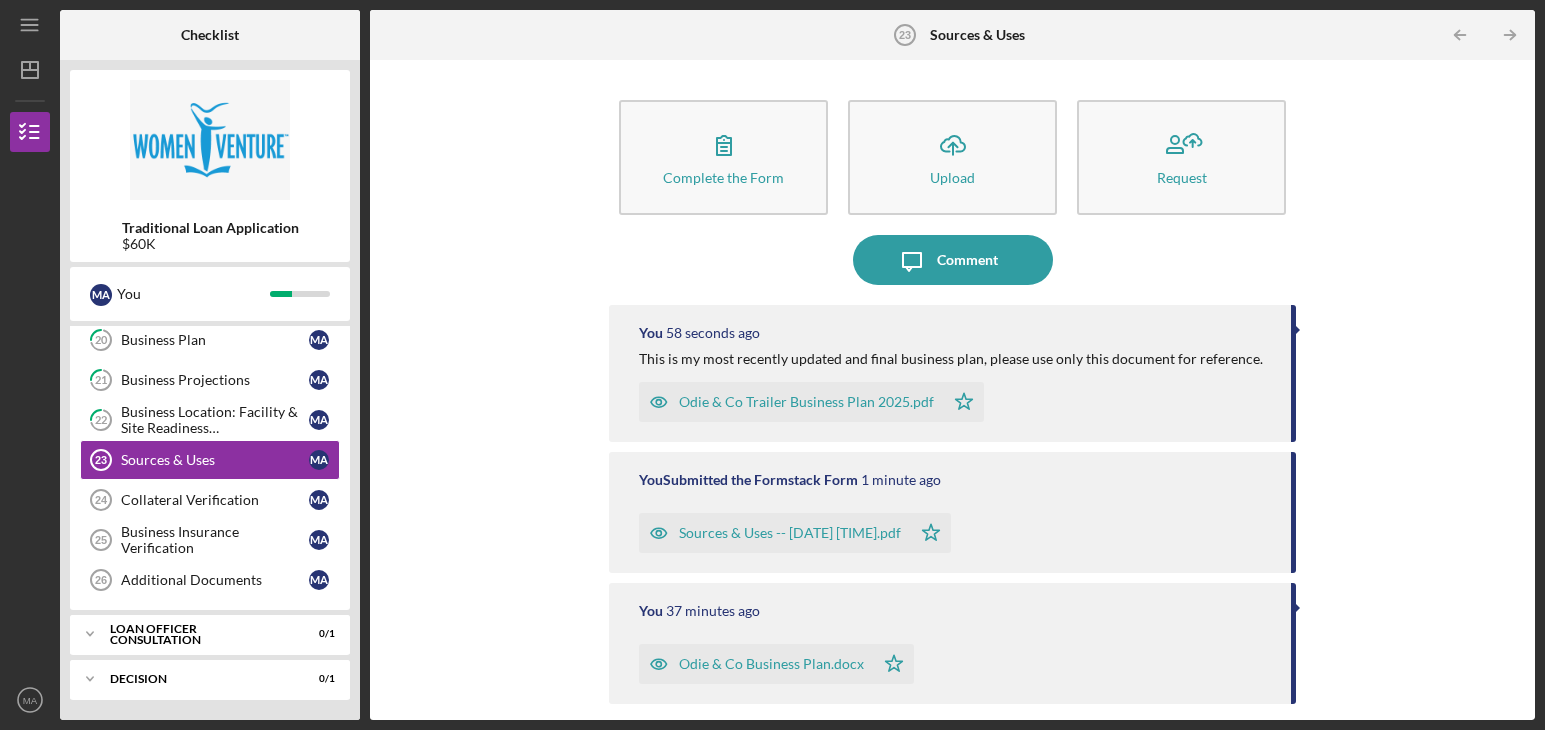click on "Sources & Uses -- [DATE] [TIME].pdf" at bounding box center [790, 533] 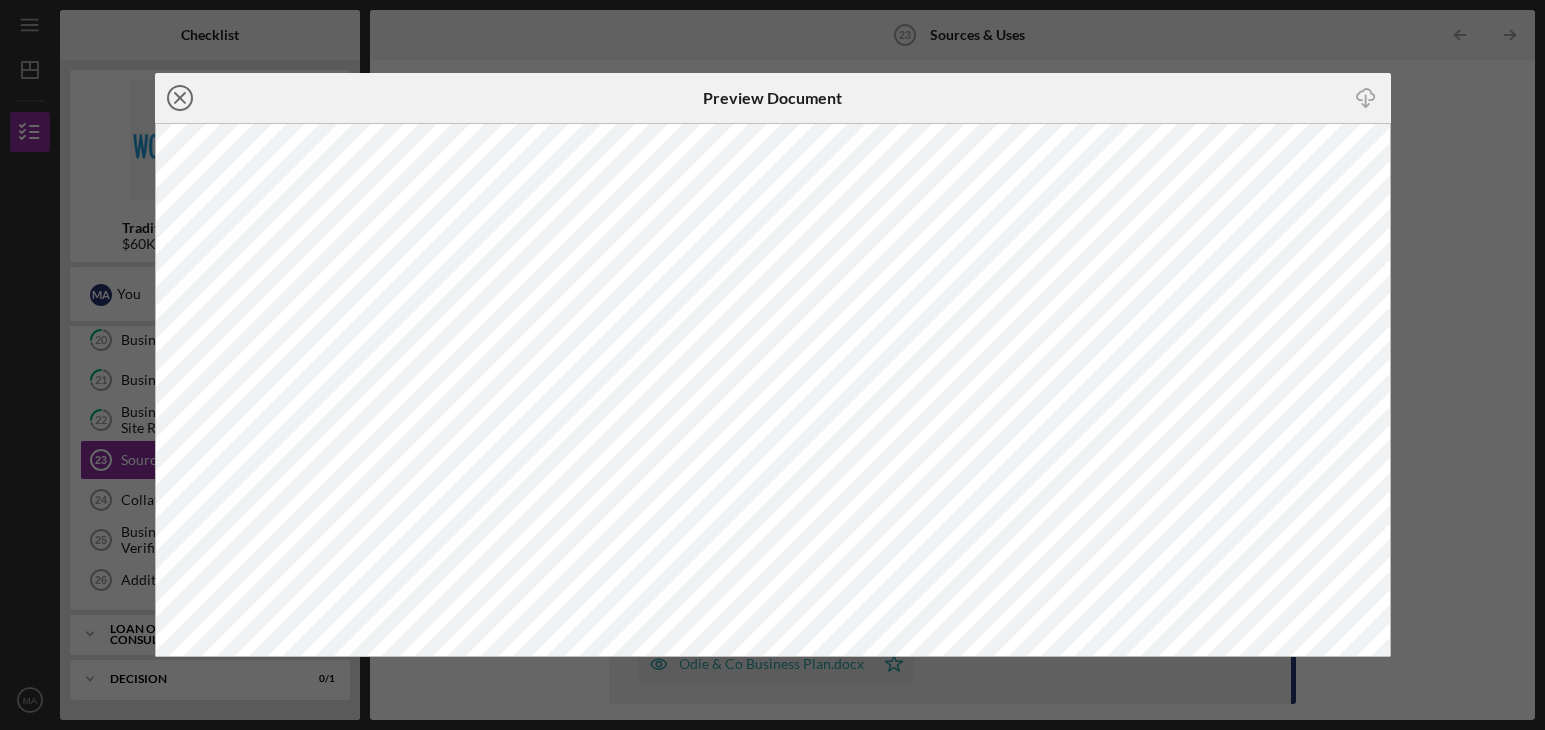 click on "Icon/Close" 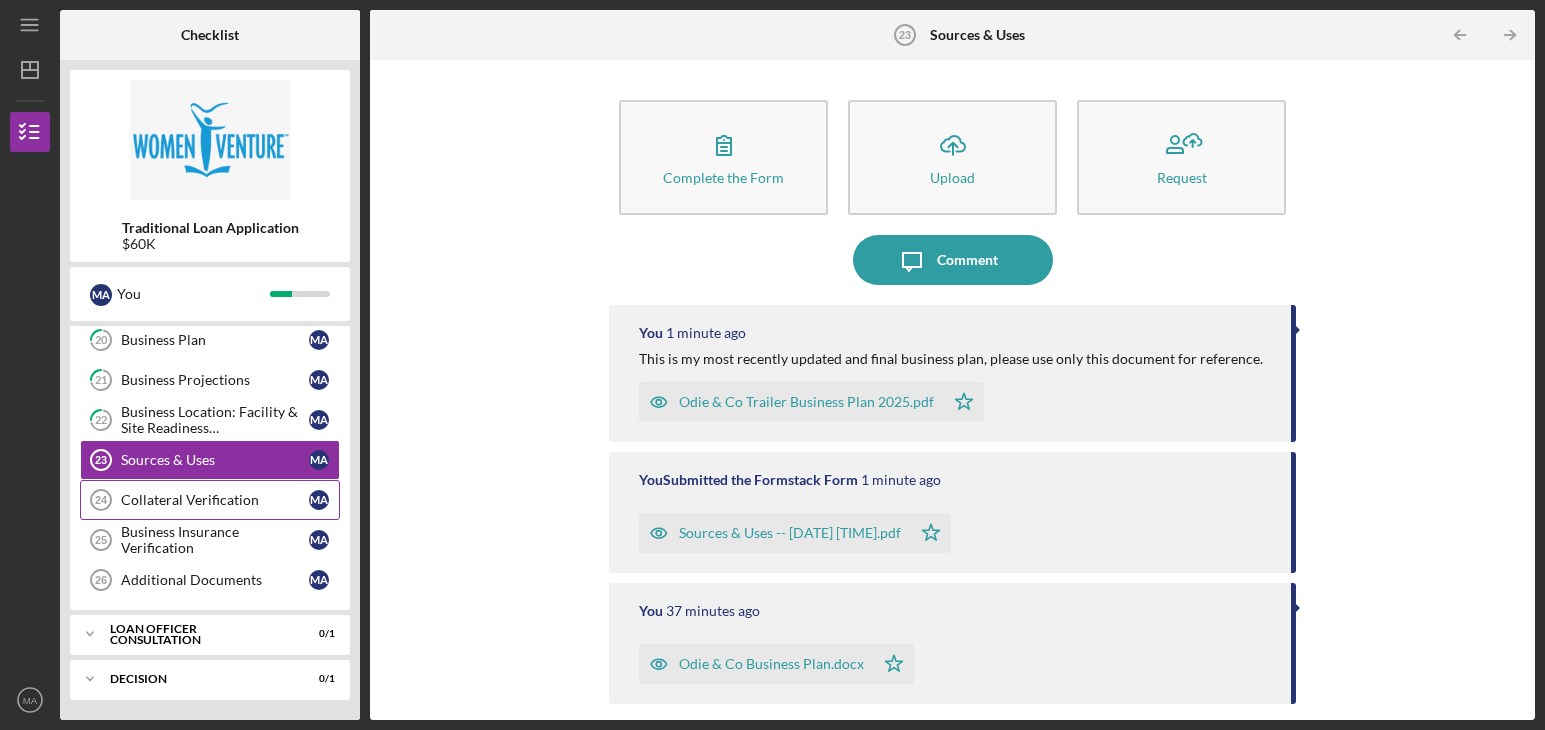 click on "Collateral Verification" at bounding box center [215, 500] 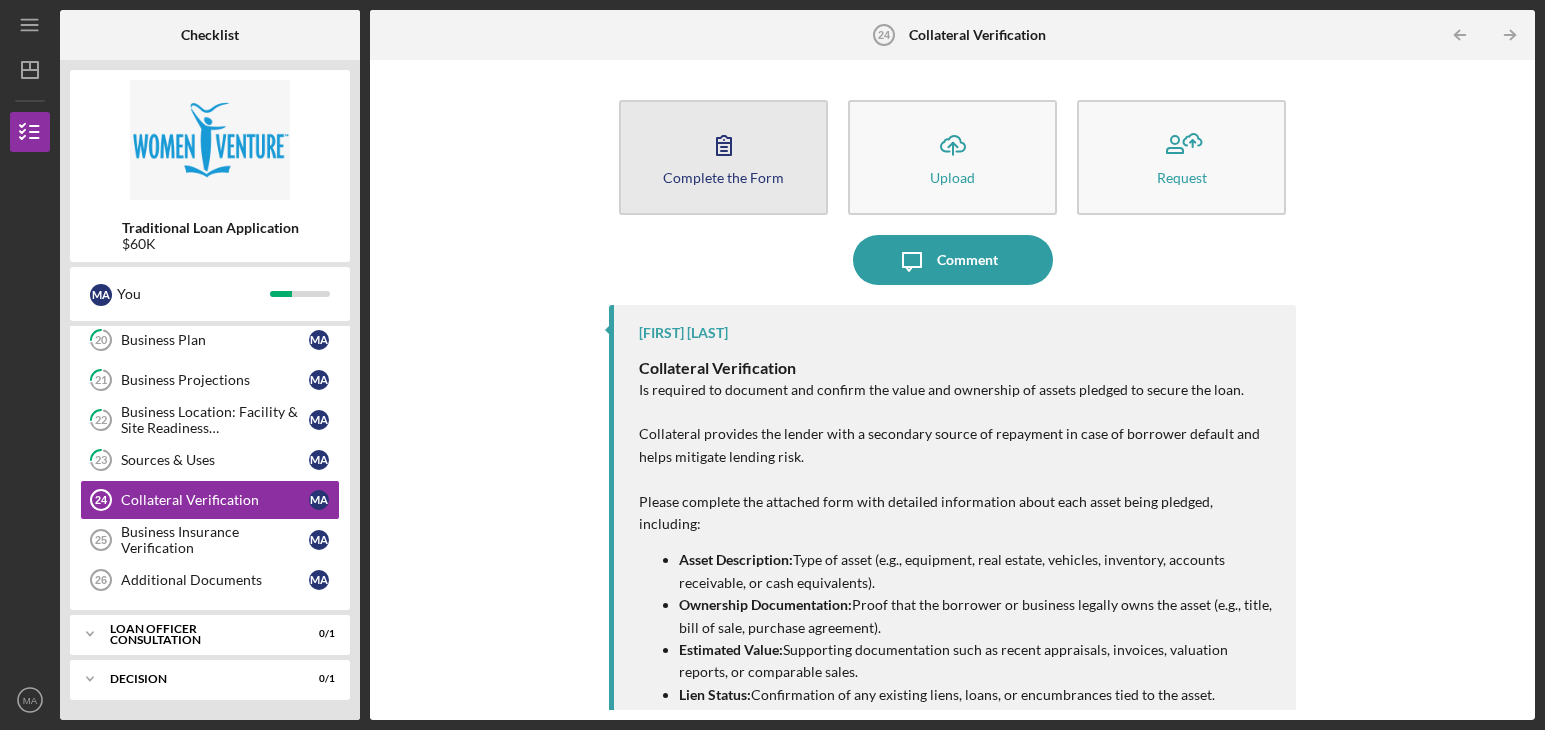 click 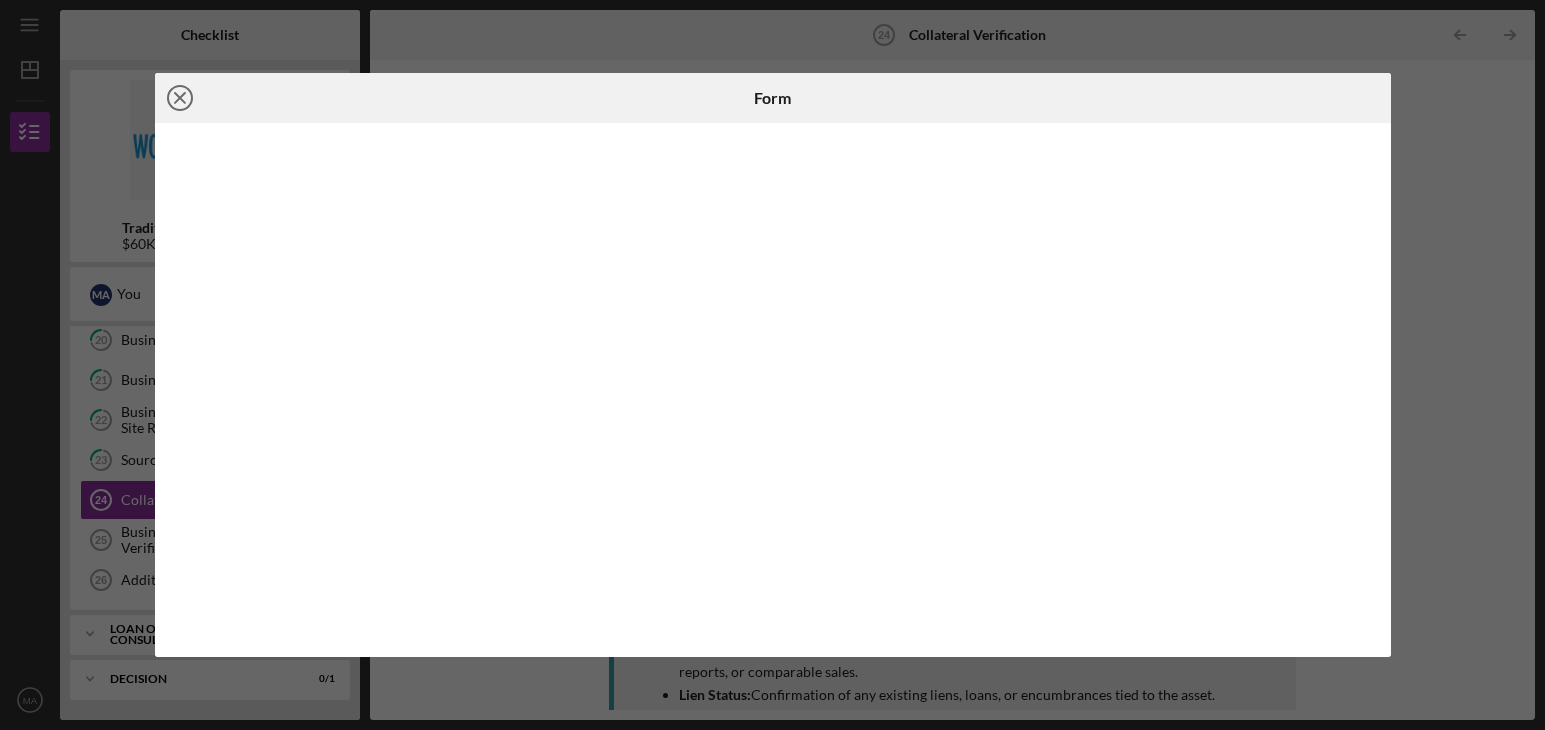 click on "Icon/Close" 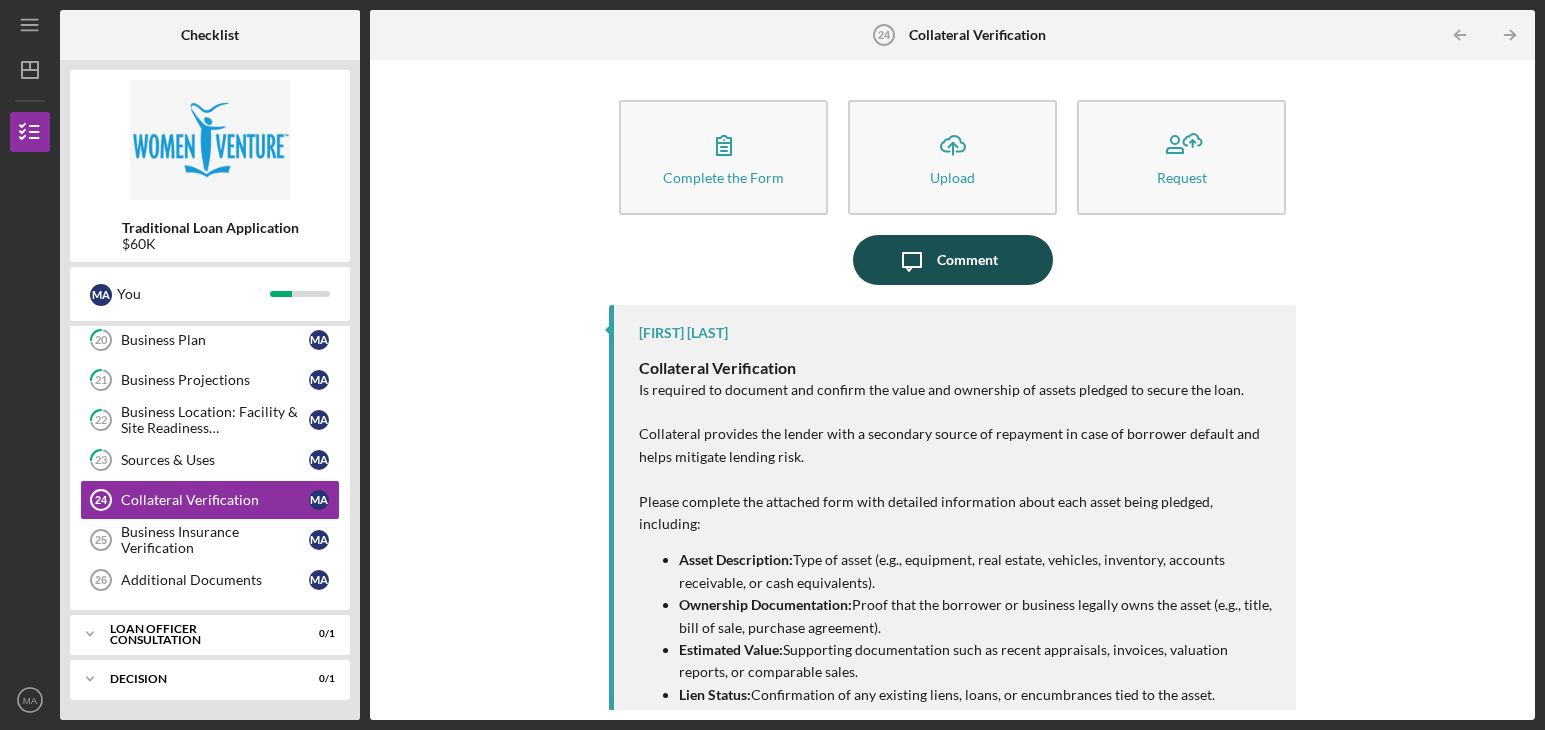click on "Icon/Message" 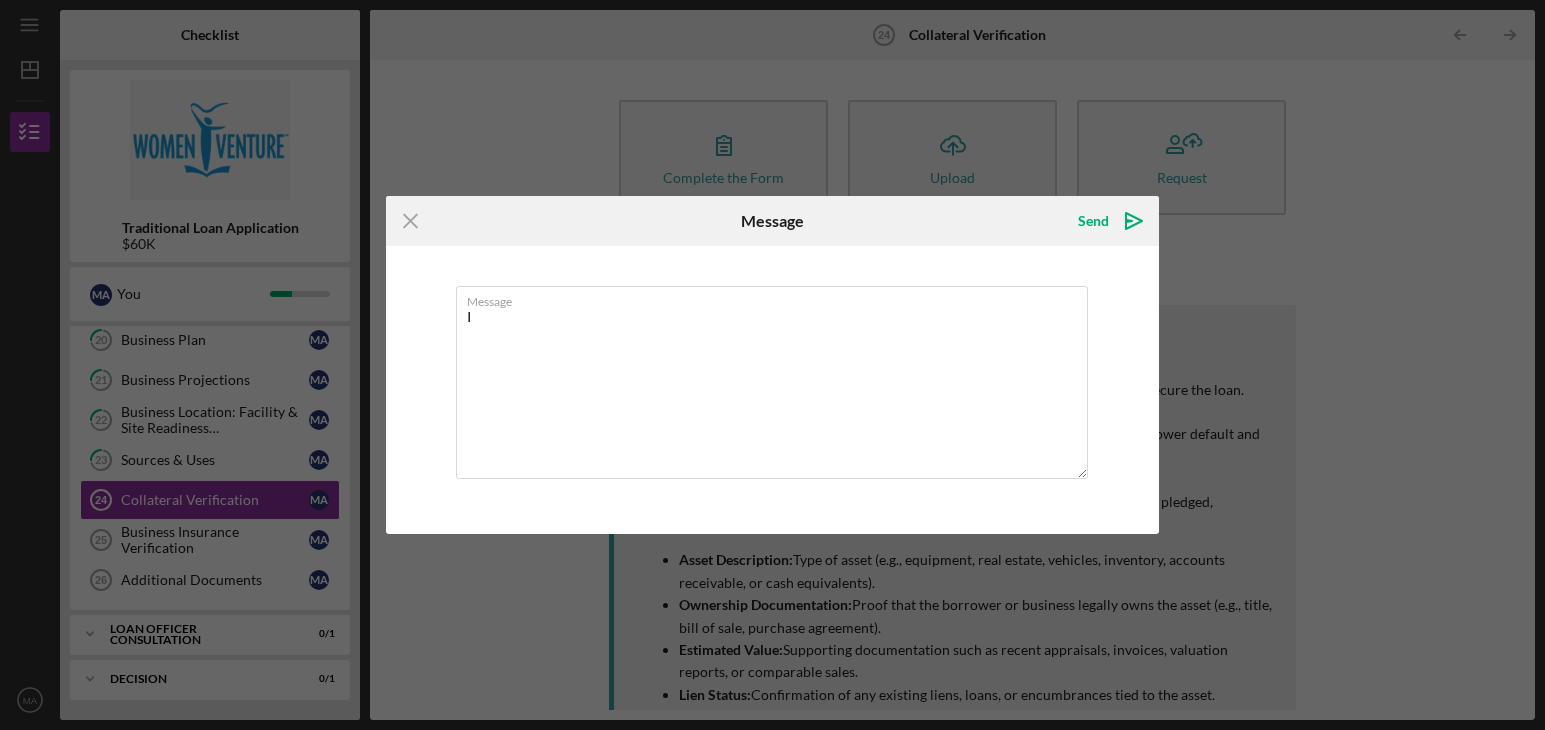type on "I" 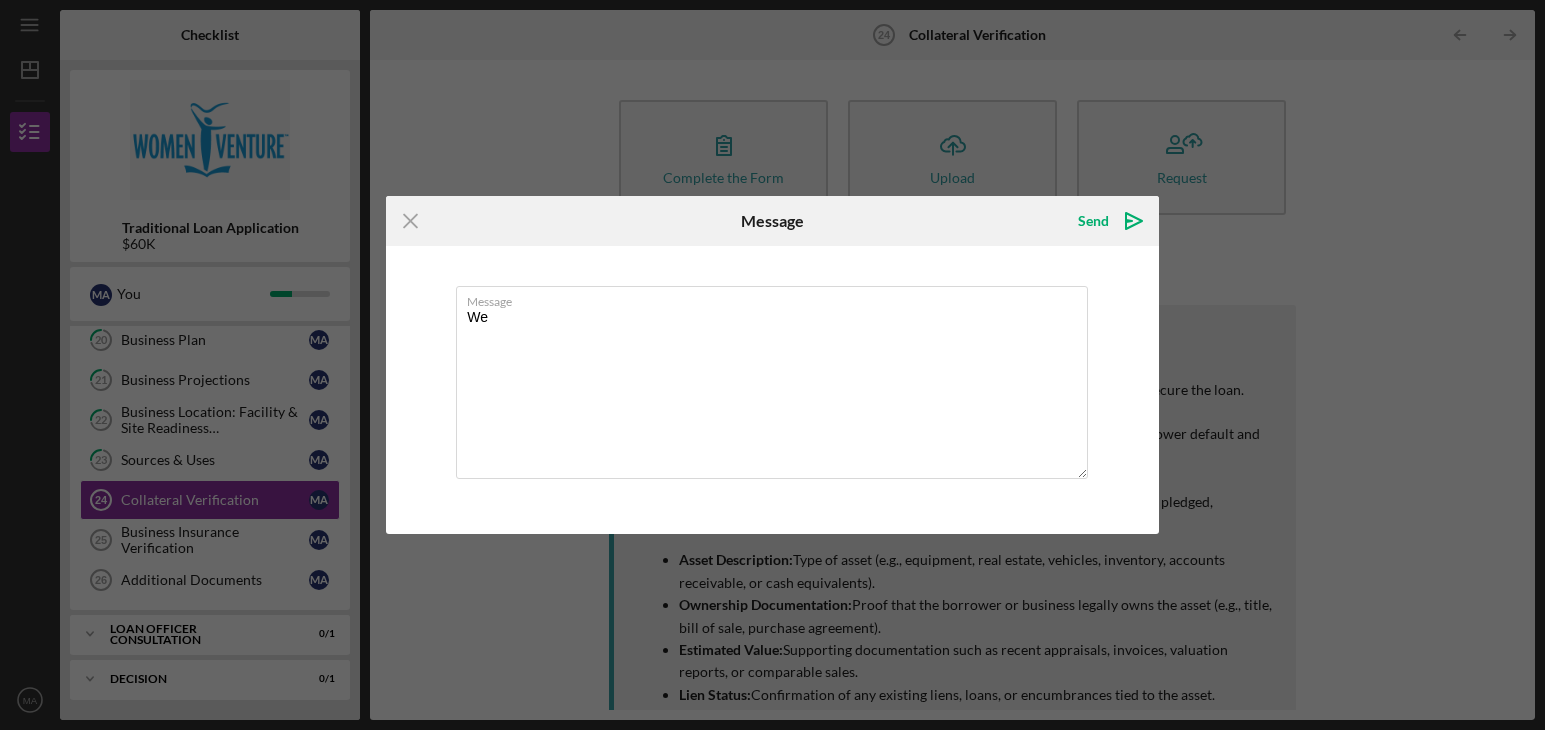 type on "W" 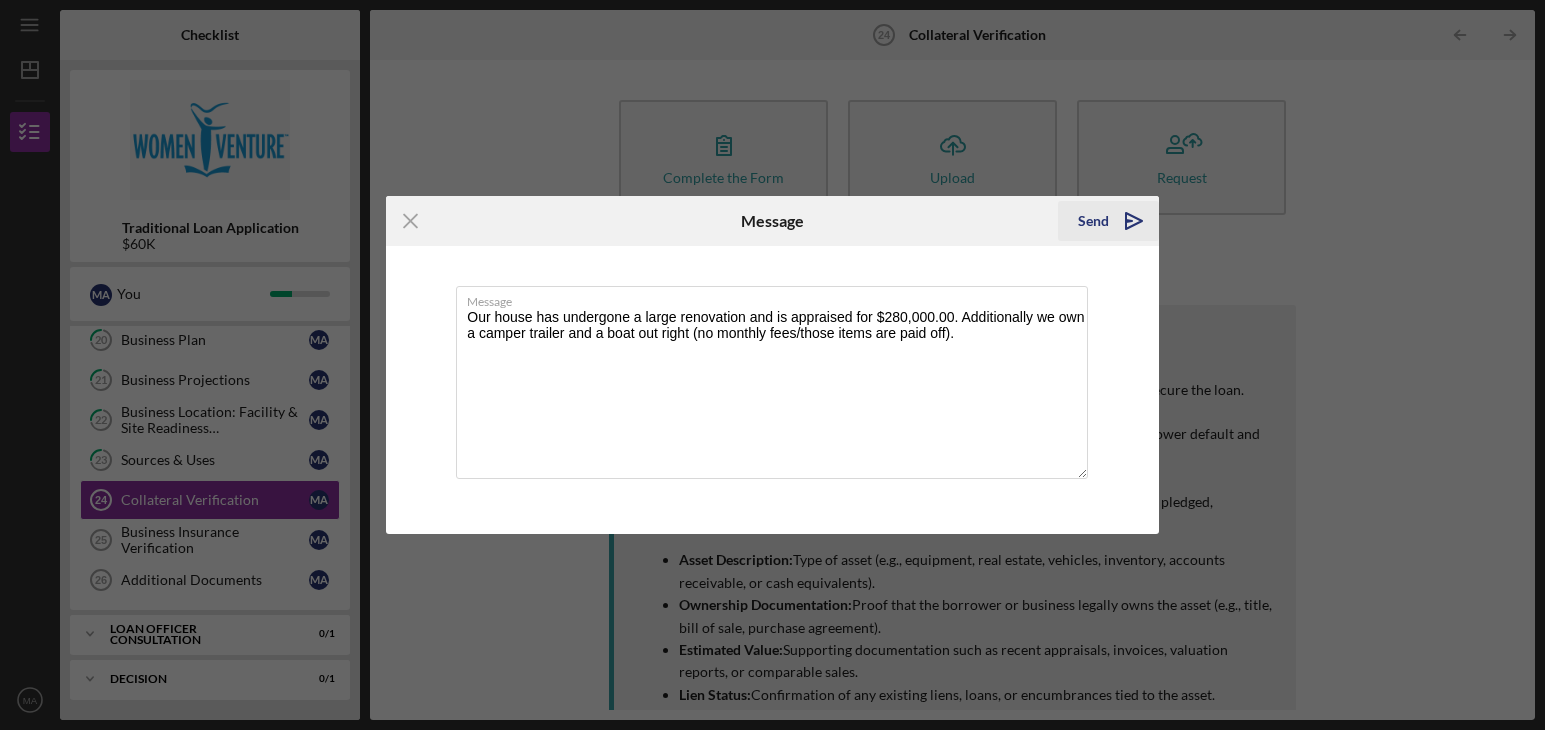 type on "Our house has undergone a large renovation and is appraised for $280,000.00. Additionally we own a camper trailer and a boat out right (no monthly fees/those items are paid off)." 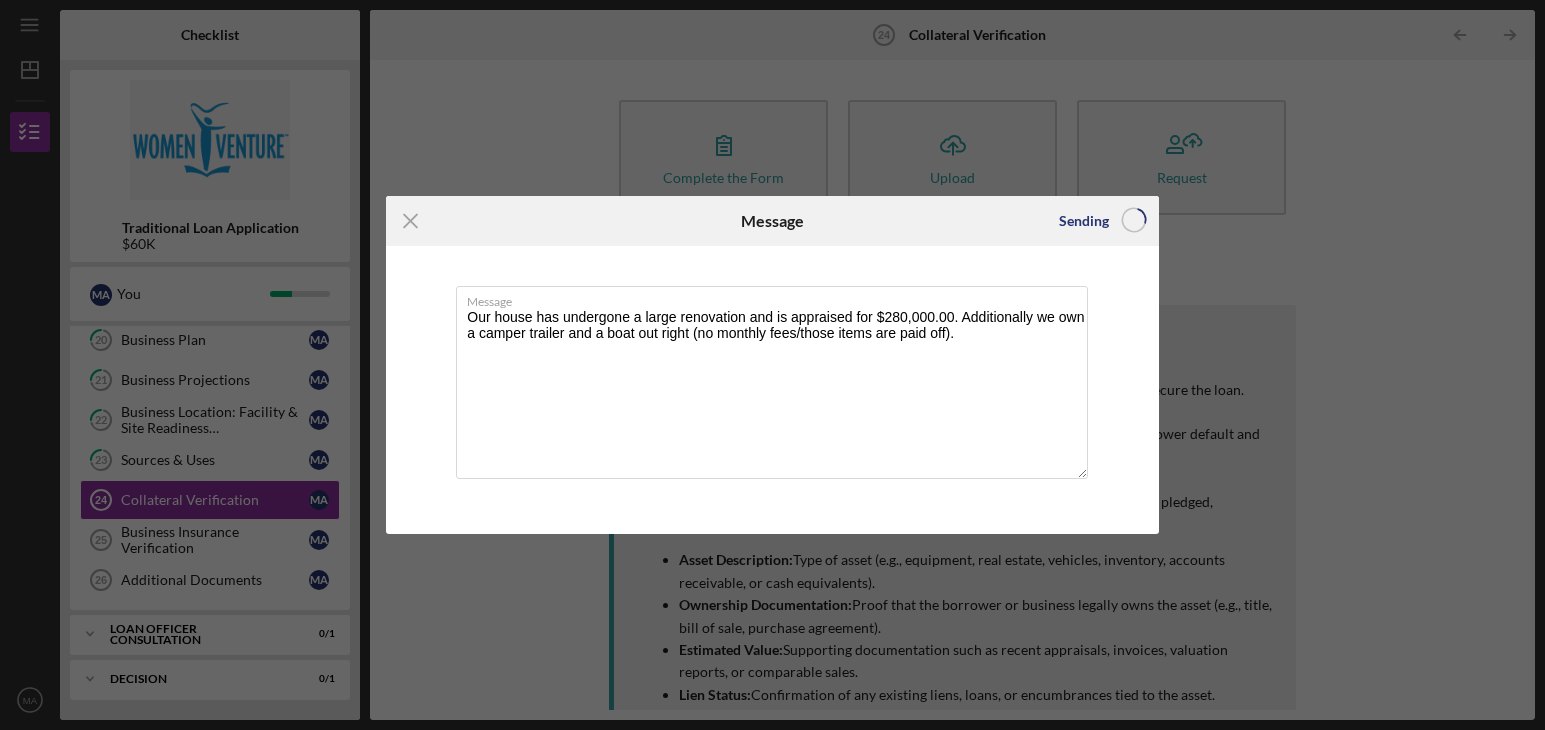 type 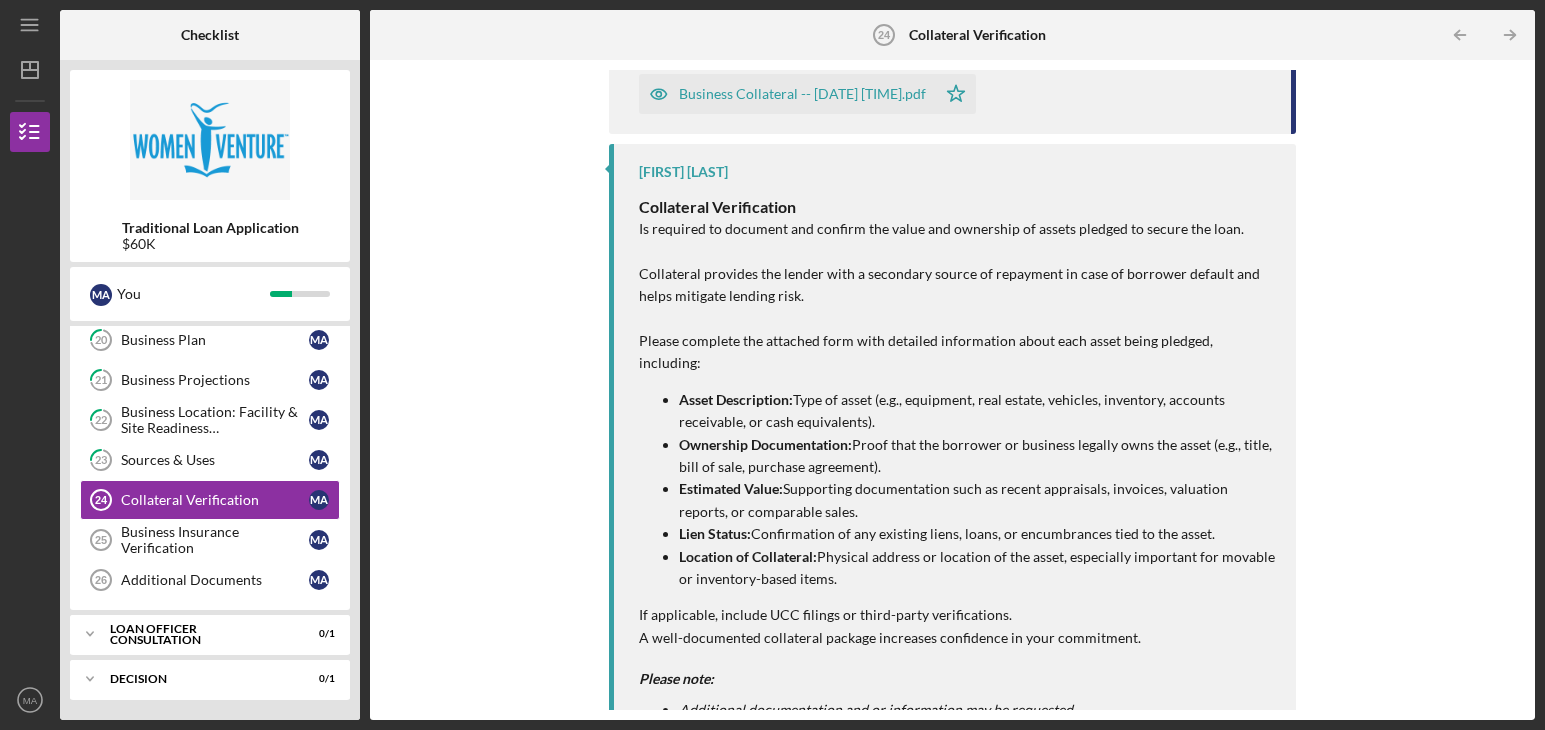 scroll, scrollTop: 451, scrollLeft: 0, axis: vertical 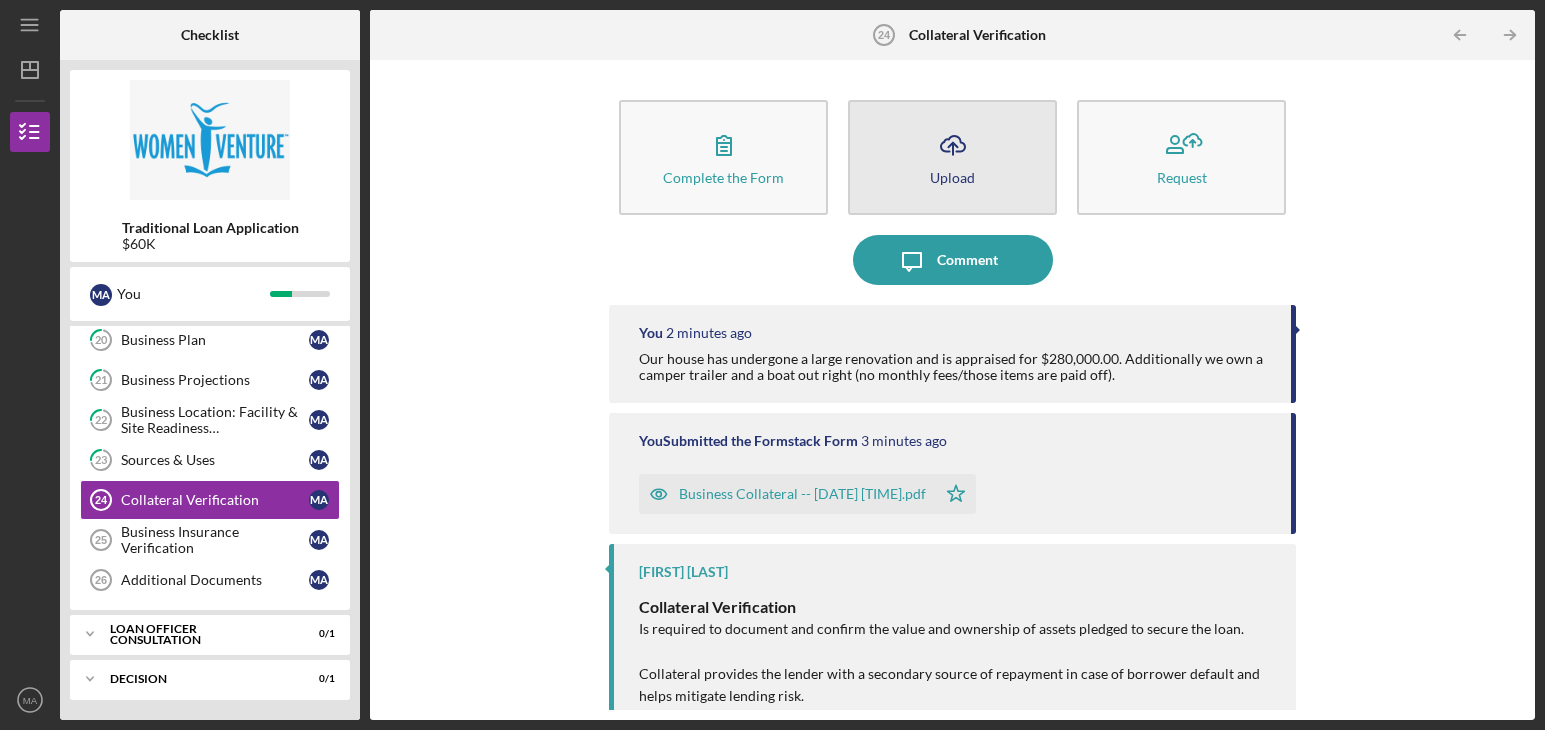 click on "Icon/Upload Upload" at bounding box center [952, 157] 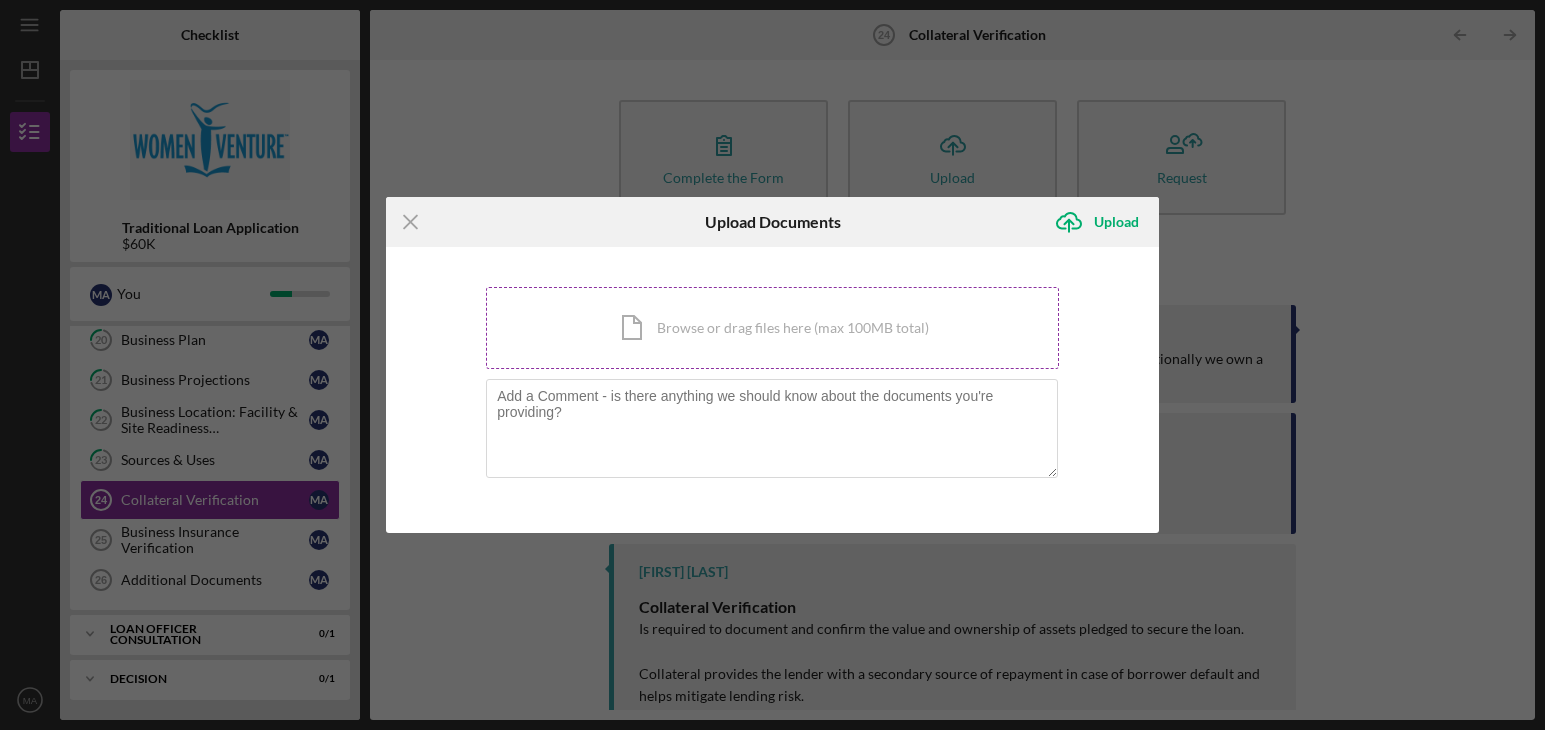 click on "Icon/Document Browse or drag files here (max 100MB total) Tap to choose files or take a photo" at bounding box center (772, 328) 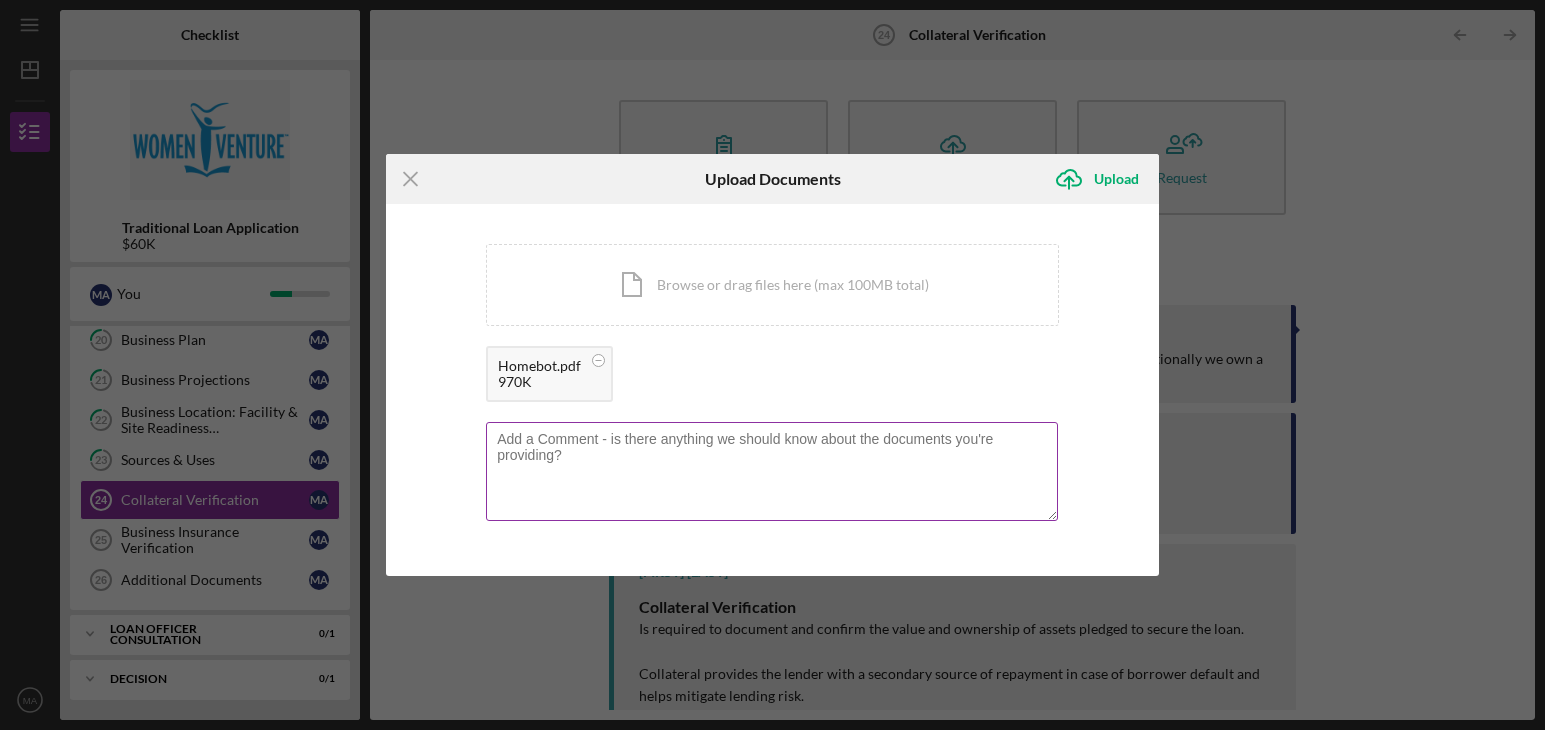 click at bounding box center (772, 471) 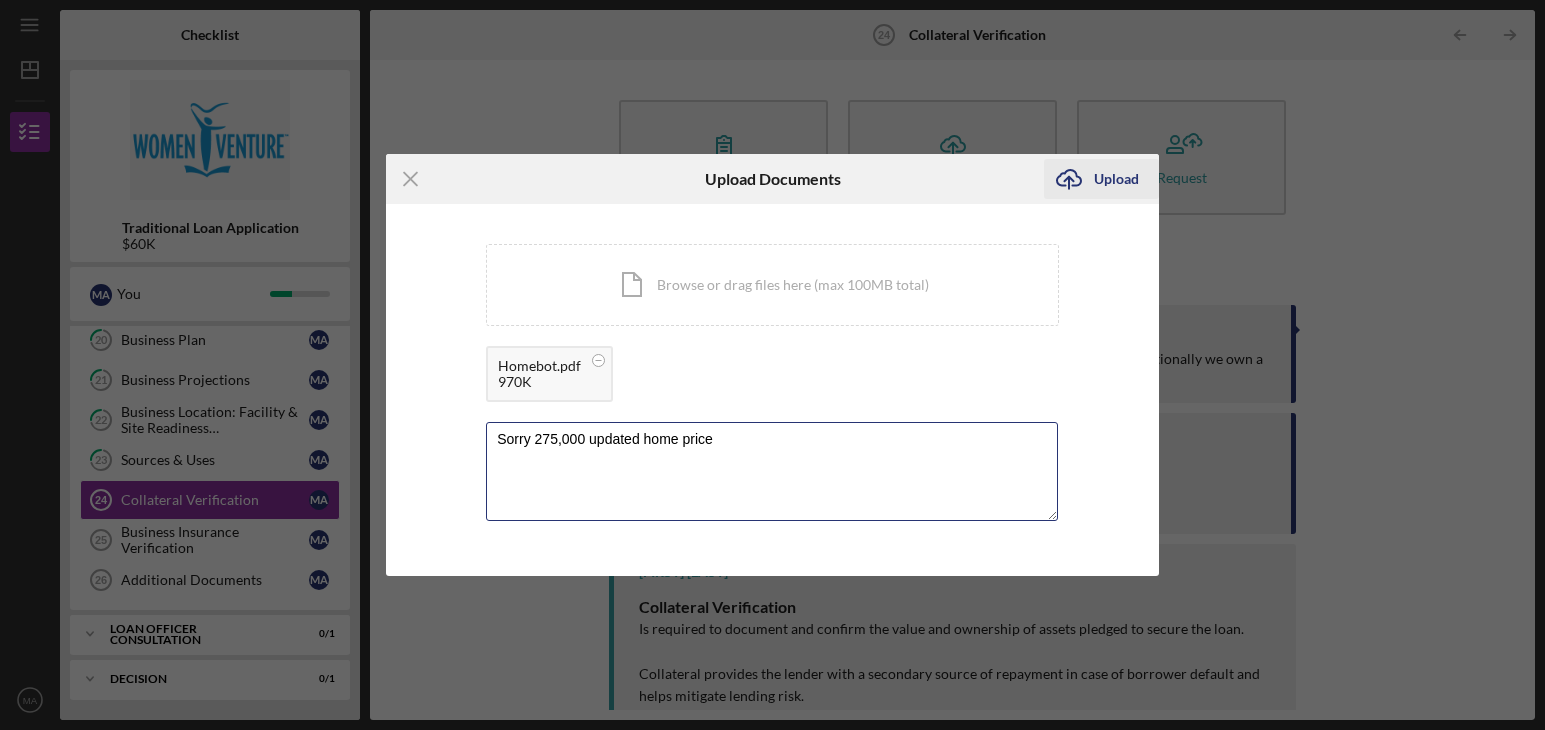 type on "Sorry 275,000 updated home price" 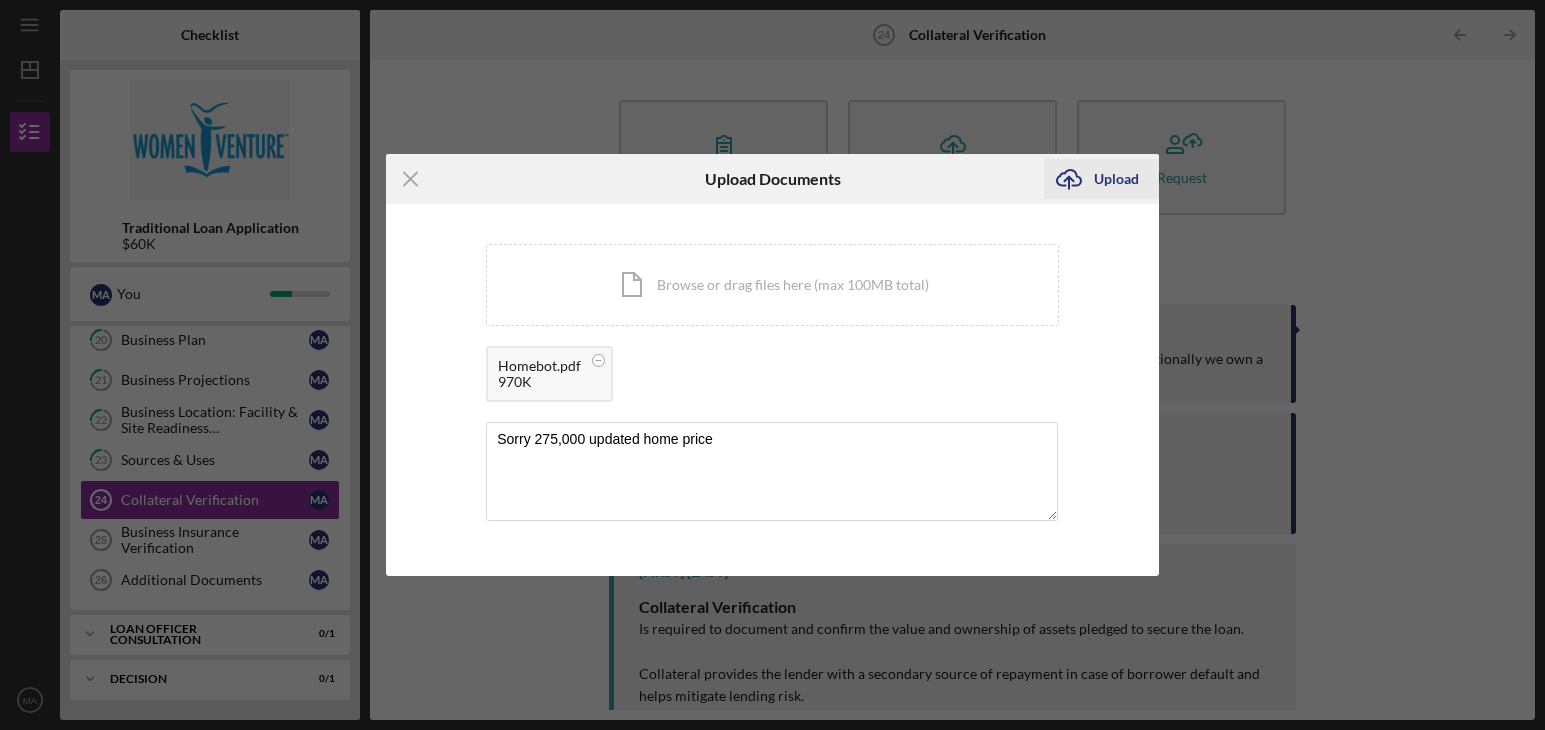 click on "Icon/Upload" 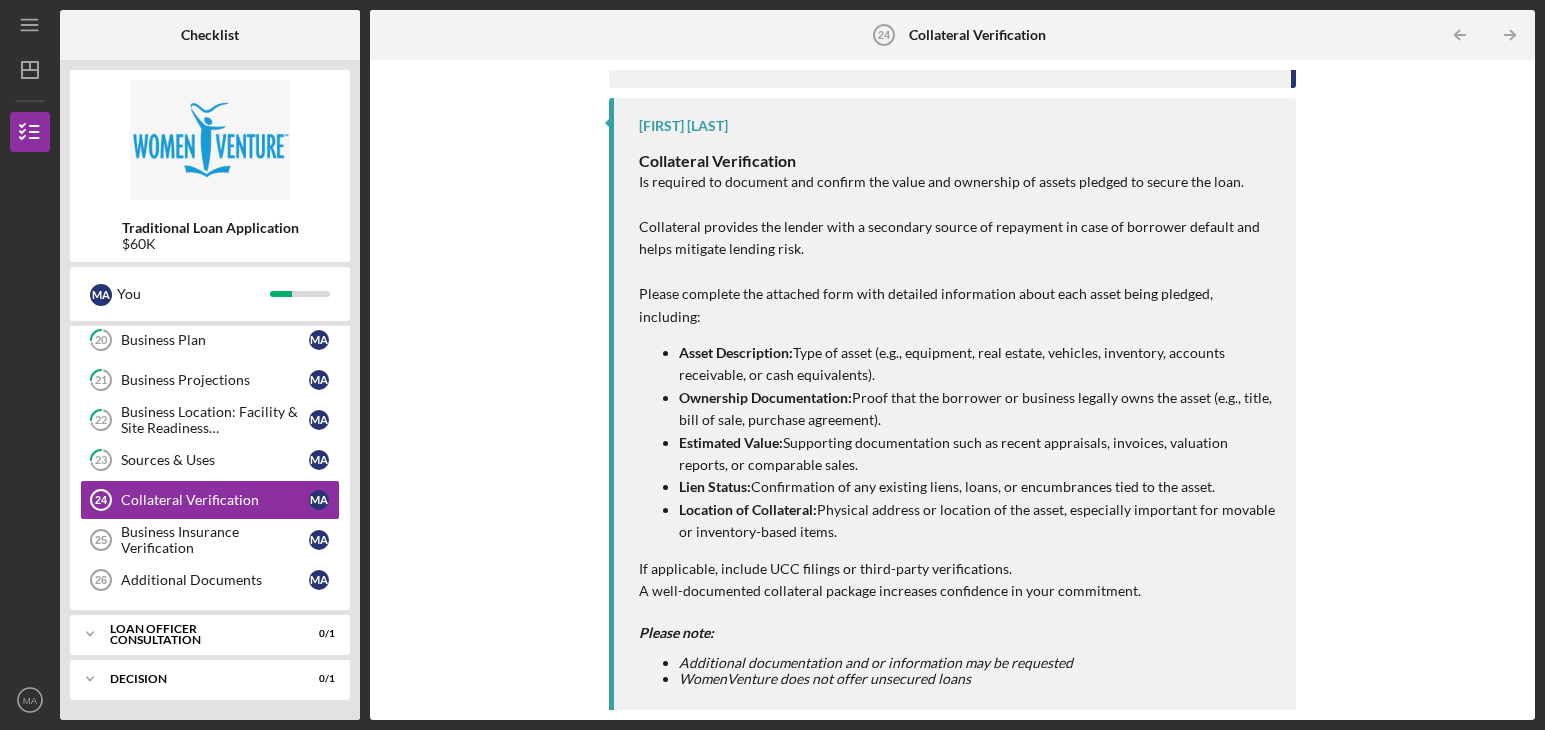 scroll, scrollTop: 599, scrollLeft: 0, axis: vertical 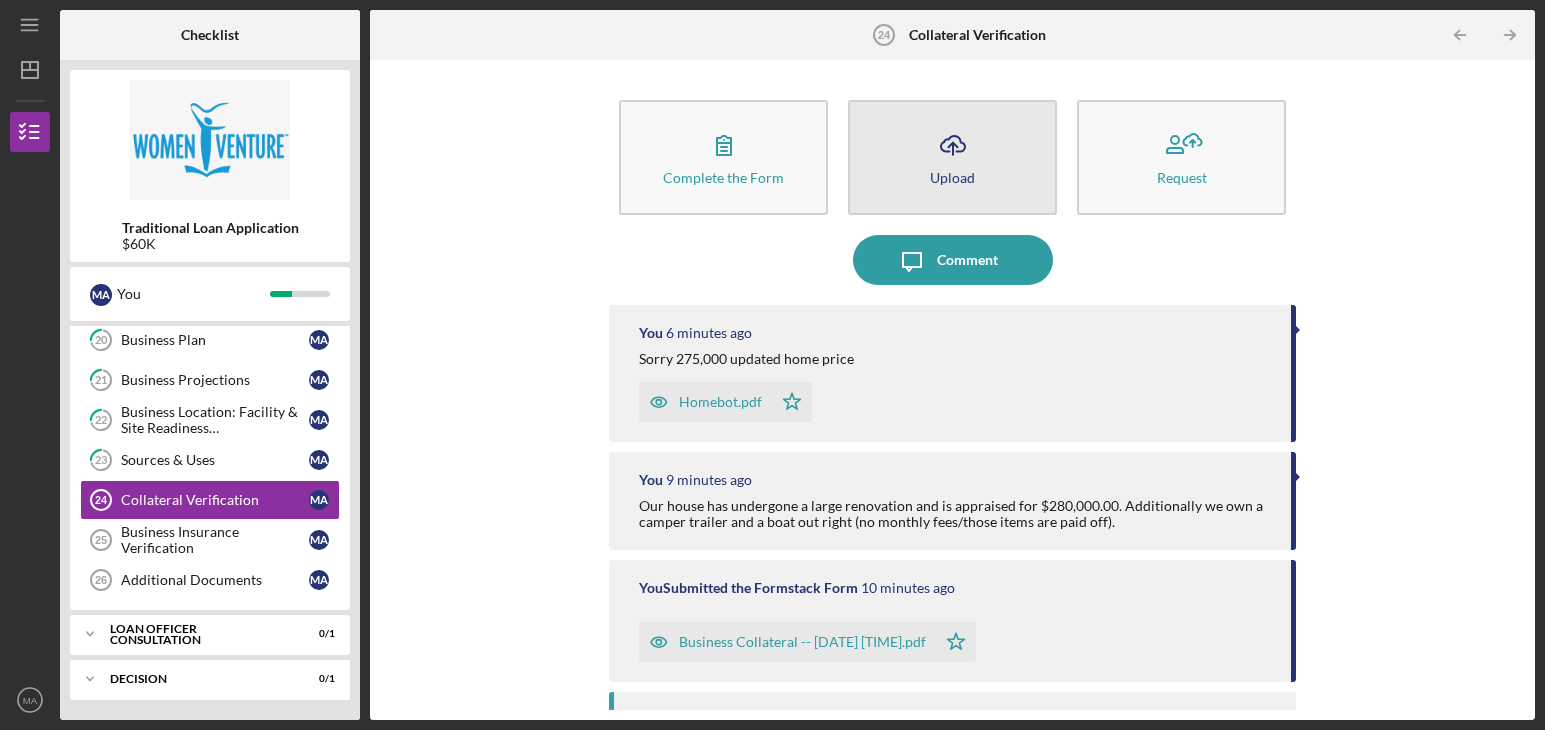click on "Icon/Upload Upload" at bounding box center (952, 157) 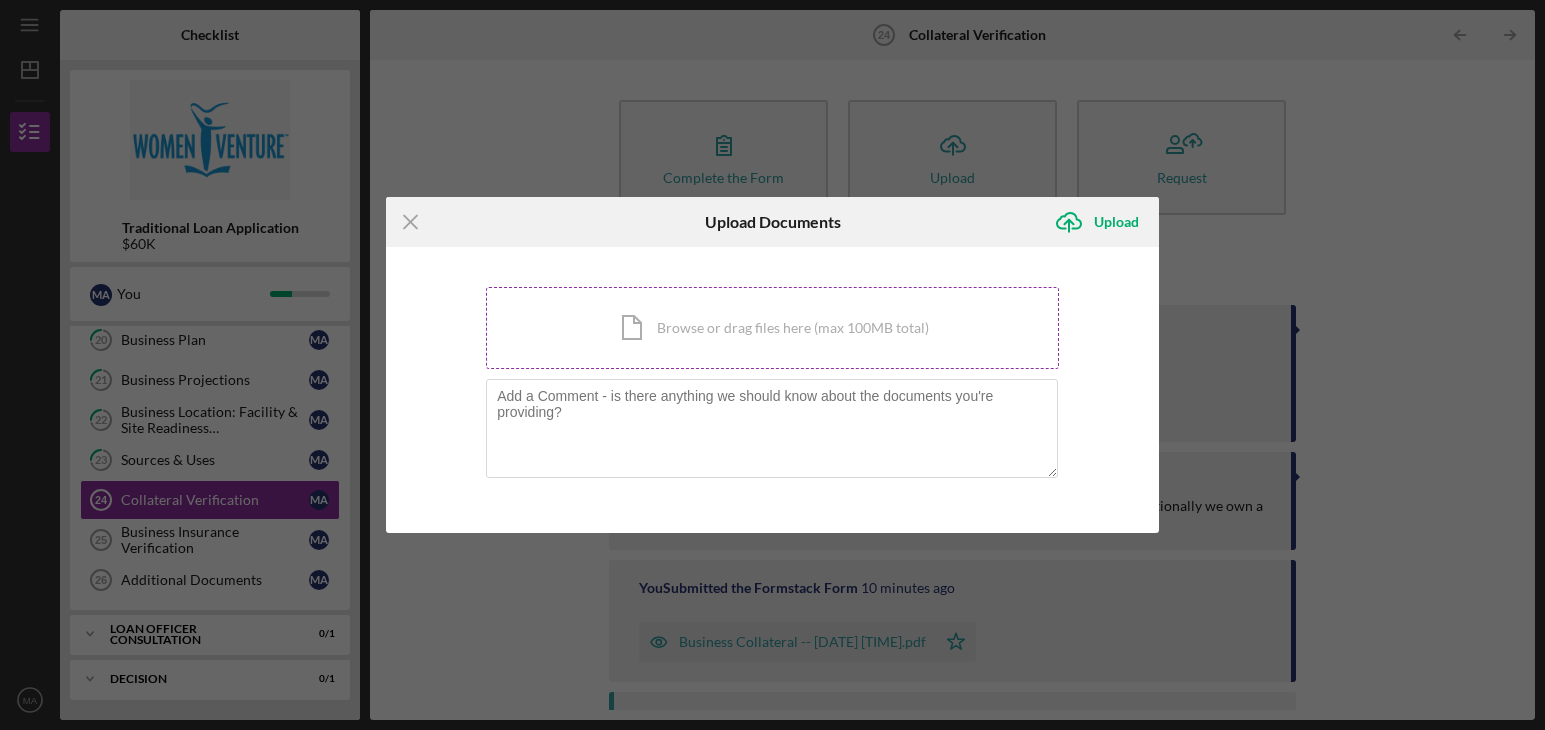 click on "Icon/Document Browse or drag files here (max 100MB total) Tap to choose files or take a photo" at bounding box center (772, 328) 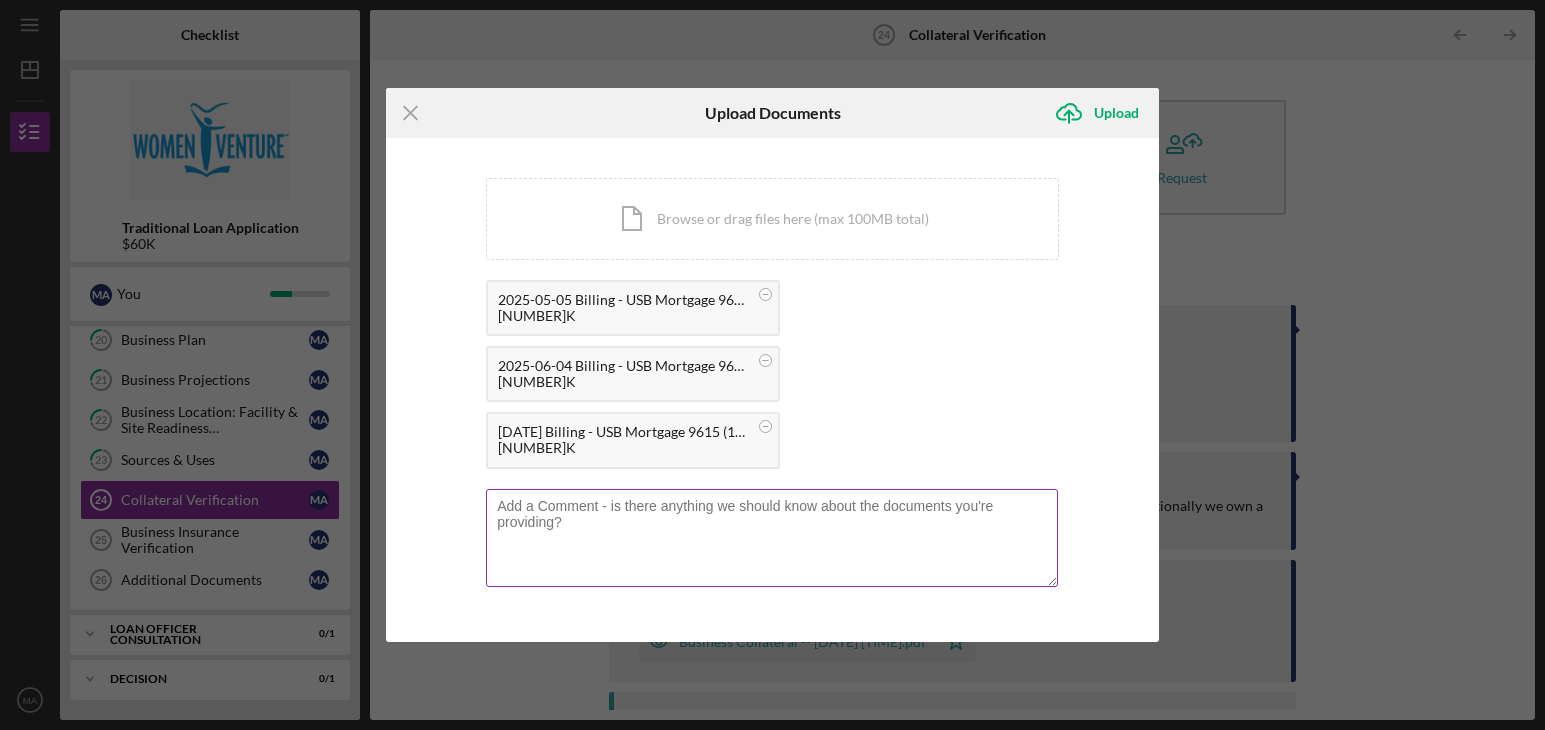 click at bounding box center [772, 538] 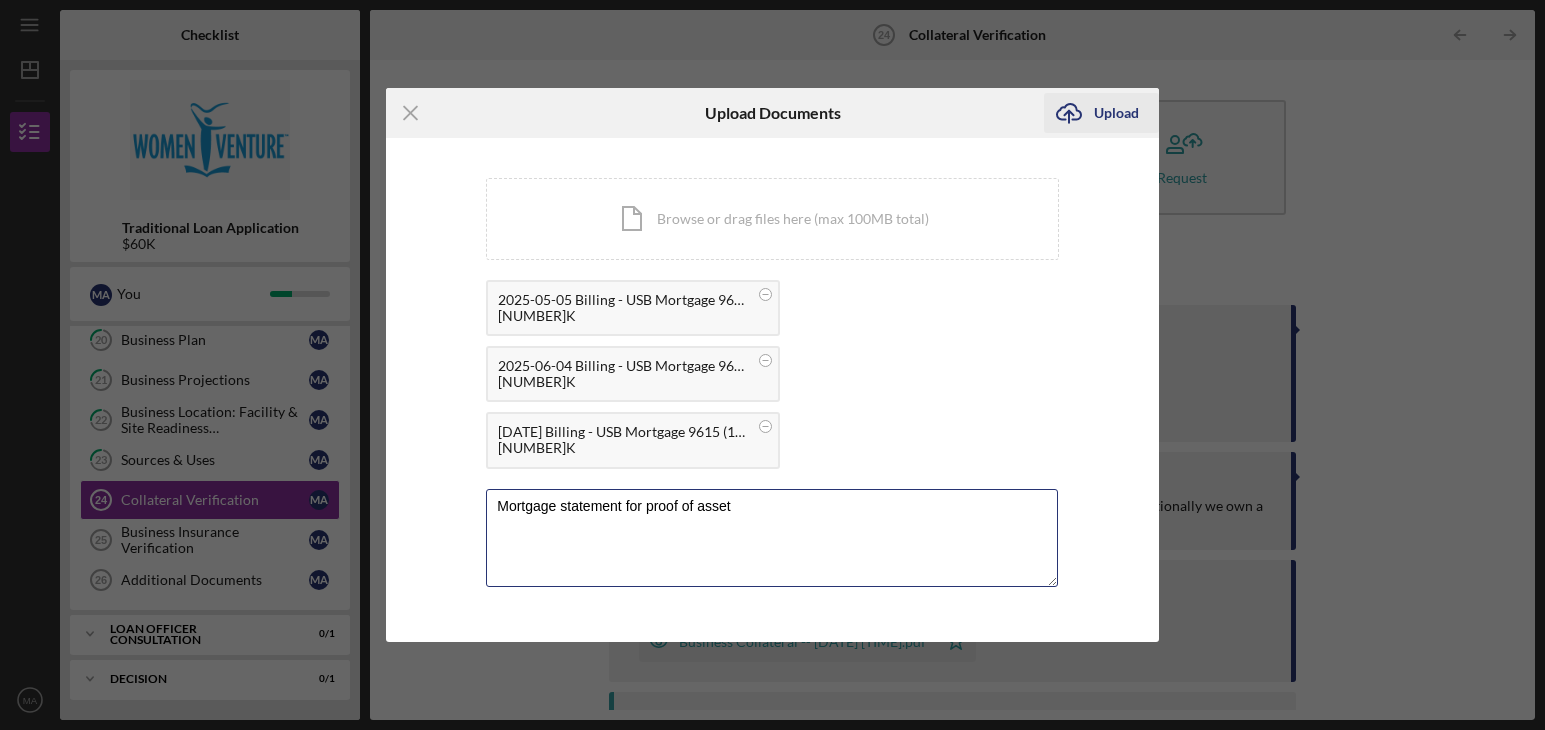 type on "Mortgage statement for proof of asset" 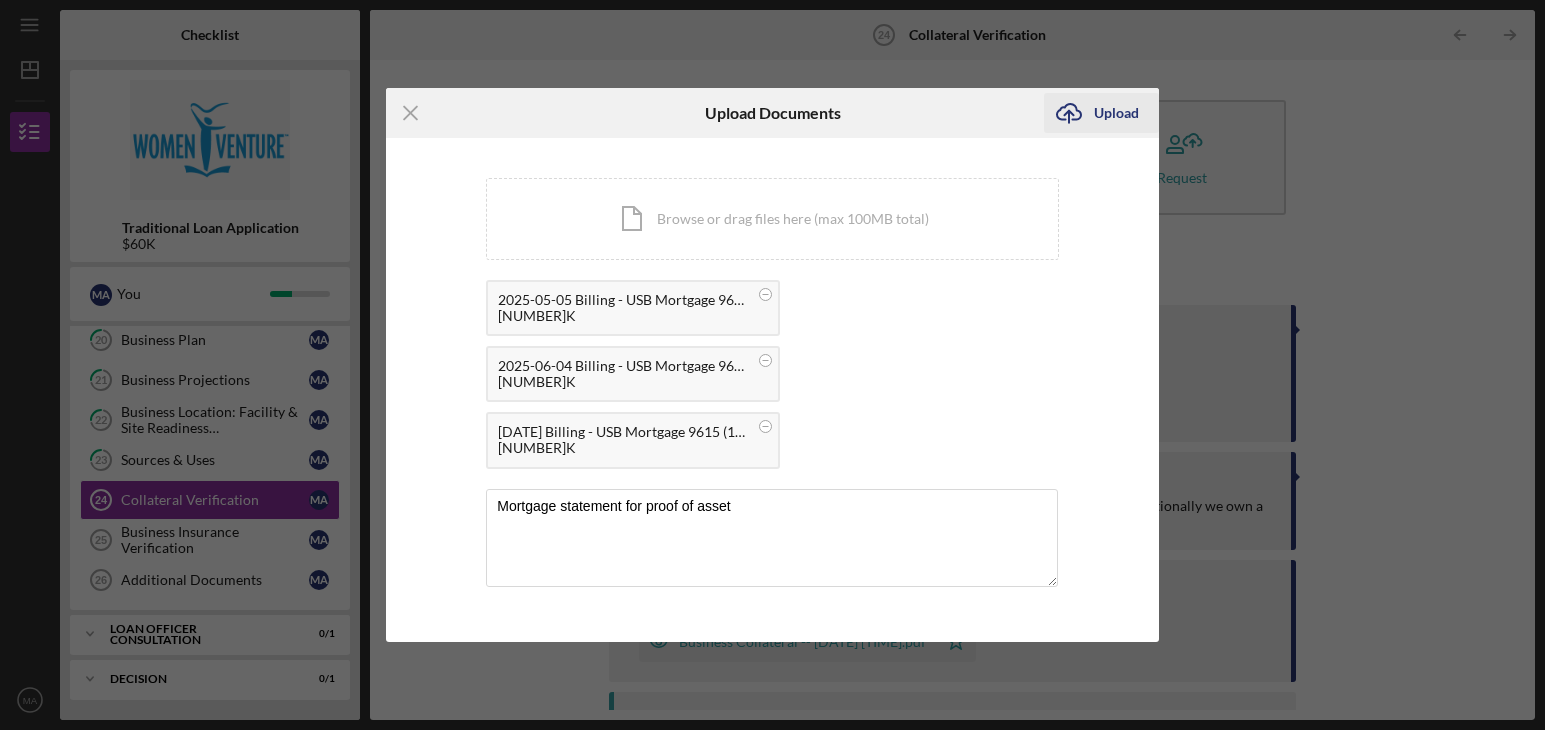 click on "Upload" at bounding box center [1116, 113] 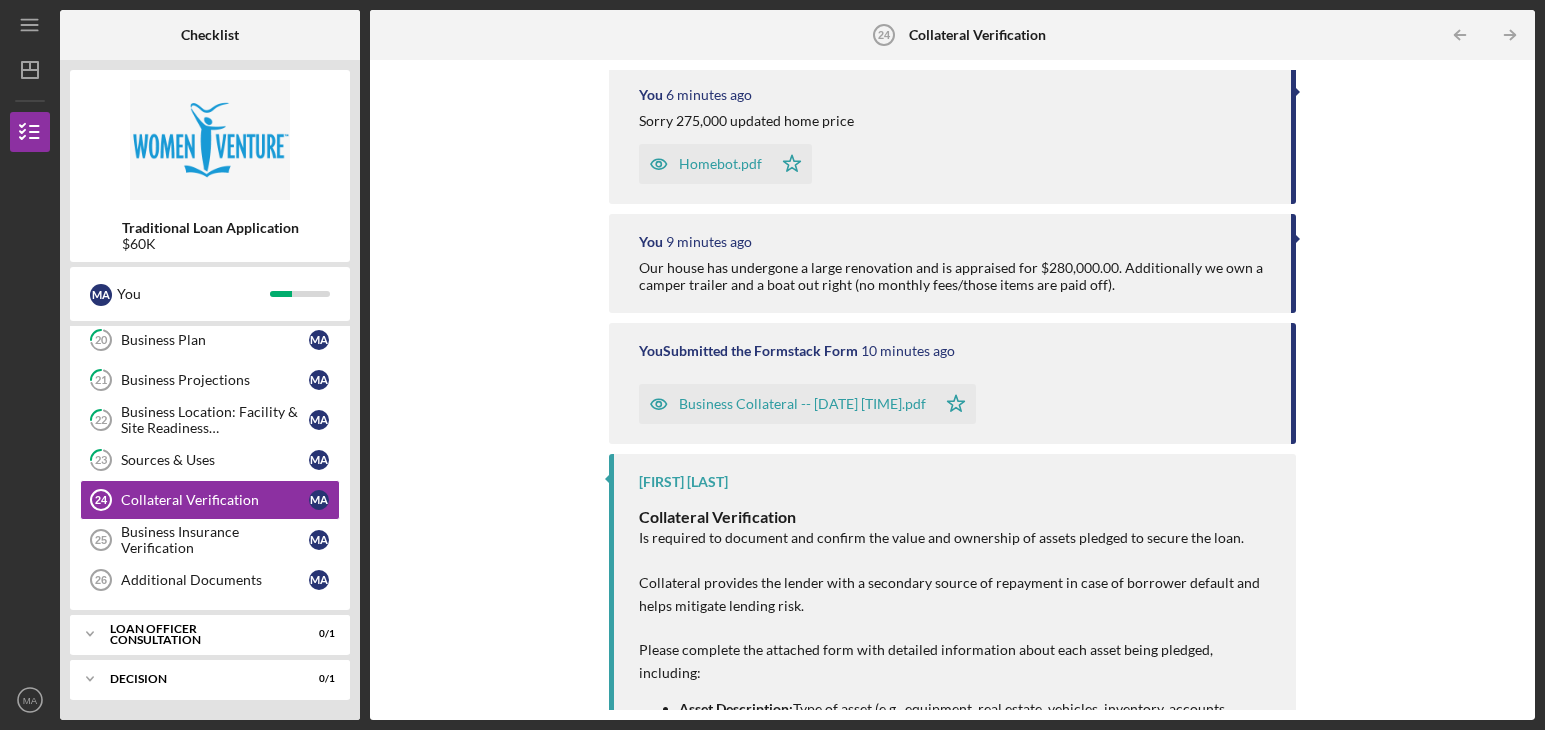 scroll, scrollTop: 600, scrollLeft: 0, axis: vertical 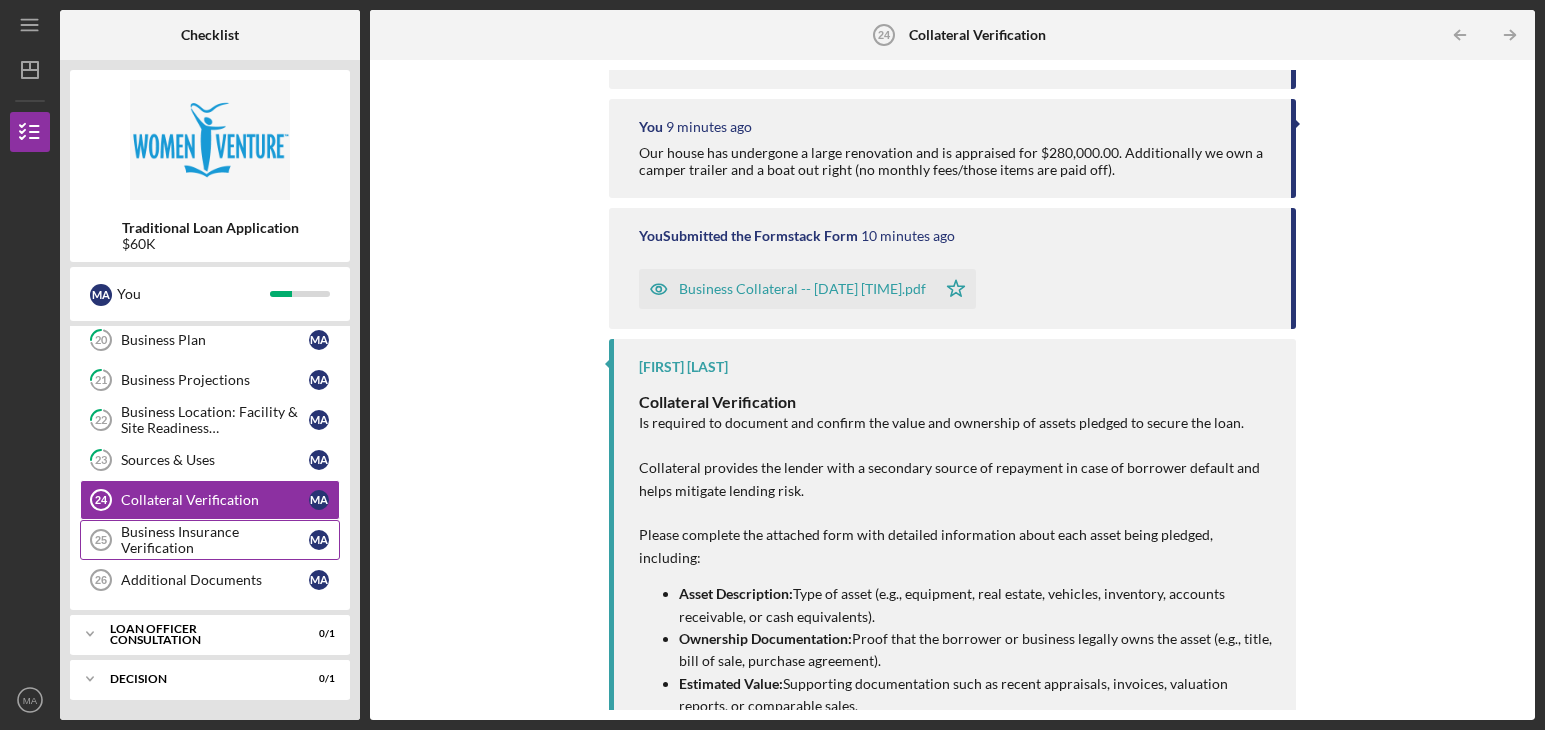 click on "Business Insurance Verification" at bounding box center [215, 540] 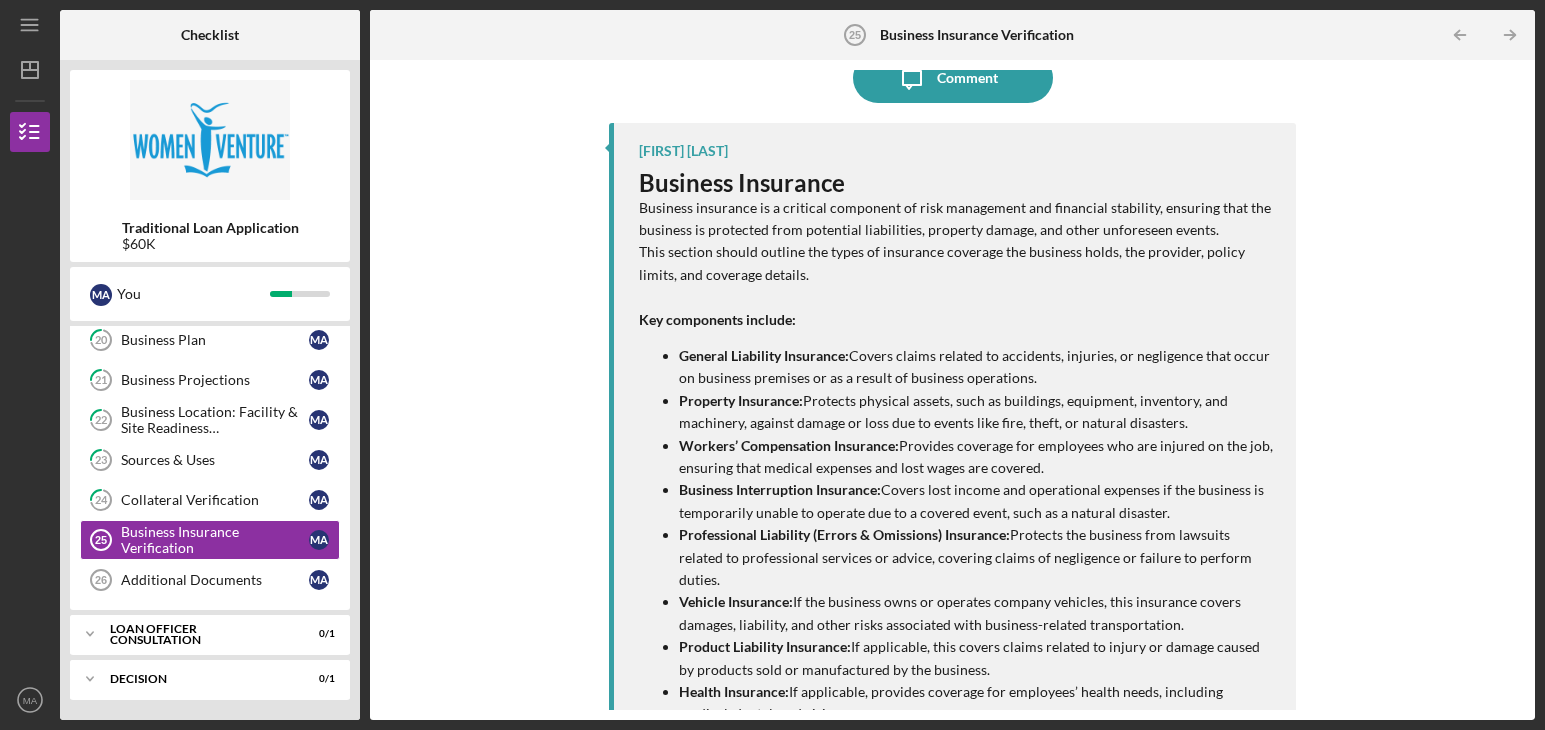 scroll, scrollTop: 0, scrollLeft: 0, axis: both 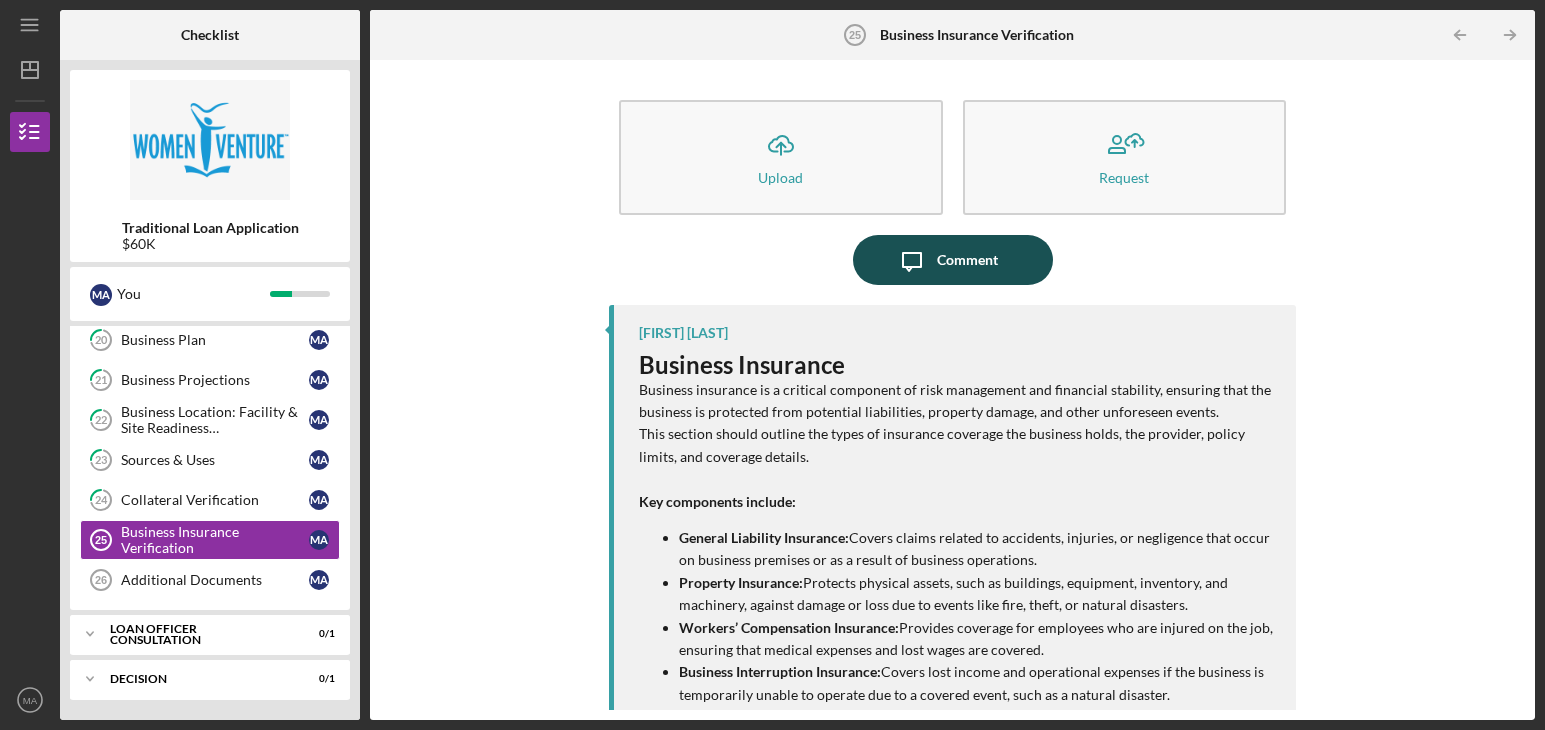 click on "Comment" at bounding box center (967, 260) 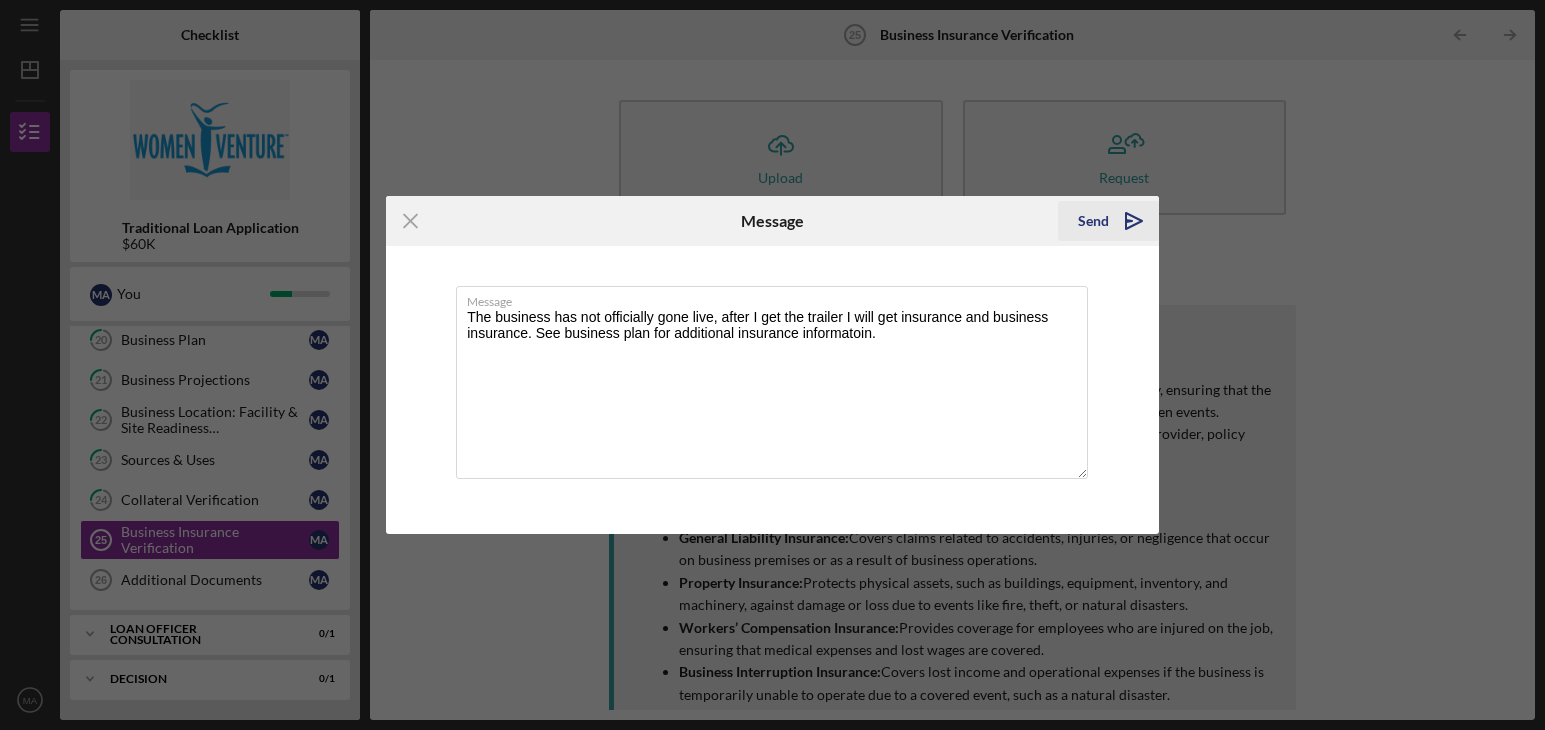 type on "The business has not officially gone live, after I get the trailer I will get insurance and business insurance. See business plan for additional insurance informatoin." 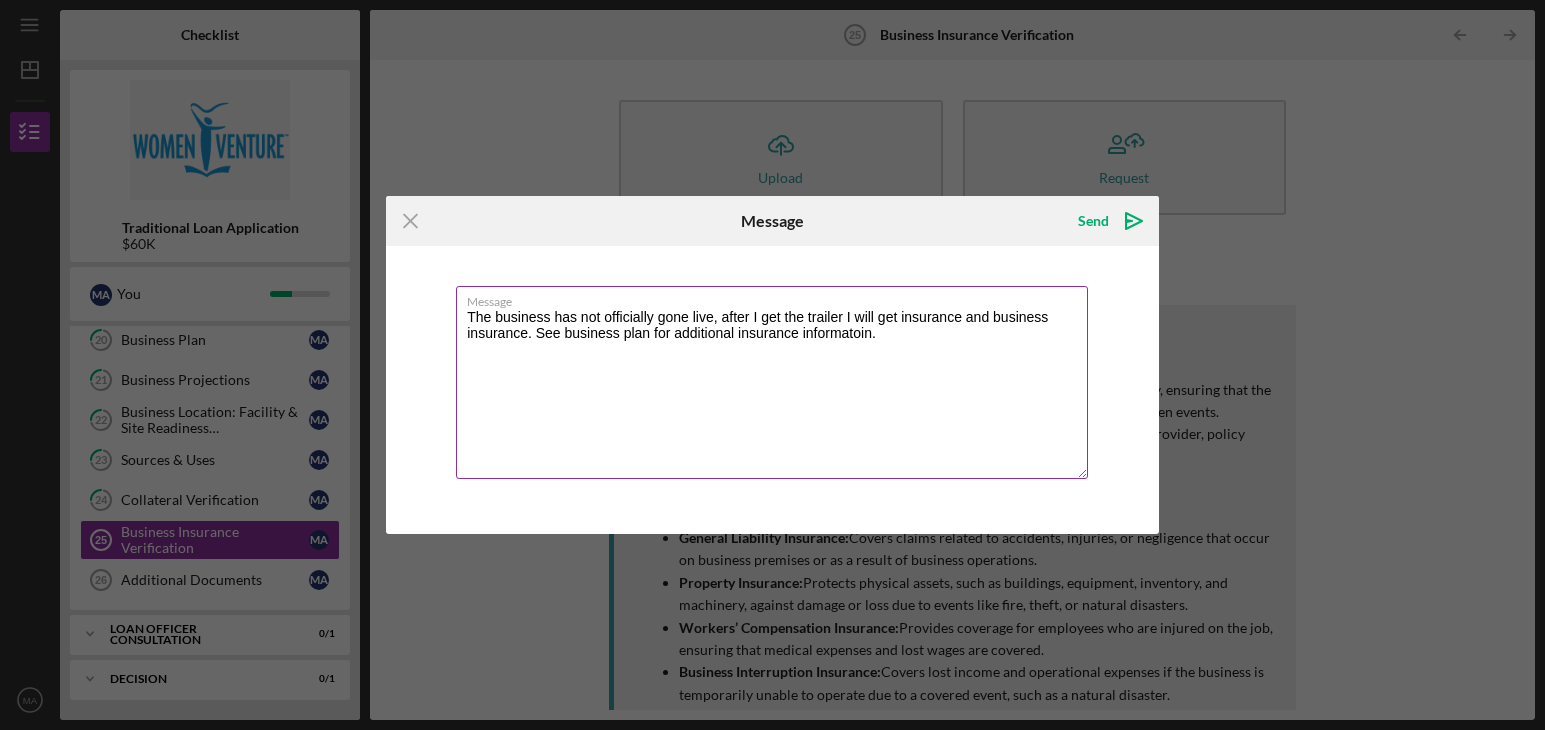 type 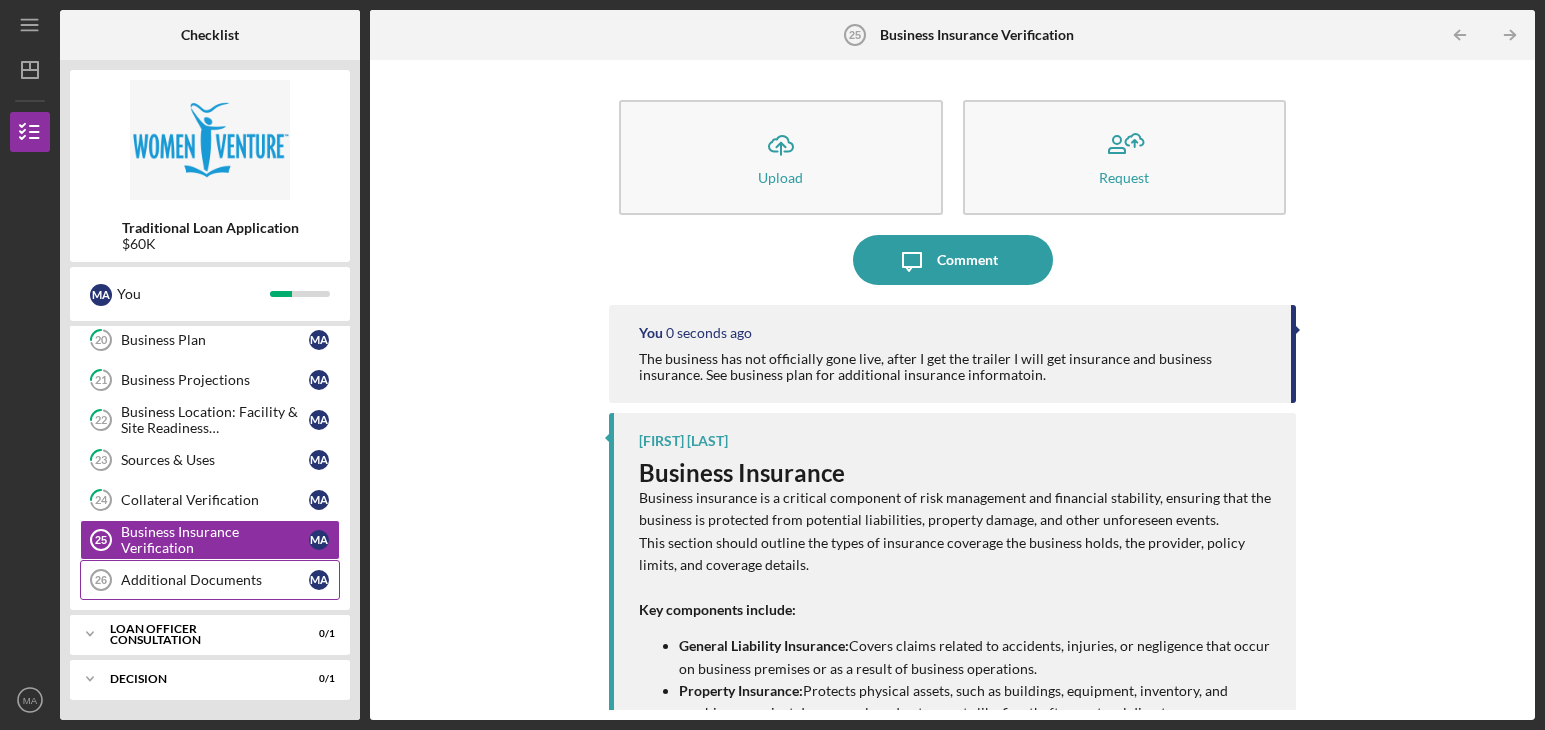 click on "Additional Documents 26 Additional Documents M A" at bounding box center (210, 580) 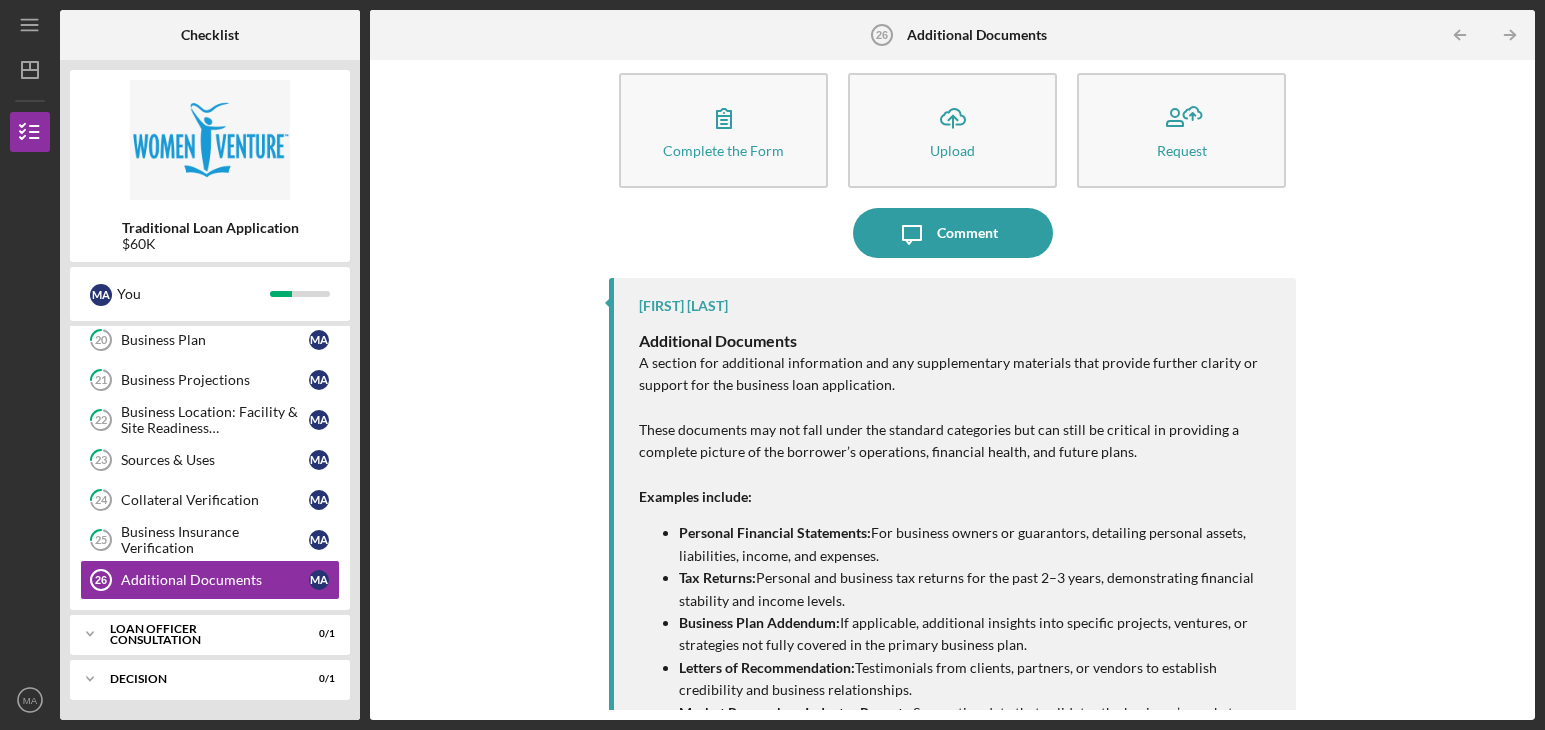 scroll, scrollTop: 0, scrollLeft: 0, axis: both 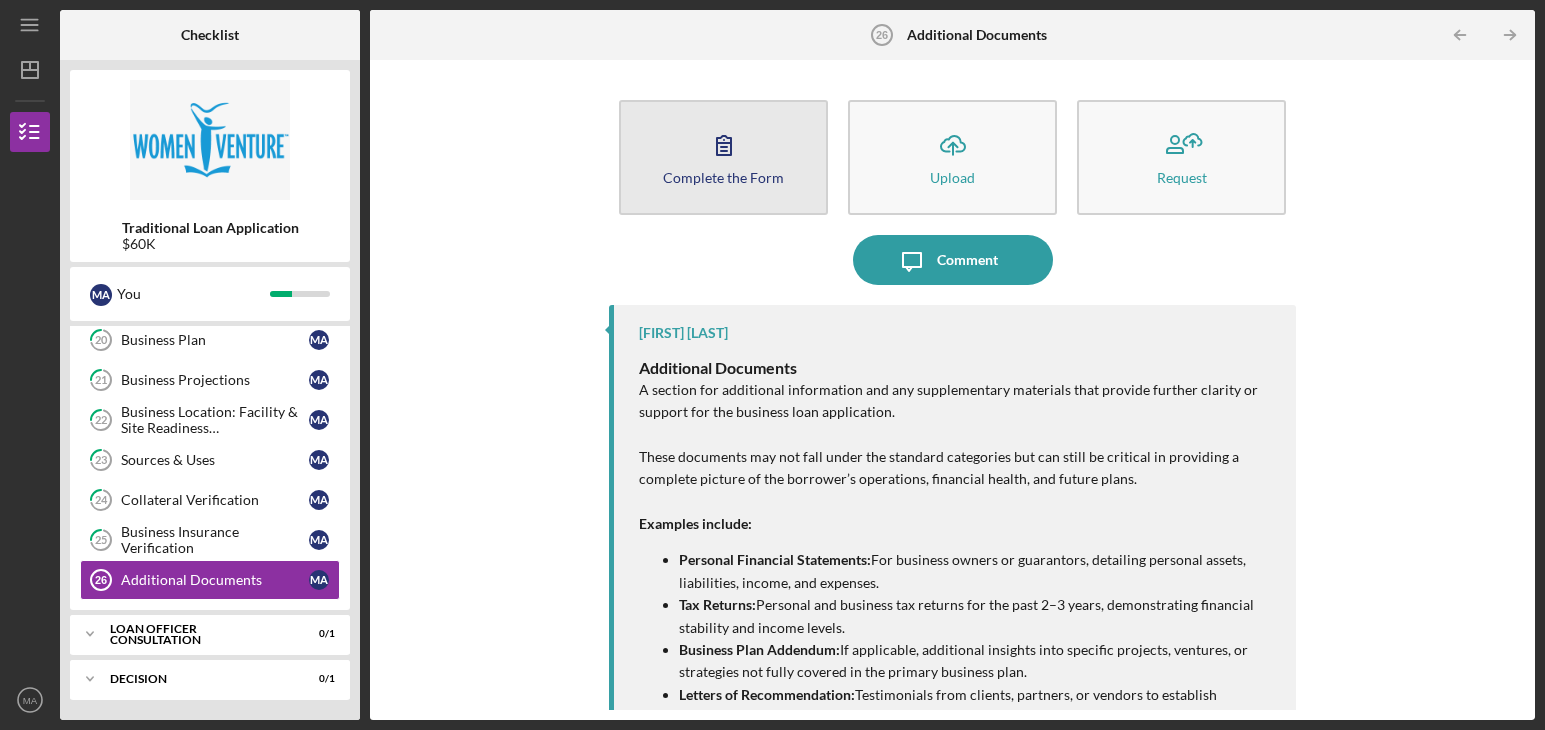 click 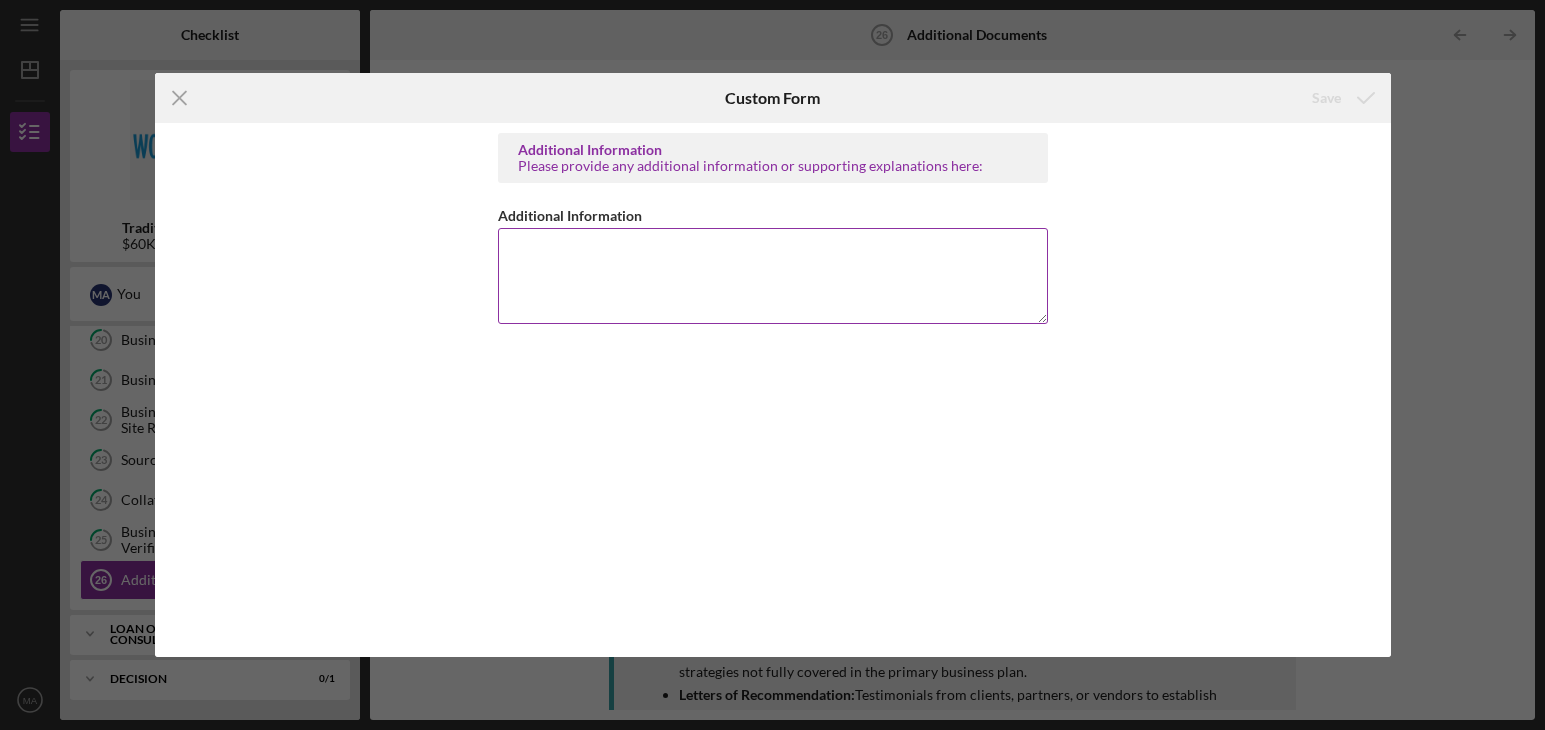 click on "Additional Information" at bounding box center (773, 276) 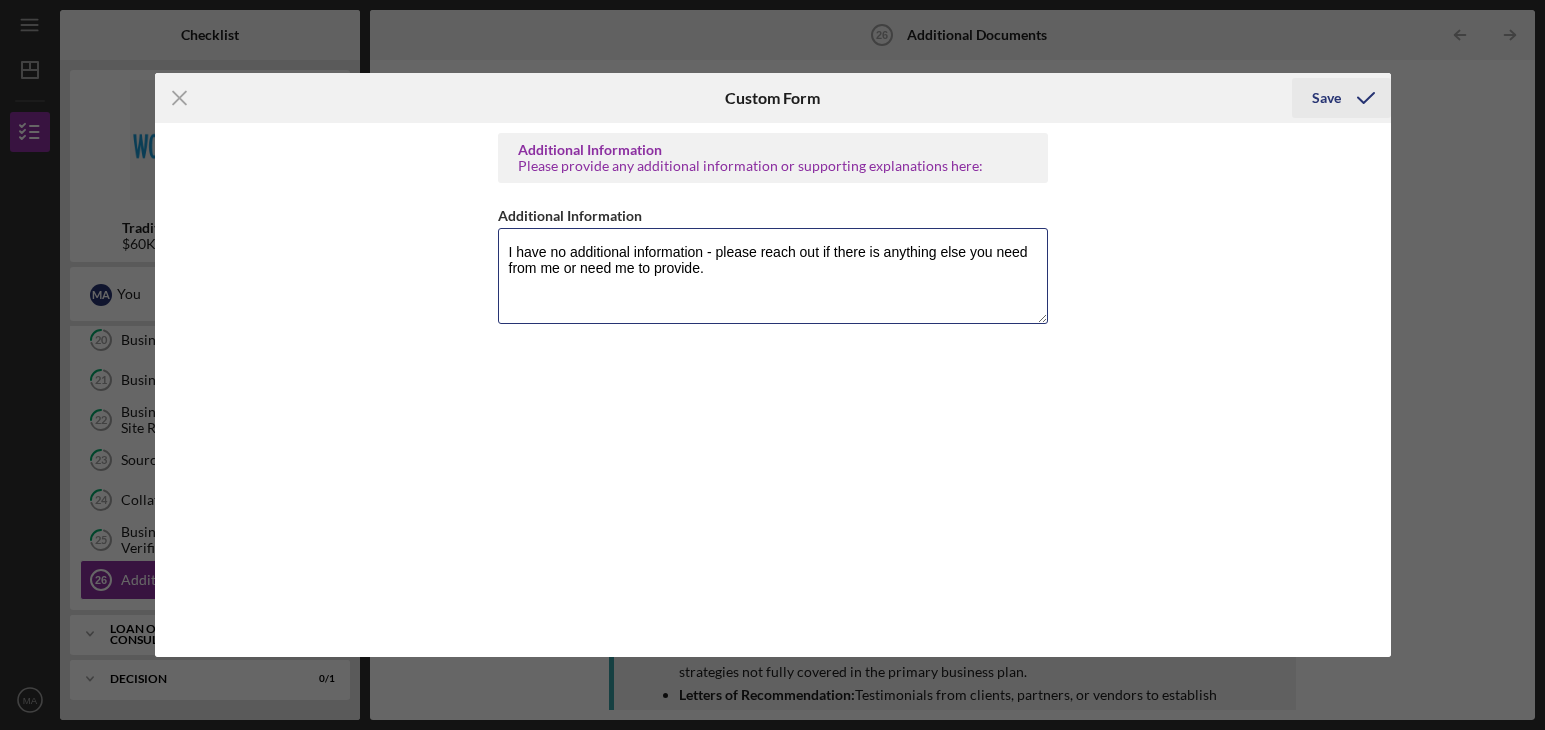 type on "I have no additional information - please reach out if there is anything else you need from me or need me to provide." 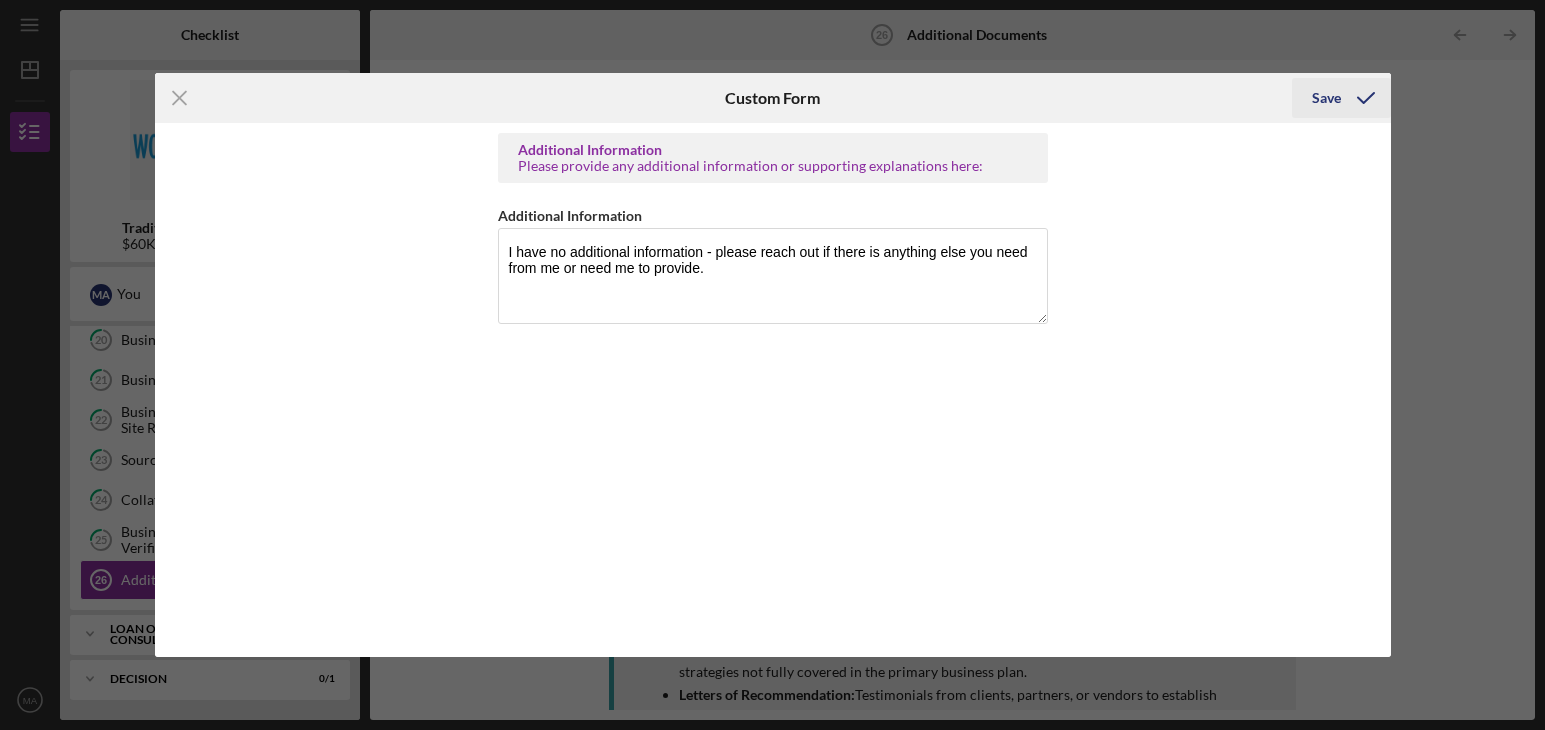 click on "Save" at bounding box center (1326, 98) 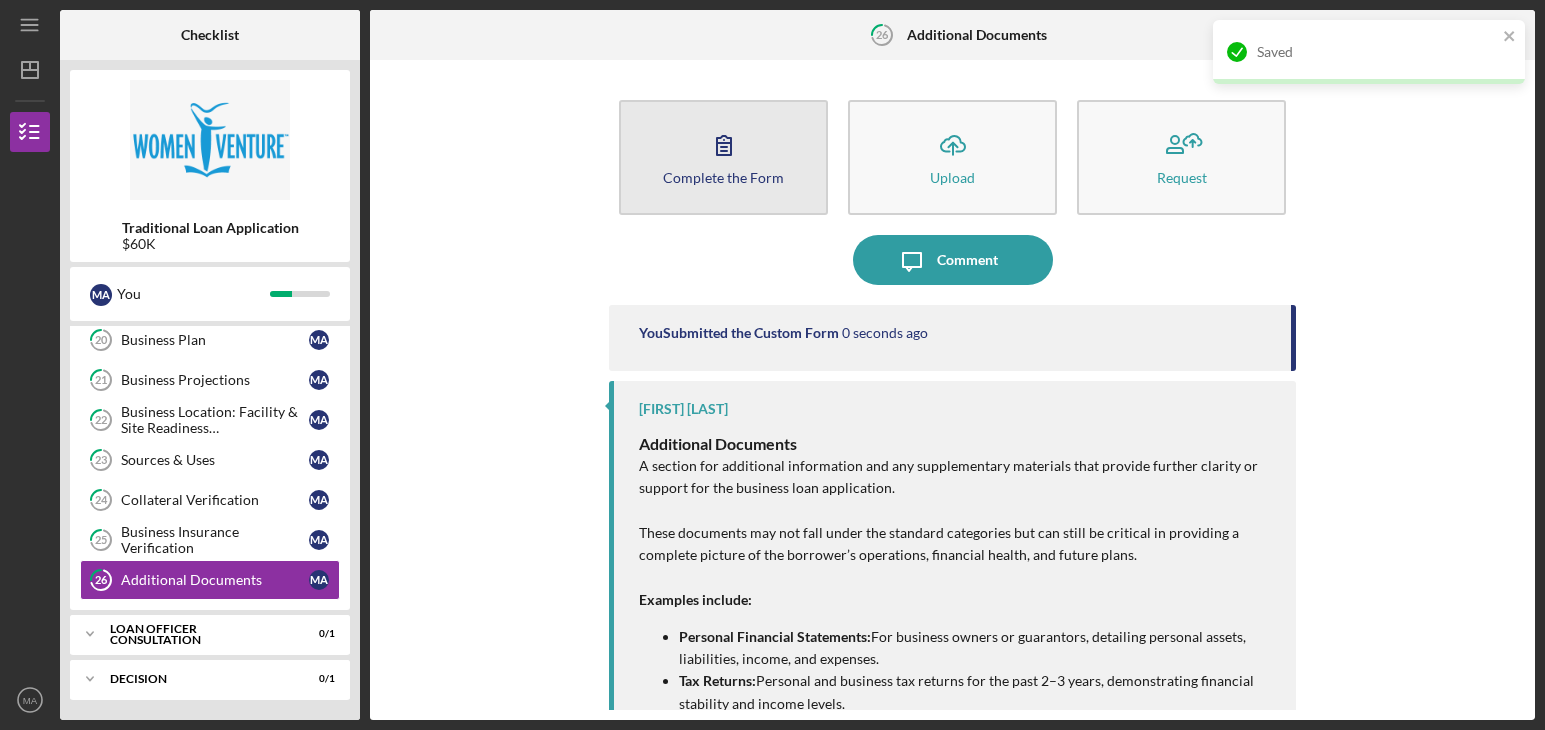 click on "Complete the Form Form" at bounding box center [723, 157] 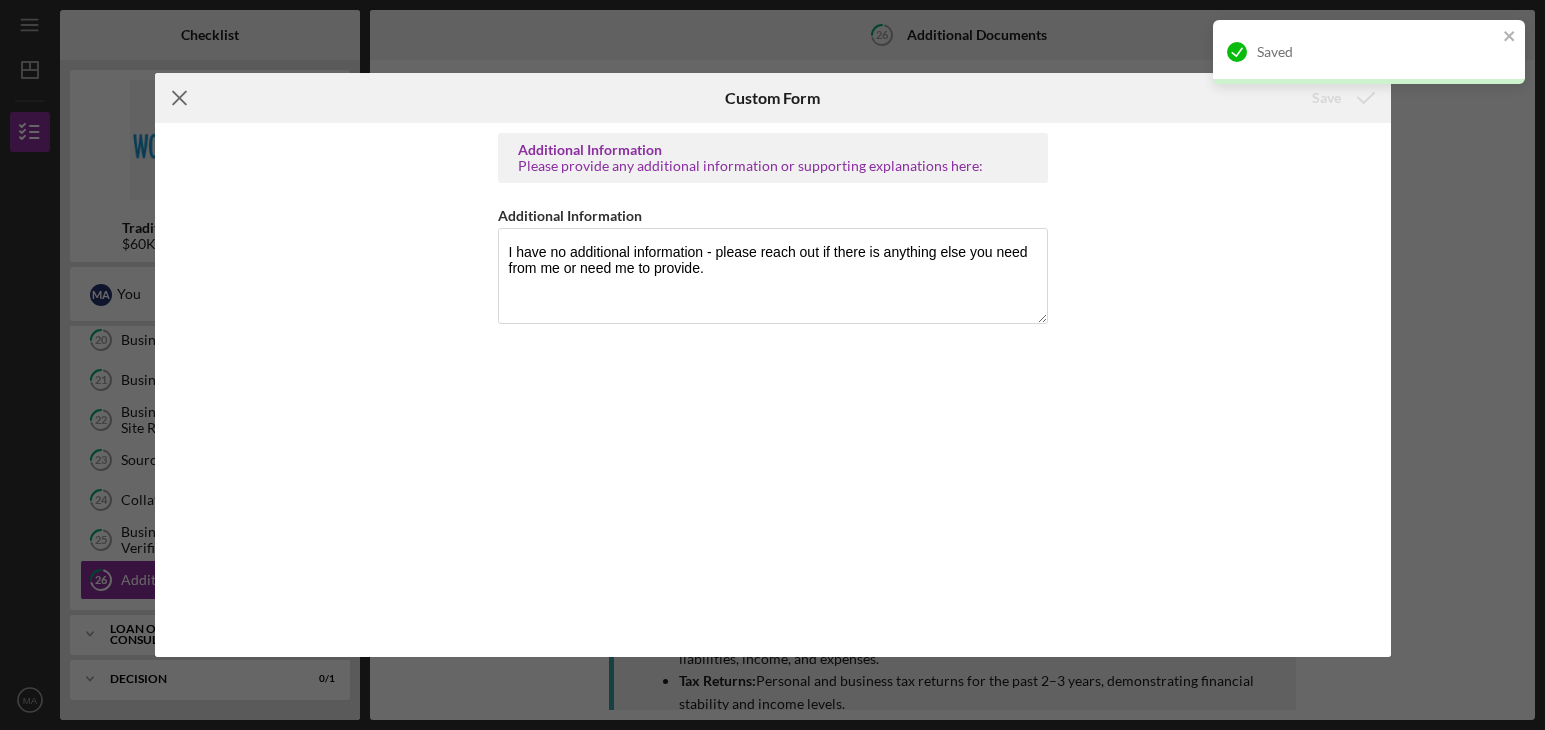 click on "Icon/Menu Close" 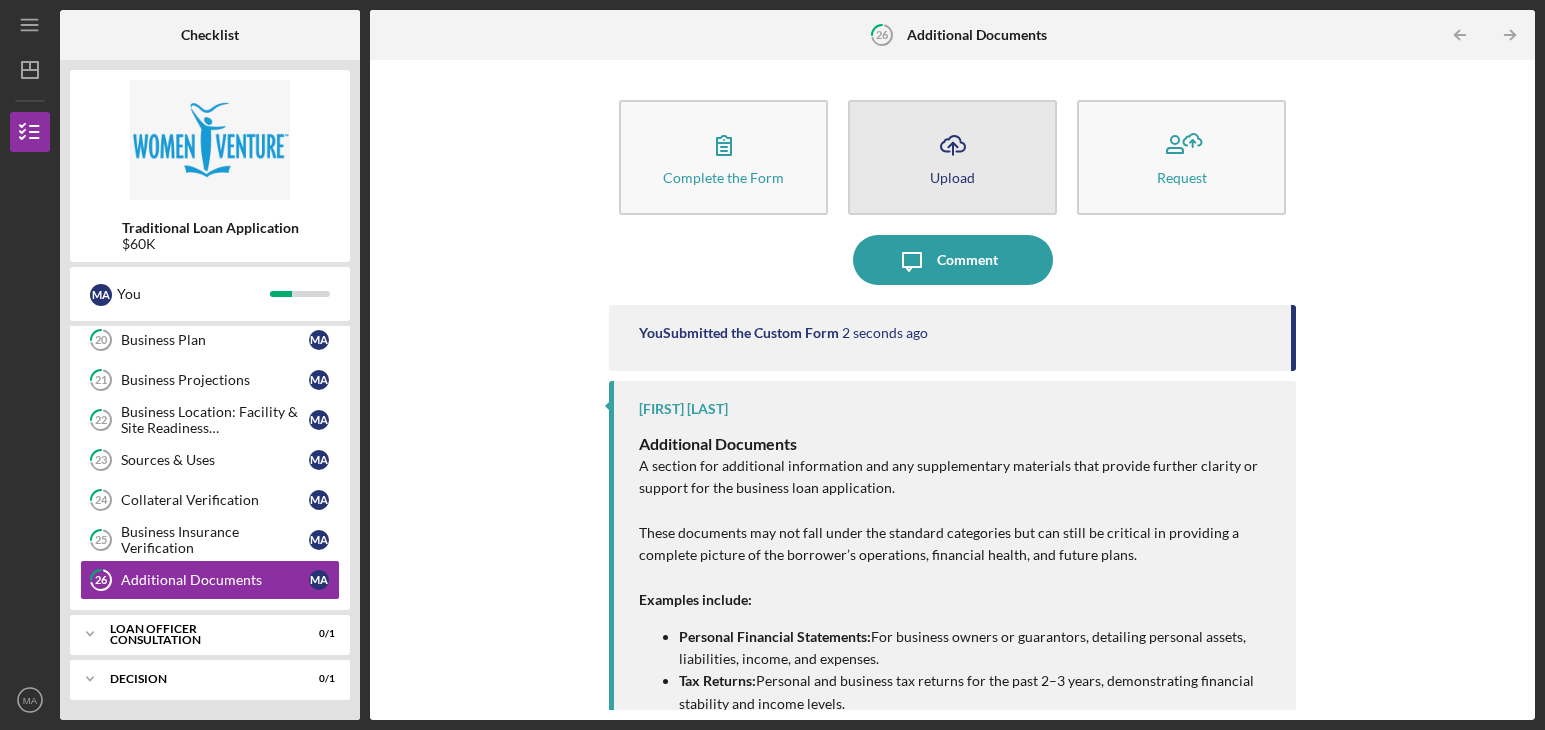 click on "Icon/Upload Upload" at bounding box center (952, 157) 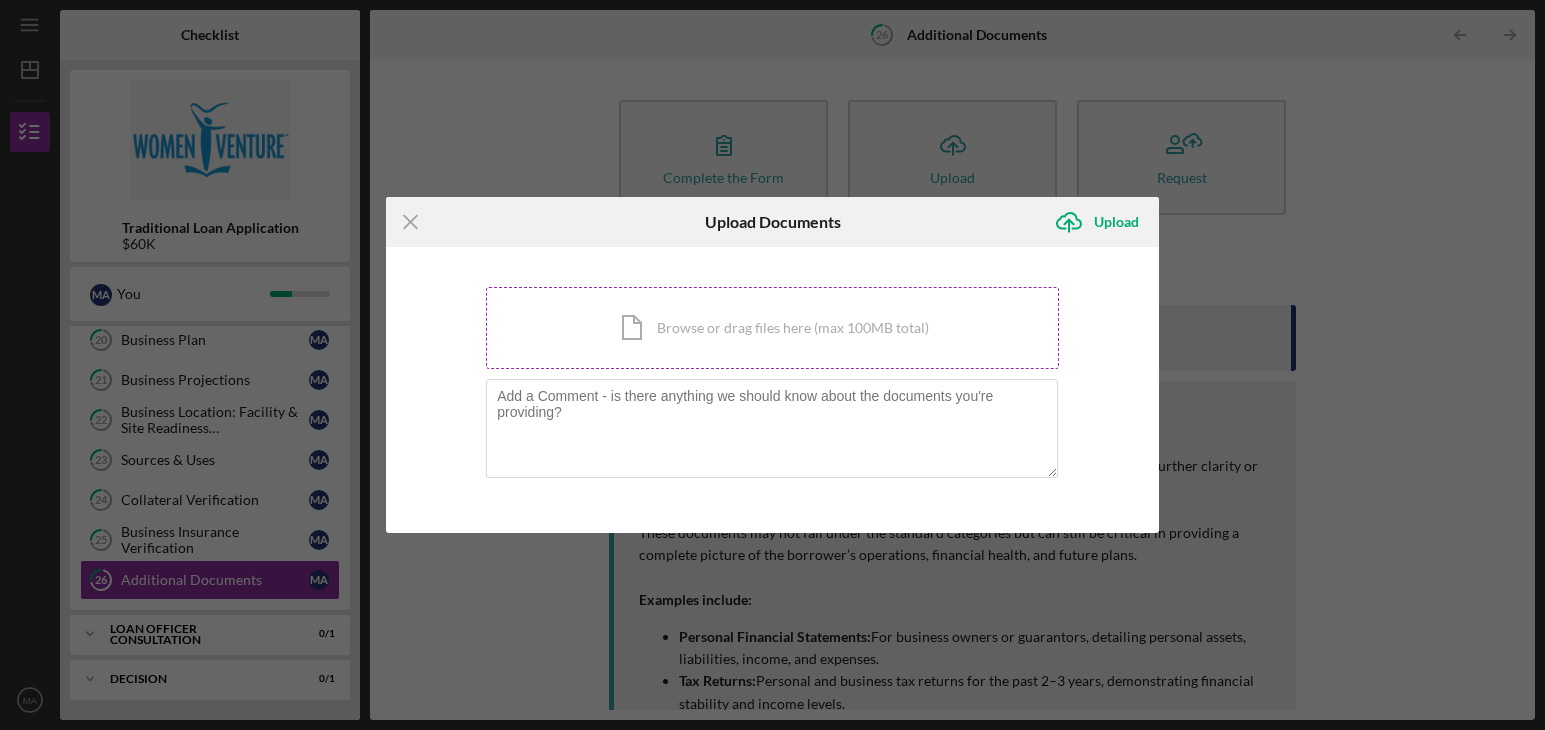 click on "Icon/Document Browse or drag files here (max 100MB total) Tap to choose files or take a photo" at bounding box center [772, 328] 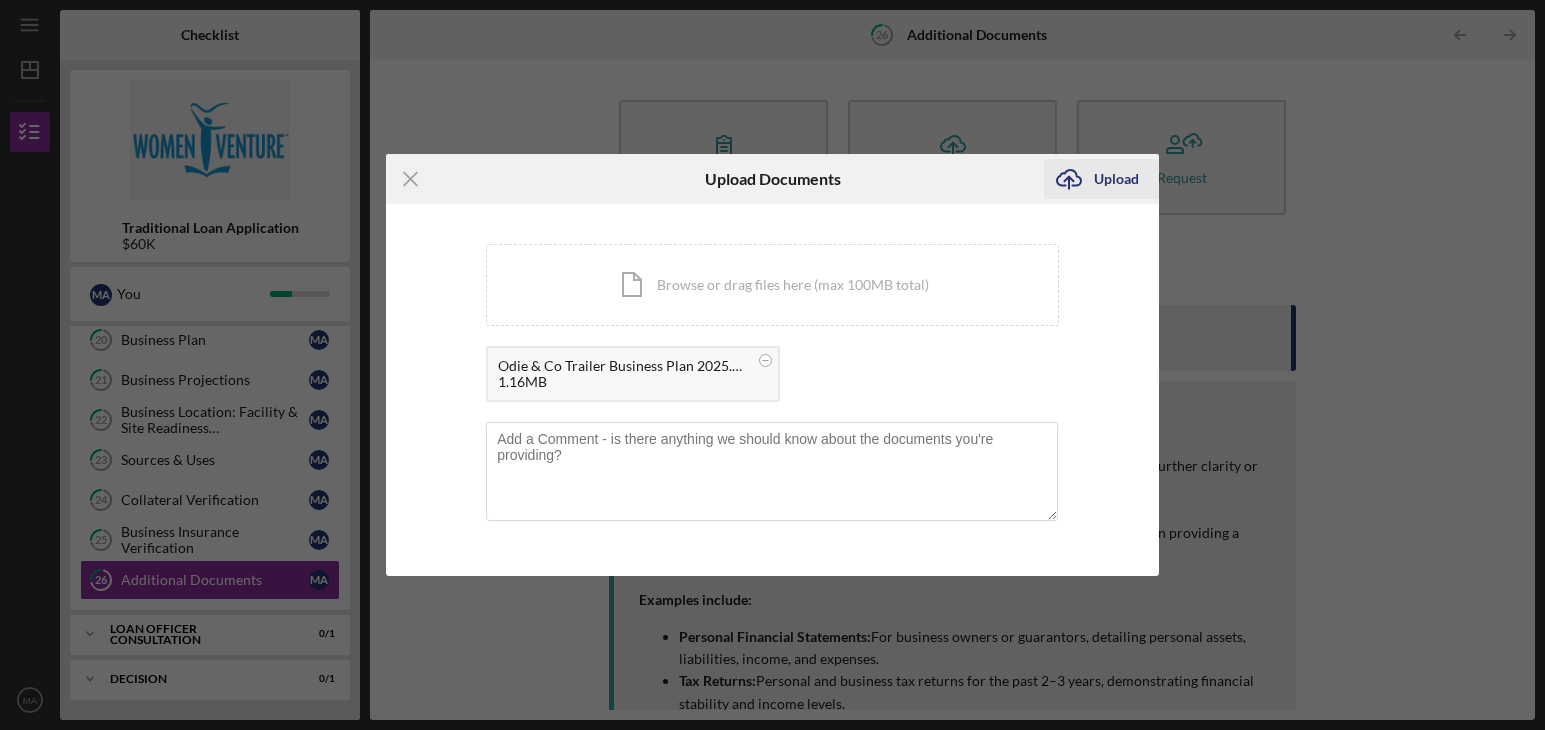 click on "Upload" at bounding box center [1116, 179] 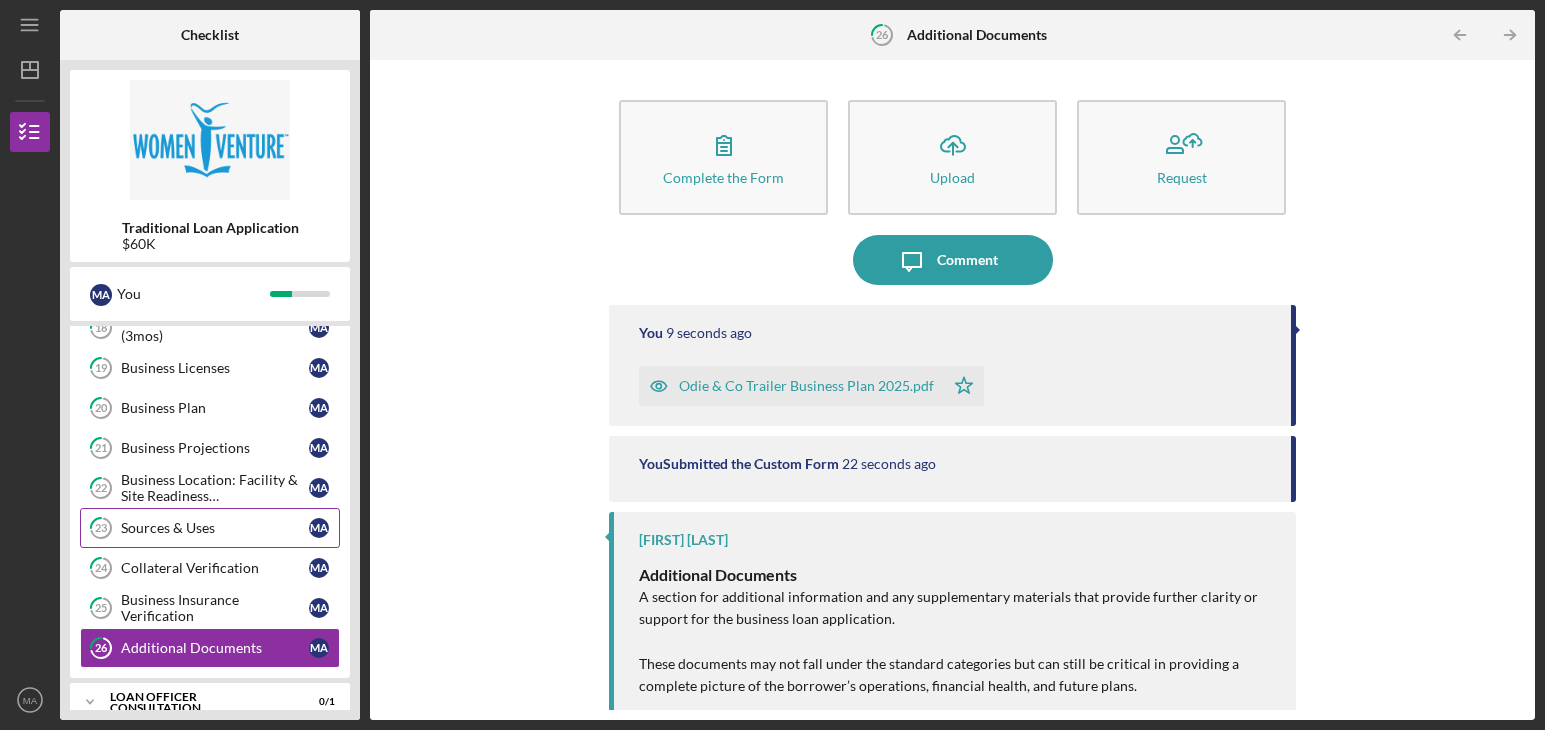 scroll, scrollTop: 397, scrollLeft: 0, axis: vertical 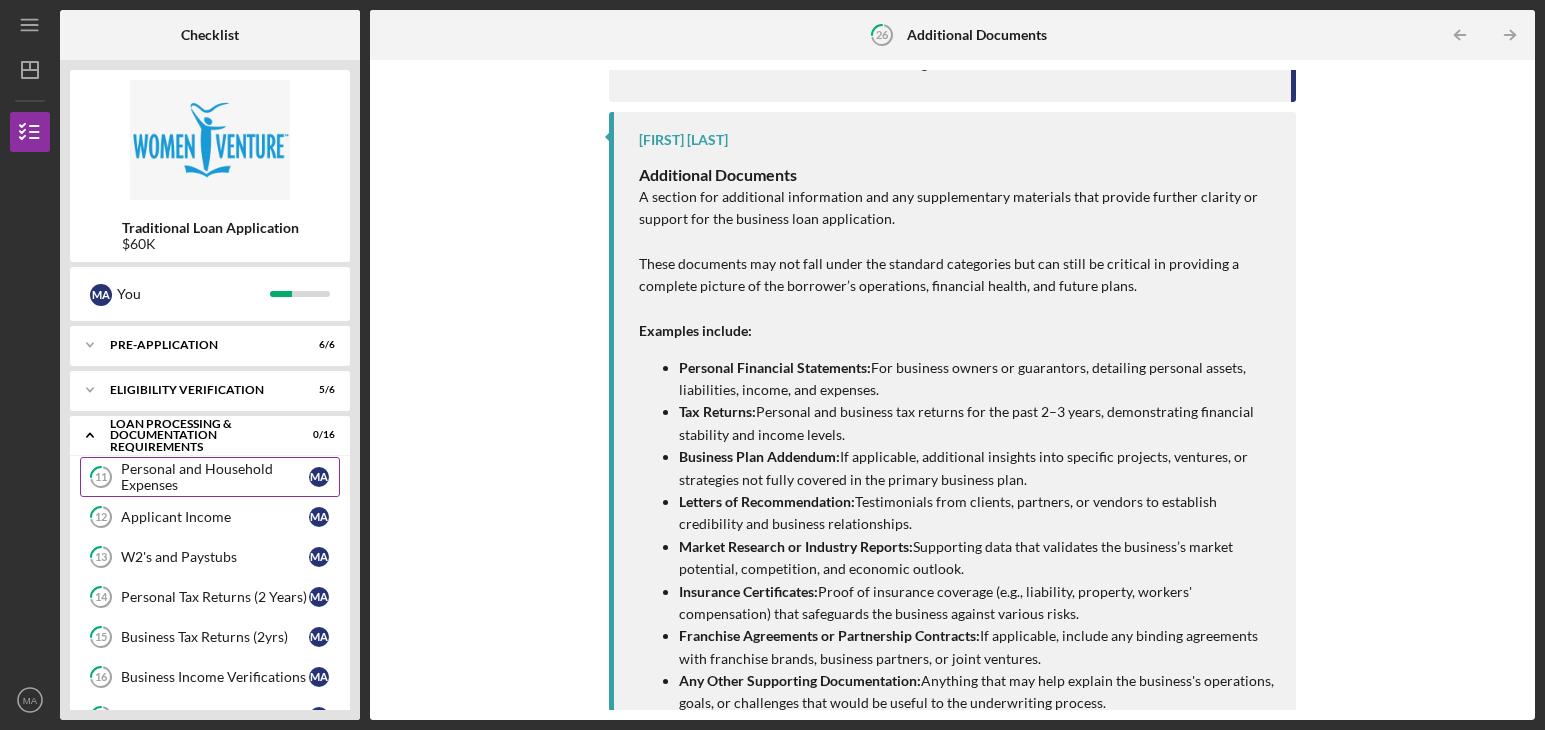 click on "Personal and Household Expenses" at bounding box center (215, 477) 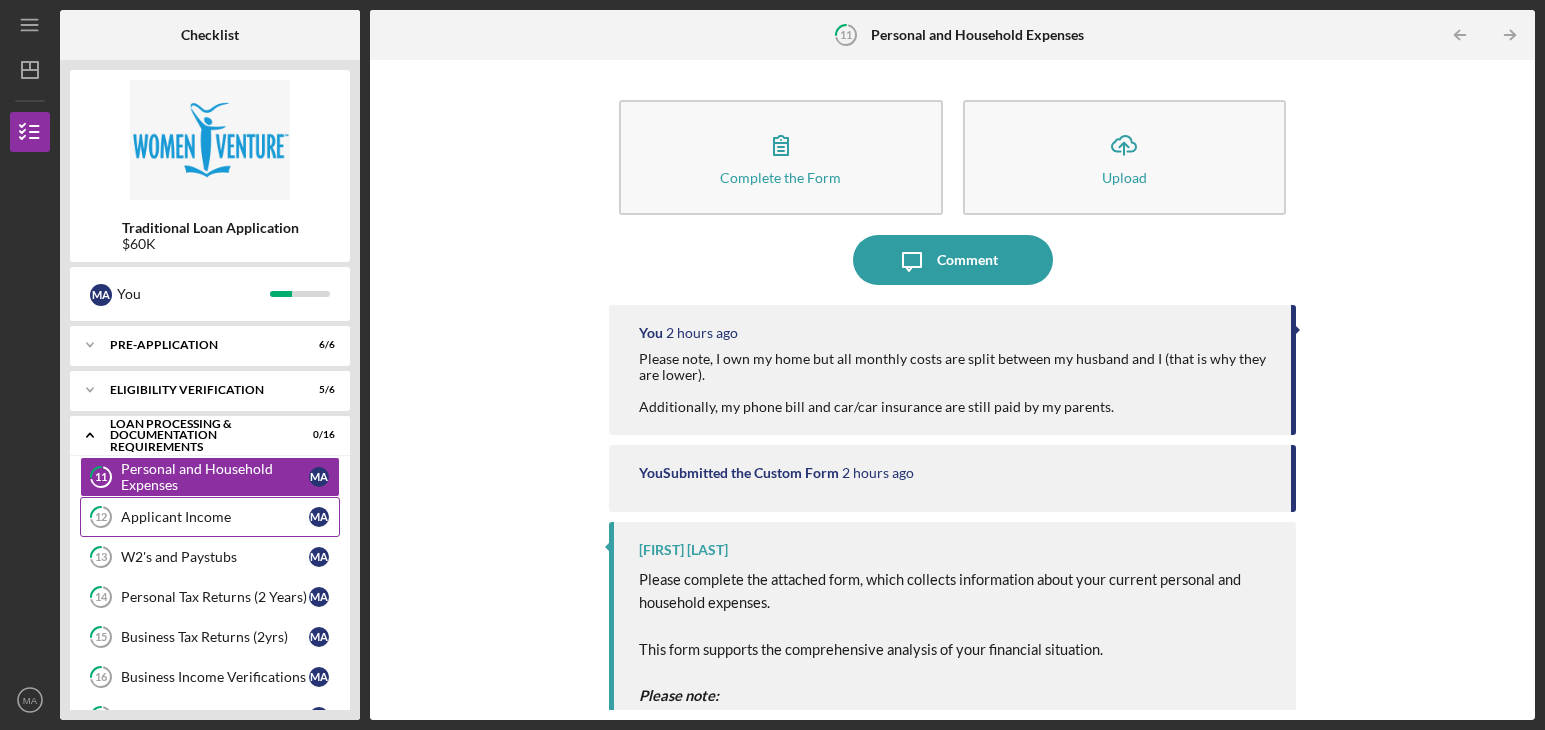 click on "Applicant Income" at bounding box center [215, 517] 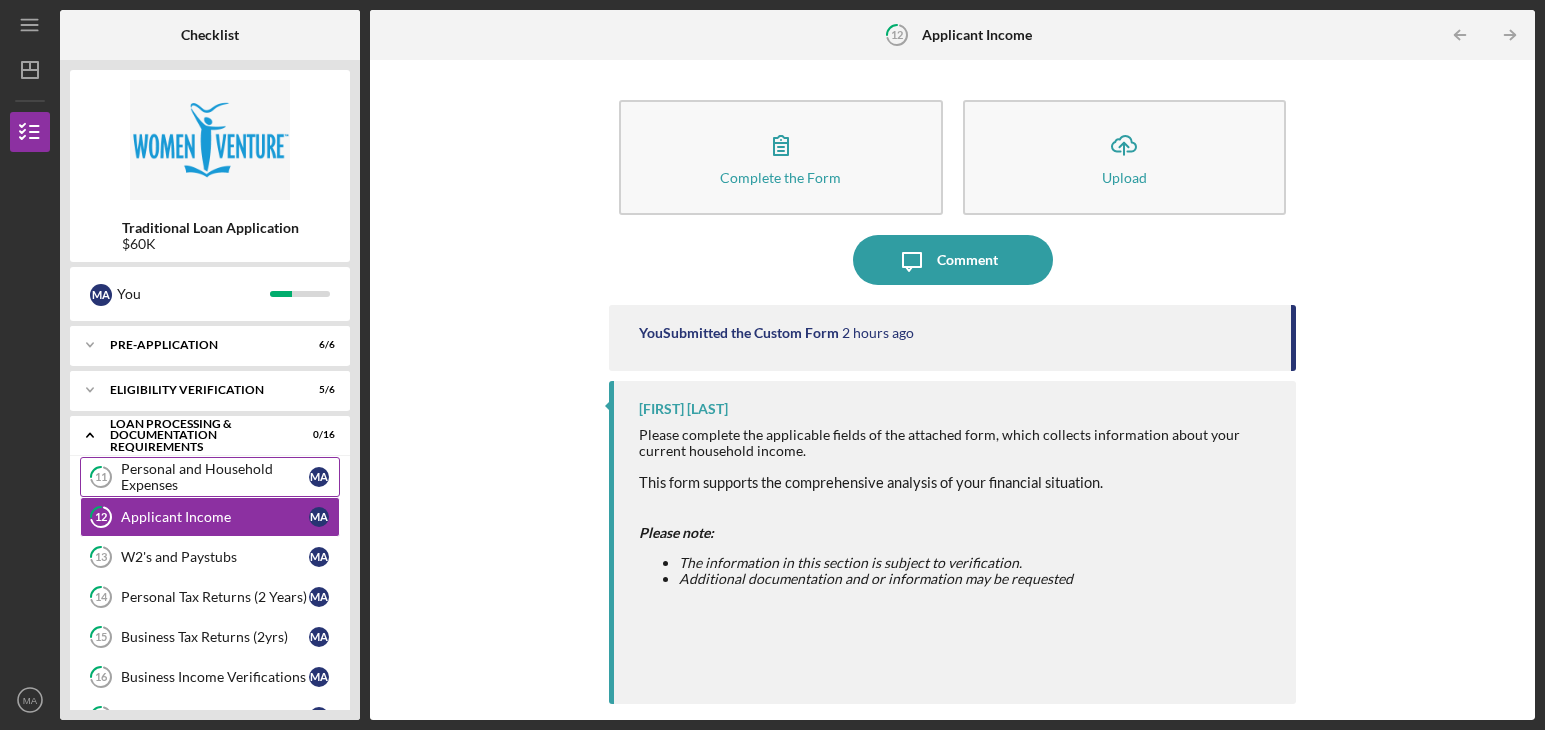 click on "Personal and Household Expenses" at bounding box center [215, 477] 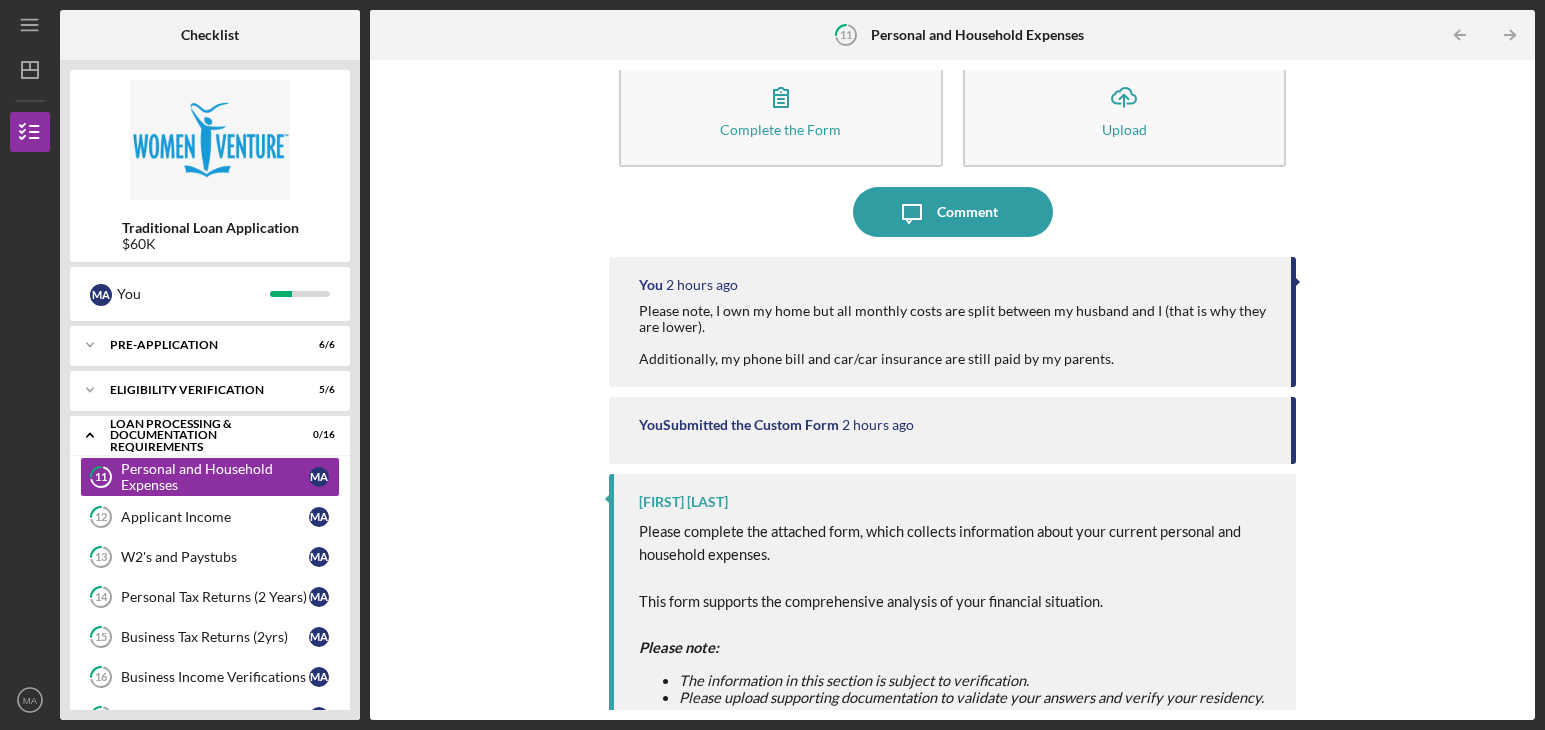 scroll, scrollTop: 0, scrollLeft: 0, axis: both 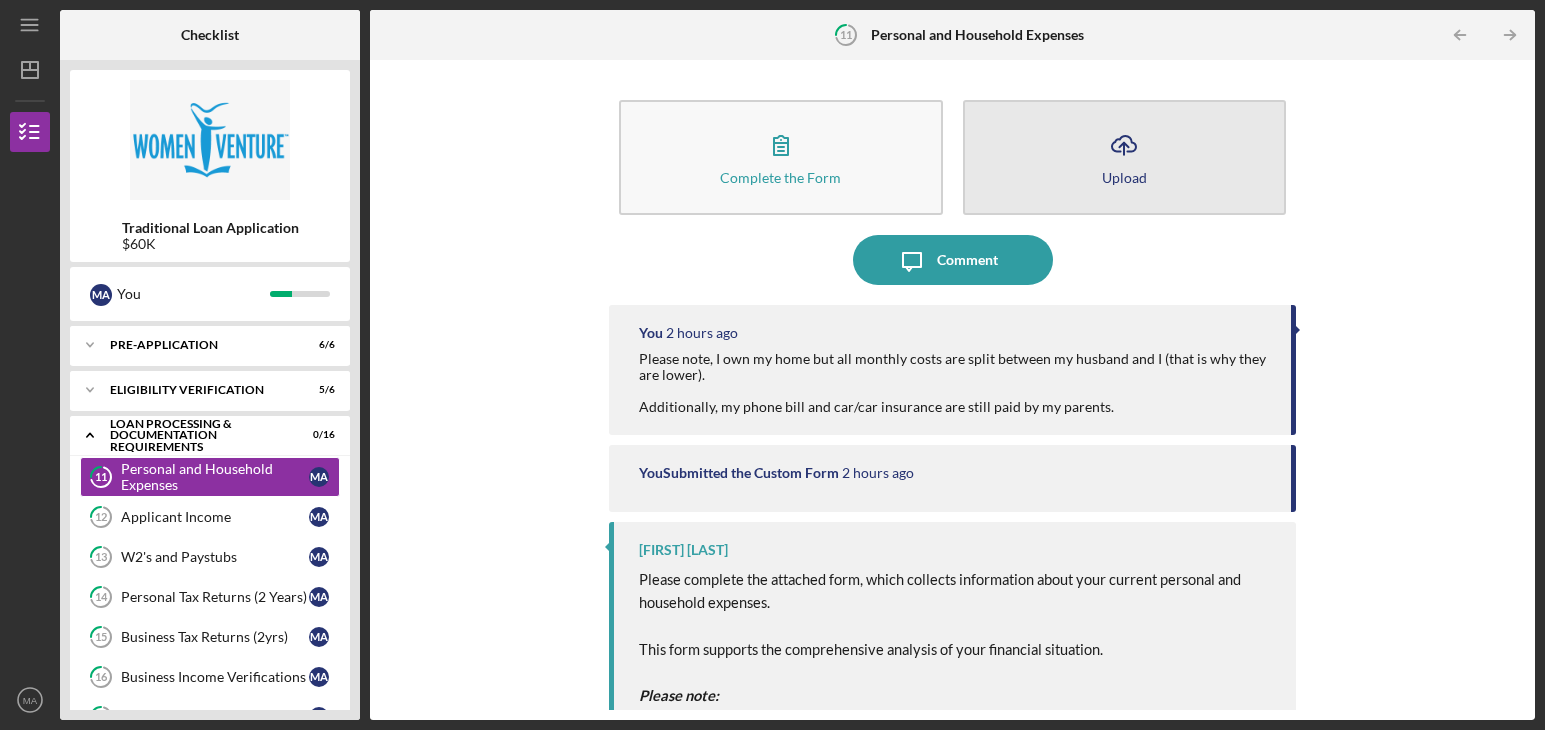 click on "Icon/Upload Upload" at bounding box center (1125, 157) 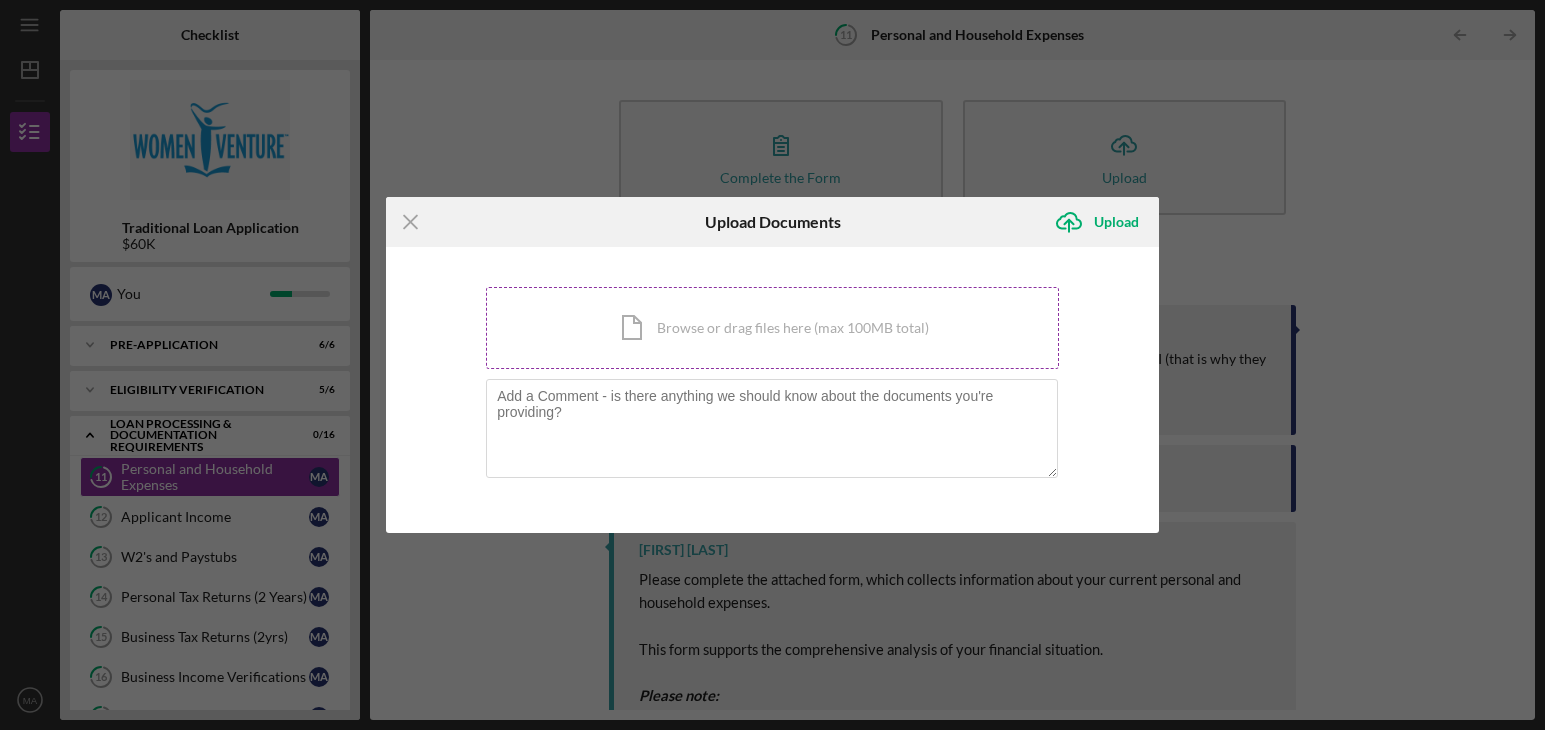 click on "Icon/Document Browse or drag files here (max 100MB total) Tap to choose files or take a photo" at bounding box center [772, 328] 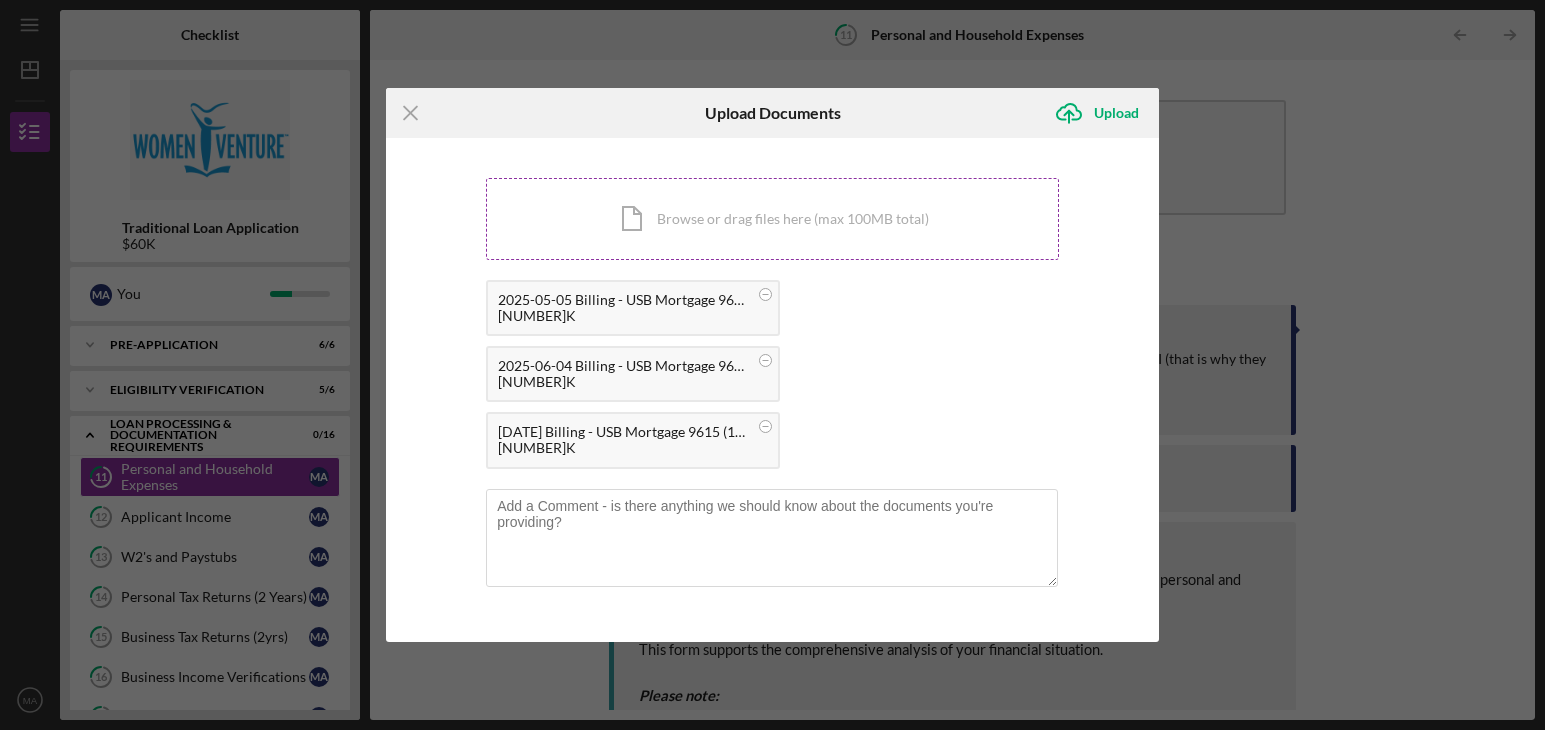 click on "Icon/Document Browse or drag files here (max 100MB total) Tap to choose files or take a photo" at bounding box center (772, 219) 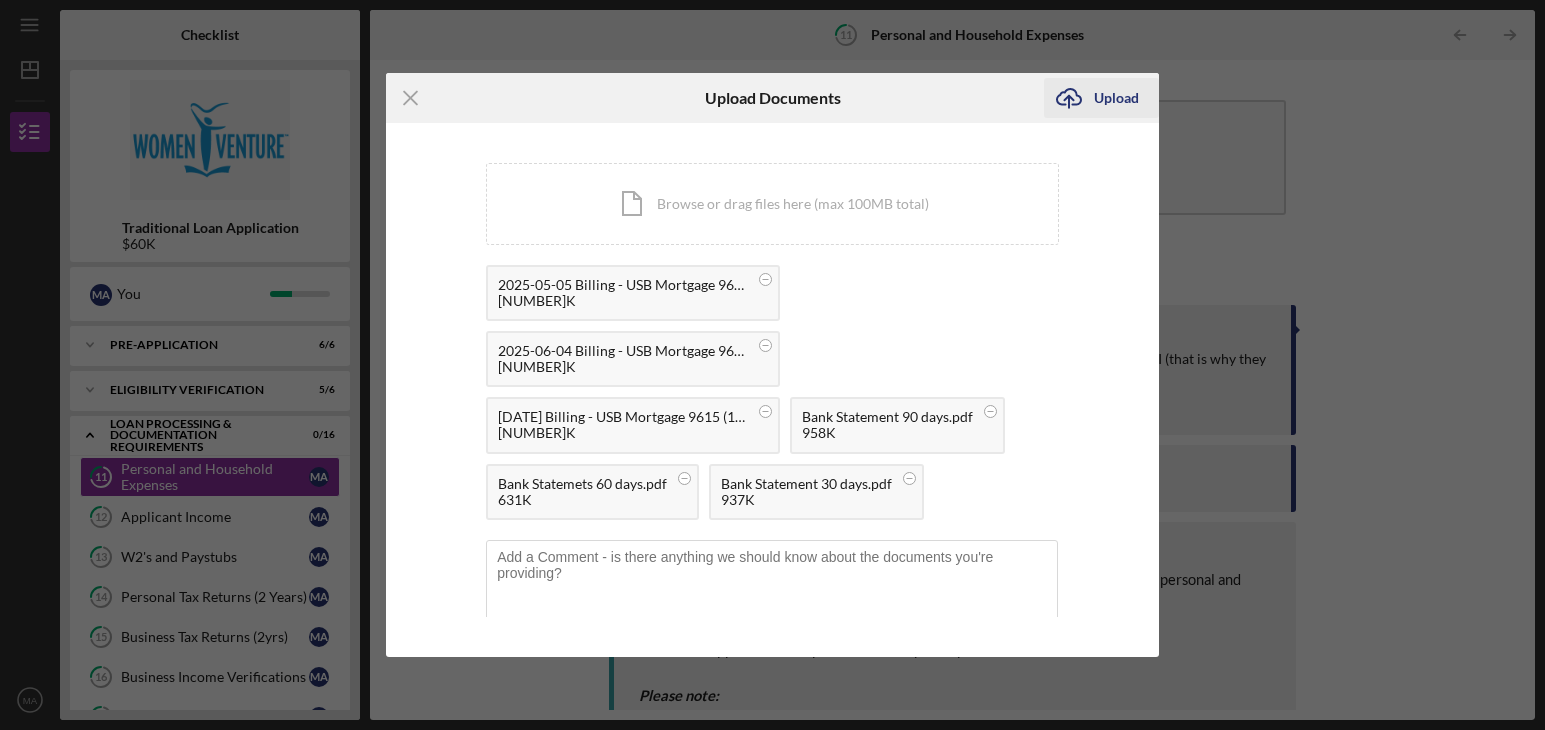 click on "Upload" at bounding box center [1116, 98] 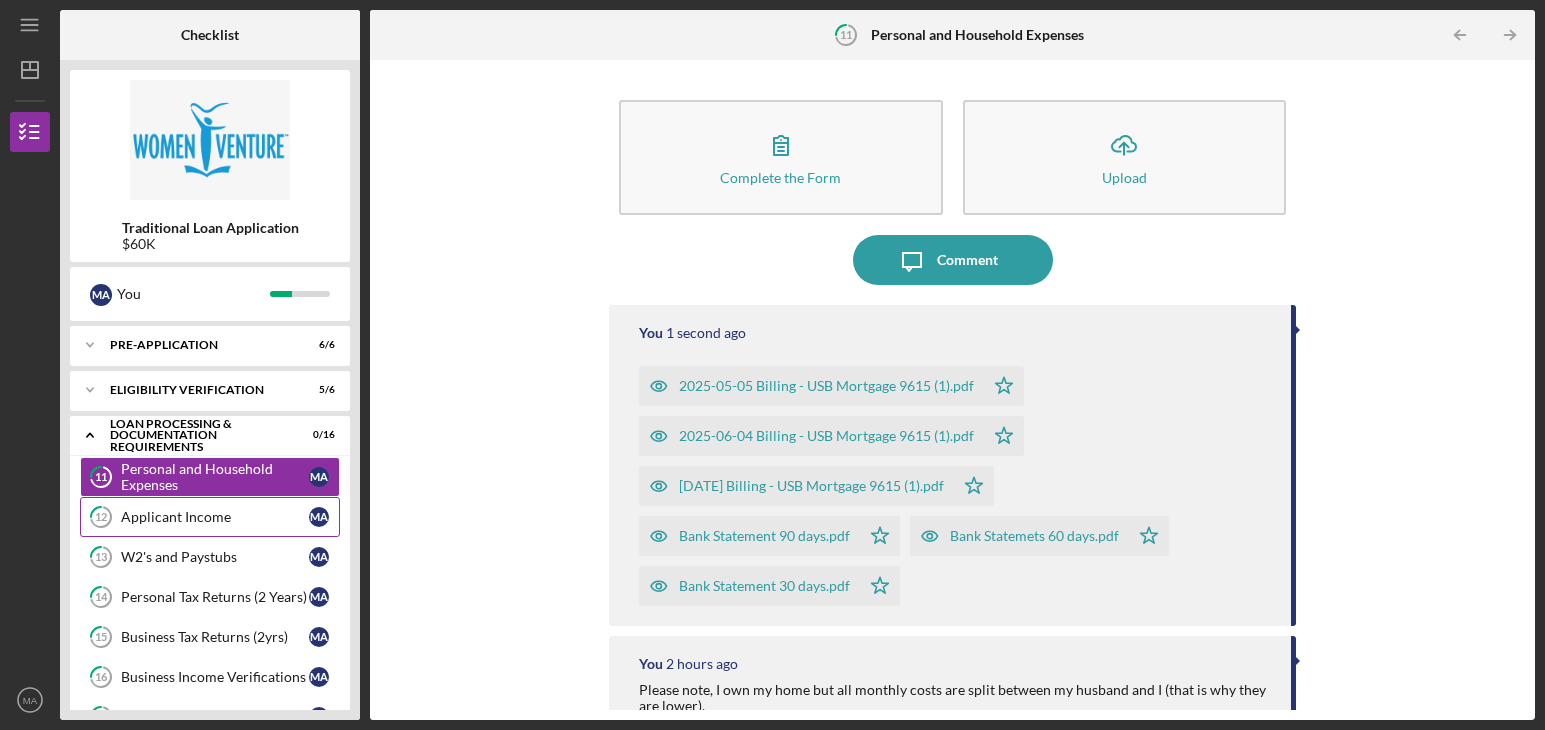 click on "Applicant Income" at bounding box center (215, 517) 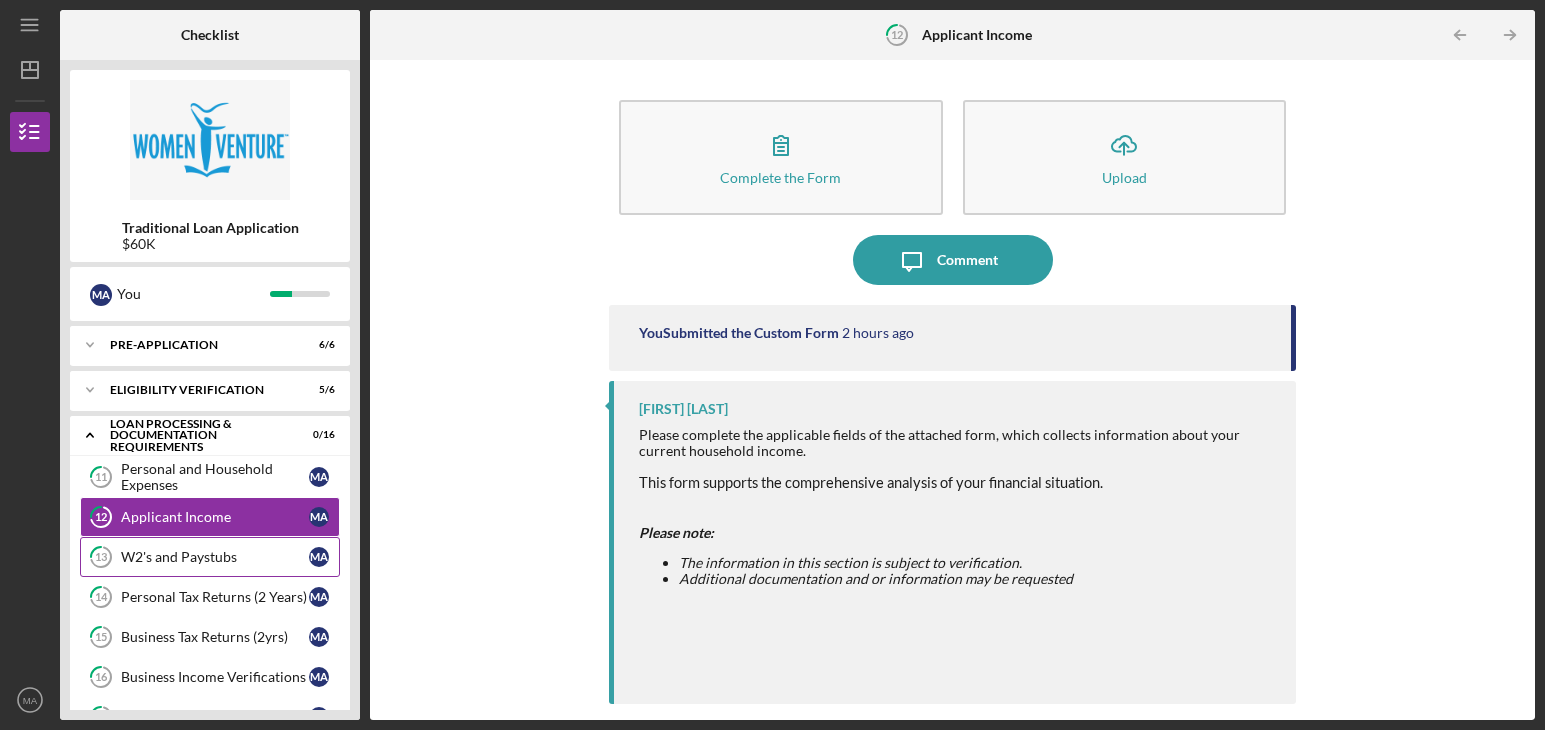 click on "13 W2's and Paystubs M A" at bounding box center [210, 557] 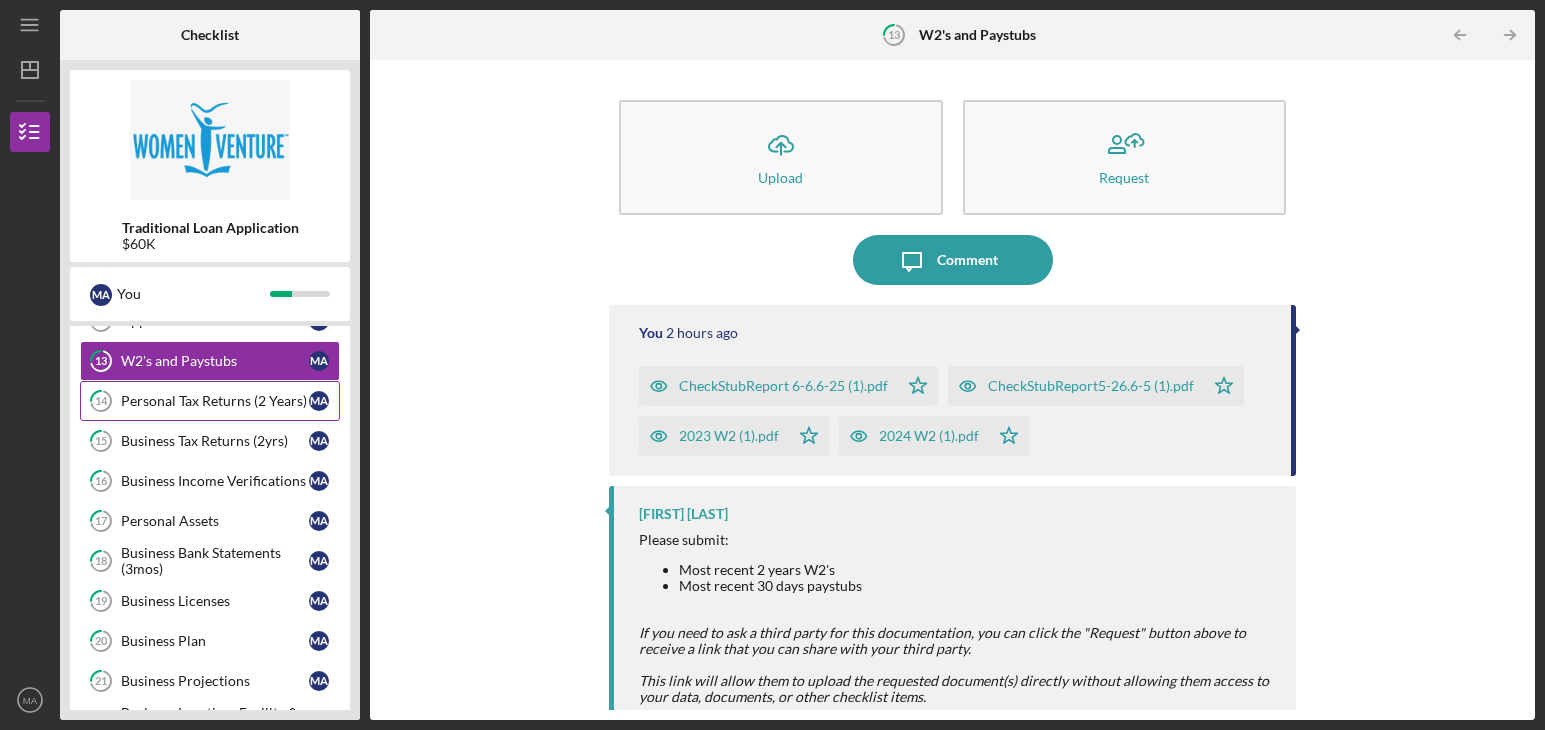 scroll, scrollTop: 200, scrollLeft: 0, axis: vertical 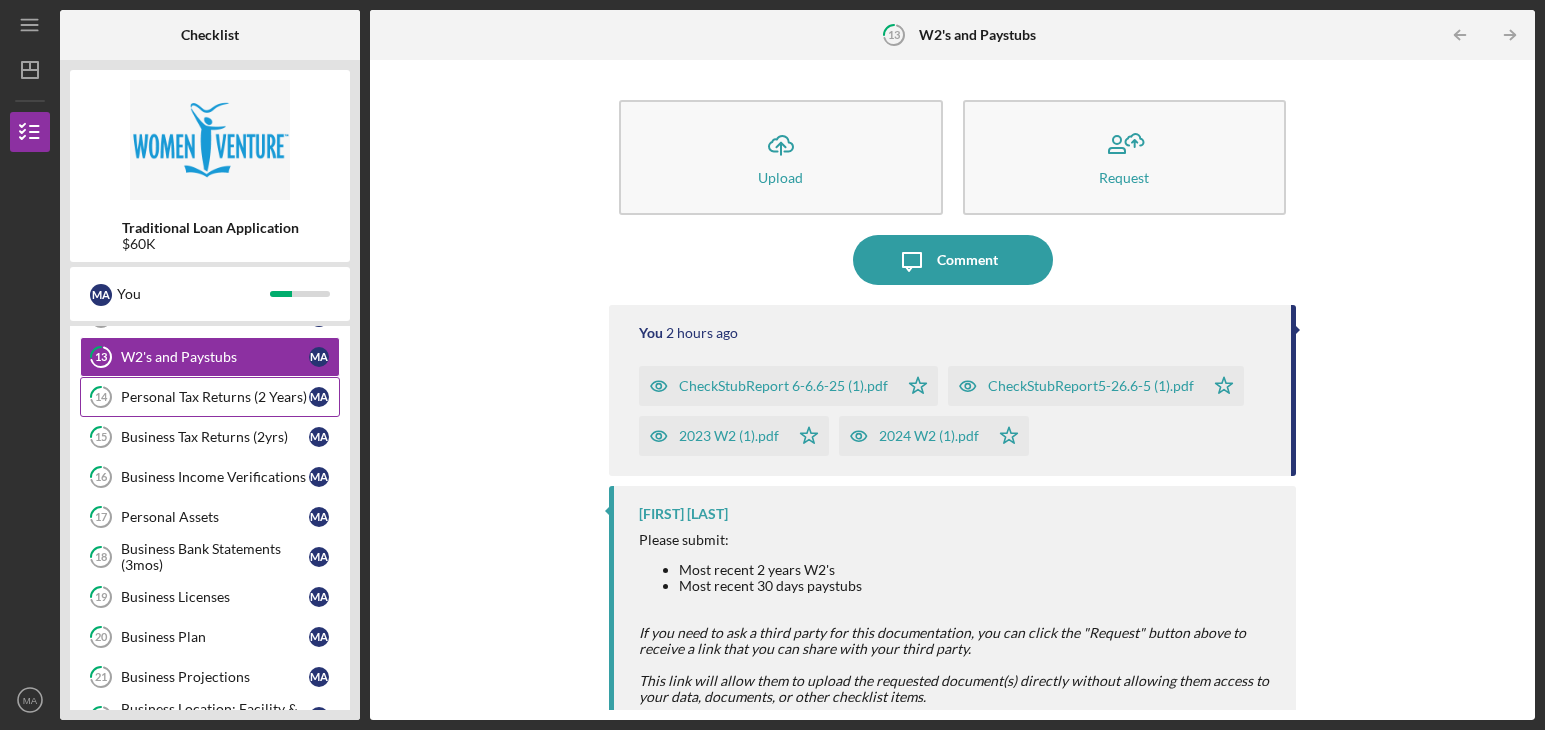 click on "[NUMBER] Personal Tax Returns (2 Years) M A" at bounding box center [210, 397] 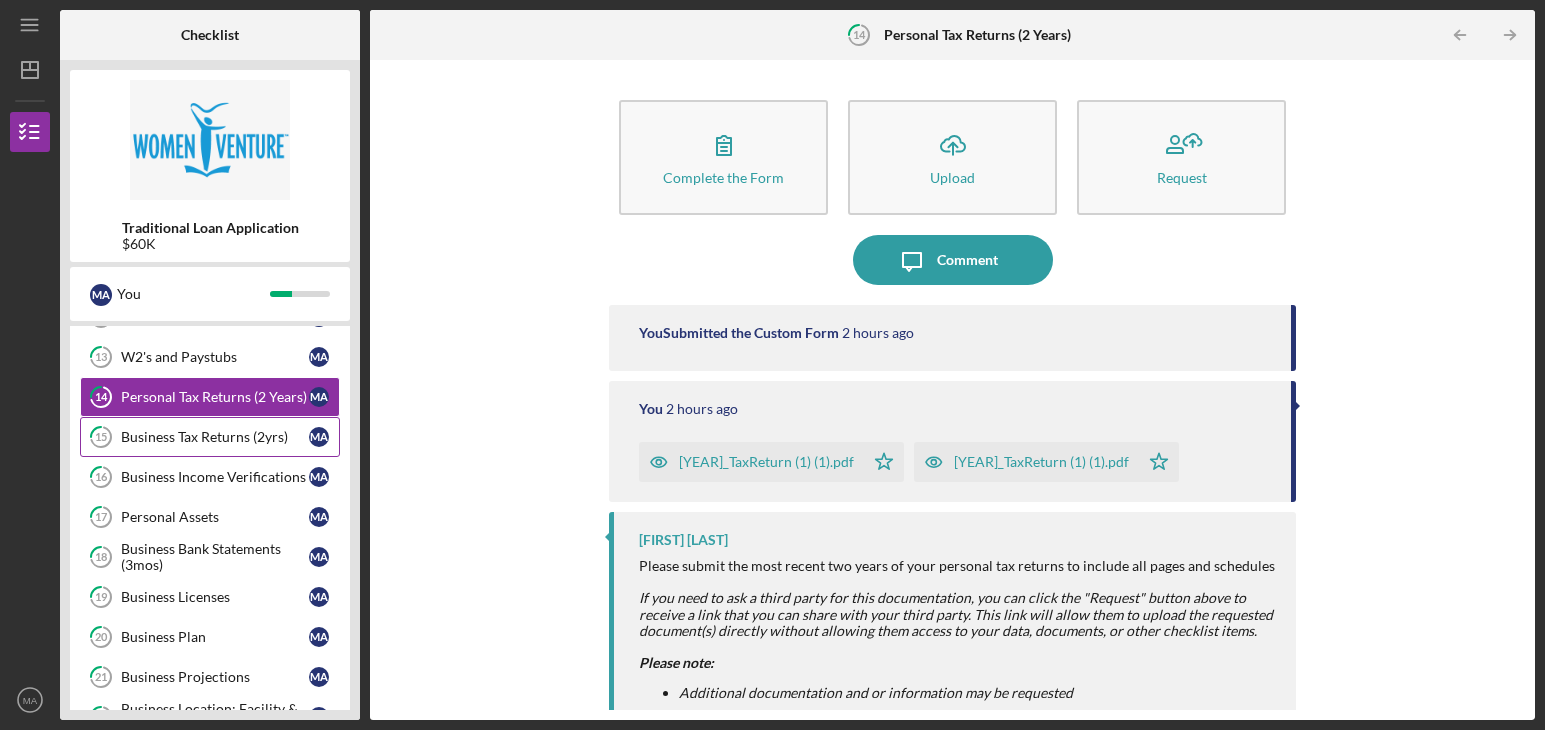 click on "Business Tax Returns (2yrs)" at bounding box center [215, 437] 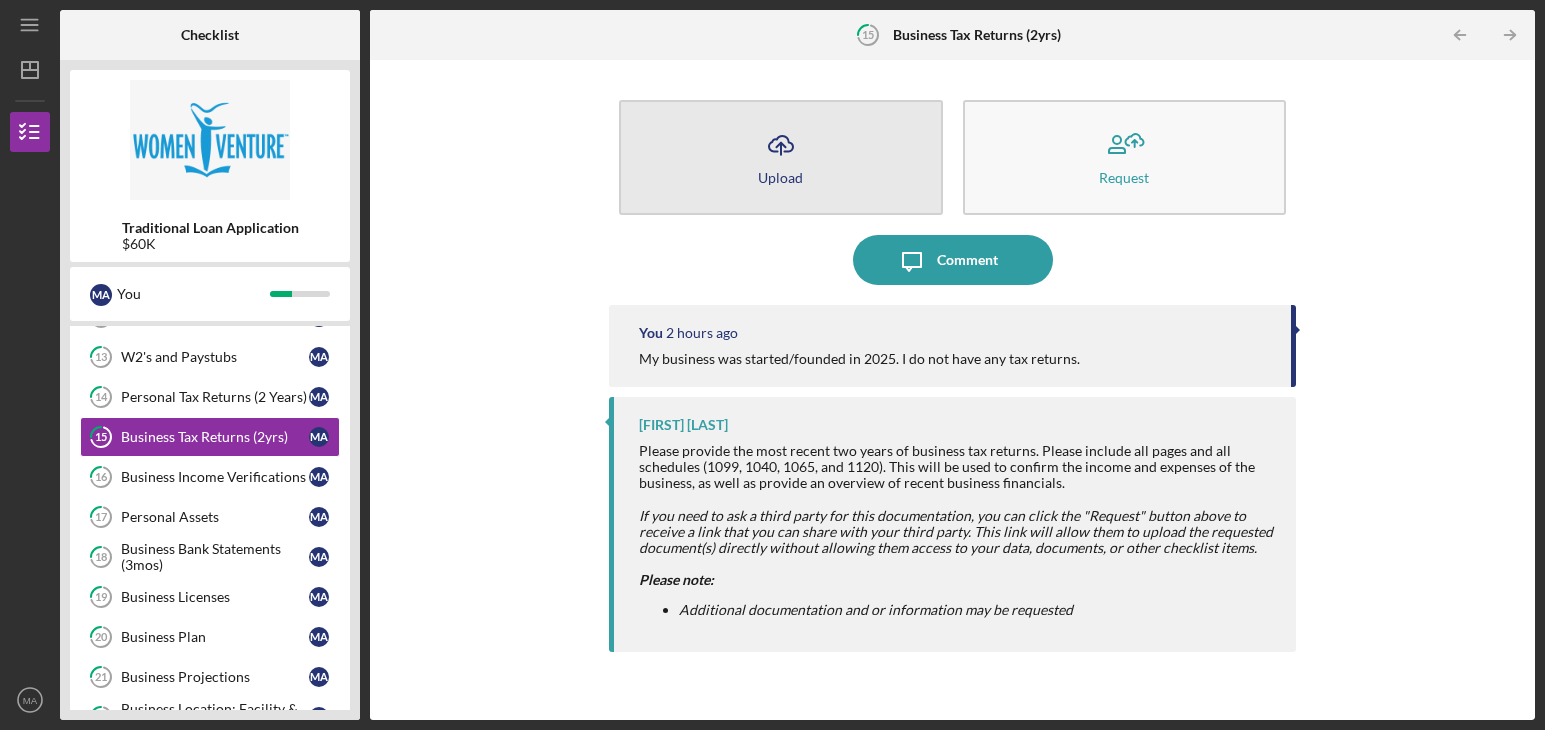 click on "Icon/Upload Upload" at bounding box center [781, 157] 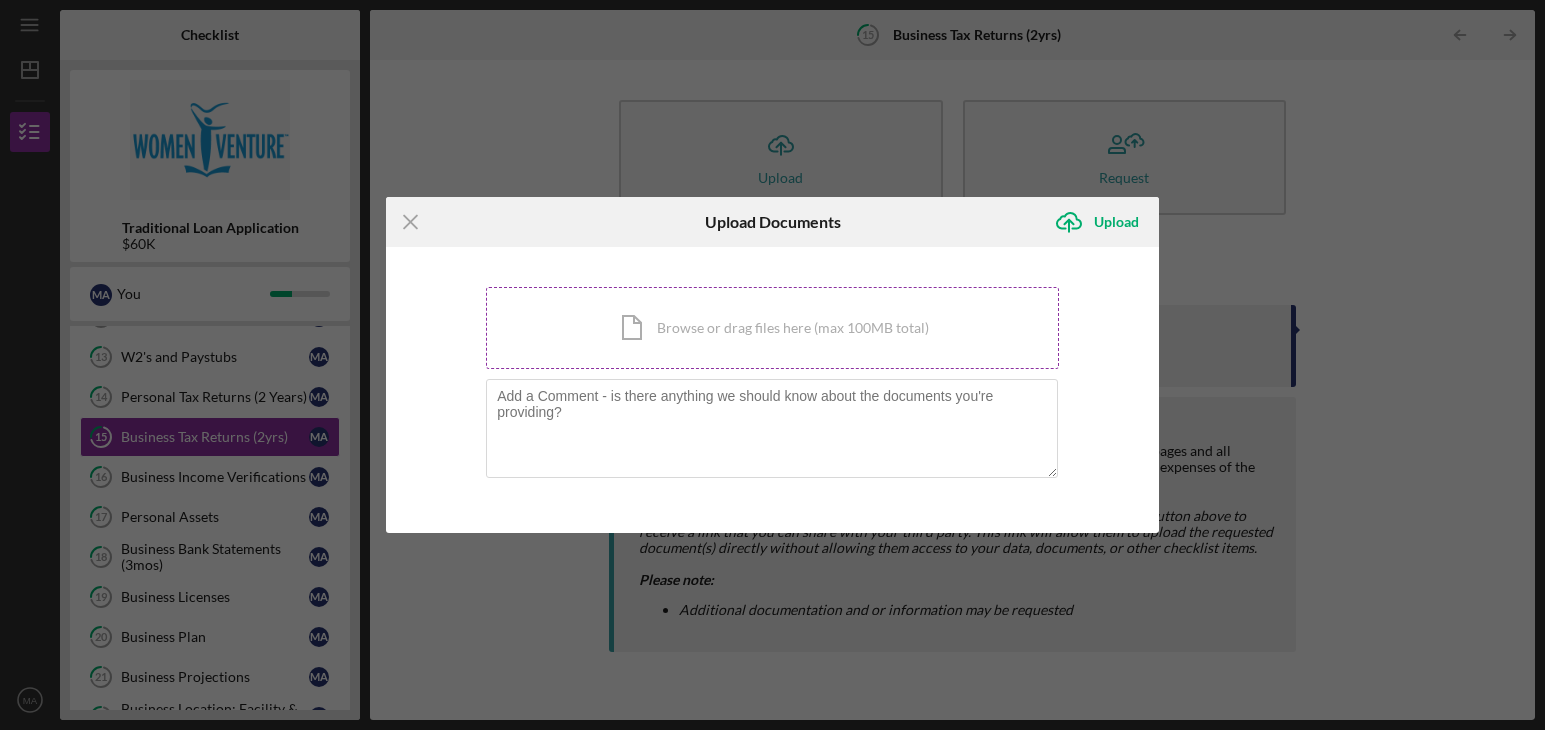 click on "Icon/Document Browse or drag files here (max 100MB total) Tap to choose files or take a photo" at bounding box center (772, 328) 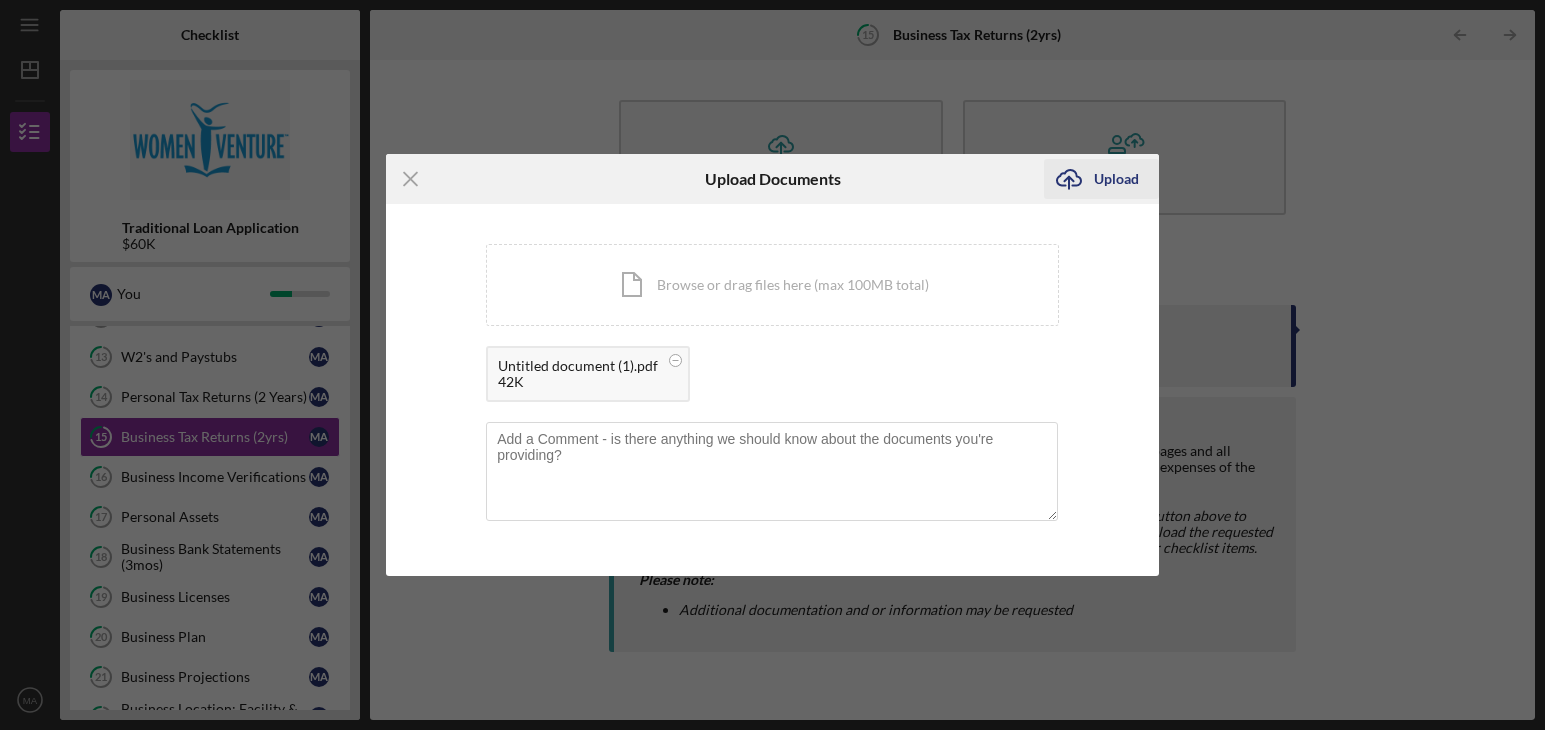 click on "Upload" at bounding box center [1116, 179] 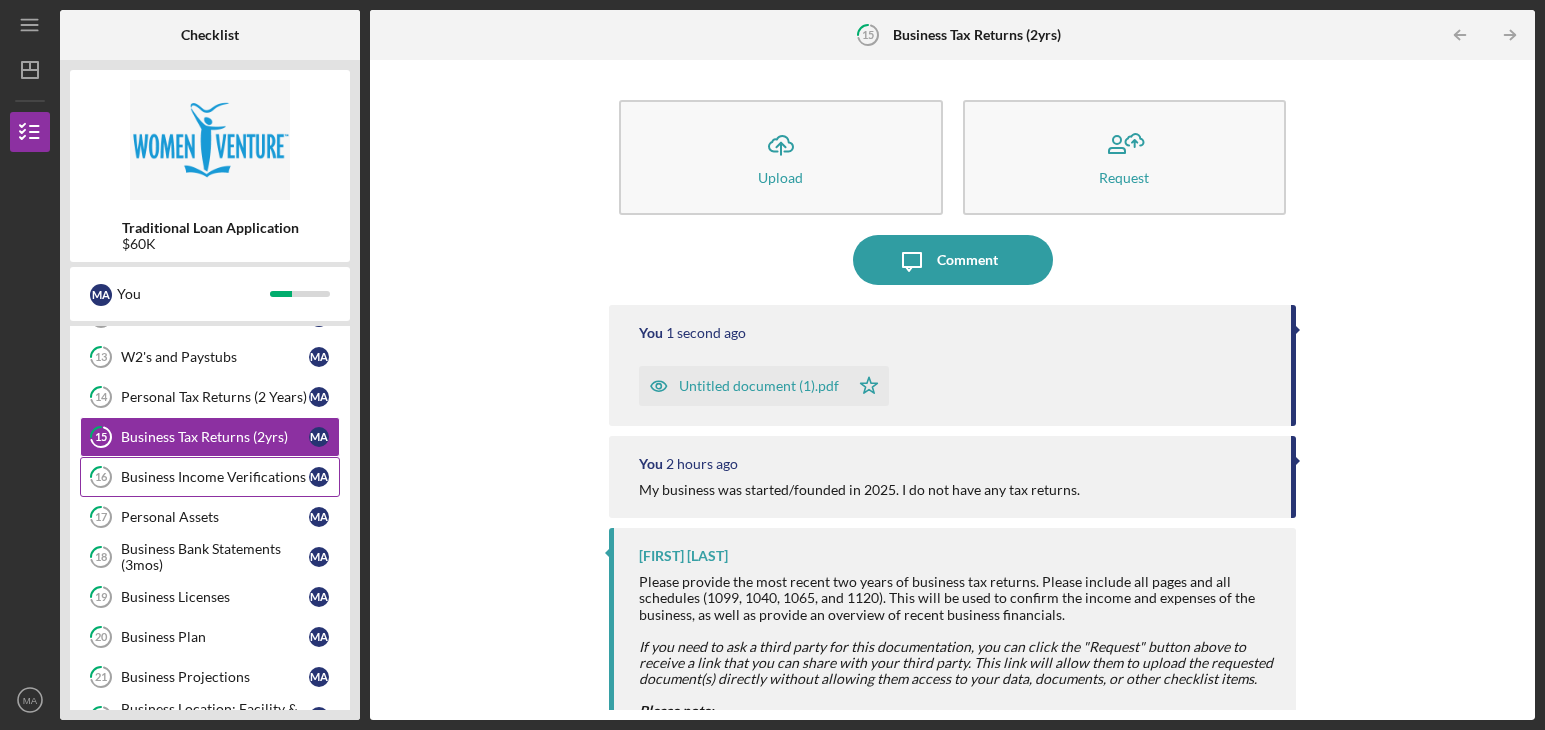 click on "Business Income Verifications" at bounding box center [215, 477] 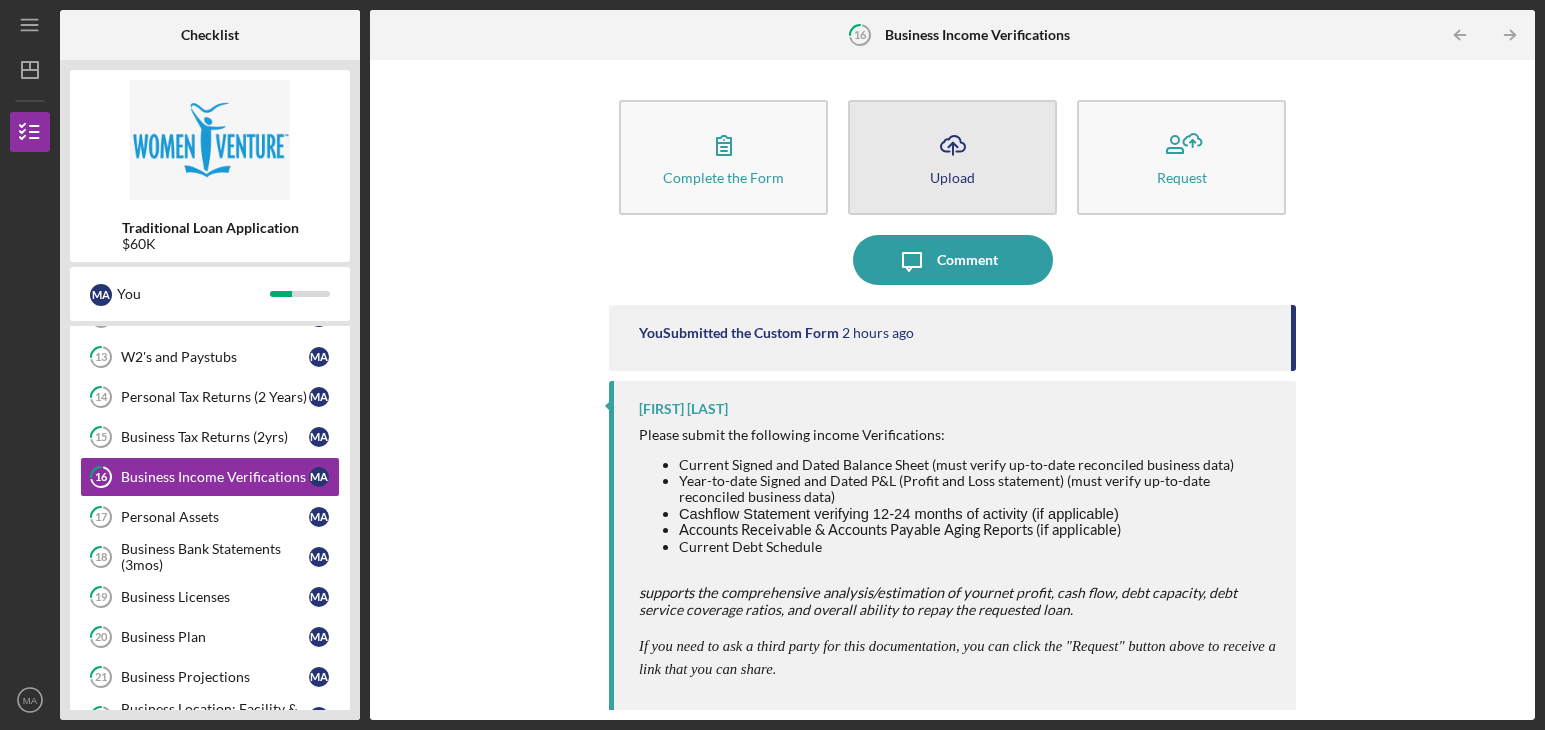 click on "Icon/Upload Upload" at bounding box center [952, 157] 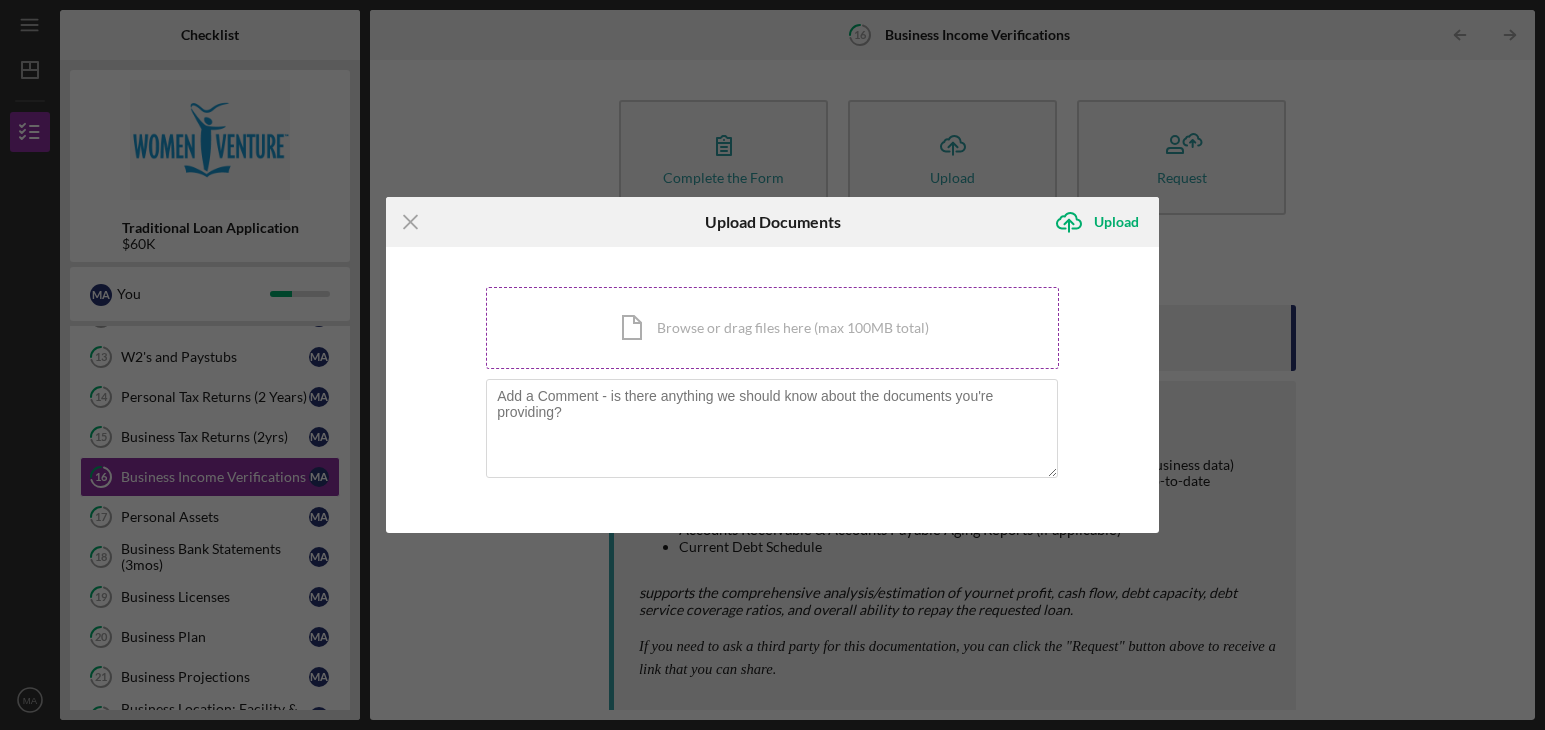 click on "Icon/Document Browse or drag files here (max 100MB total) Tap to choose files or take a photo" at bounding box center (772, 328) 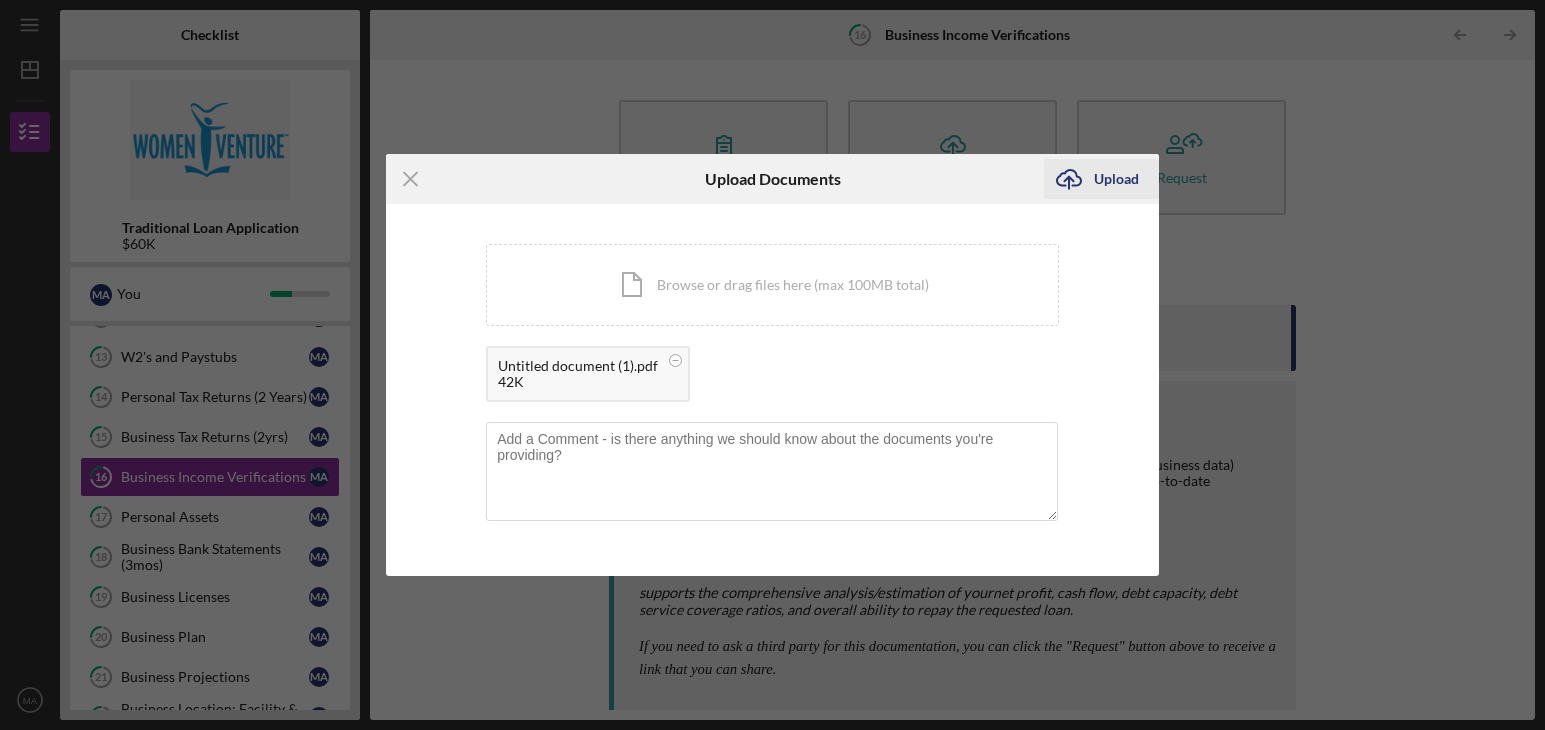 click on "Upload" at bounding box center [1116, 179] 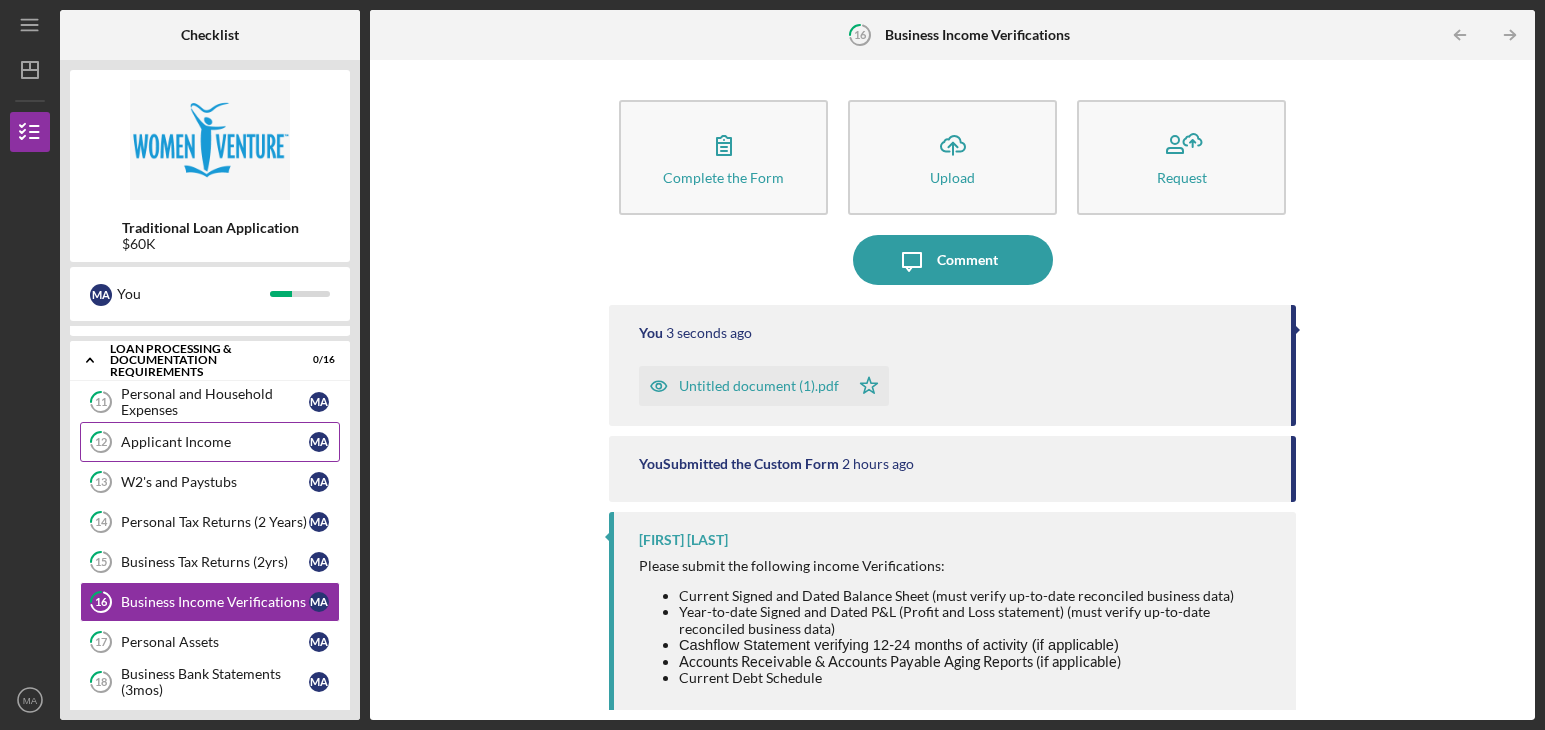 scroll, scrollTop: 200, scrollLeft: 0, axis: vertical 